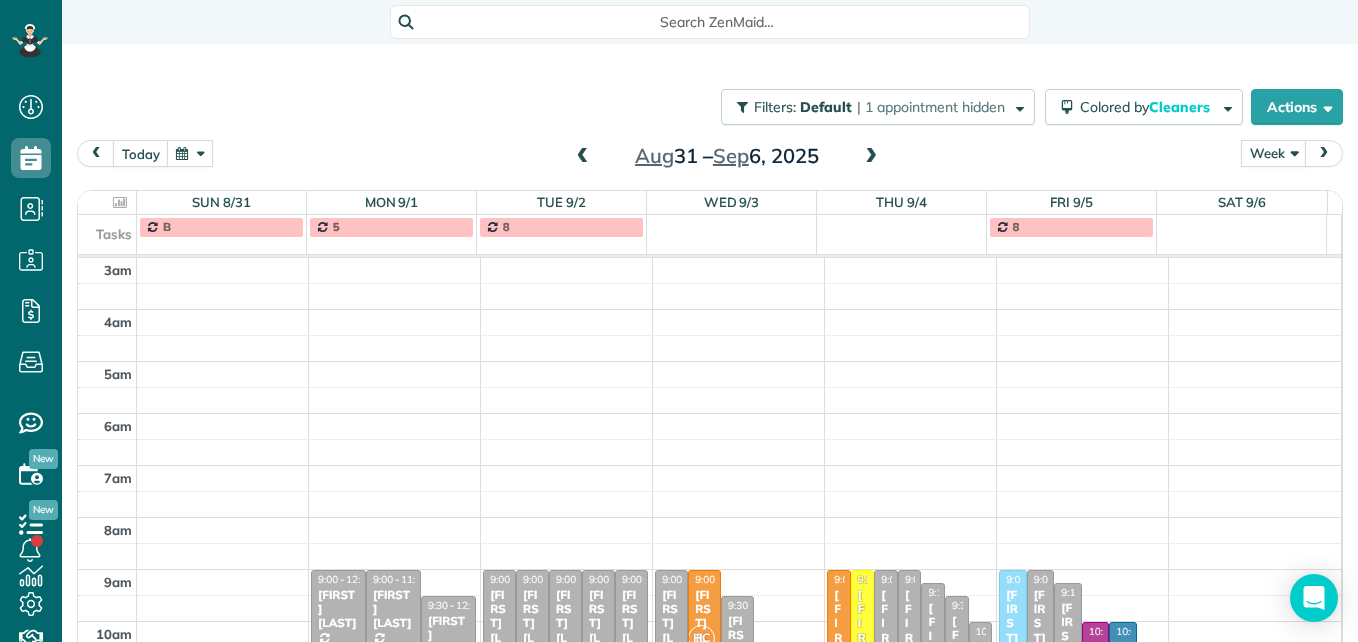 scroll, scrollTop: 0, scrollLeft: 0, axis: both 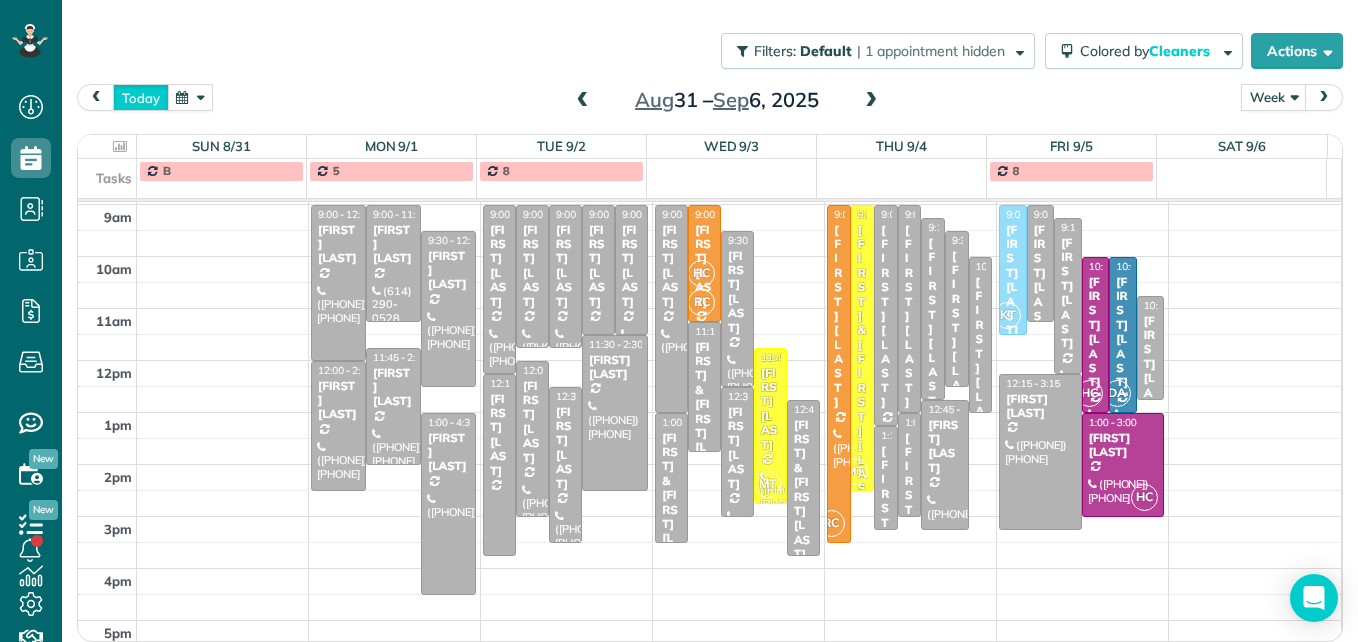 click on "today" at bounding box center [141, 97] 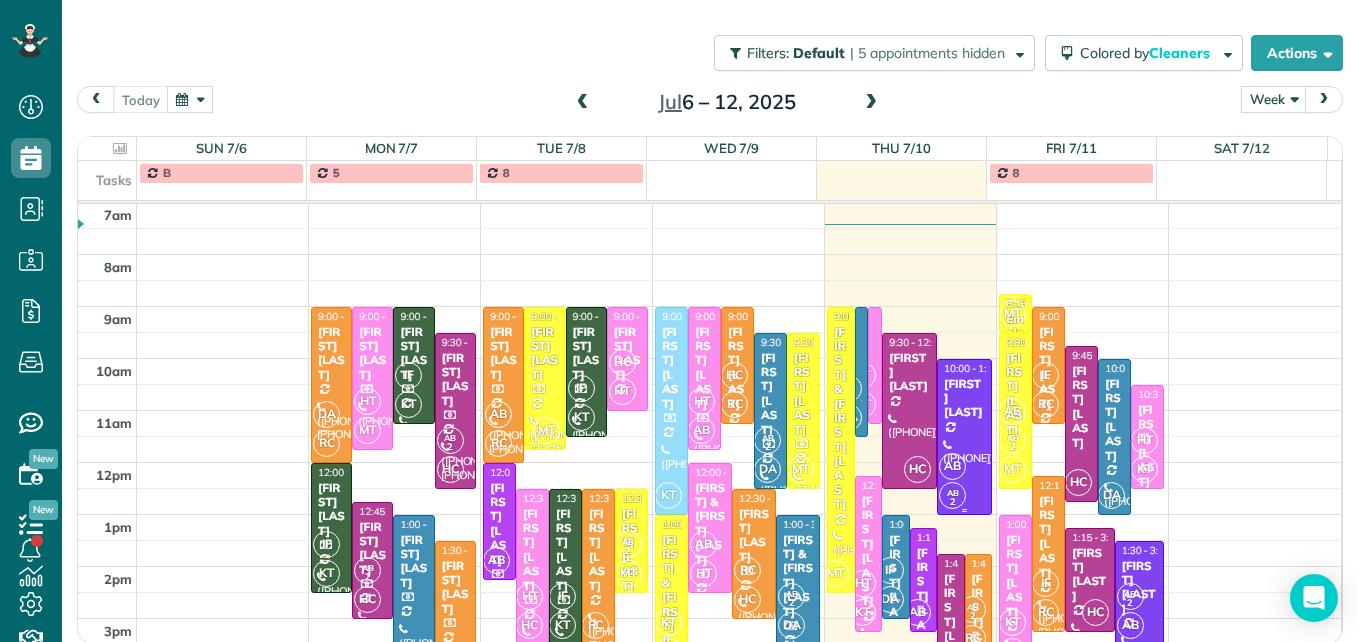 click on "AB AB 2" at bounding box center (962, 481) 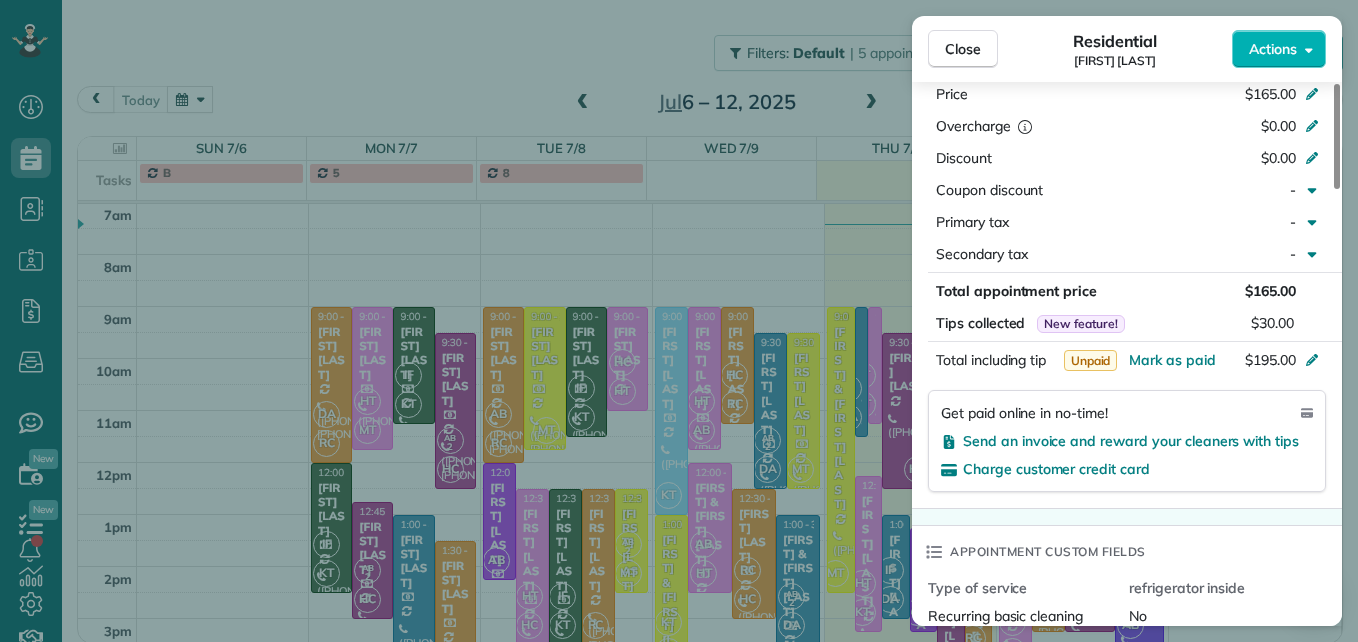 scroll, scrollTop: 1200, scrollLeft: 0, axis: vertical 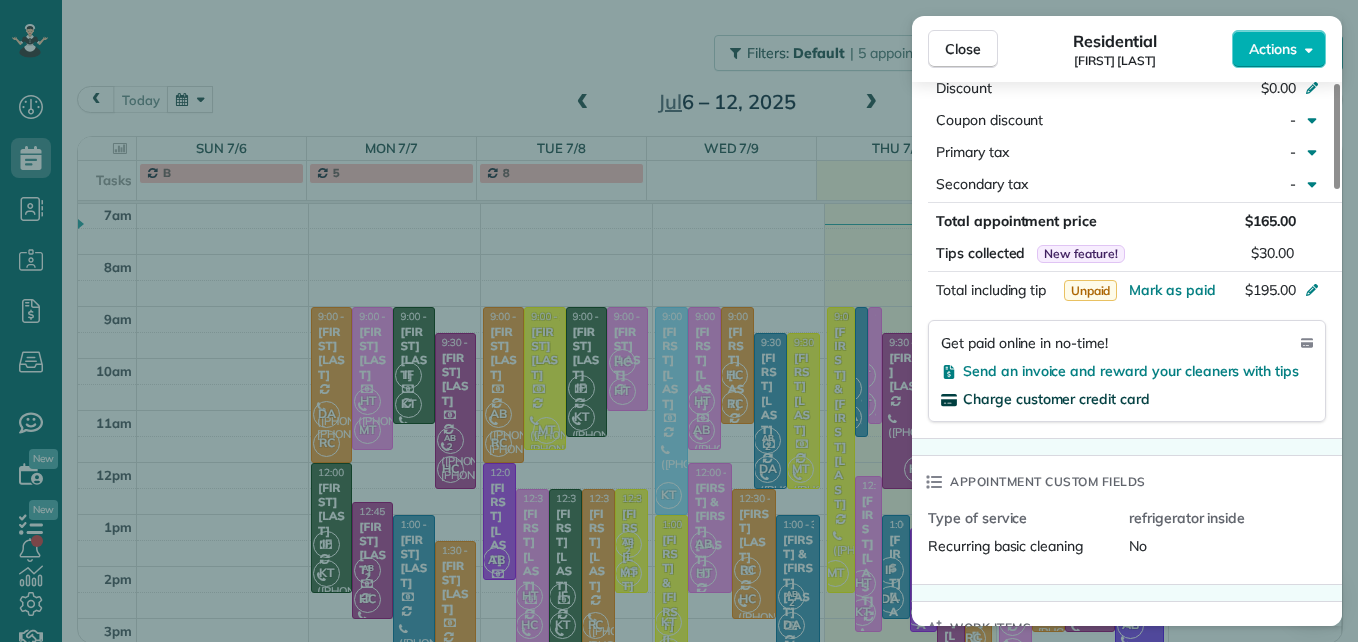 click on "Charge customer credit card" at bounding box center (1056, 399) 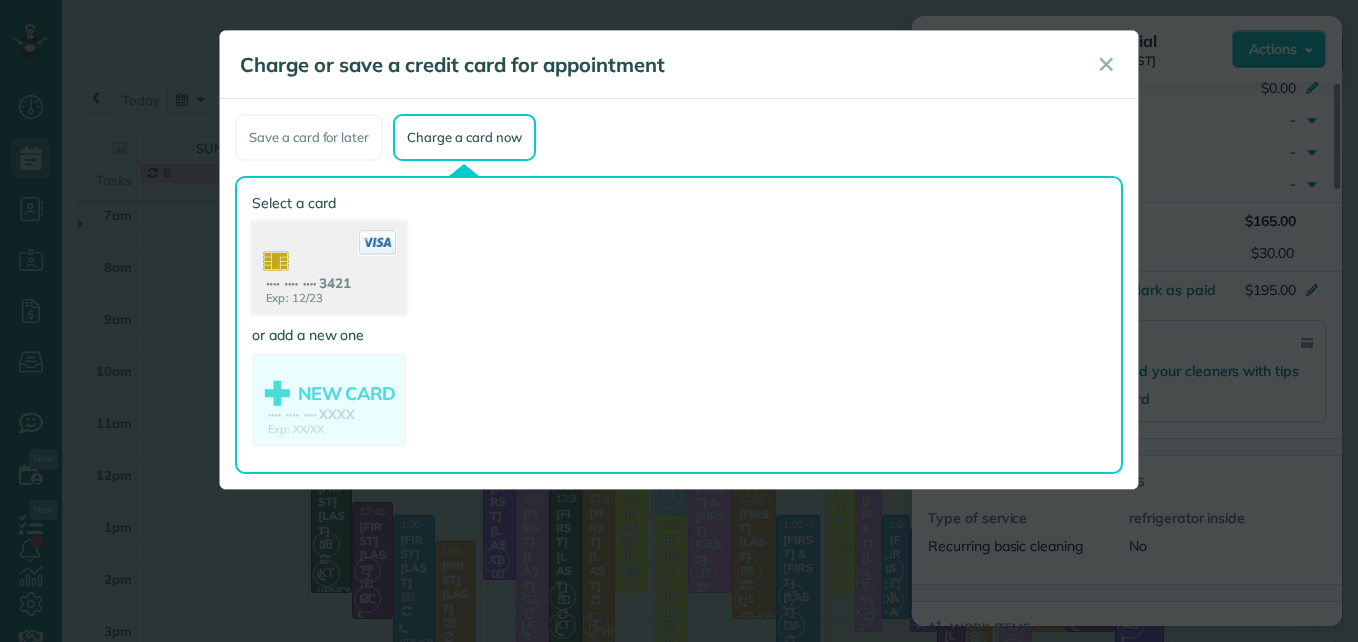 click 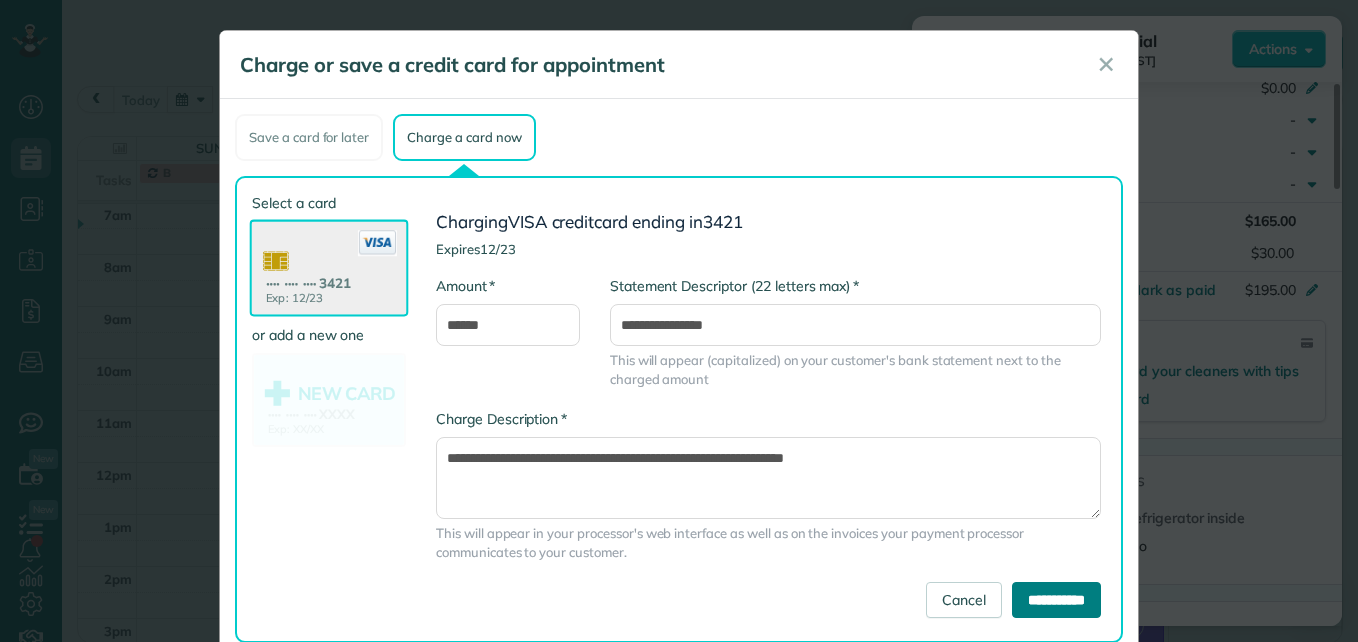 click on "**********" at bounding box center [1056, 600] 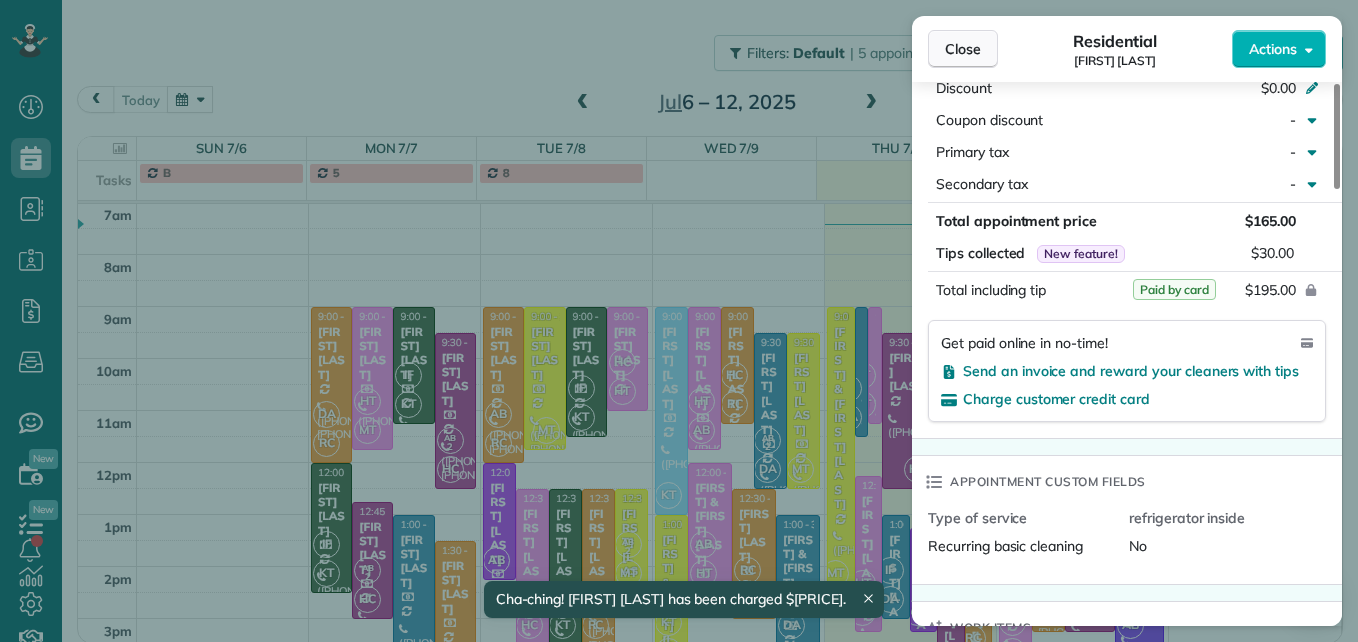 click on "Close" at bounding box center [963, 49] 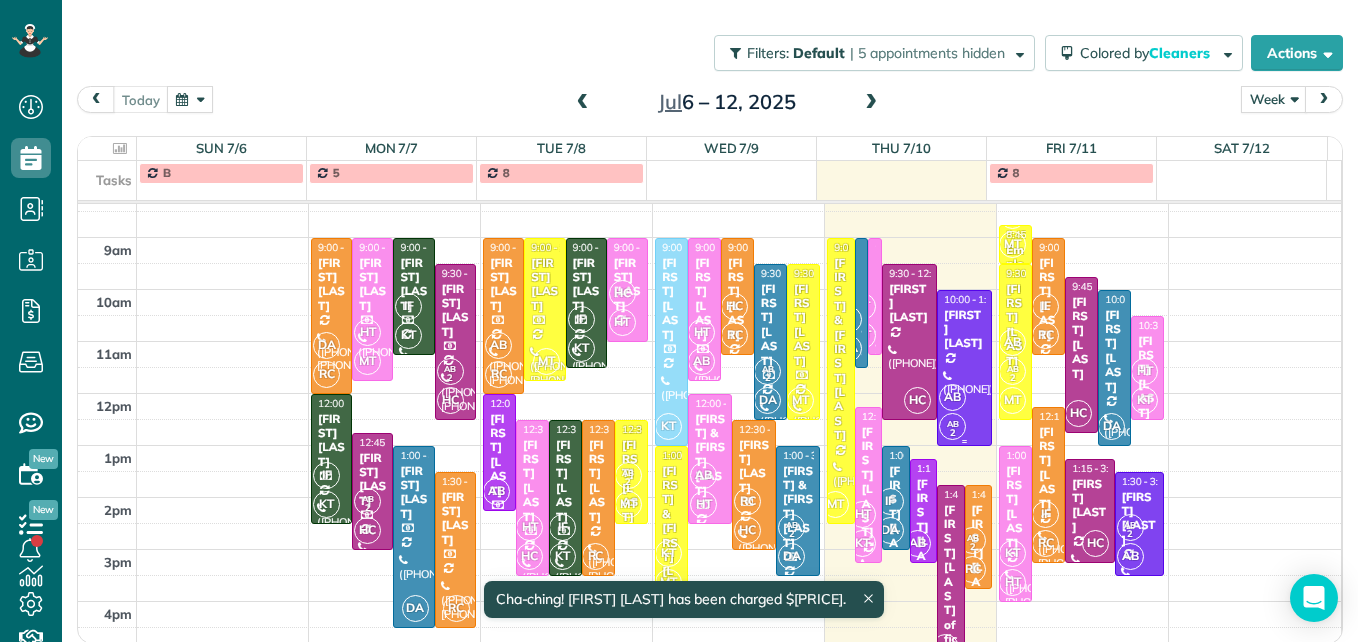 scroll, scrollTop: 309, scrollLeft: 0, axis: vertical 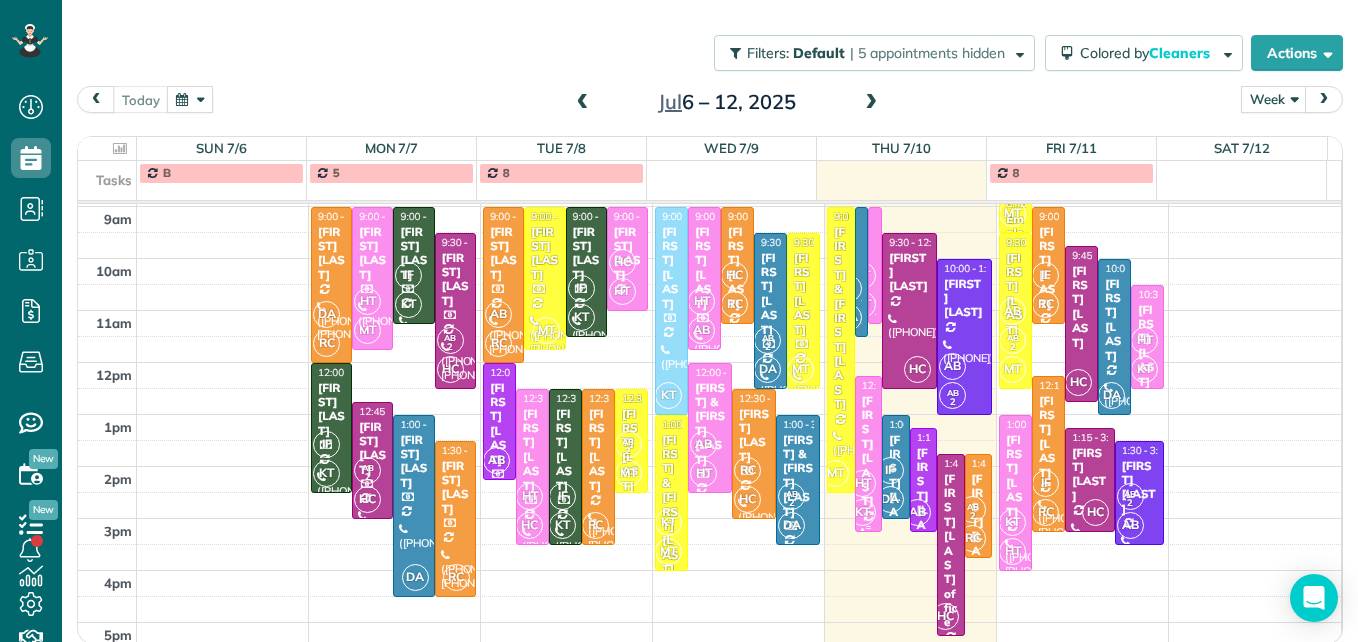 click on "[FIRST] [LAST]" at bounding box center (868, 451) 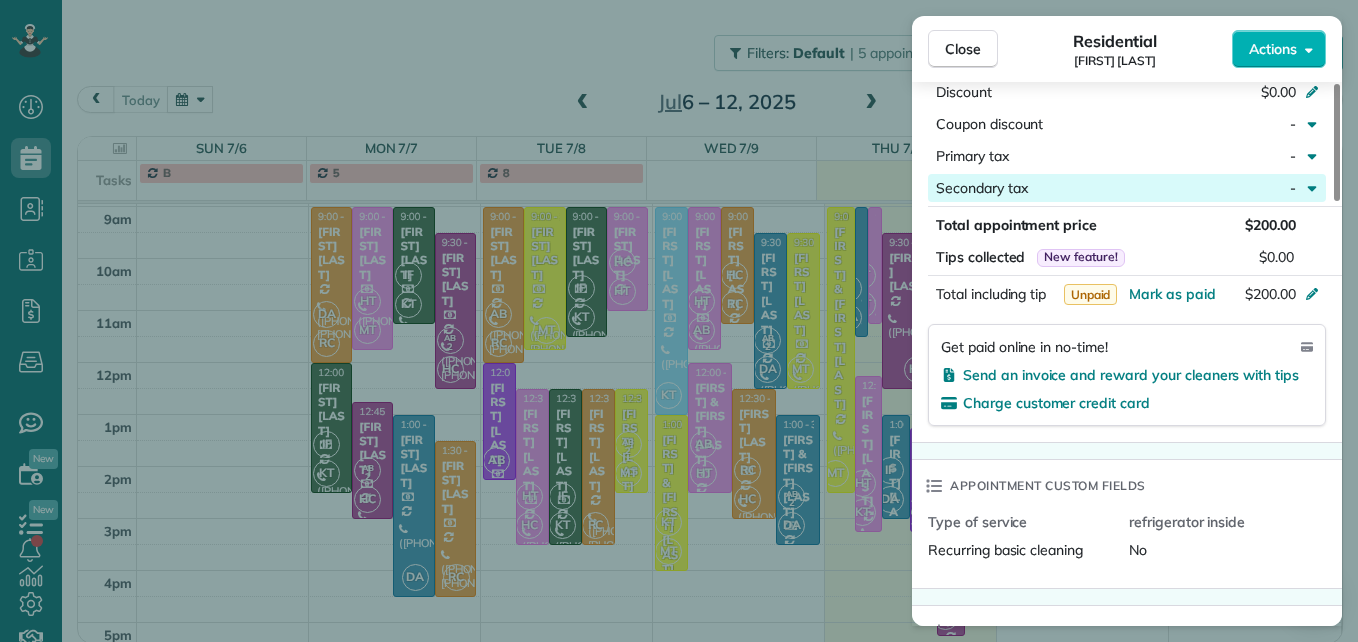 scroll, scrollTop: 1100, scrollLeft: 0, axis: vertical 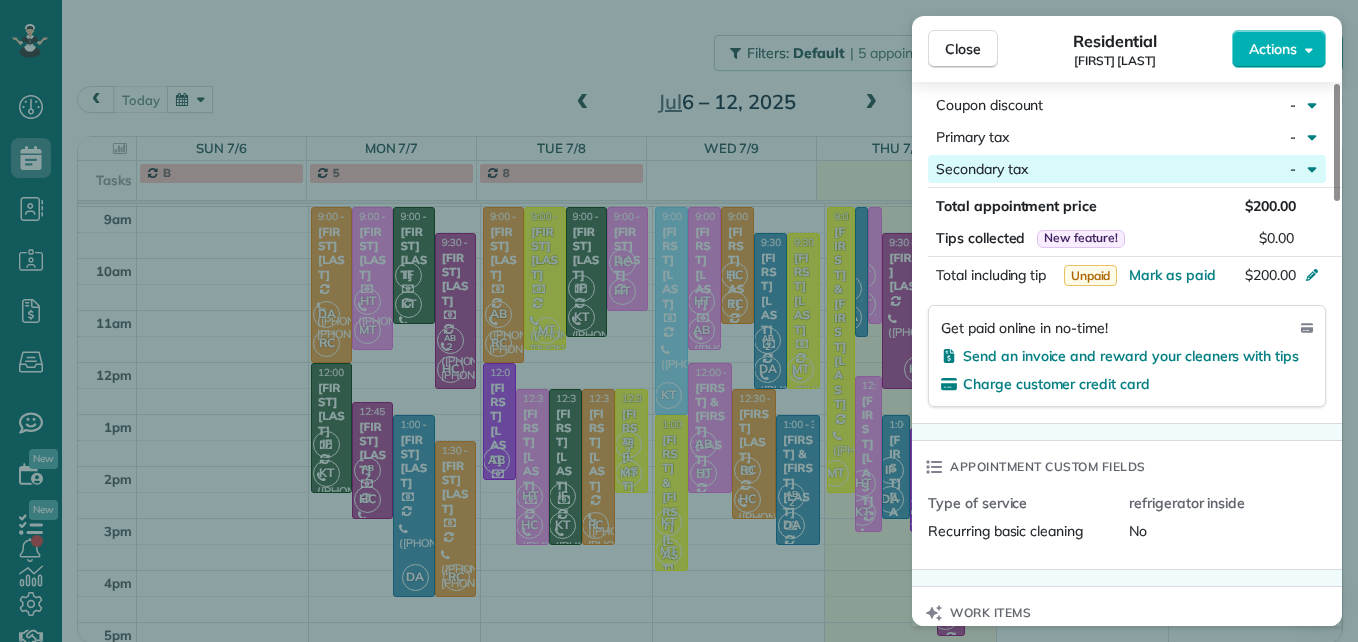 click on "Charge customer credit card" at bounding box center [1056, 384] 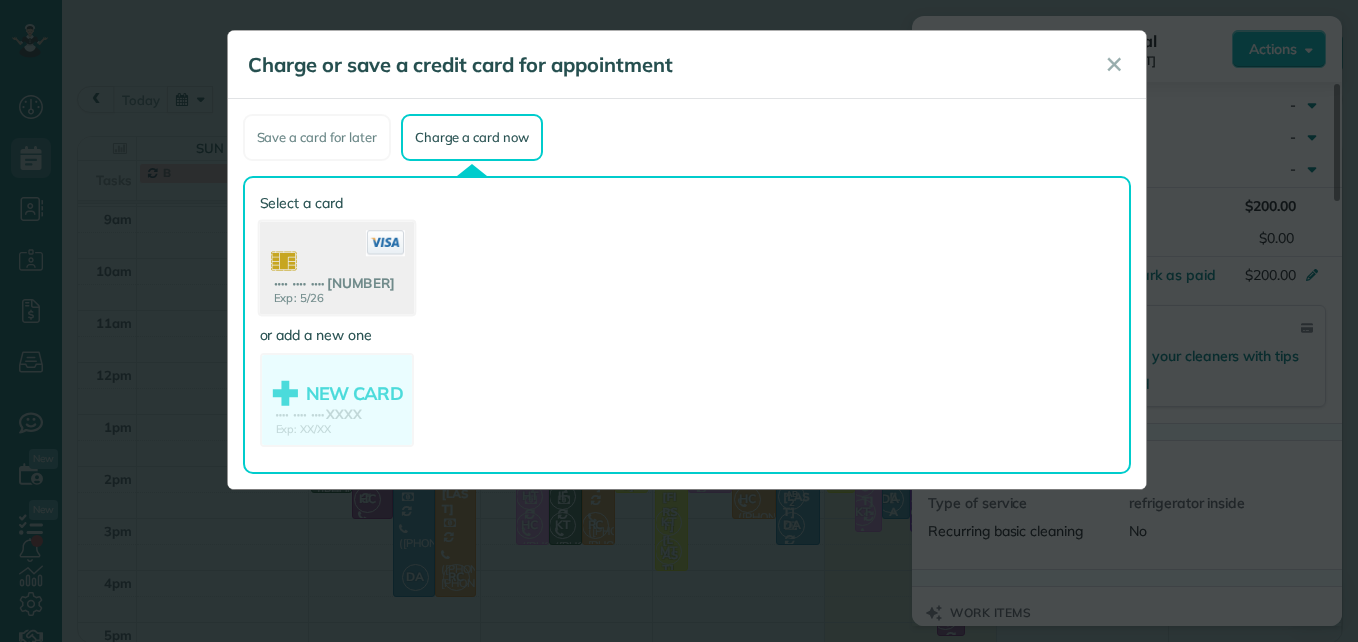 click 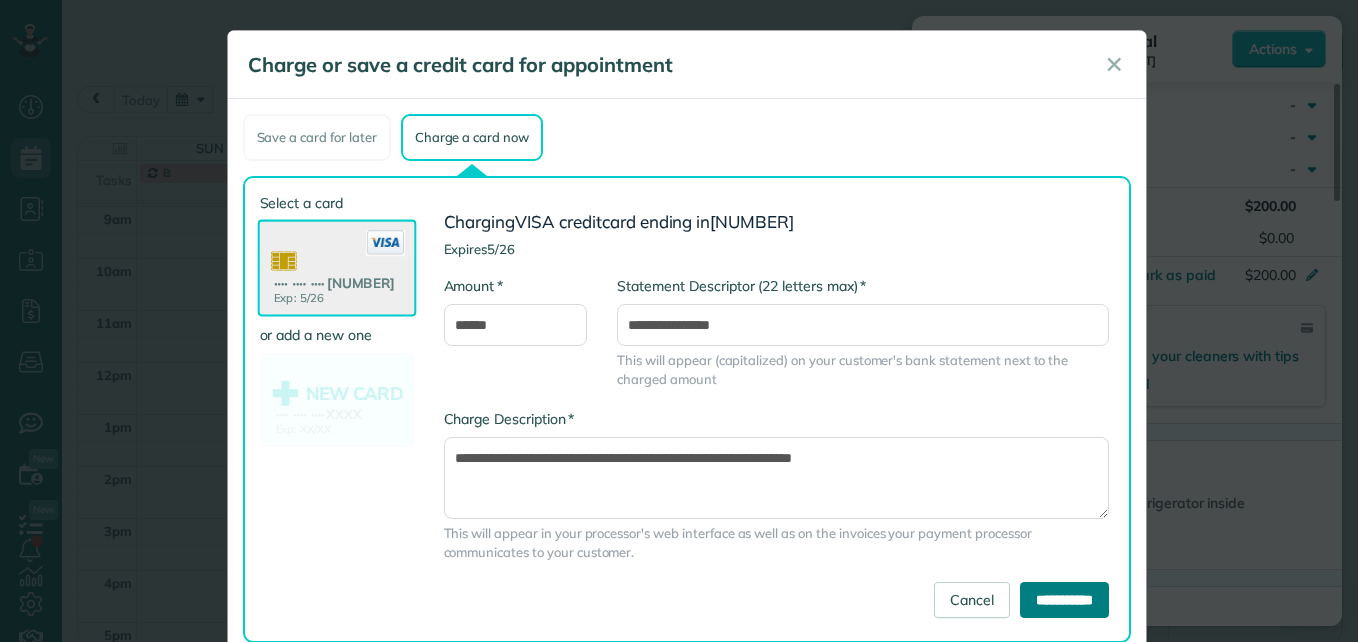 click on "**********" at bounding box center [1064, 600] 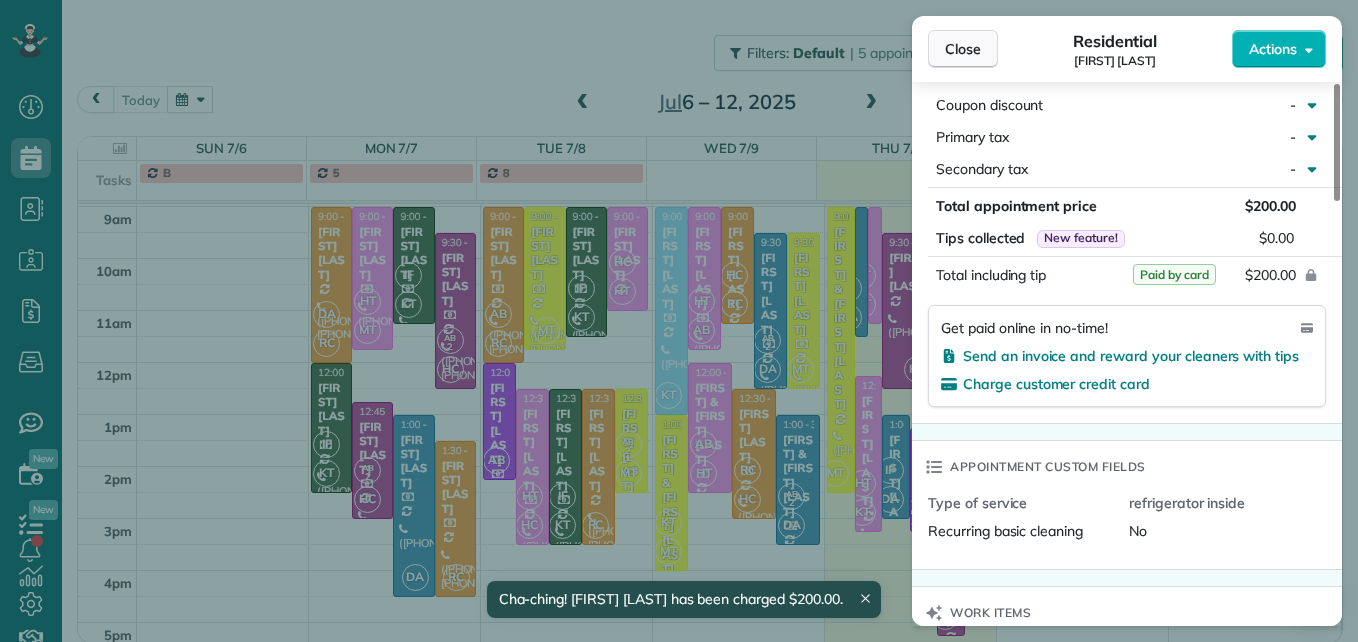 click on "Close" at bounding box center (963, 49) 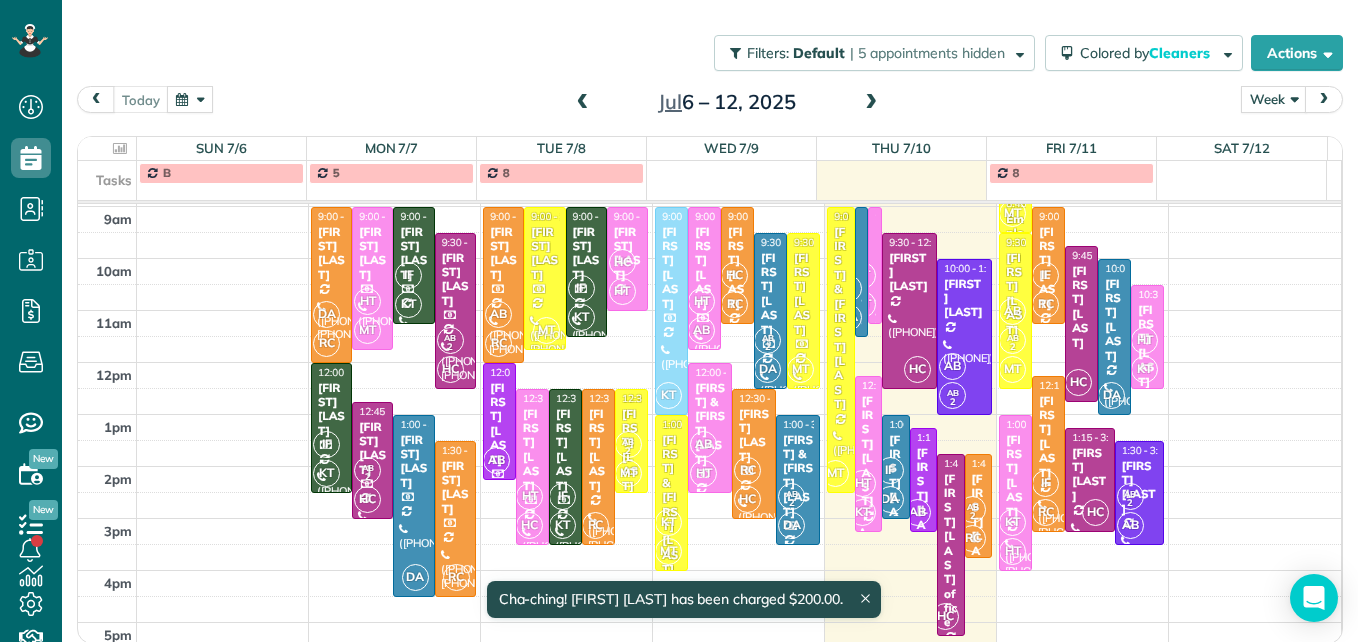 click on "IF" at bounding box center (890, 470) 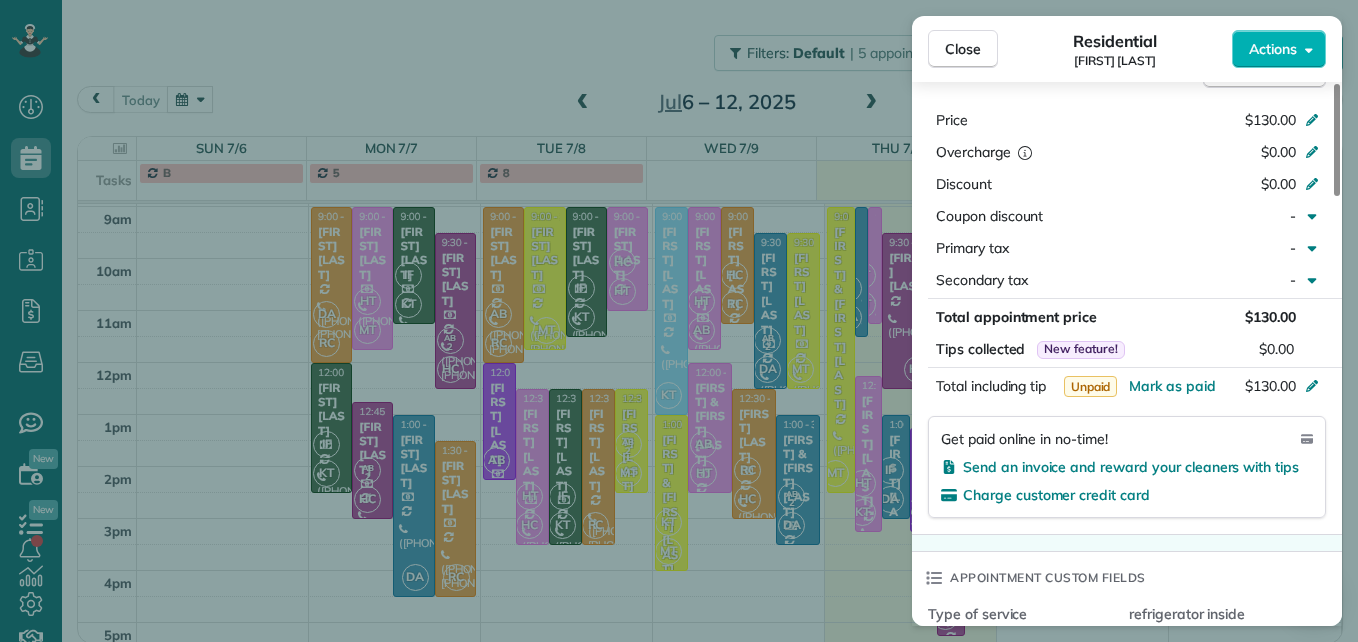 scroll, scrollTop: 1000, scrollLeft: 0, axis: vertical 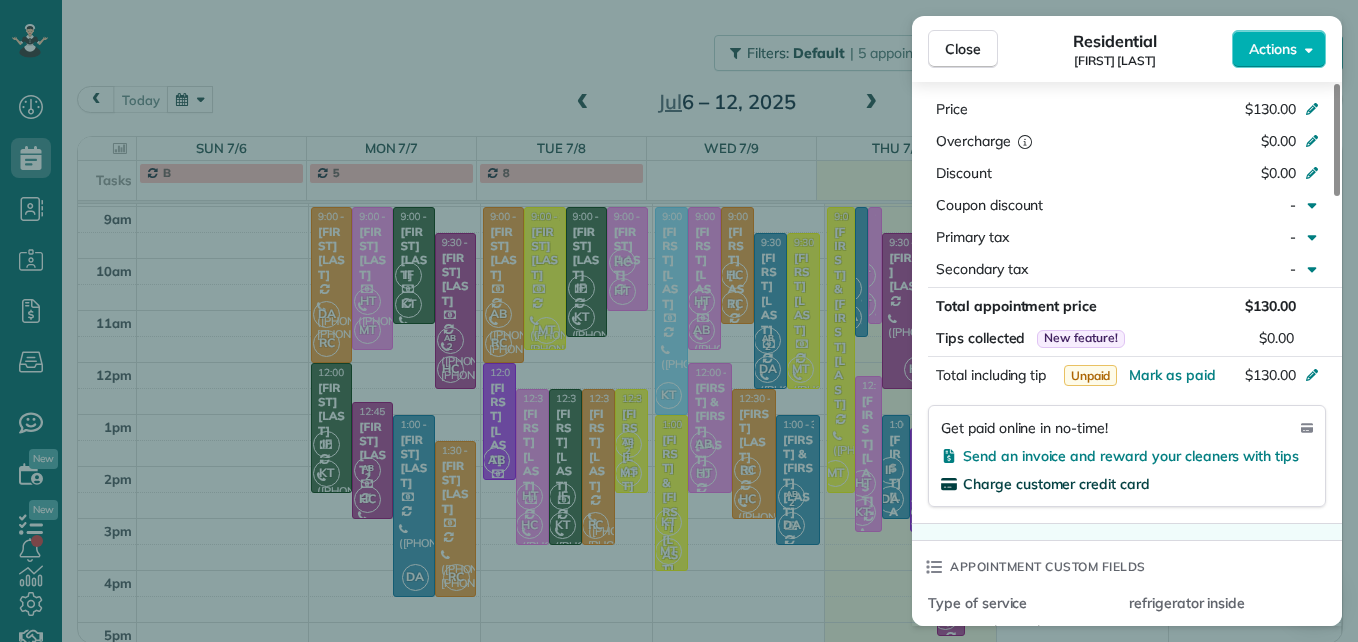 click on "Charge customer credit card" at bounding box center [1056, 484] 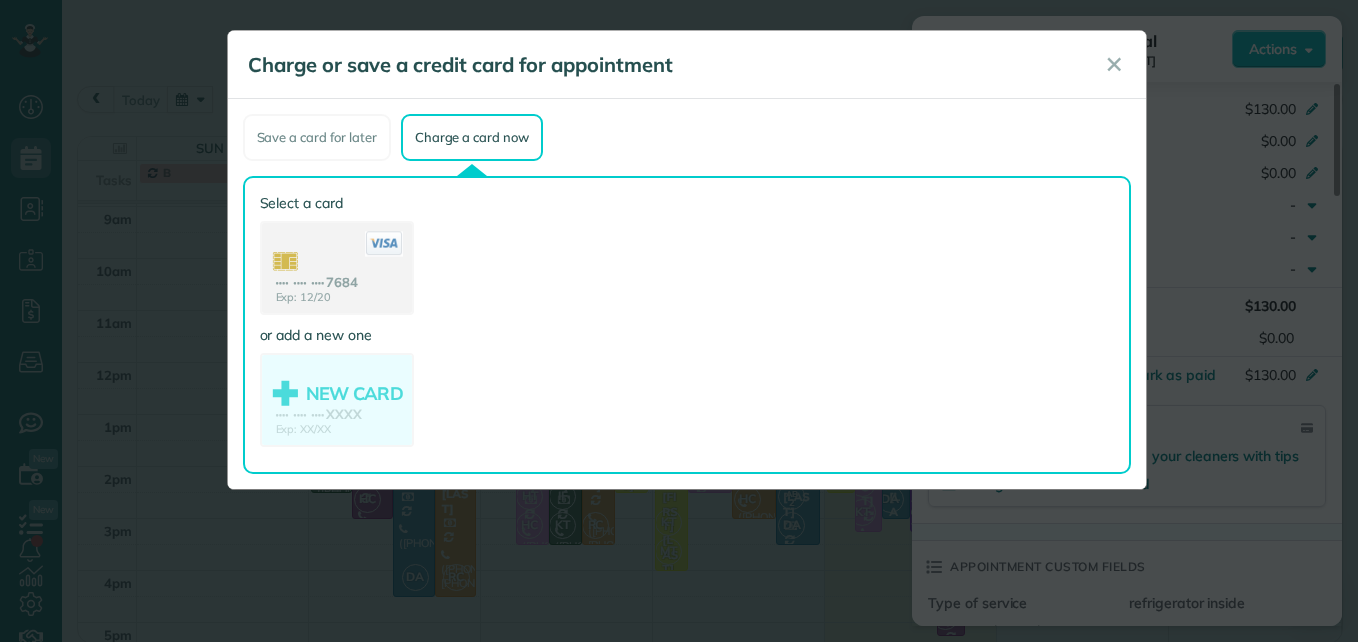 click 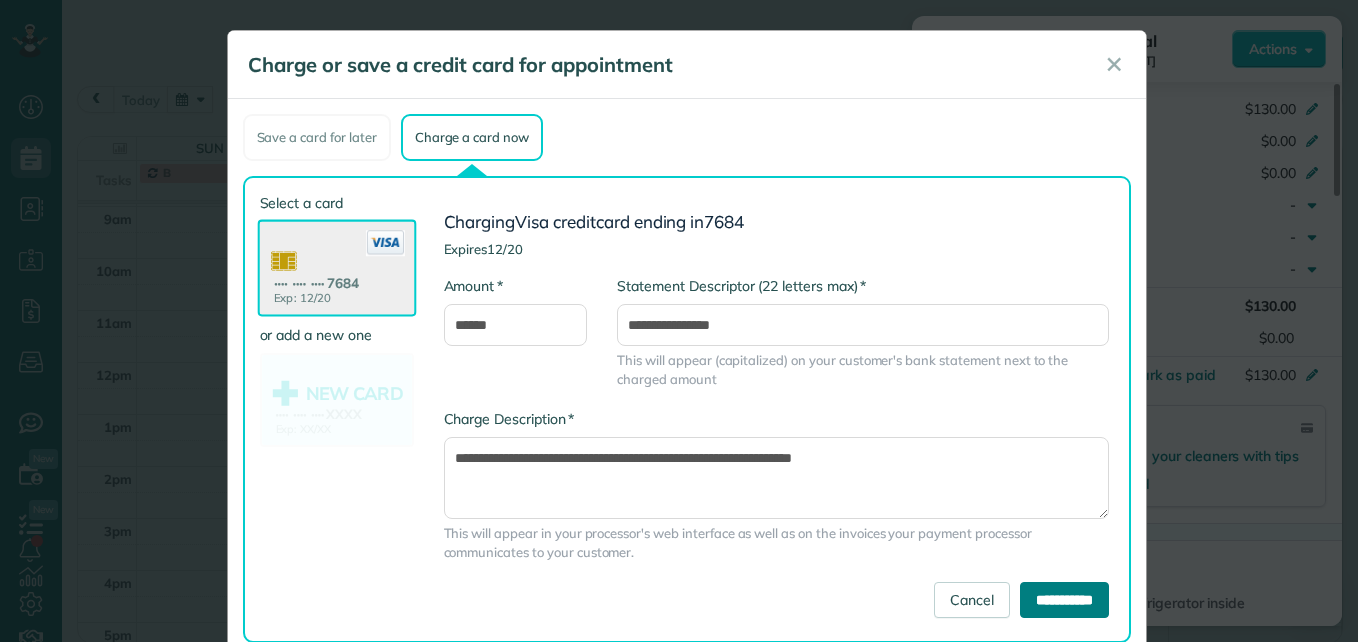 click on "**********" at bounding box center (1064, 600) 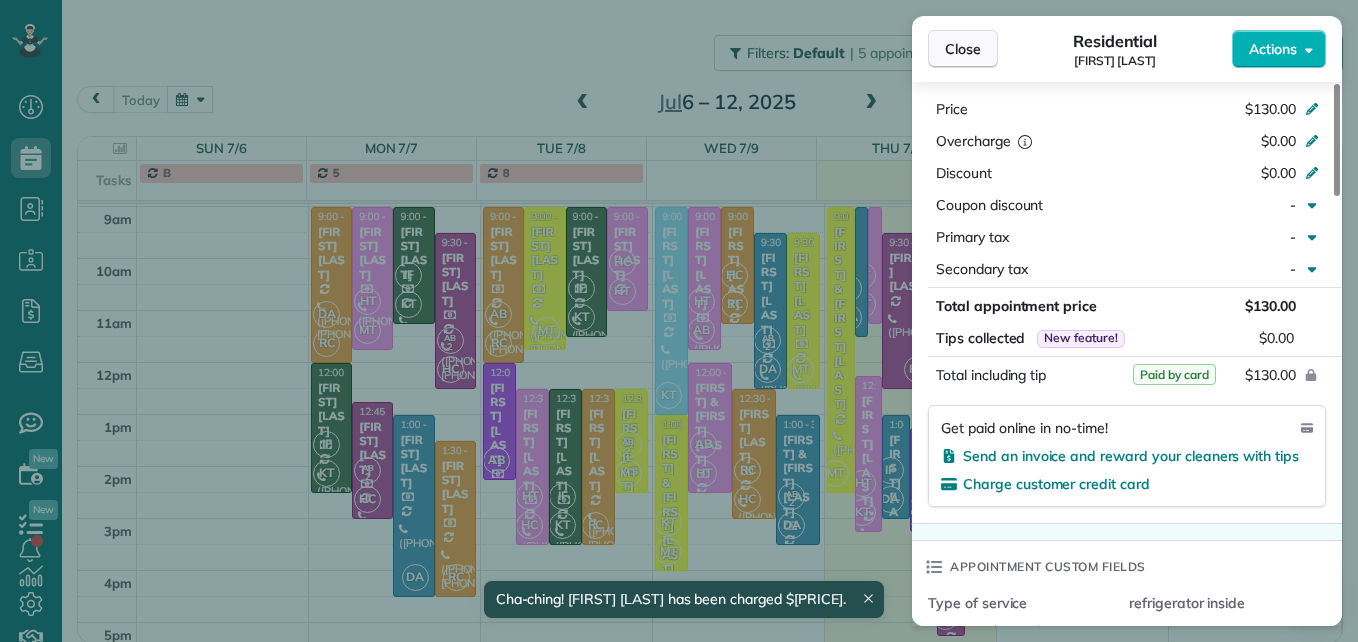 click on "Close" at bounding box center (963, 49) 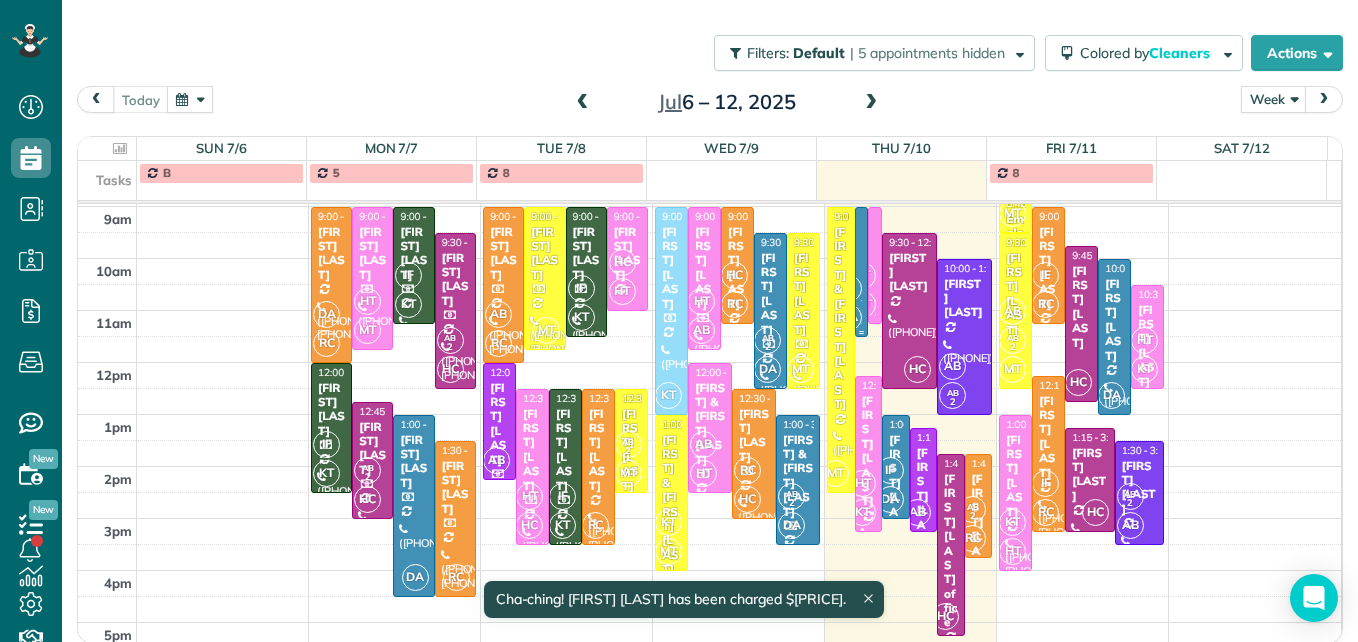 click on "IF" at bounding box center (848, 288) 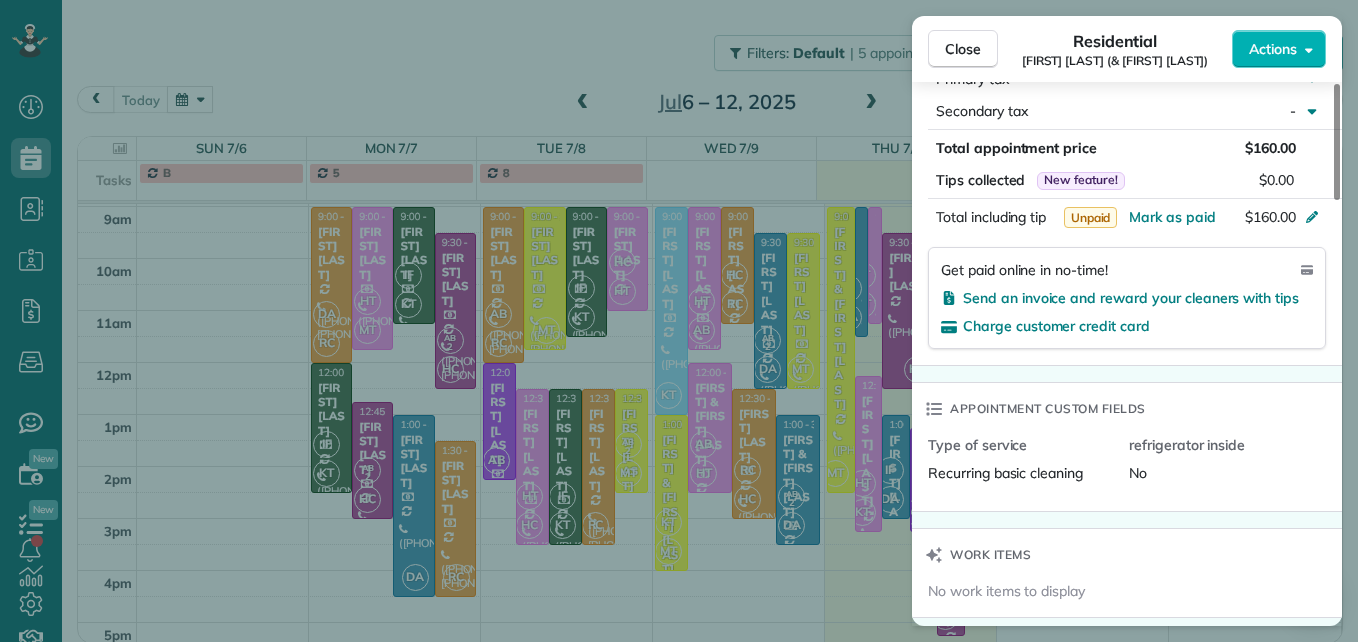 scroll, scrollTop: 1200, scrollLeft: 0, axis: vertical 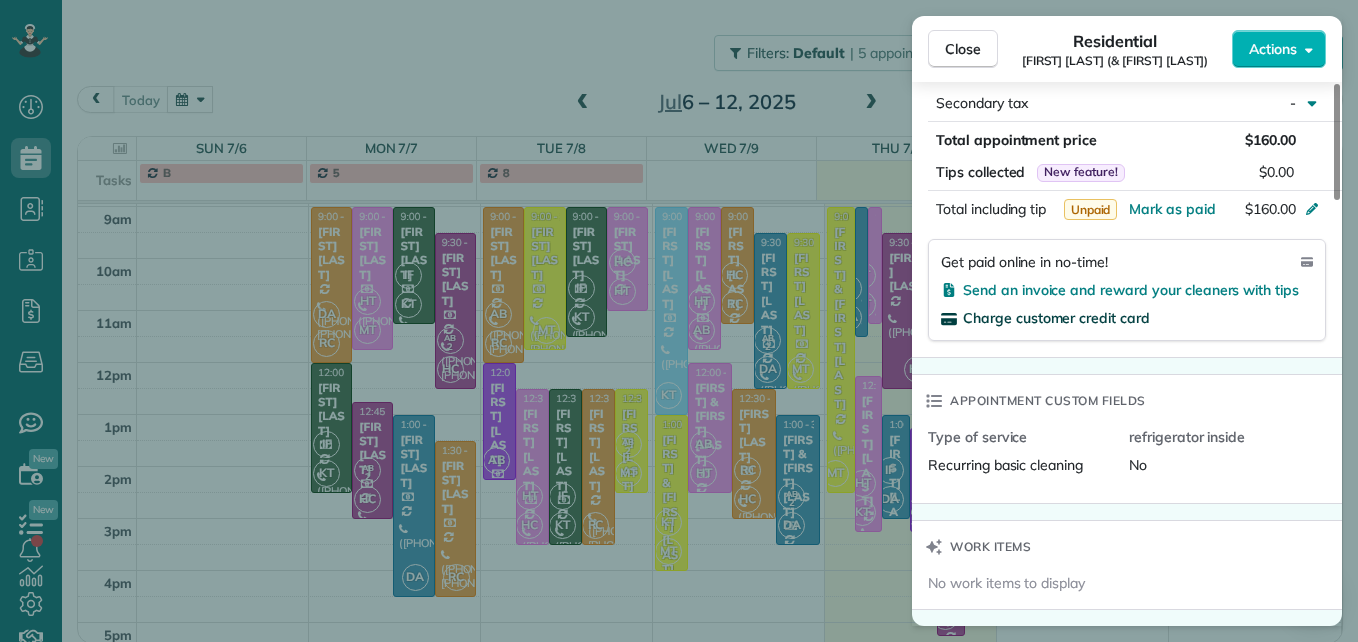 click on "Charge customer credit card" at bounding box center [1056, 318] 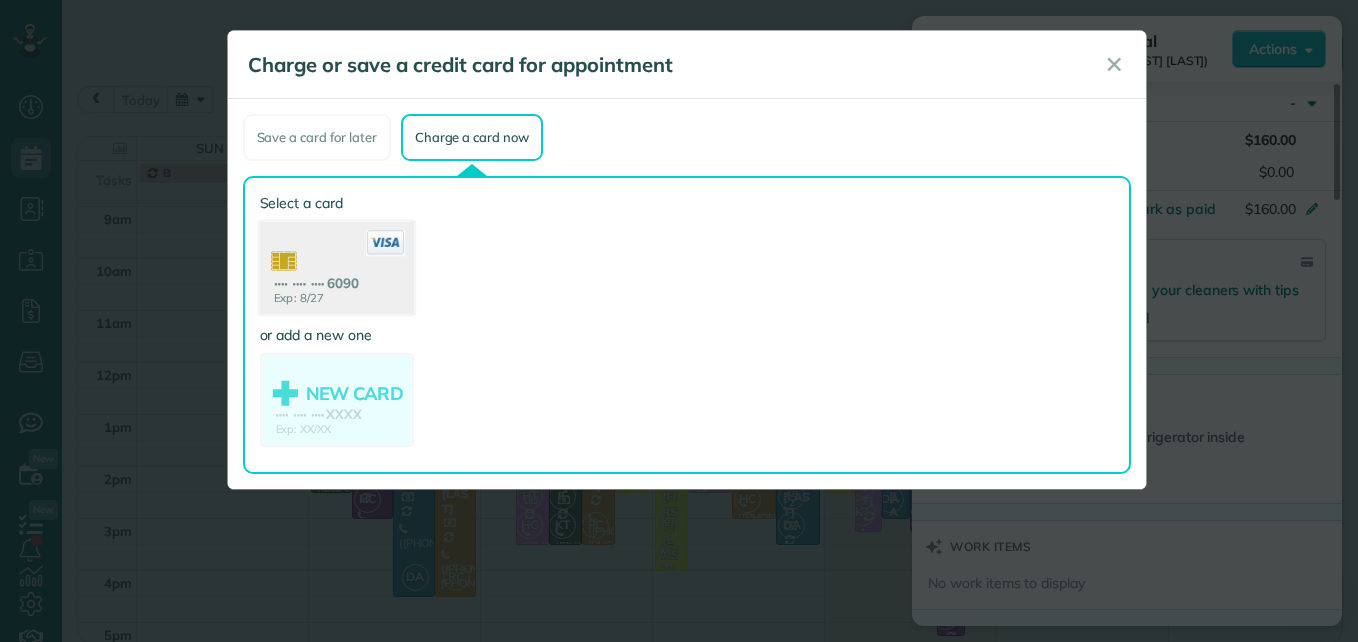 click 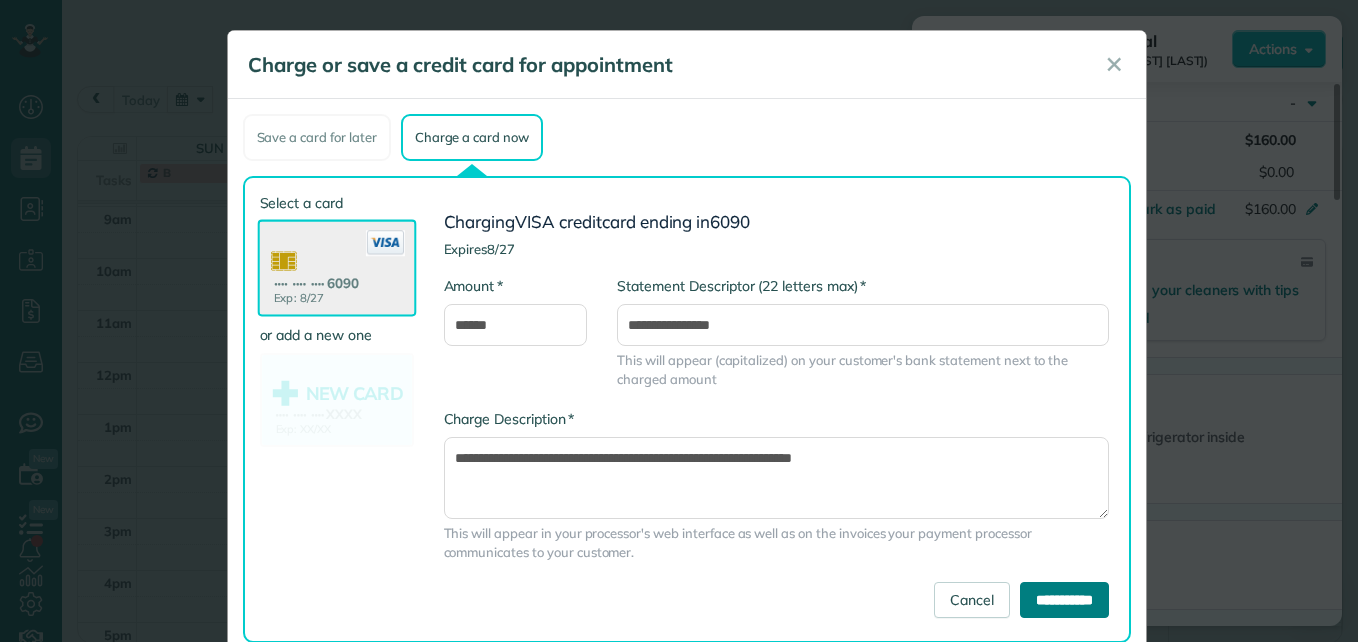 click on "**********" at bounding box center (1064, 600) 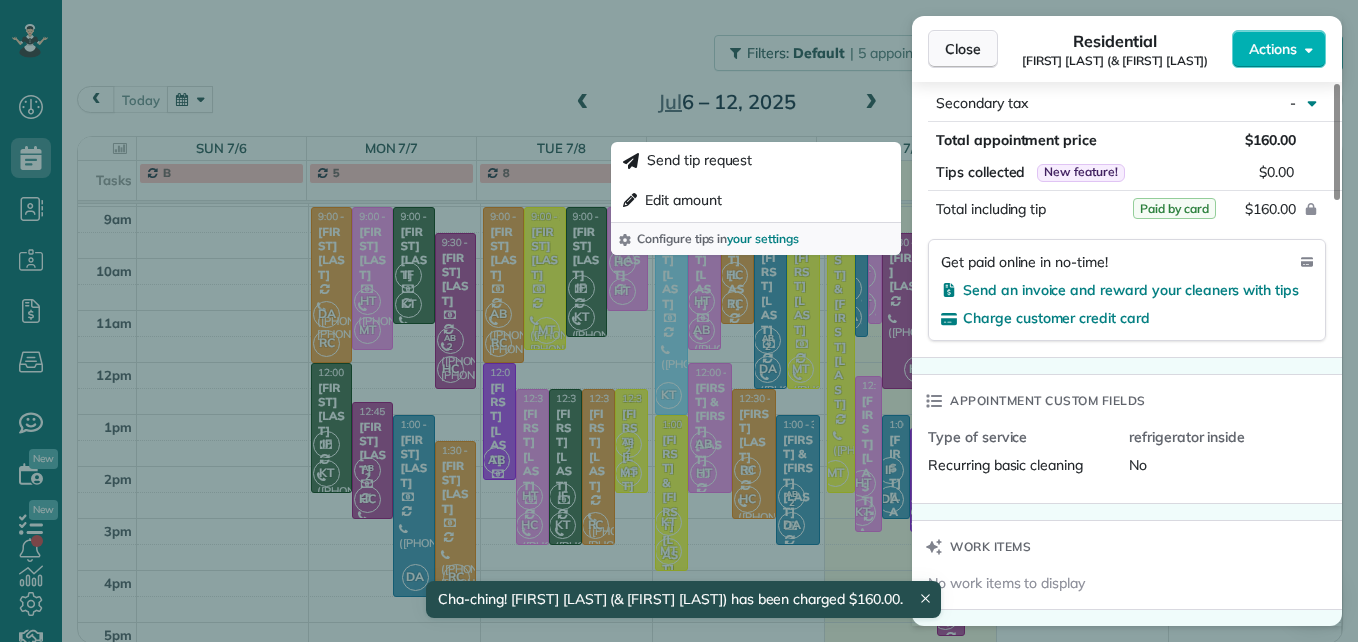 scroll, scrollTop: 1175, scrollLeft: 0, axis: vertical 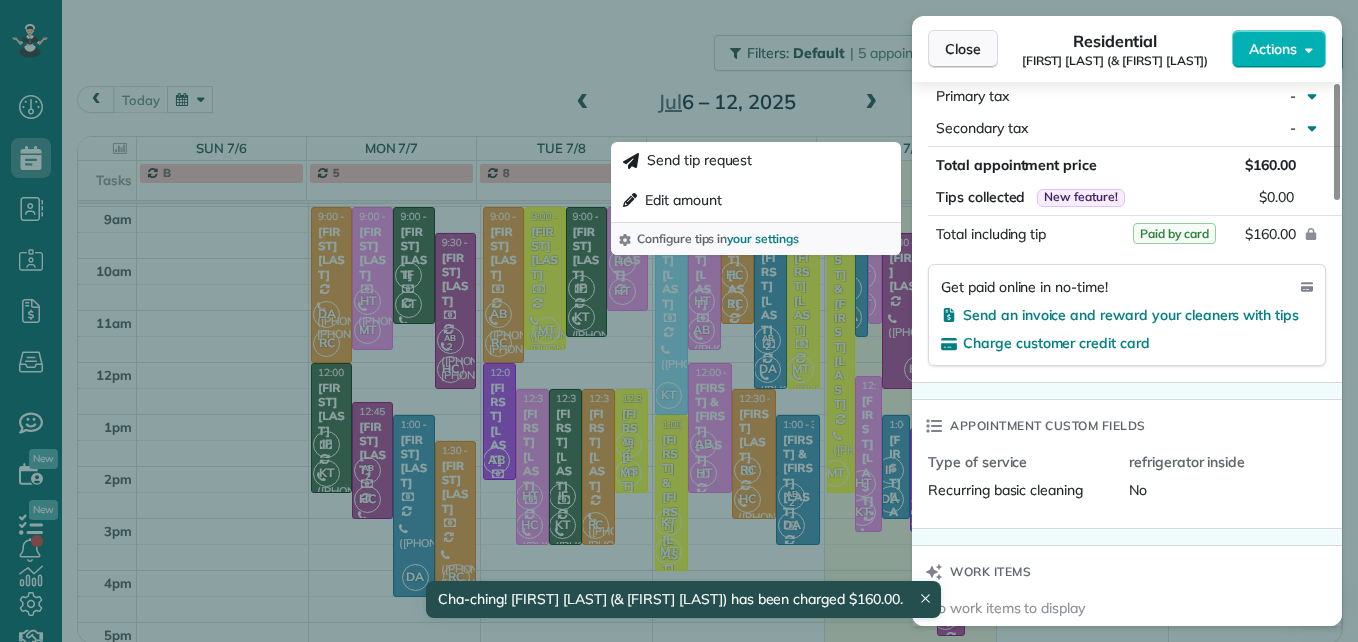 click on "Close" at bounding box center [963, 49] 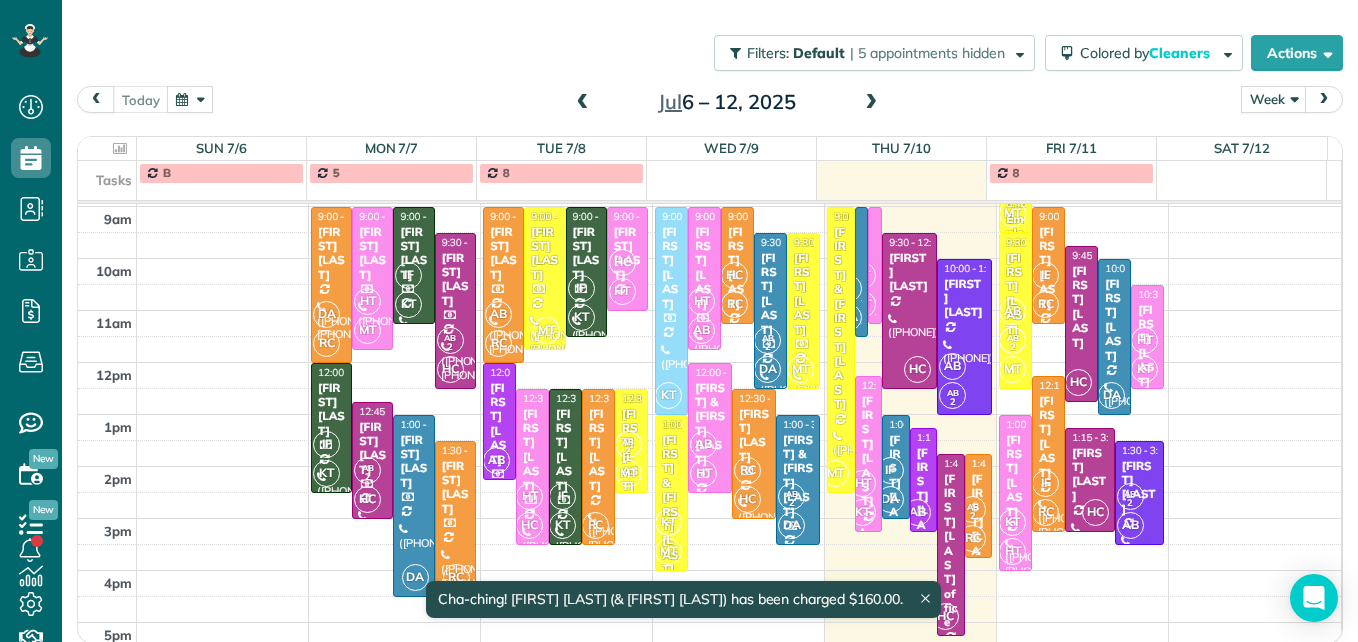 click on "2" at bounding box center (972, 516) 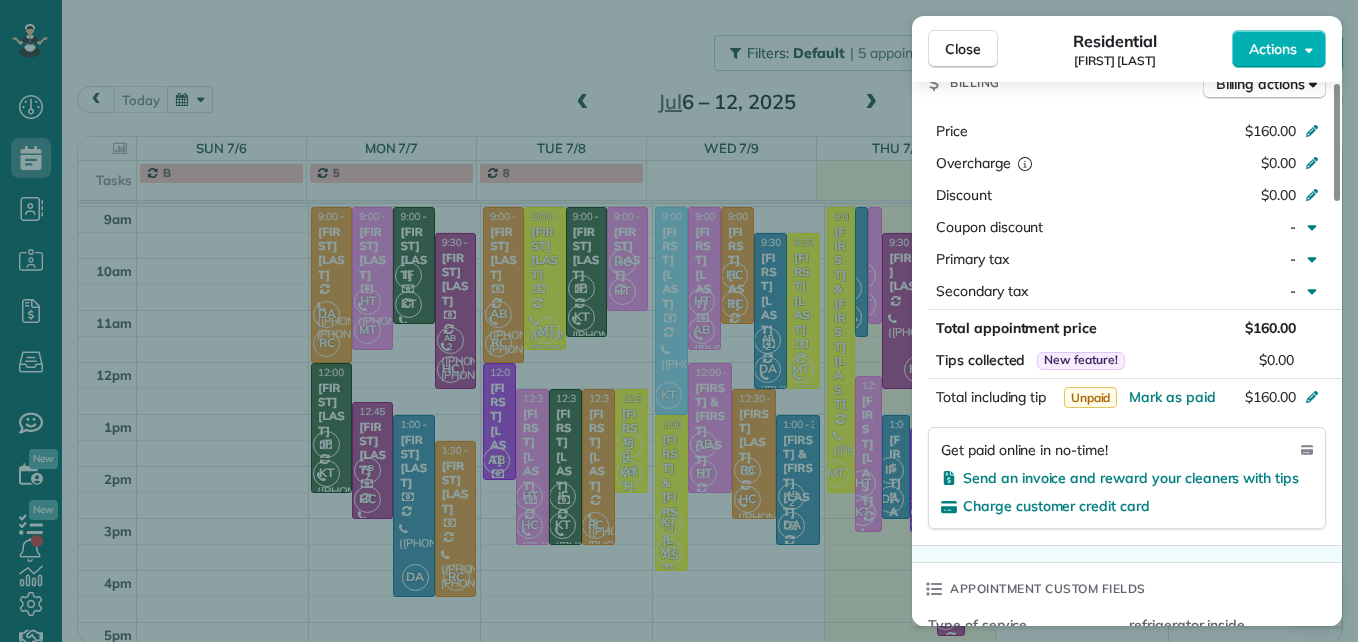 scroll, scrollTop: 1000, scrollLeft: 0, axis: vertical 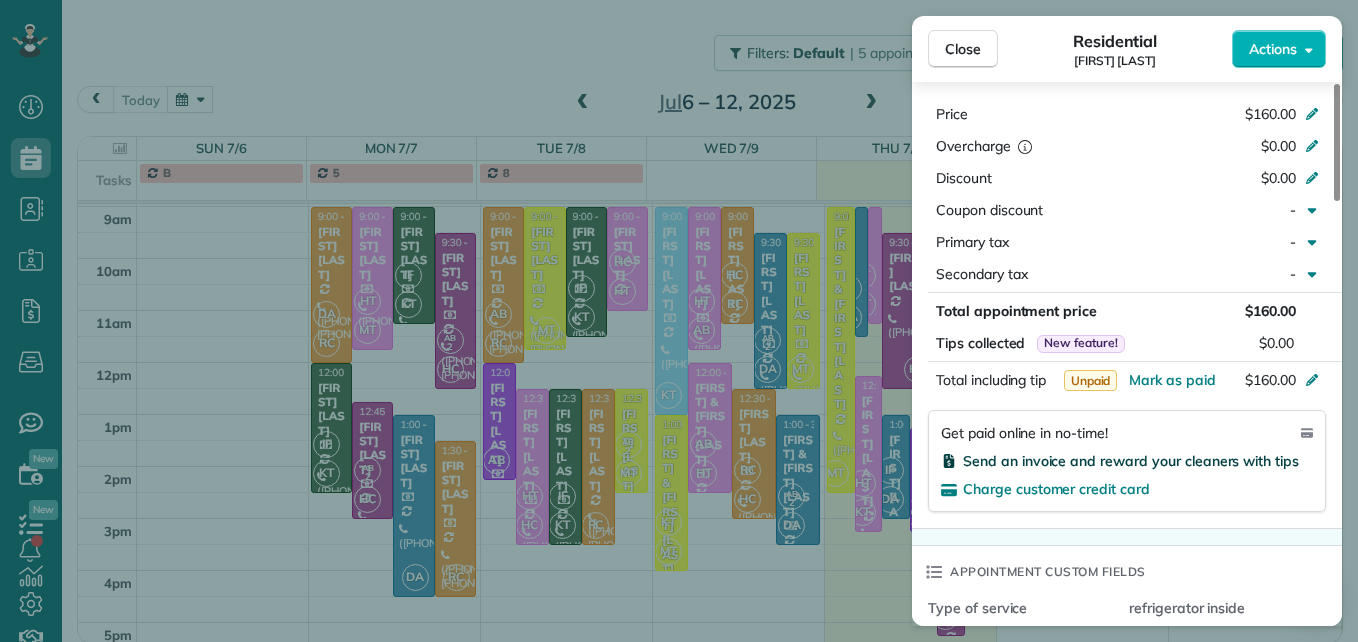 click on "Send an invoice and reward your cleaners with tips" at bounding box center [1131, 461] 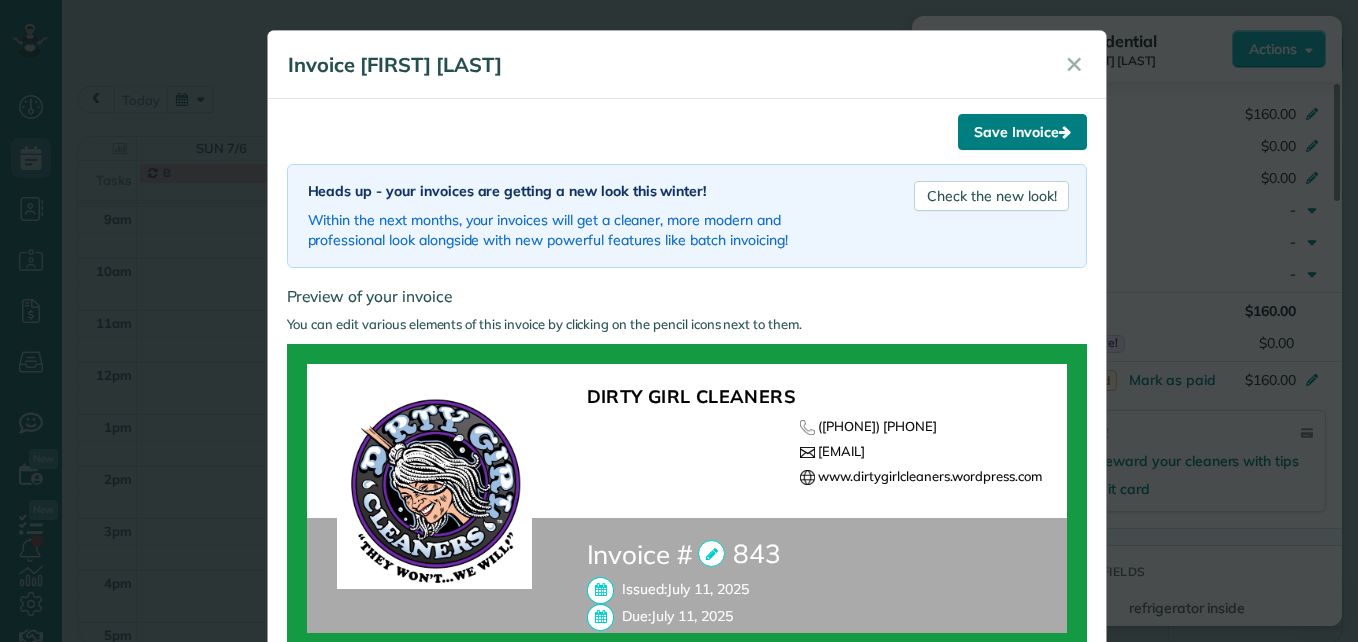click on "Save Invoice" at bounding box center [1022, 132] 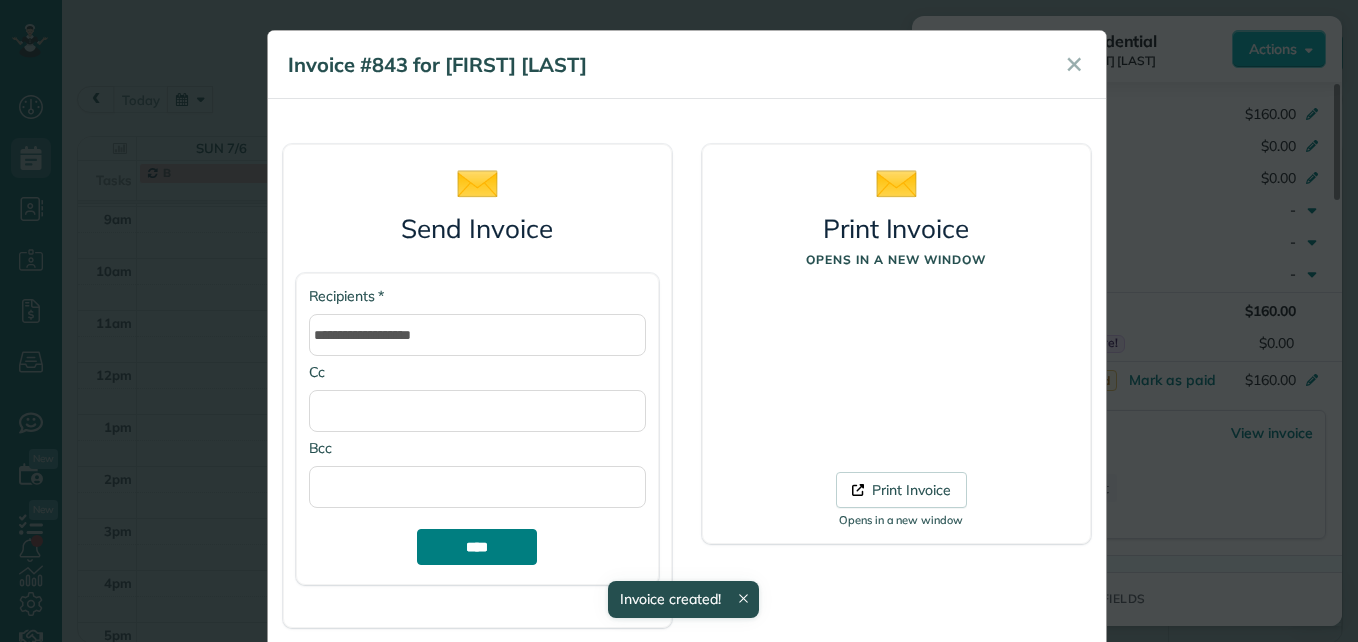 click on "****" at bounding box center (477, 547) 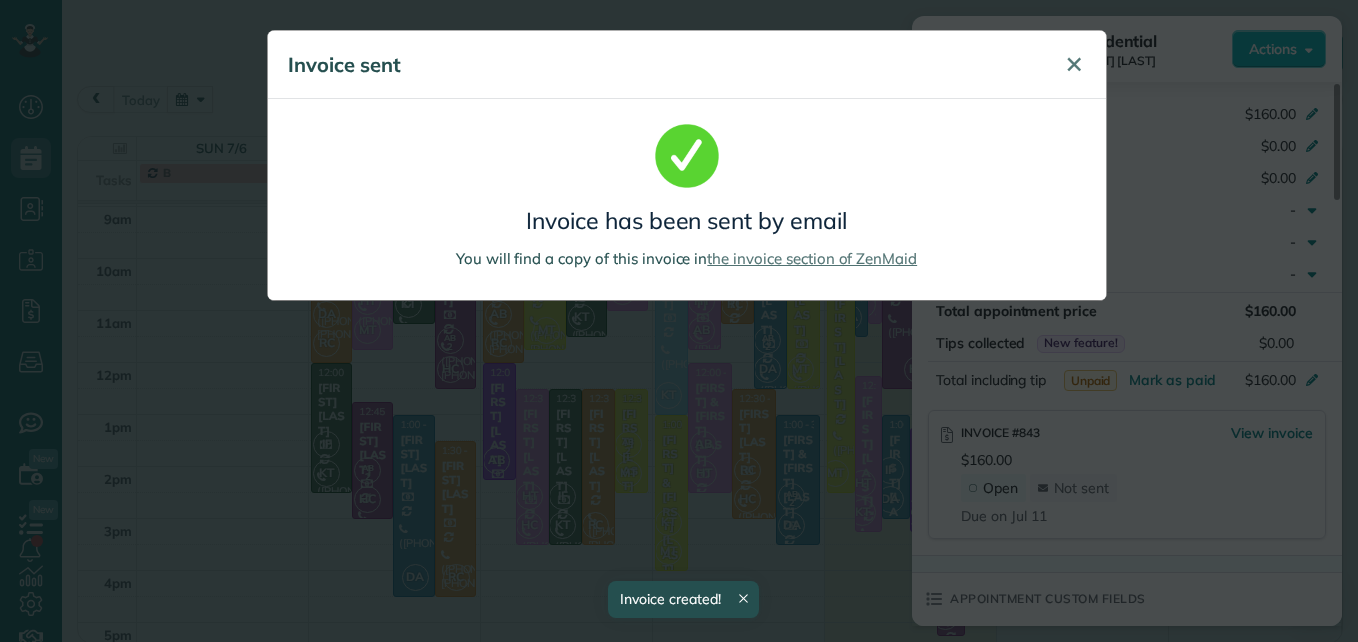 click on "✕" at bounding box center [1074, 64] 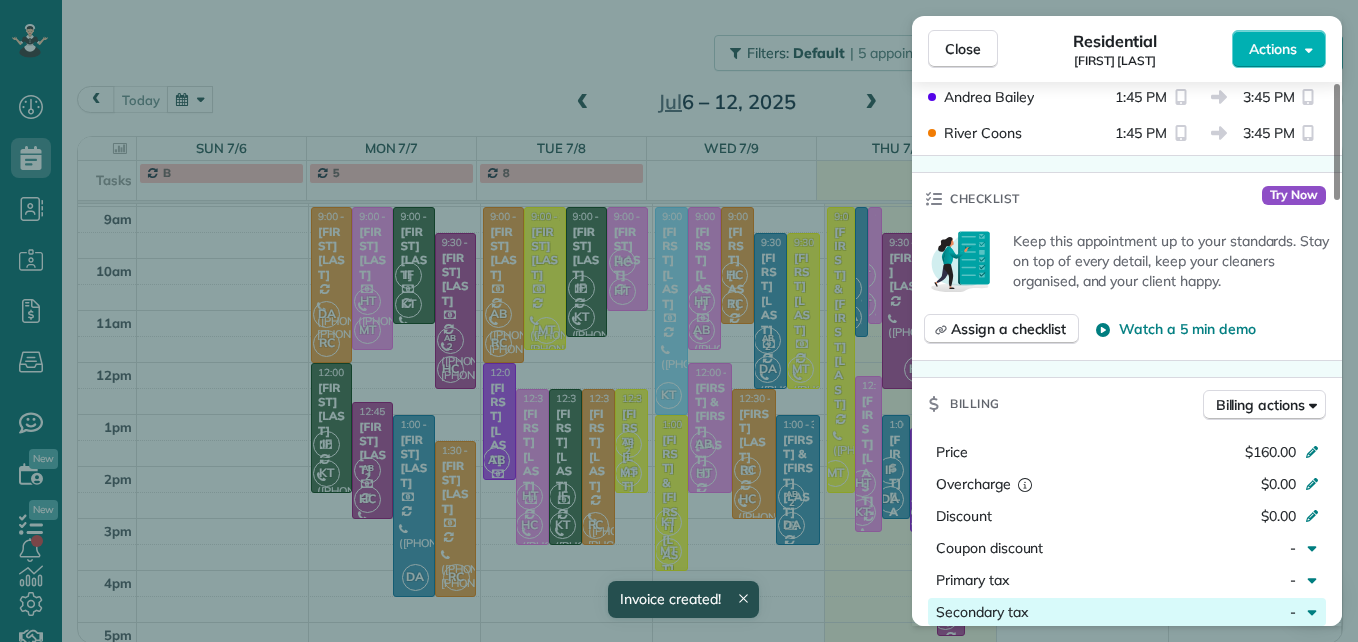 scroll, scrollTop: 600, scrollLeft: 0, axis: vertical 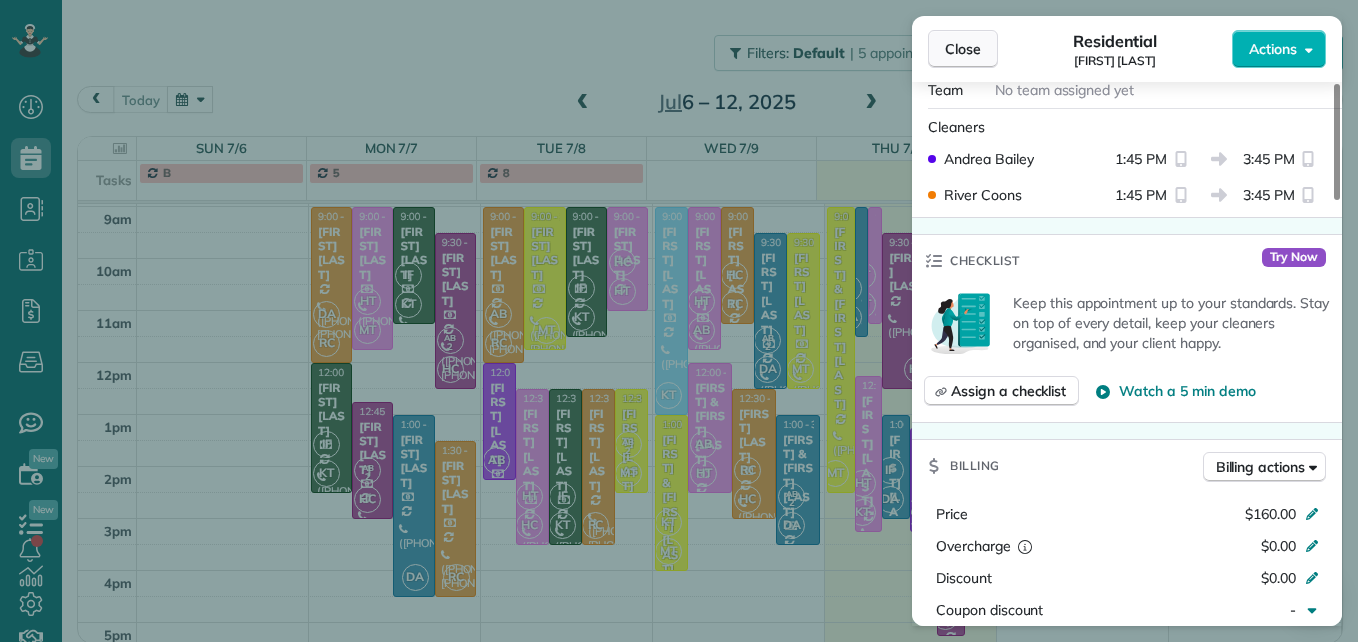 click on "Close" at bounding box center [963, 49] 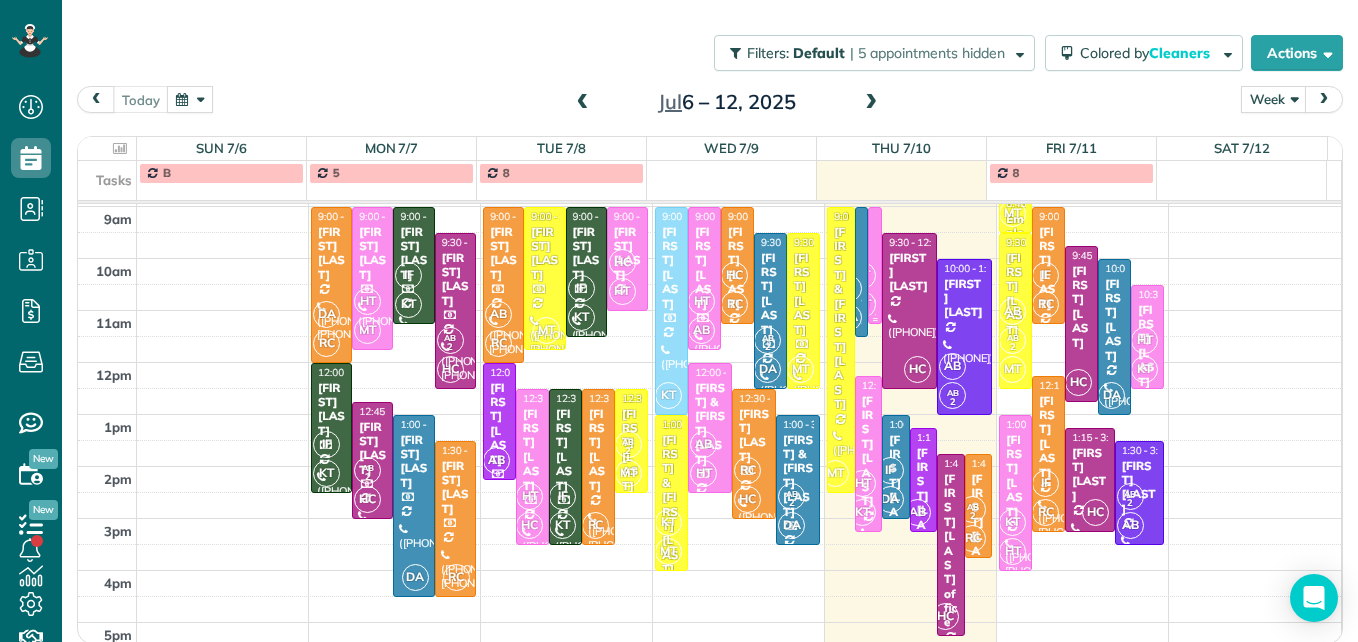 click on "[FIRST] [LAST]" at bounding box center (862, 290) 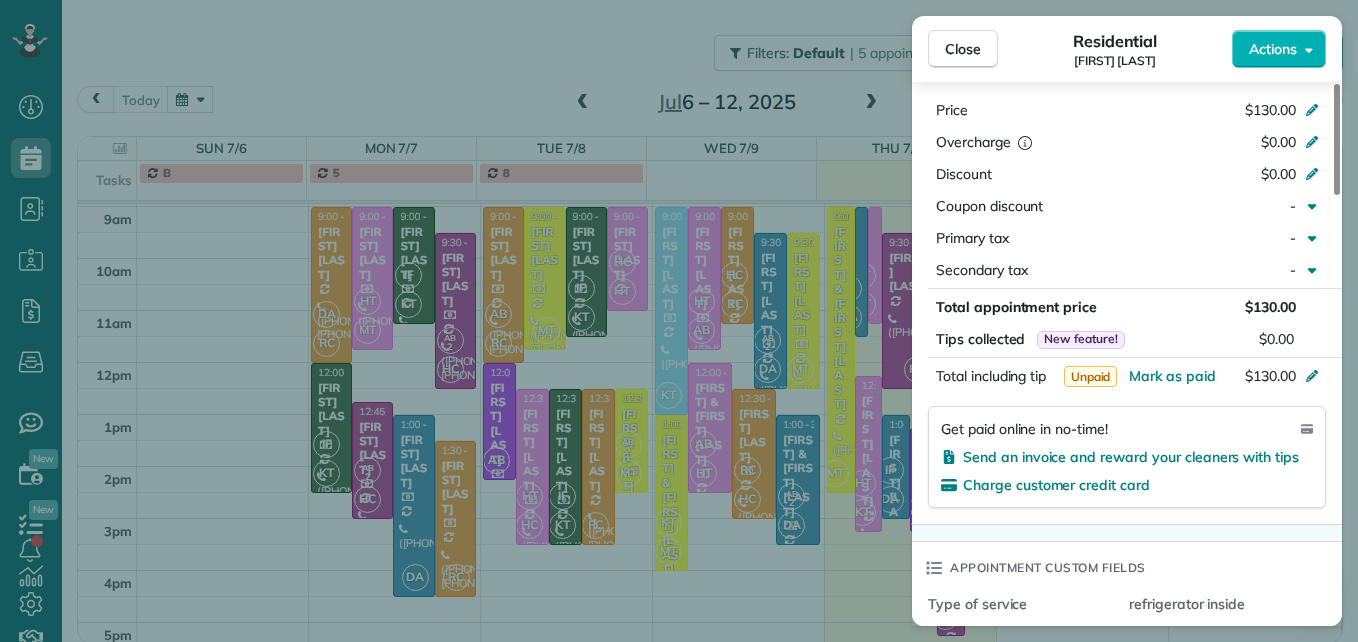 scroll, scrollTop: 1000, scrollLeft: 0, axis: vertical 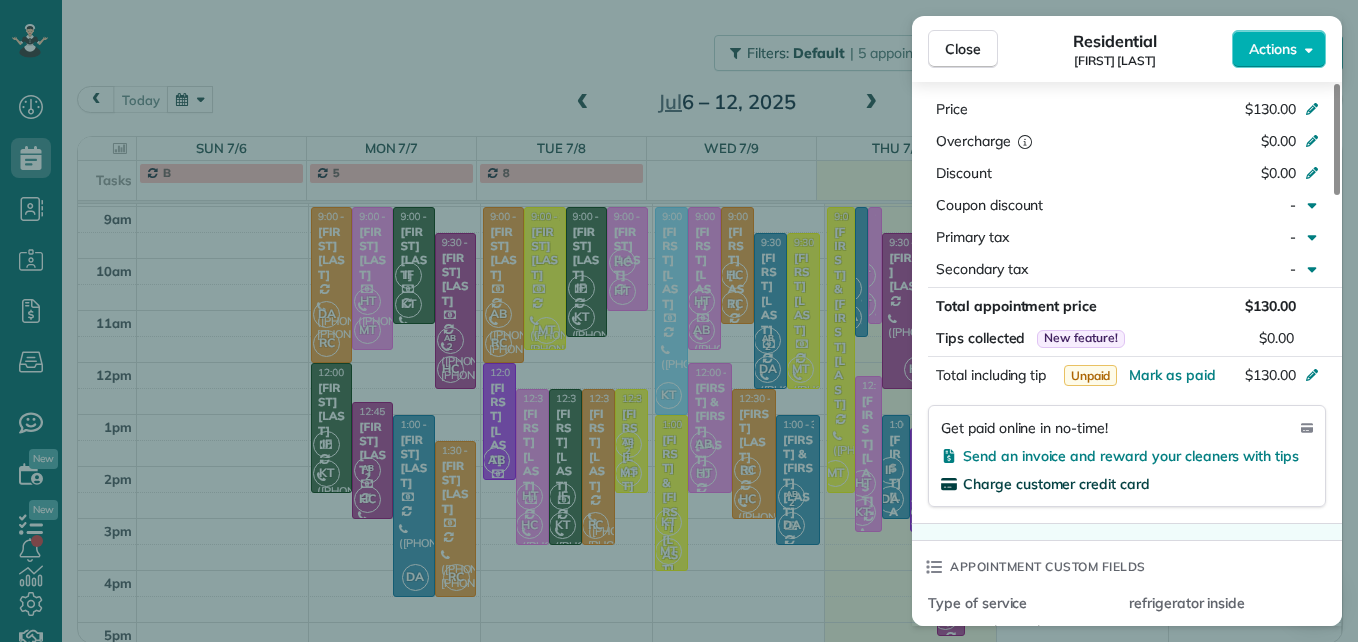click on "Charge customer credit card" at bounding box center (1056, 484) 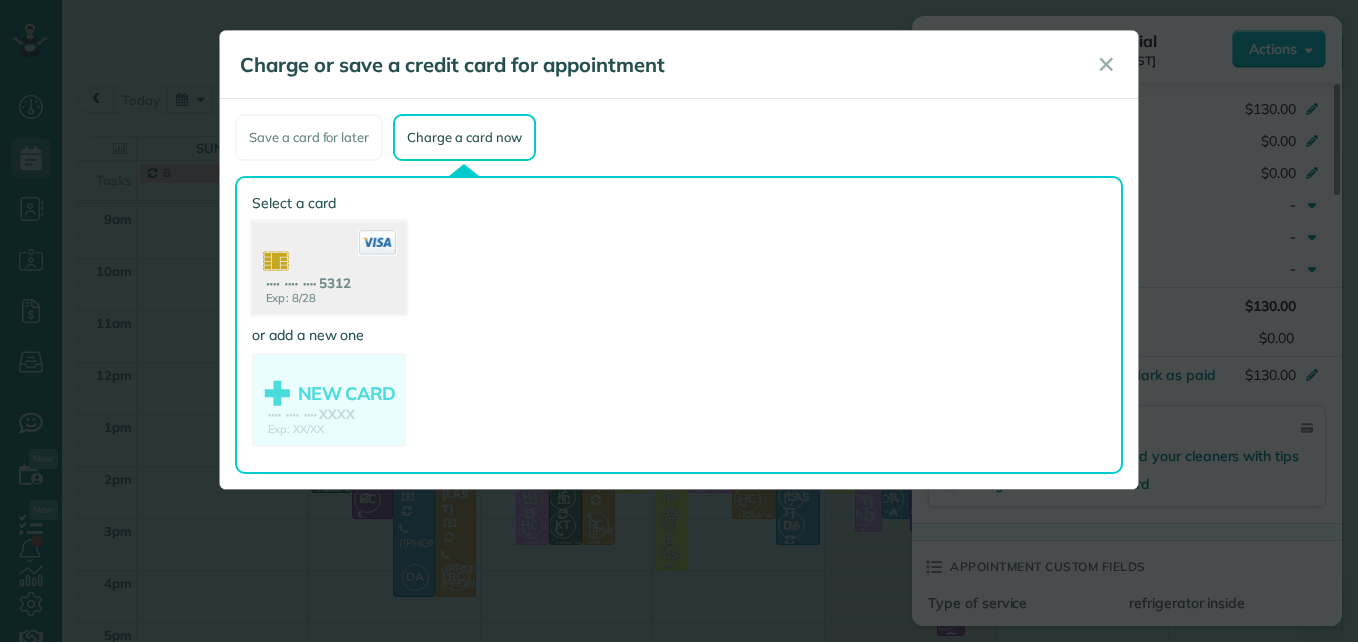 click 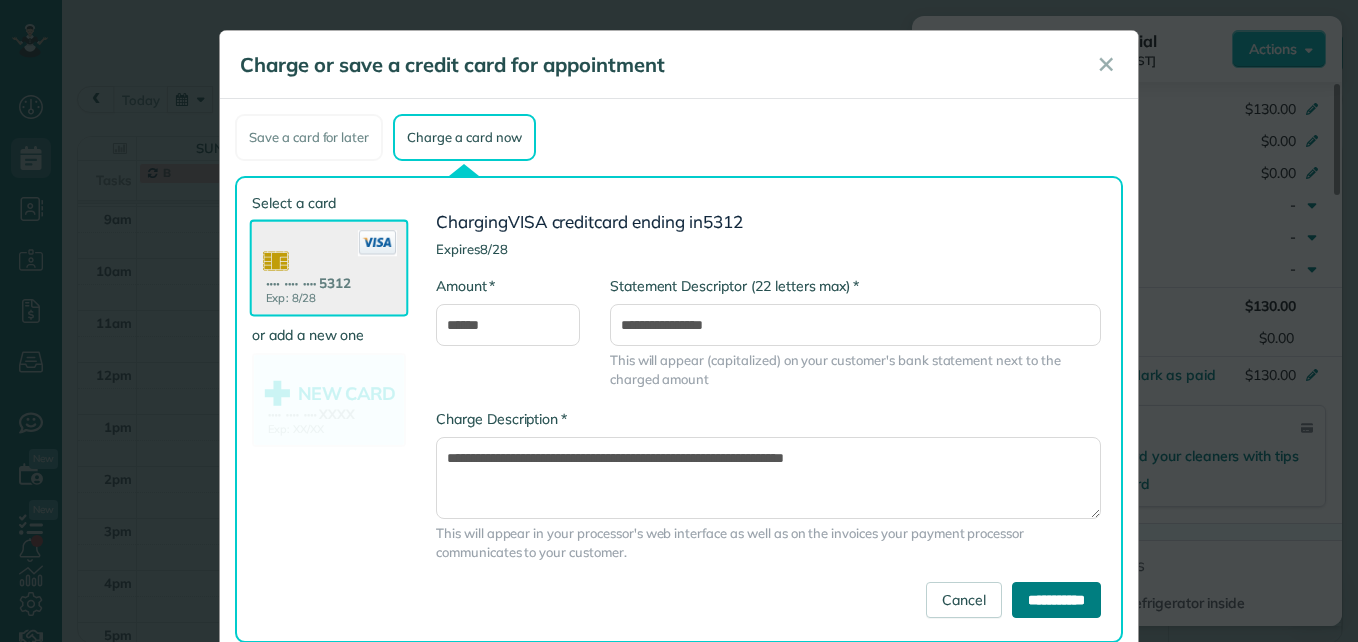 click on "**********" at bounding box center (1056, 600) 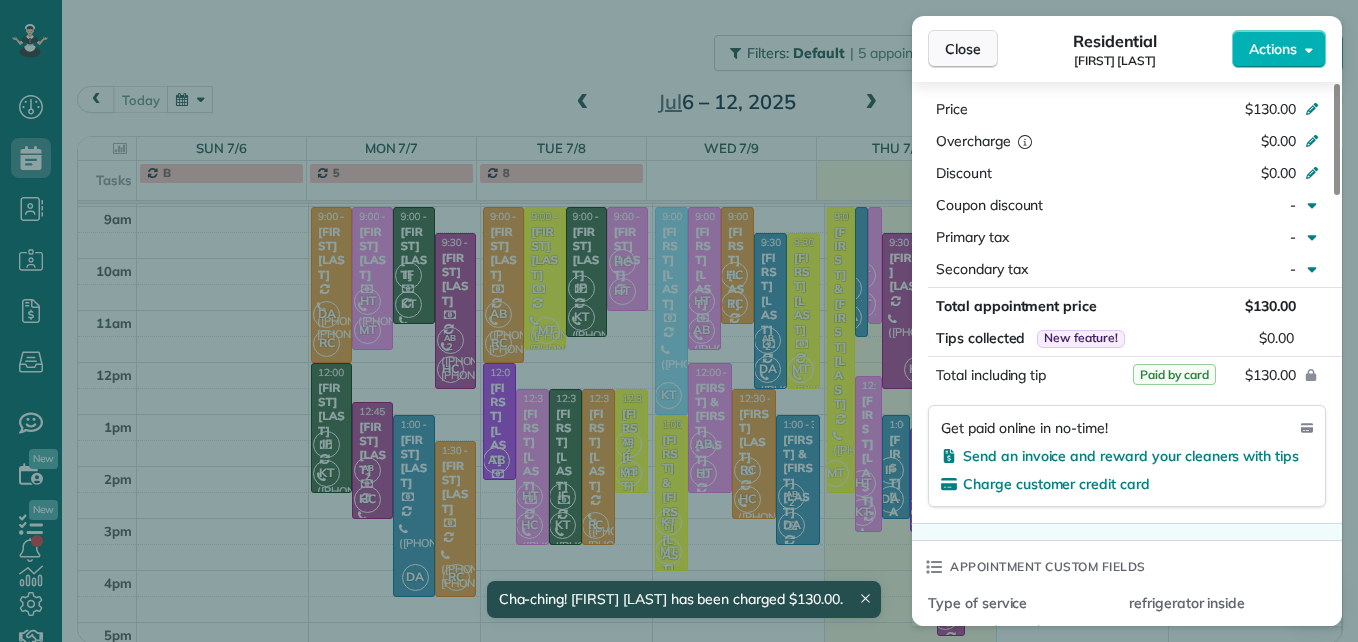 click on "Close" at bounding box center (963, 49) 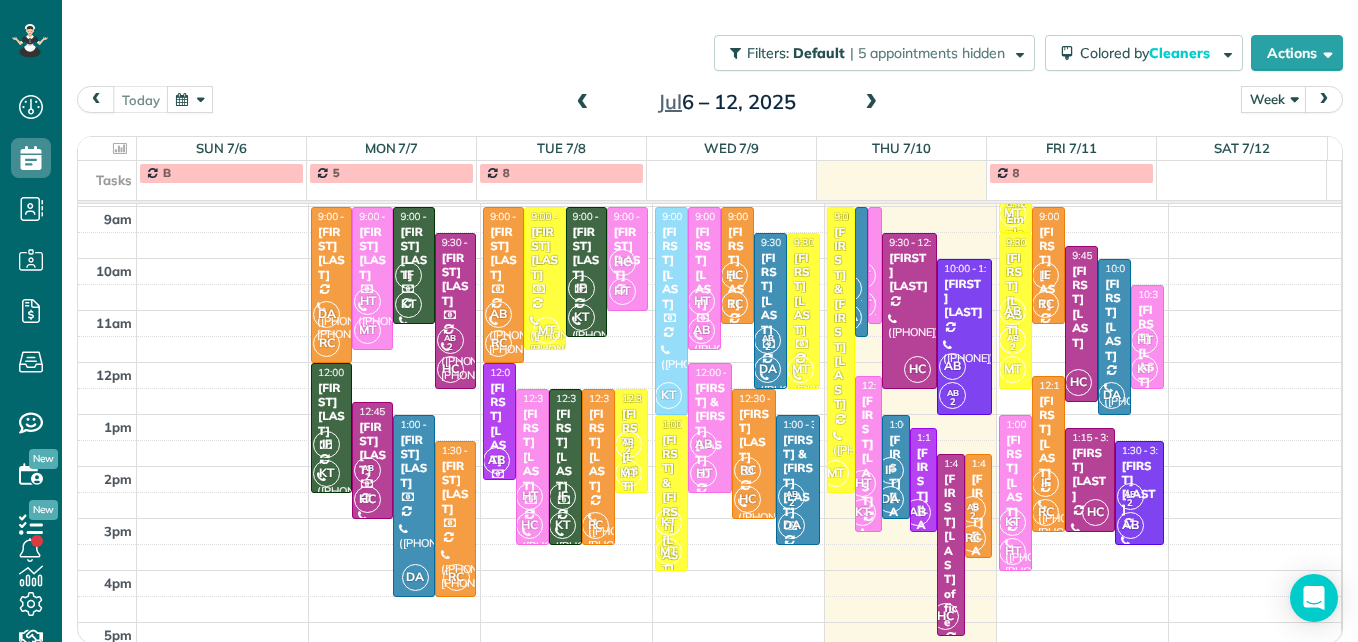 click at bounding box center (871, 103) 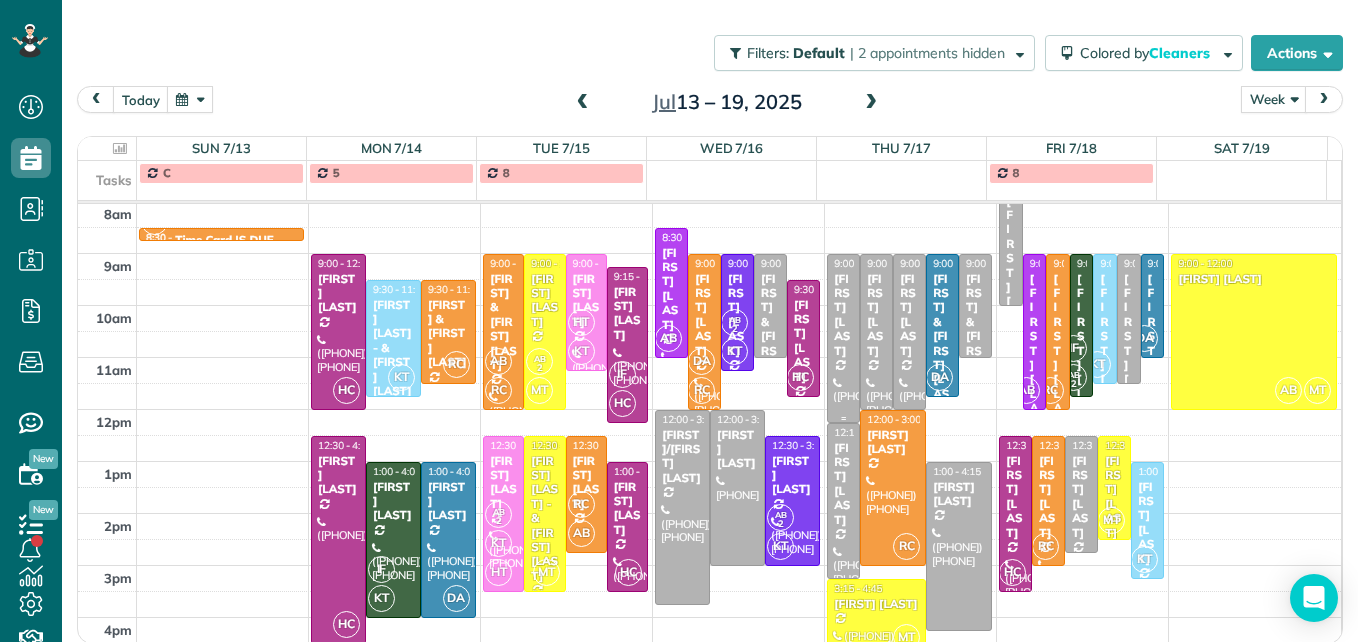 scroll, scrollTop: 309, scrollLeft: 0, axis: vertical 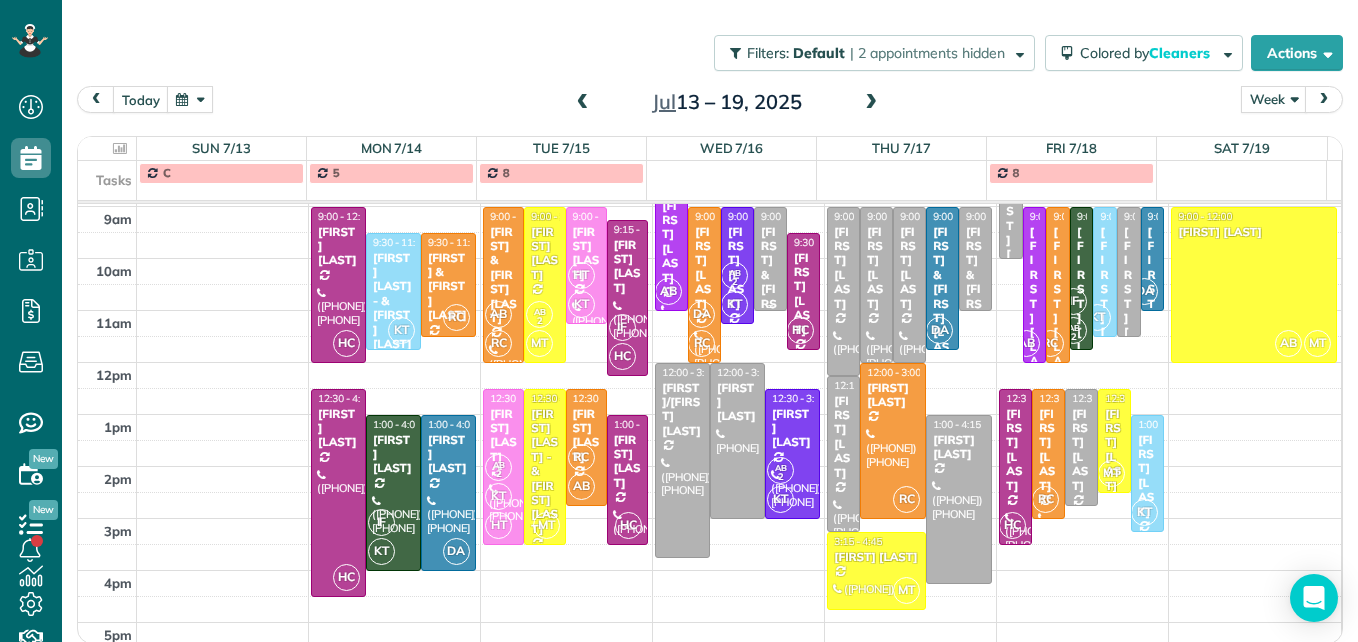 click on "[FIRST] & [FIRST] [LAST]" at bounding box center [770, 297] 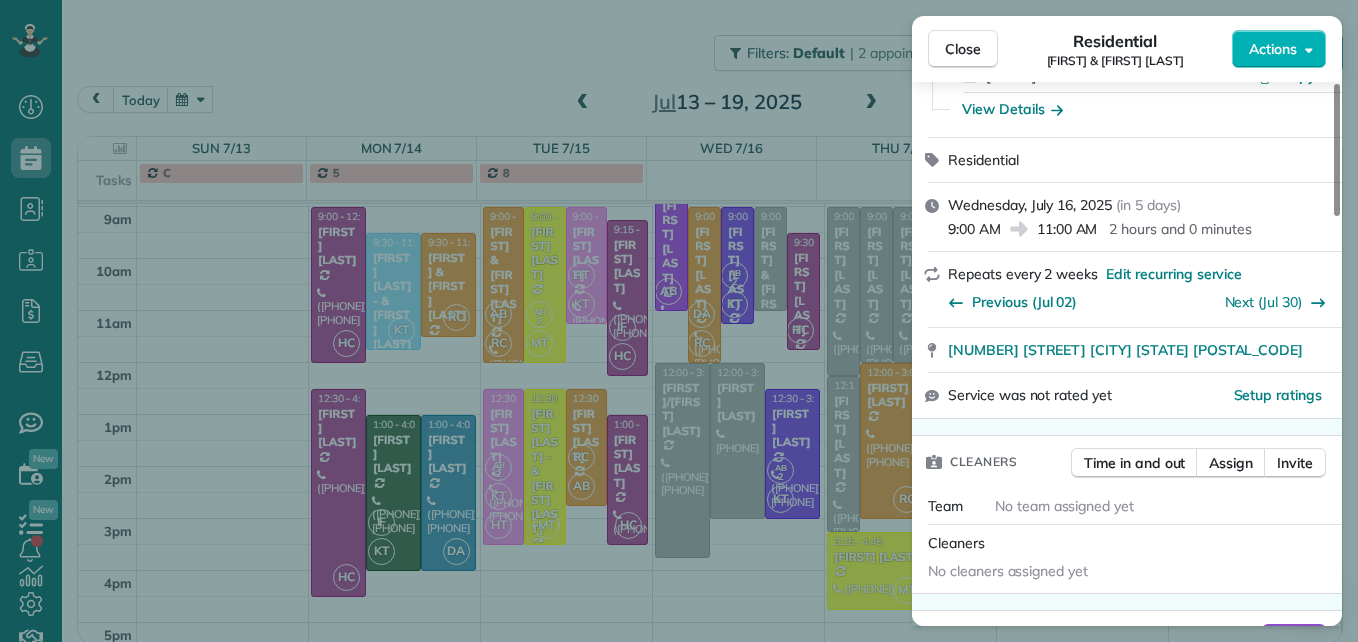 scroll, scrollTop: 200, scrollLeft: 0, axis: vertical 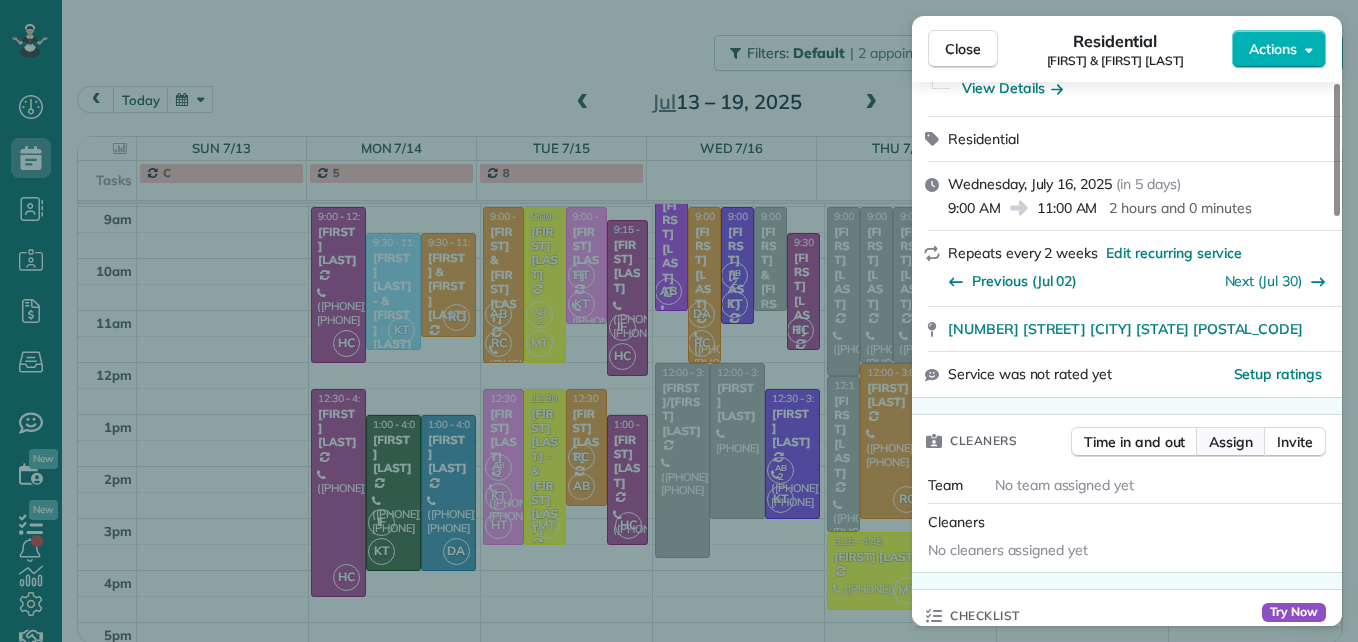 click on "Assign" at bounding box center (1231, 442) 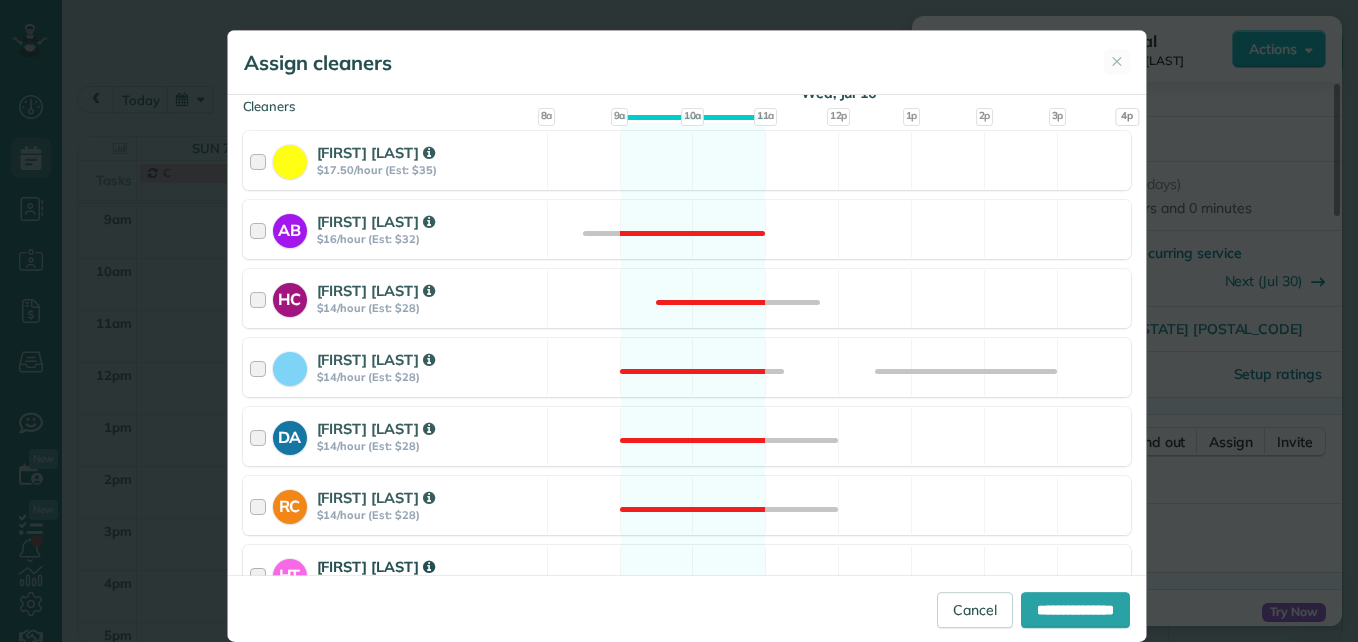 scroll, scrollTop: 300, scrollLeft: 0, axis: vertical 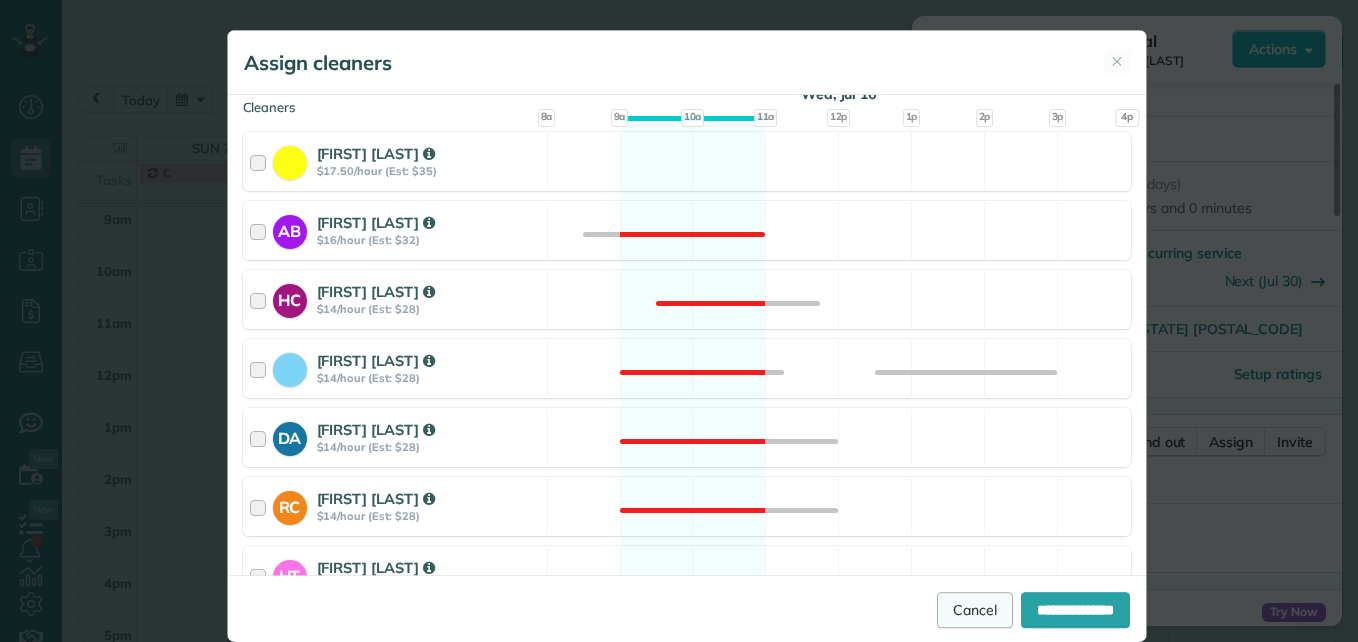 click on "Cancel" at bounding box center (975, 610) 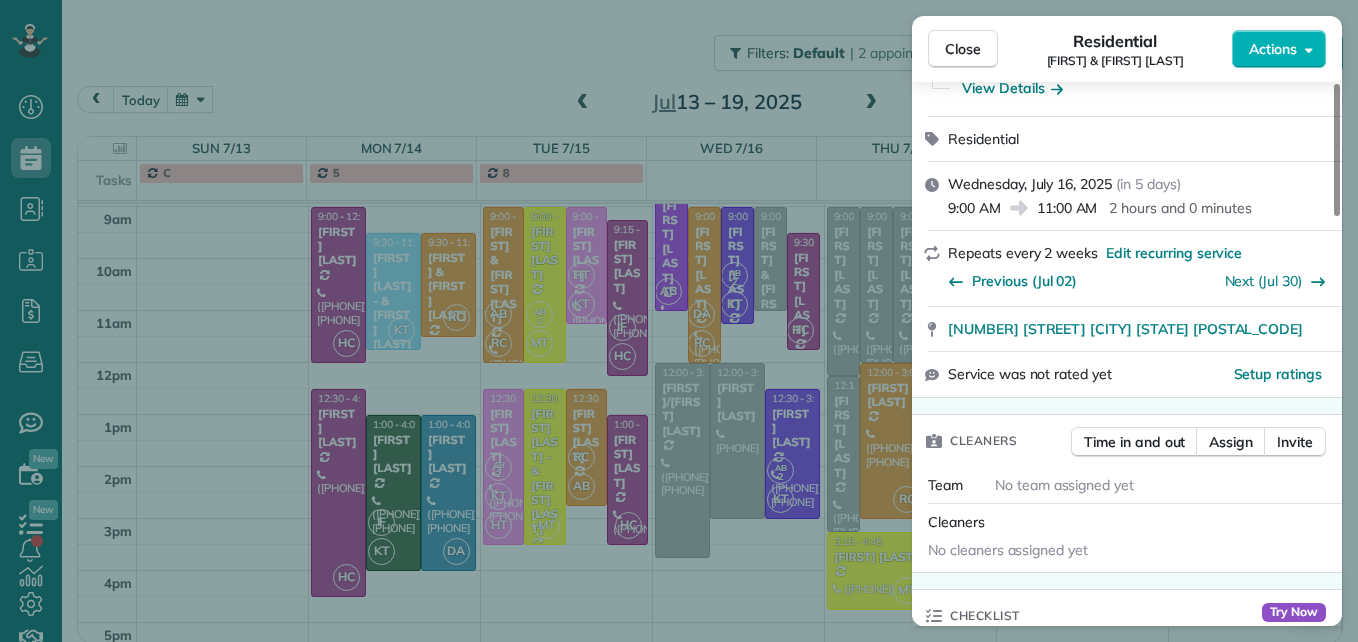 click on "[CITY], [STATE] [POSTAL_CODE] Actions Status Active [FIRST] [LAST] · Open profile Mobile ([PHONE]) Copy [EMAIL] Copy View Details Residential [DATE] ( in [DAYS] days ) [TIME] [TIME] [DURATION] Repeats every [WEEKS] Edit recurring service Previous (Jul 02) Next (Jul 30) [NUMBER] [STREET] [CITY] [STATE] [POSTAL_CODE] Service was not rated yet Setup ratings Cleaners Time in and out Assign Invite Team No team assigned yet Cleaners No cleaners assigned yet Checklist Try Now Keep this appointment up to your standards. Stay on top of every detail, keep your cleaners organised, and your client happy. Assign a checklist Watch a 5 min demo Billing Billing actions Price $[PRICE] Overcharge $[PRICE] Discount $[PRICE] Coupon discount - Primary tax - Secondary tax - Total appointment price $[PRICE] Tips collected New feature! $[PRICE] Unpaid Mark as paid Total including tip $[PRICE] Get paid online in no-time! Send an invoice and reward your cleaners with tips No Notes 0" at bounding box center (679, 321) 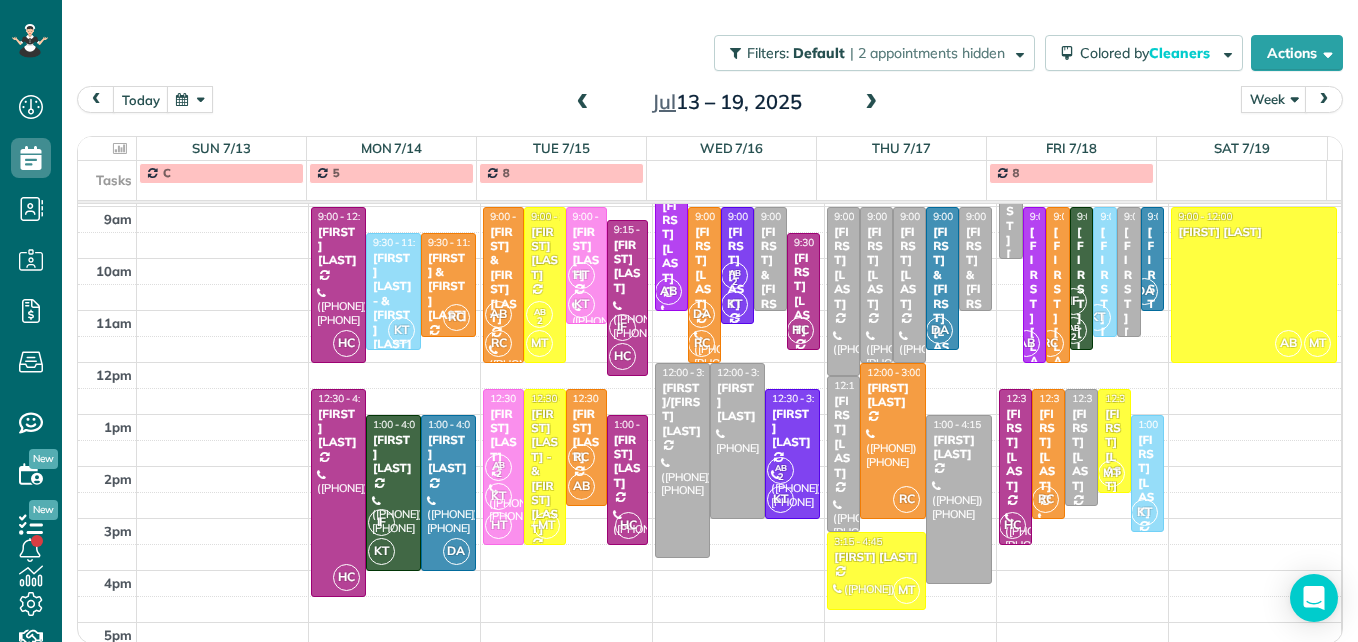 click on "AB 2" at bounding box center [734, 275] 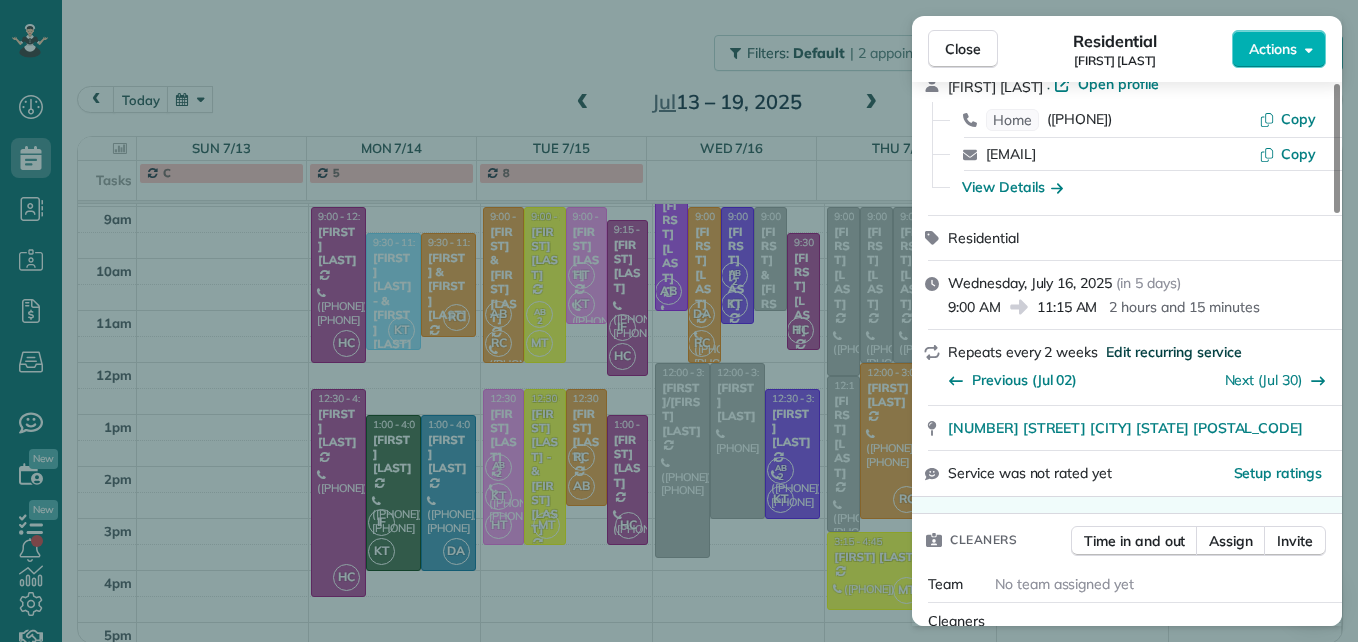 scroll, scrollTop: 200, scrollLeft: 0, axis: vertical 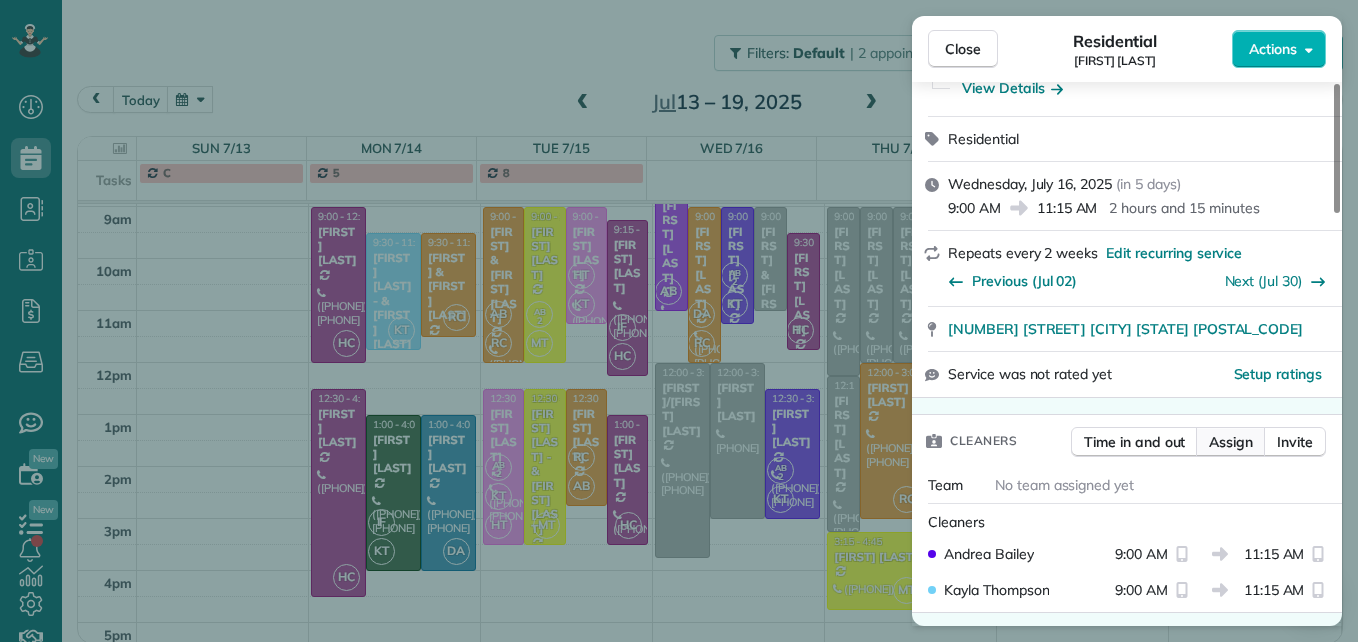 click on "Assign" at bounding box center [1231, 442] 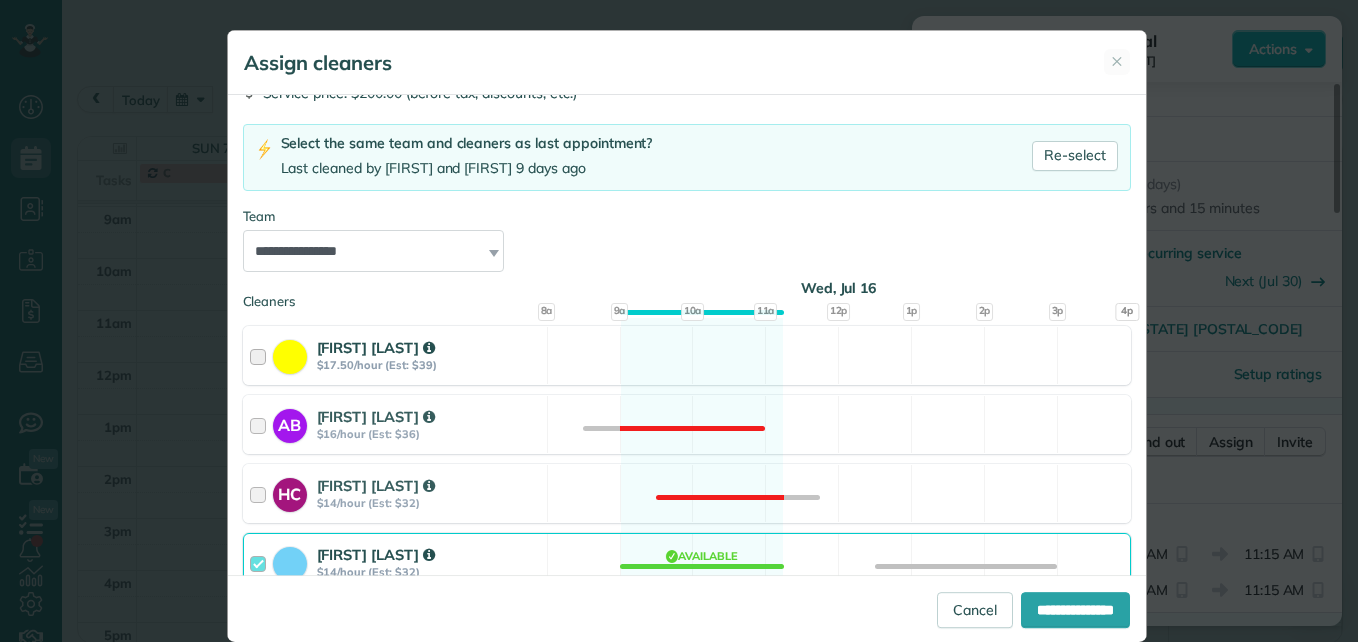 scroll, scrollTop: 400, scrollLeft: 0, axis: vertical 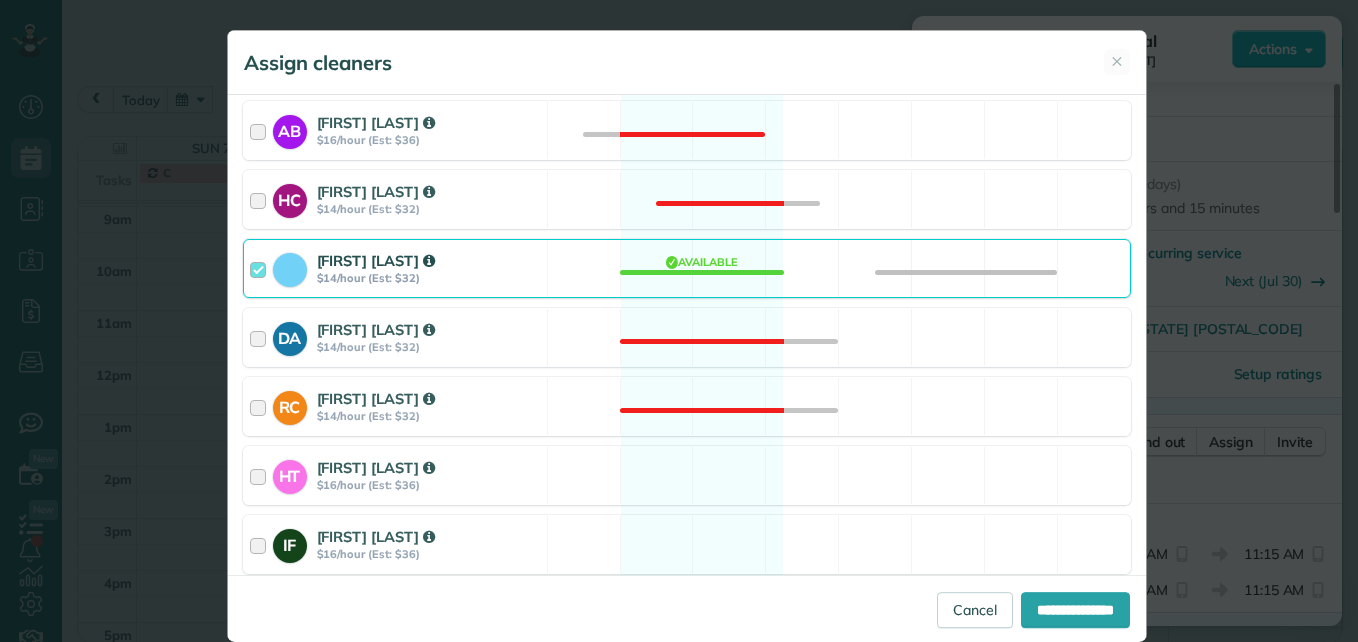 click at bounding box center [261, 268] 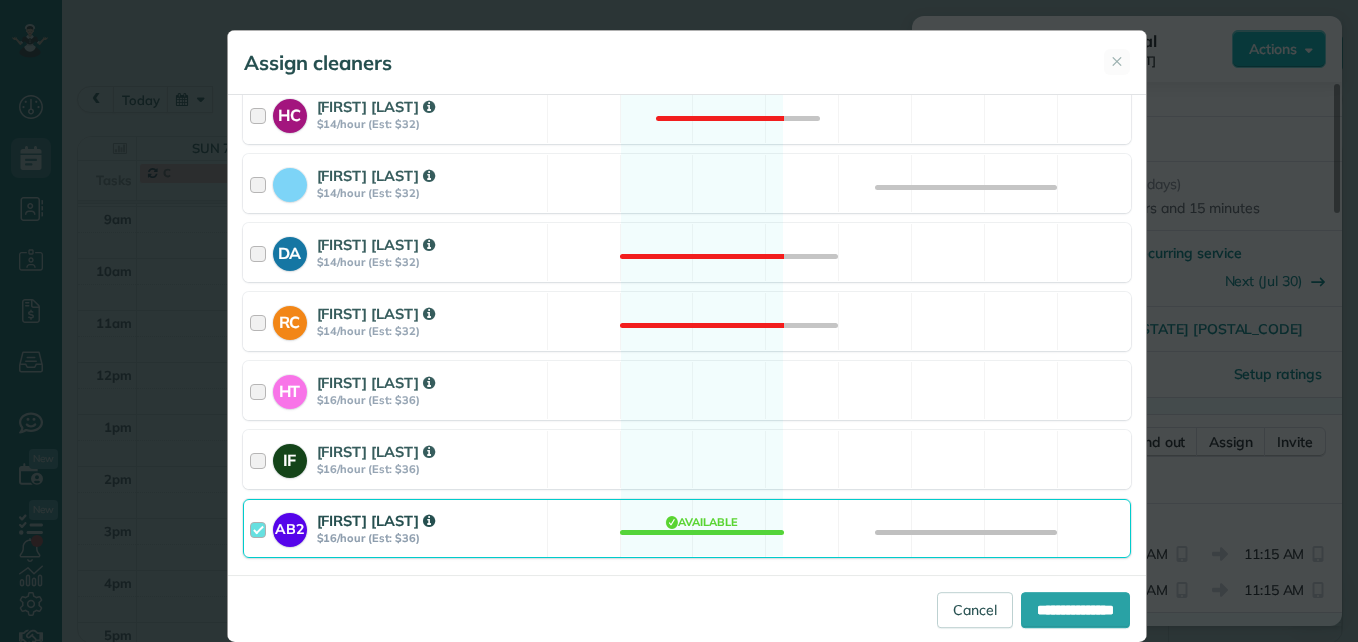 scroll, scrollTop: 439, scrollLeft: 0, axis: vertical 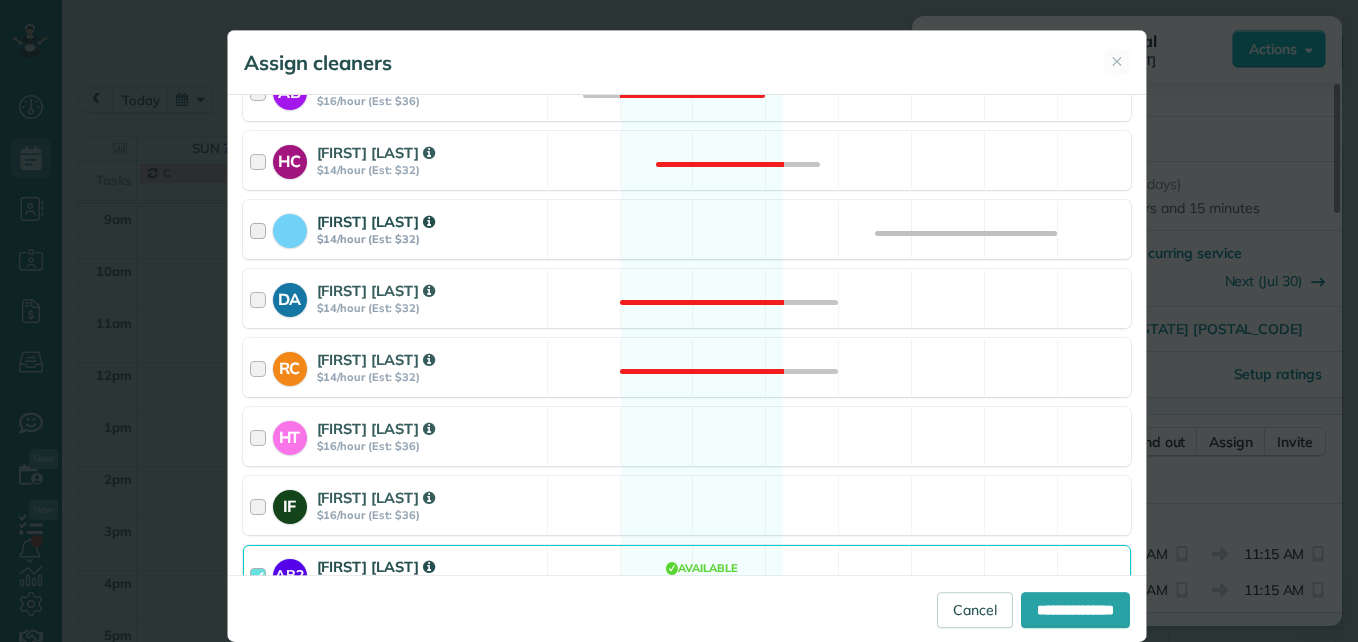 click at bounding box center (261, 229) 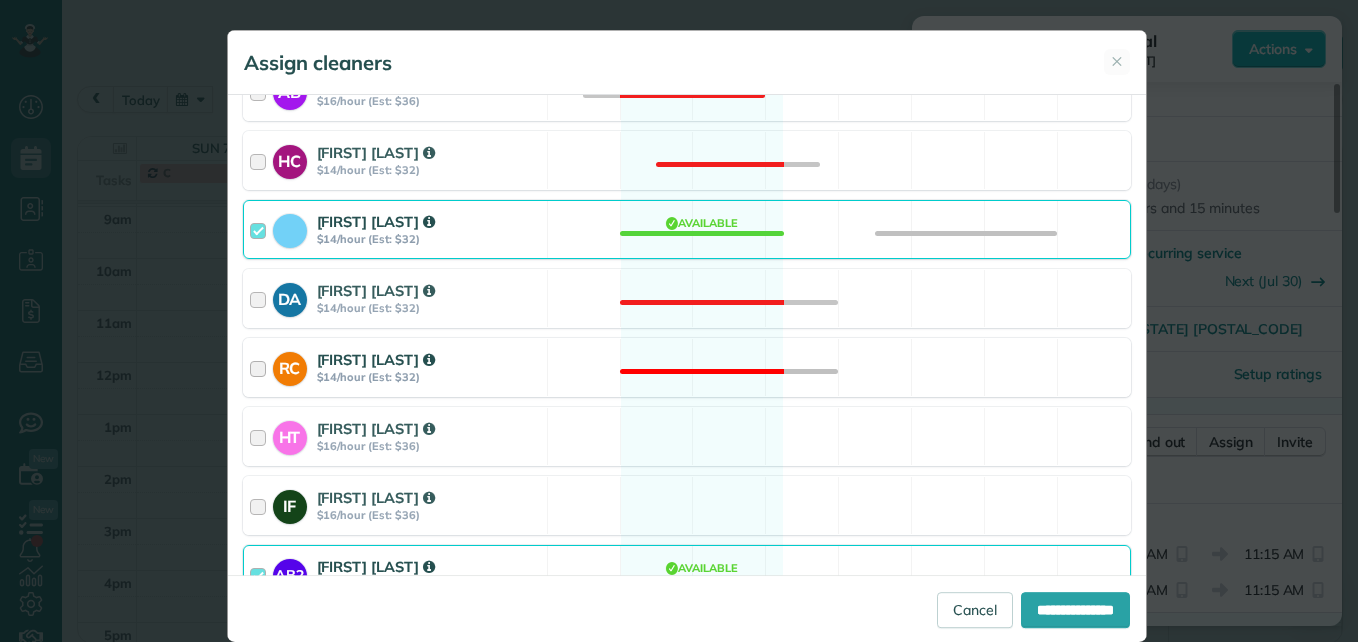 scroll, scrollTop: 539, scrollLeft: 0, axis: vertical 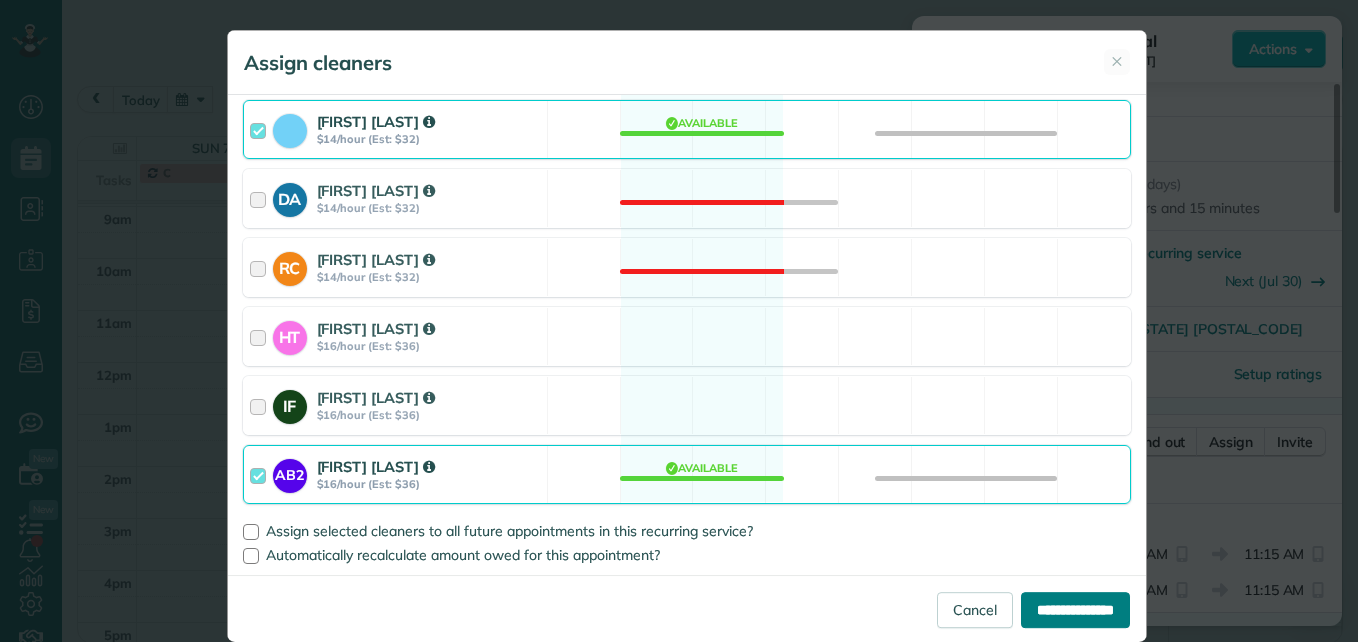 click on "**********" at bounding box center [1075, 610] 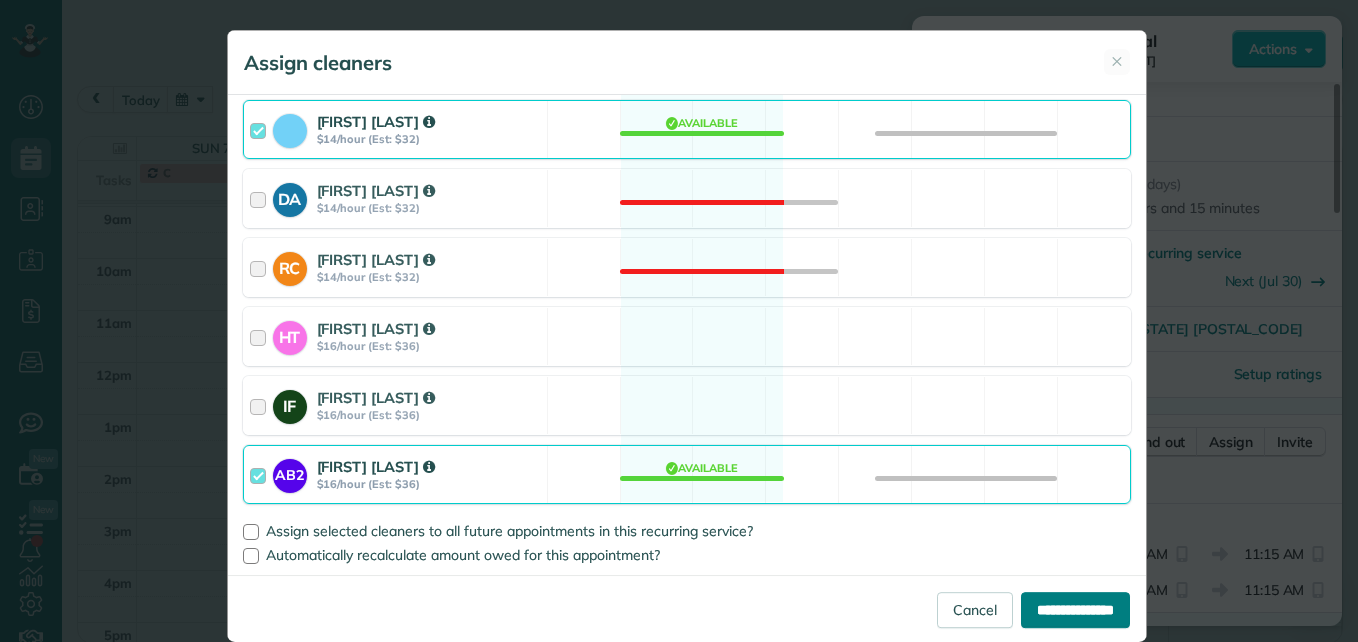 type on "**********" 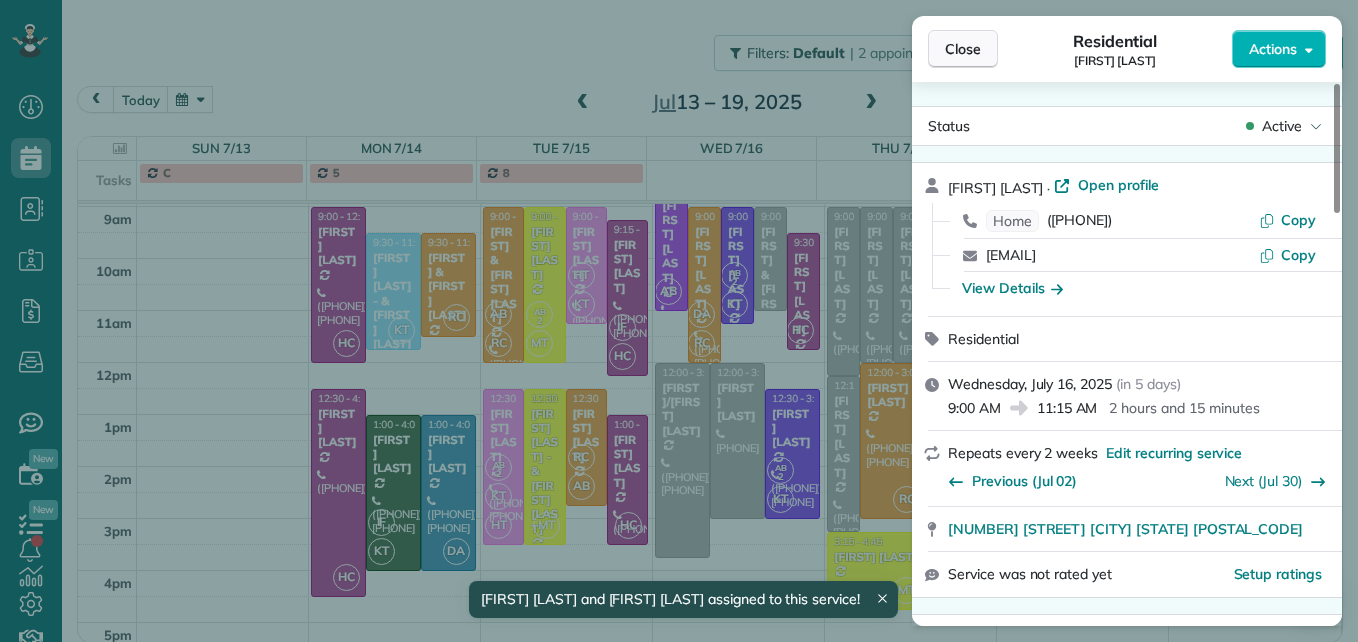 click on "Close" at bounding box center [963, 49] 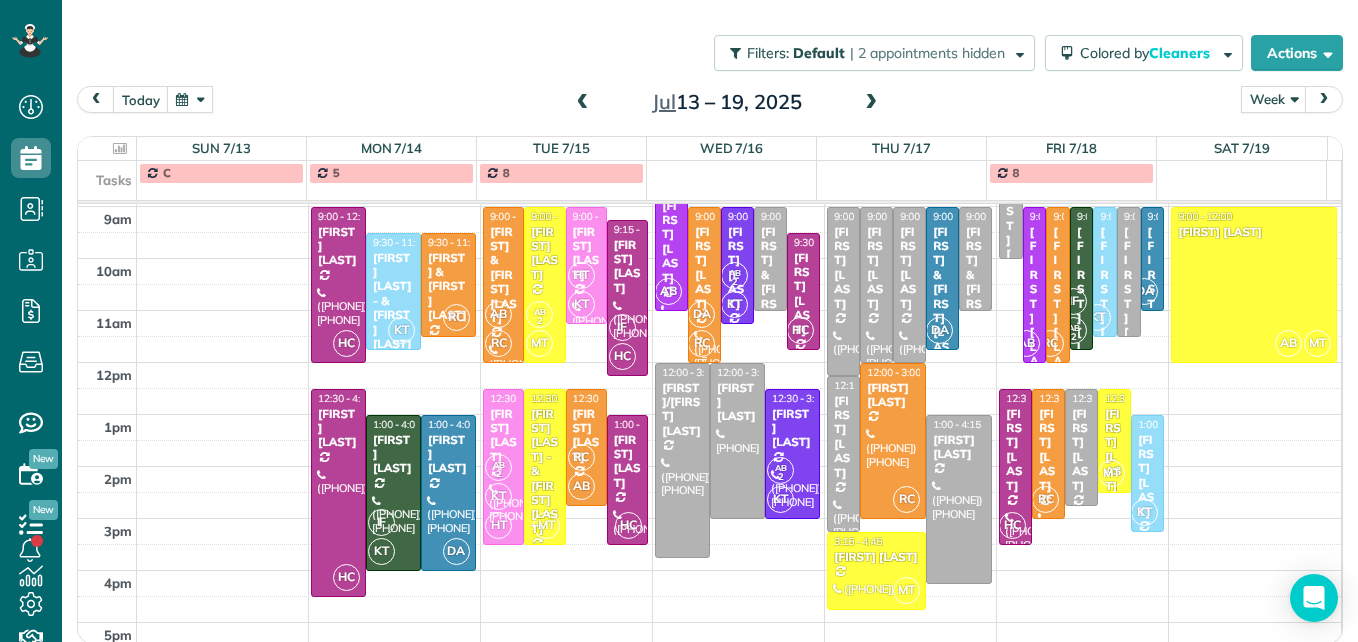 click at bounding box center (704, 285) 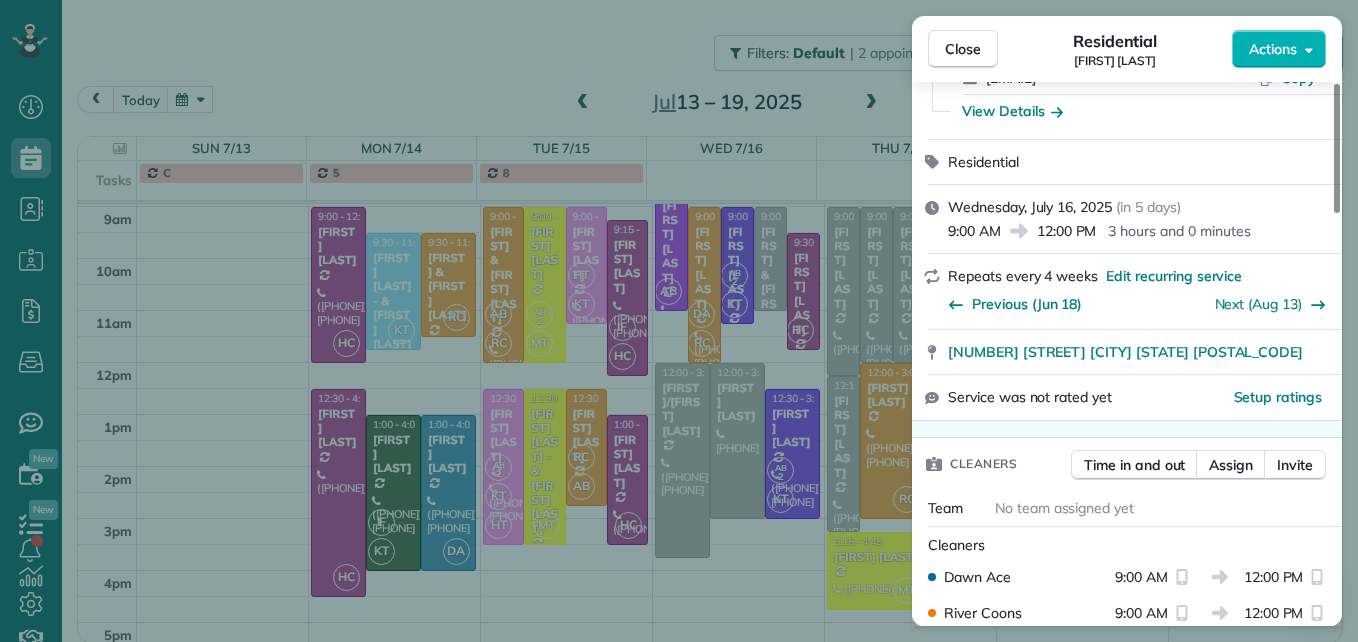 scroll, scrollTop: 200, scrollLeft: 0, axis: vertical 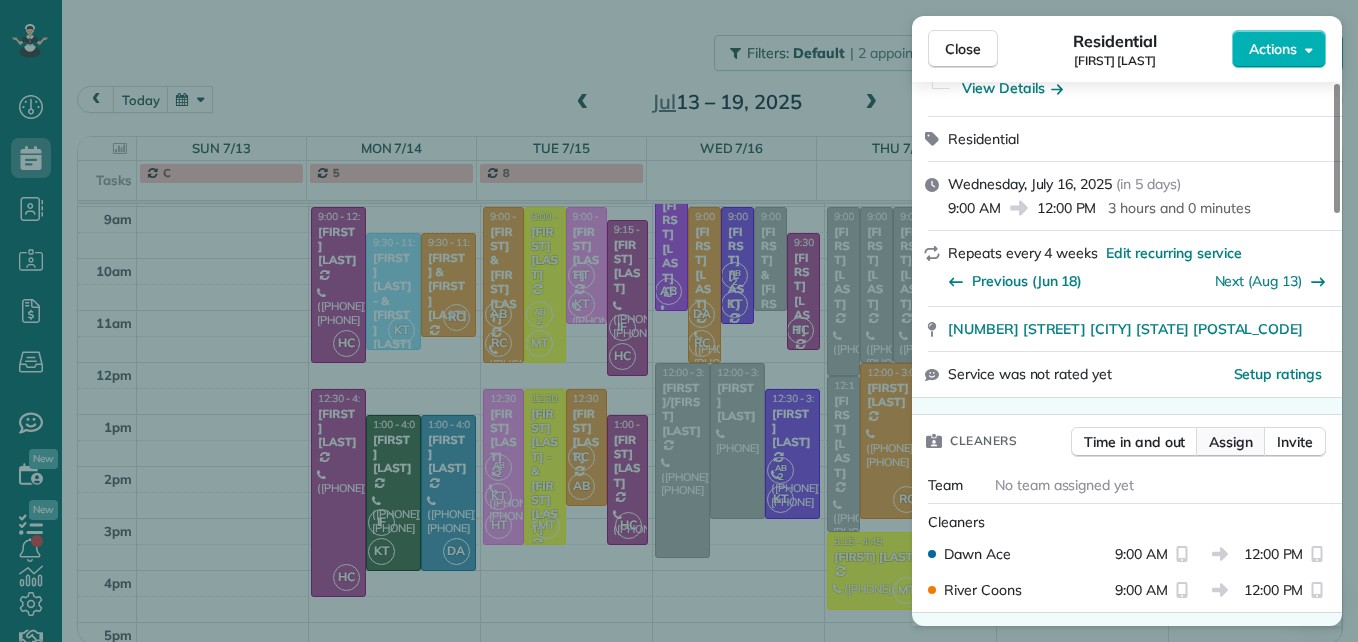 click on "Assign" at bounding box center [1231, 442] 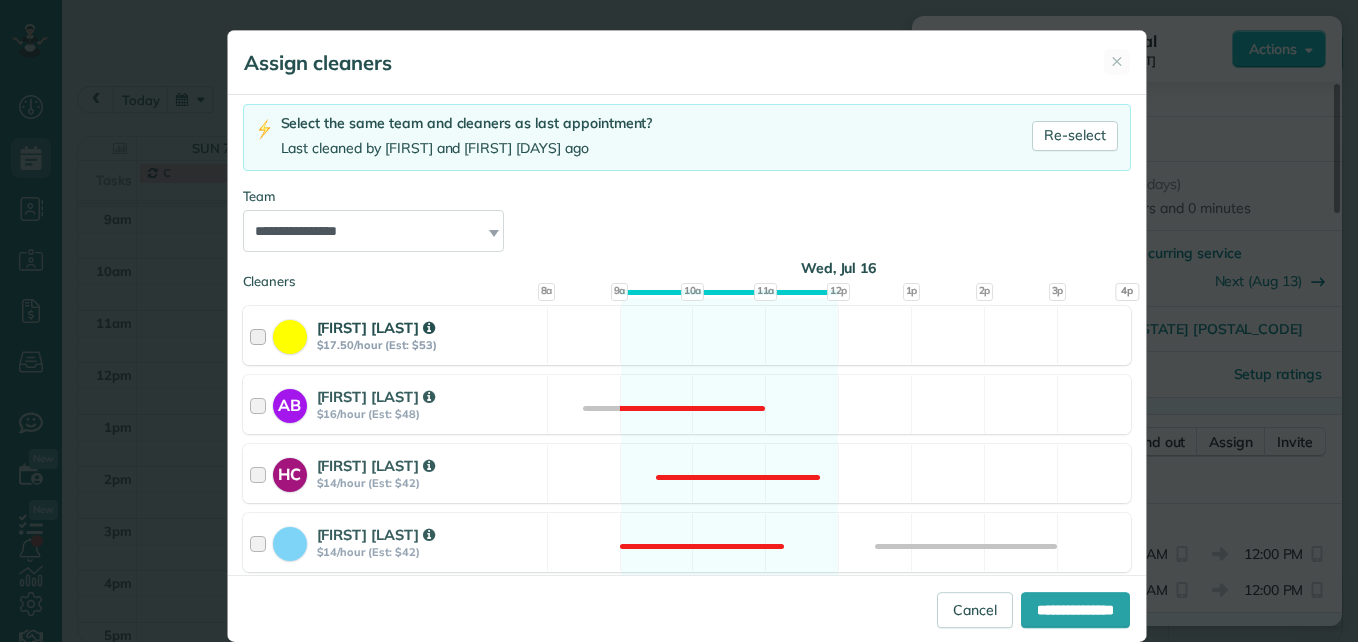 scroll, scrollTop: 400, scrollLeft: 0, axis: vertical 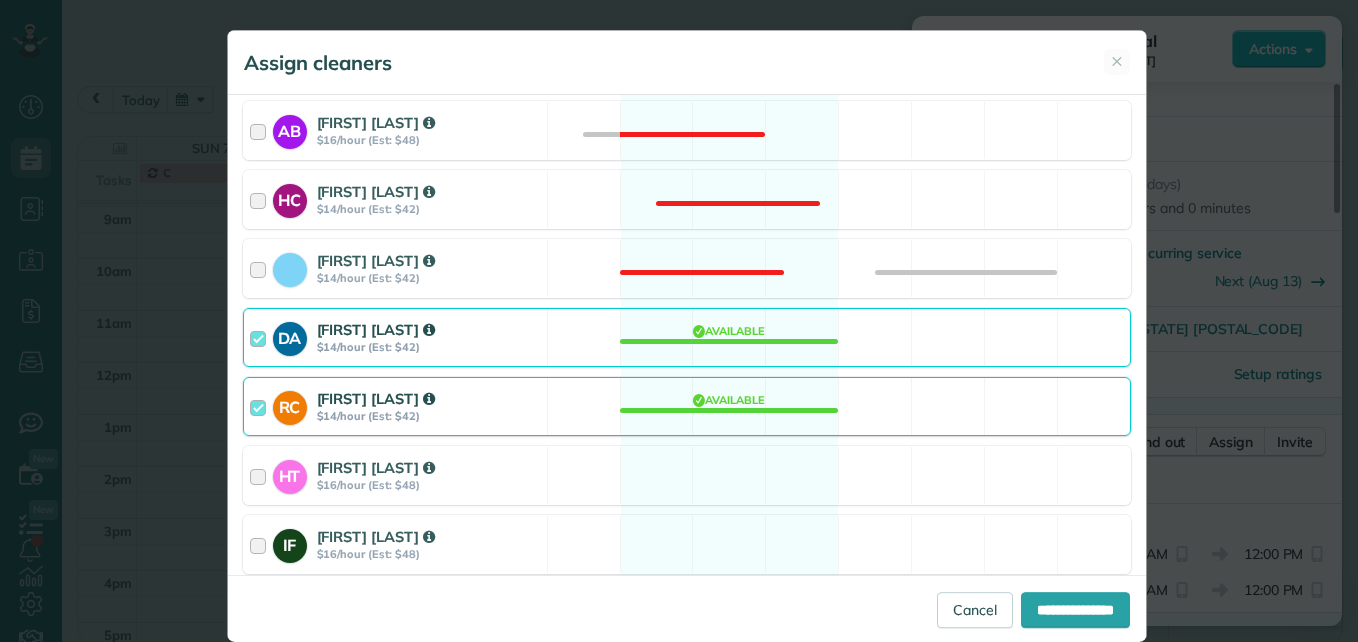 click at bounding box center (261, 406) 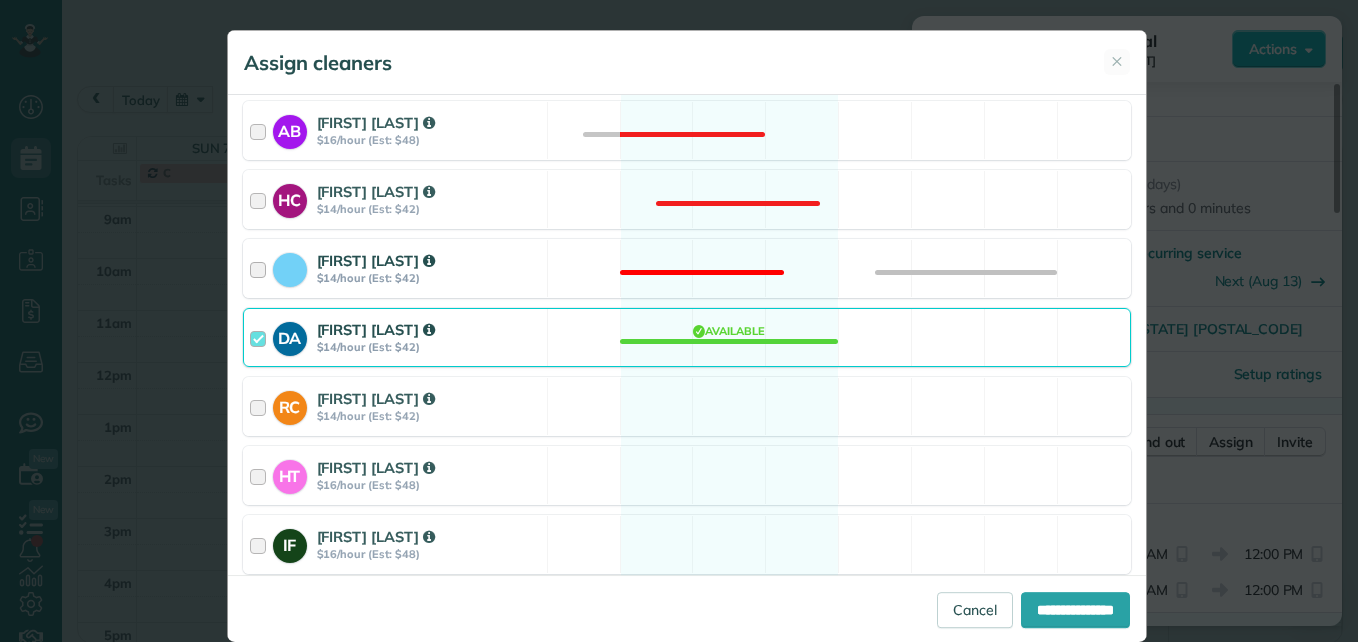 click at bounding box center (261, 268) 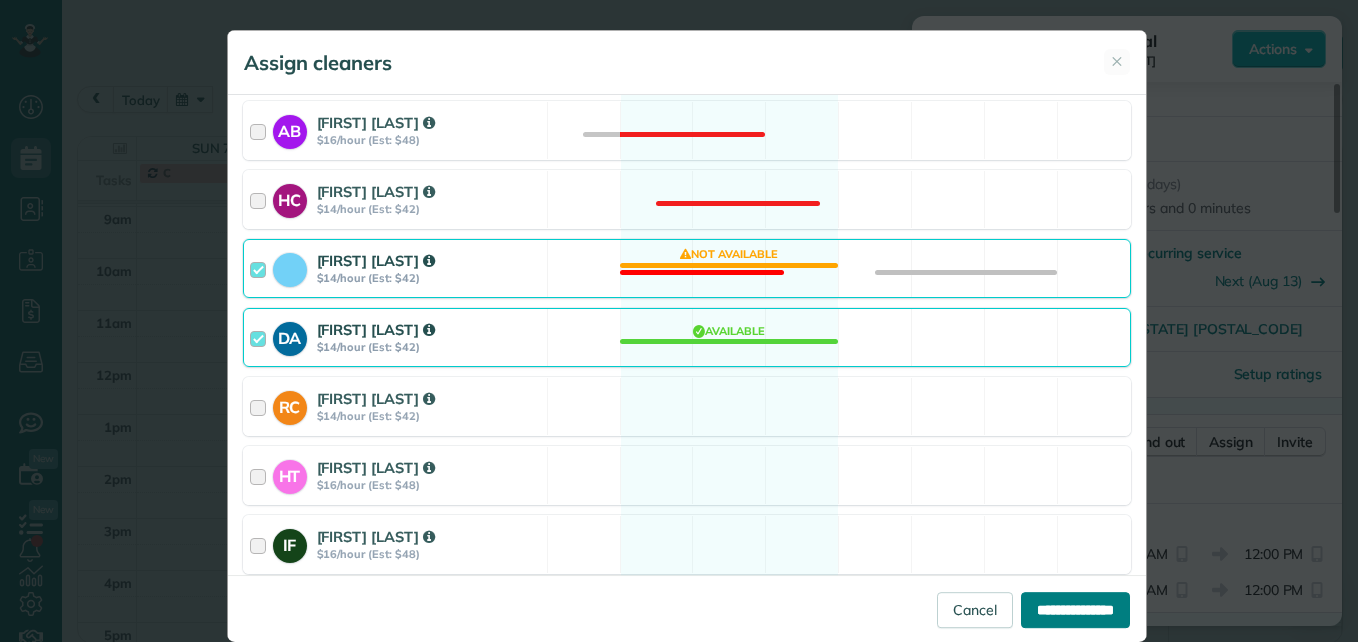 click on "**********" at bounding box center (1075, 610) 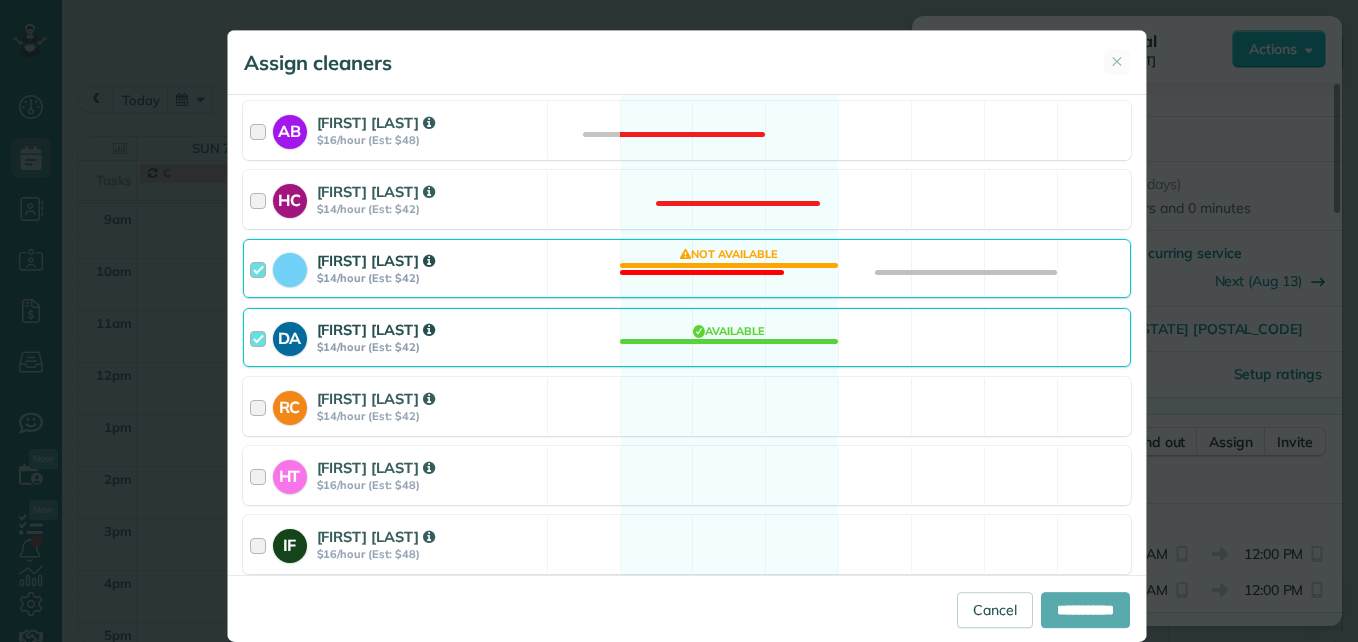 type on "**********" 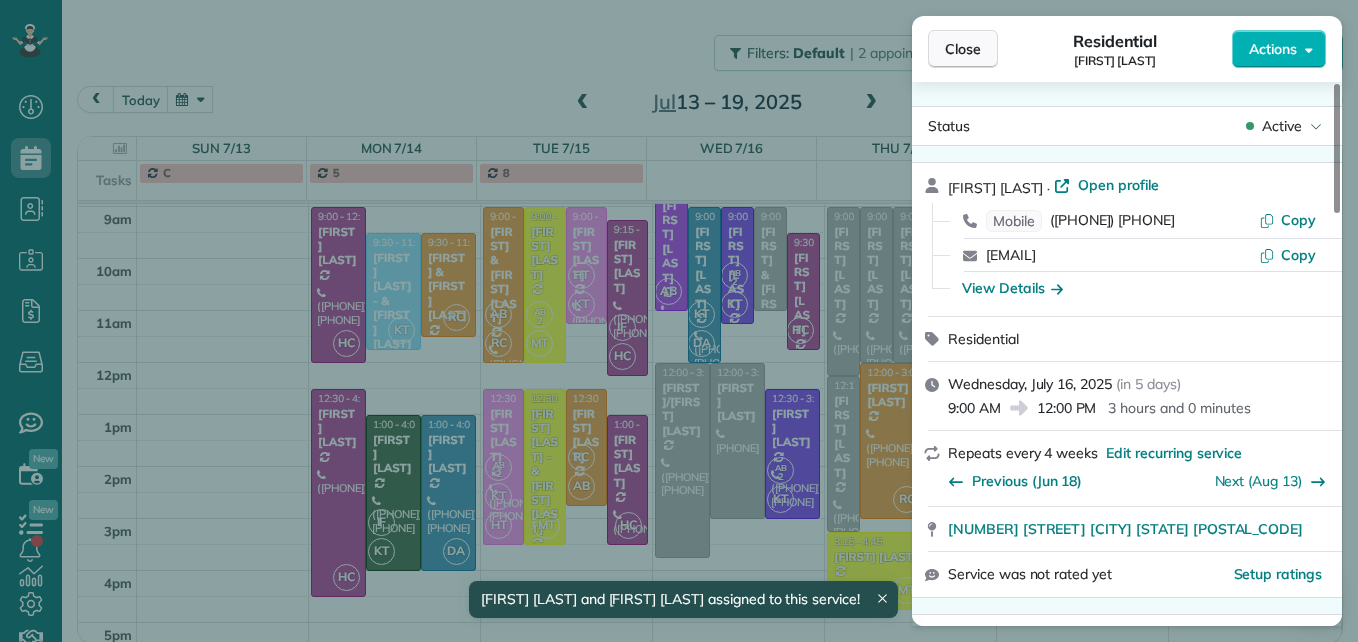 click on "Close" at bounding box center [963, 49] 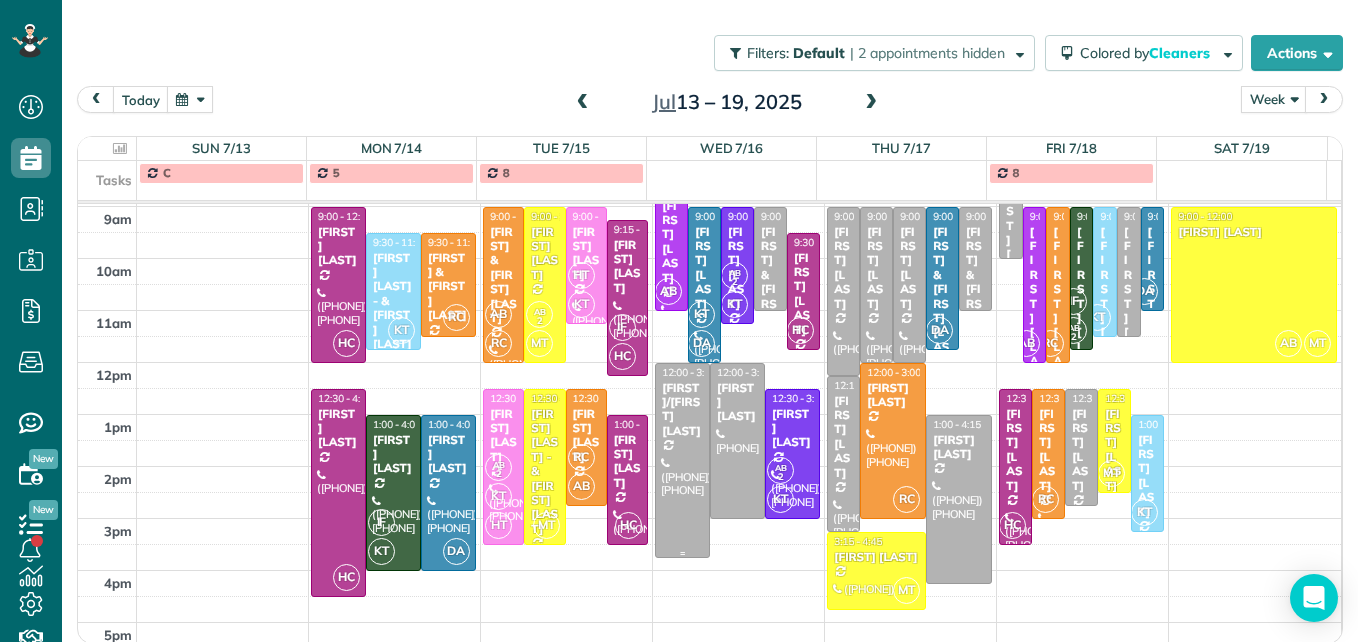 click at bounding box center [682, 460] 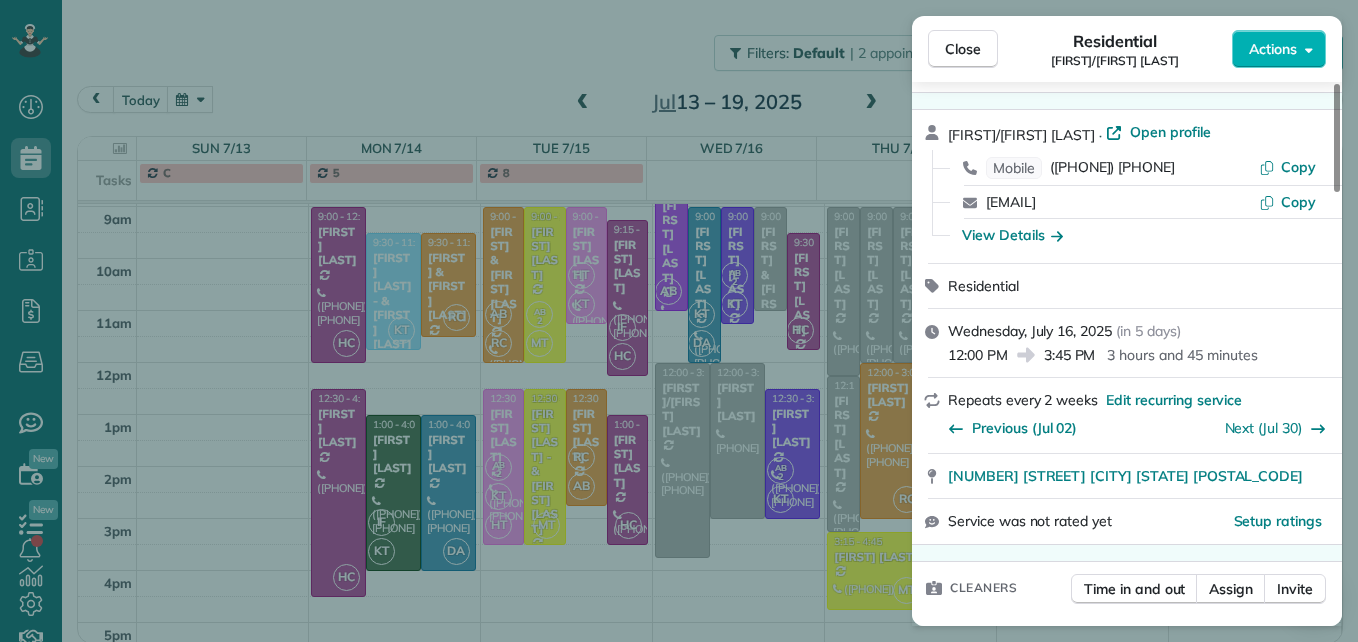 scroll, scrollTop: 200, scrollLeft: 0, axis: vertical 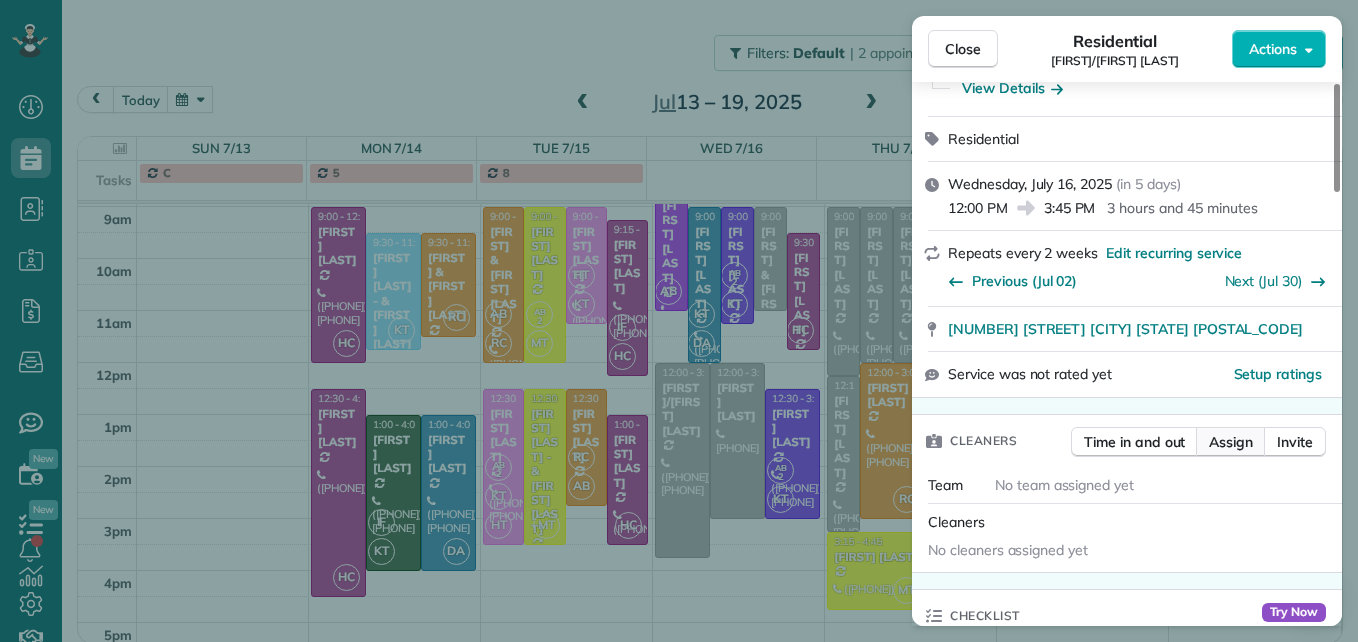 click on "Assign" at bounding box center [1231, 442] 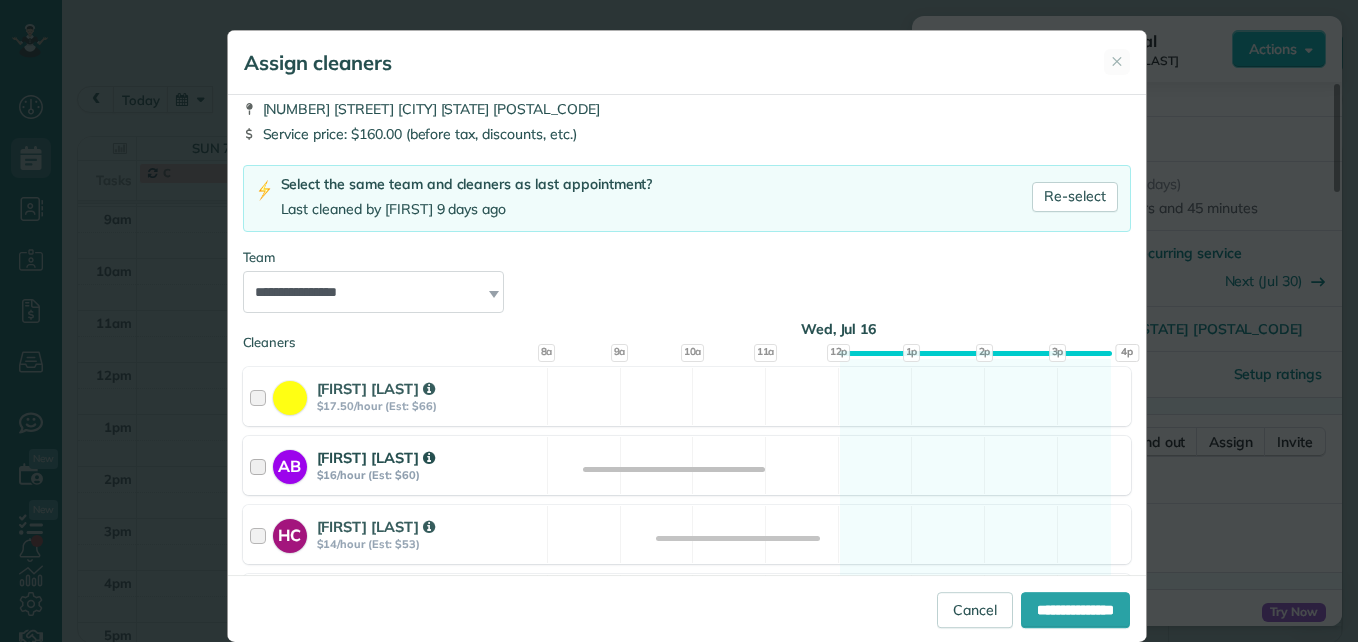 scroll, scrollTop: 100, scrollLeft: 0, axis: vertical 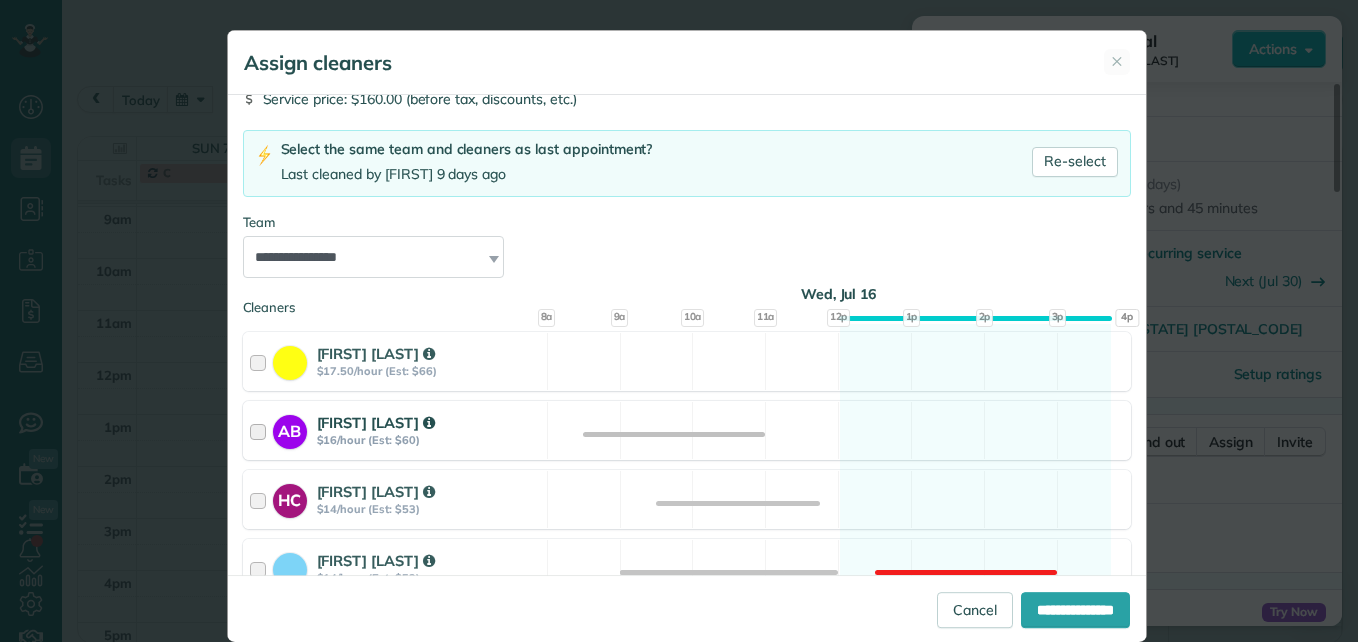 click at bounding box center [261, 430] 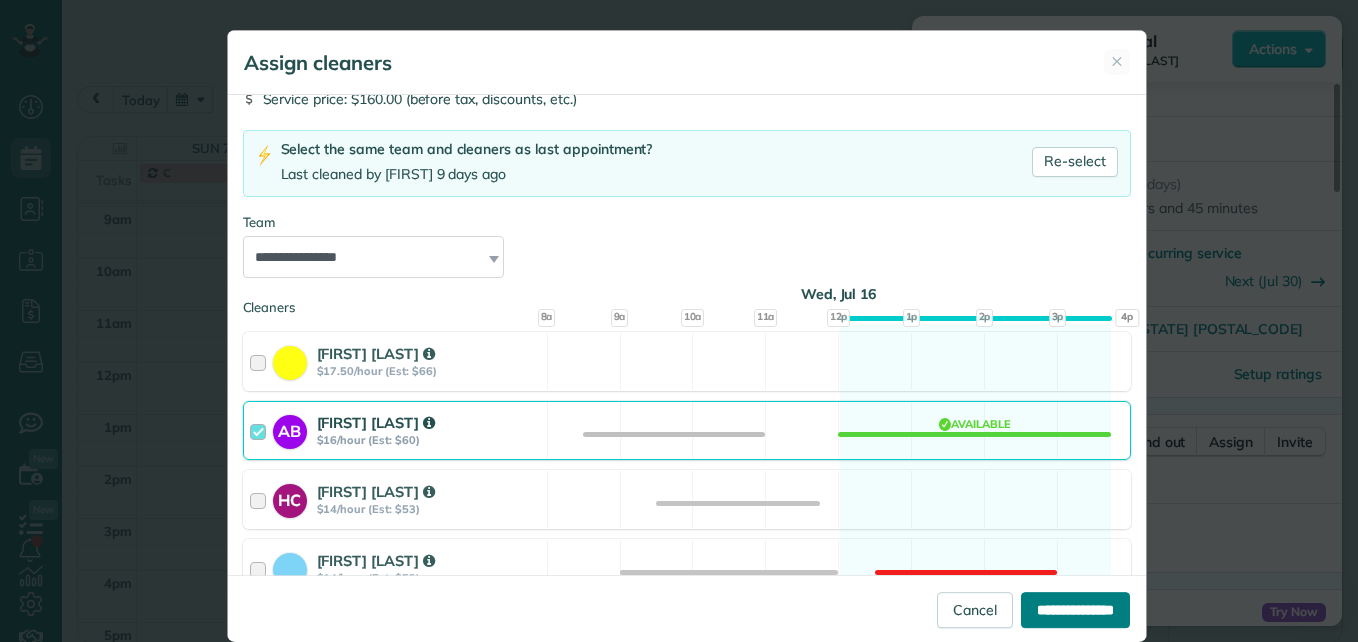 click on "**********" at bounding box center [1075, 610] 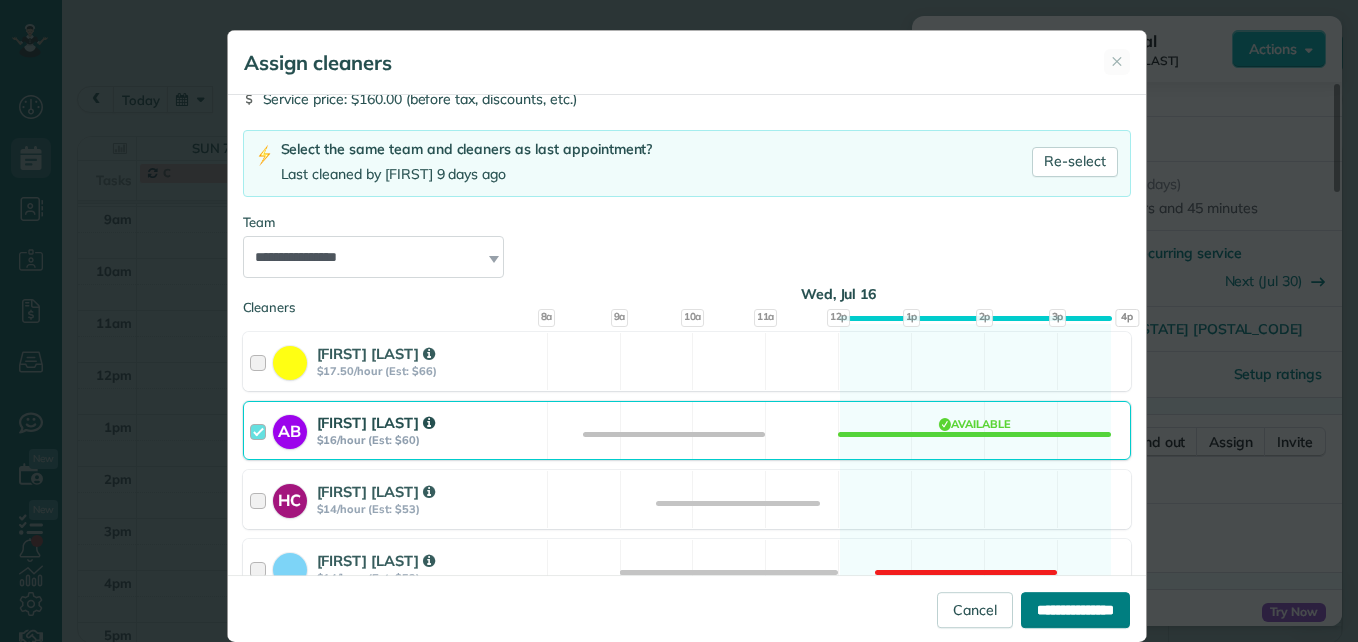 type on "**********" 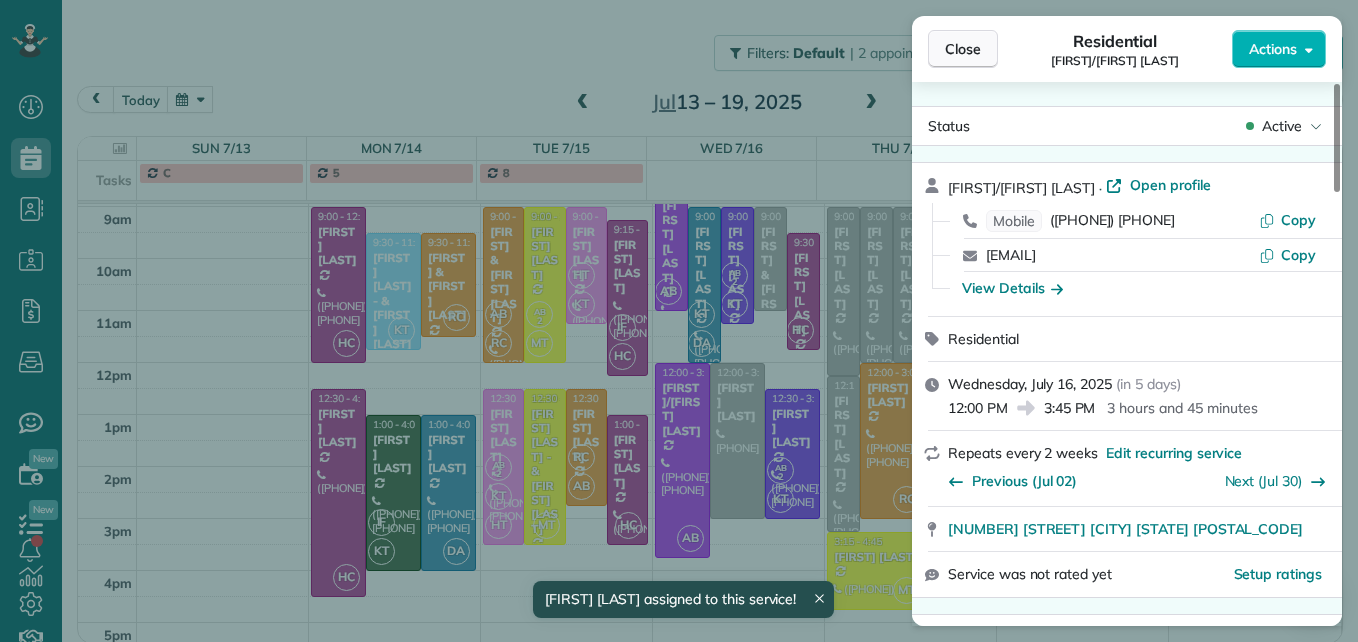 click on "Close" at bounding box center [963, 49] 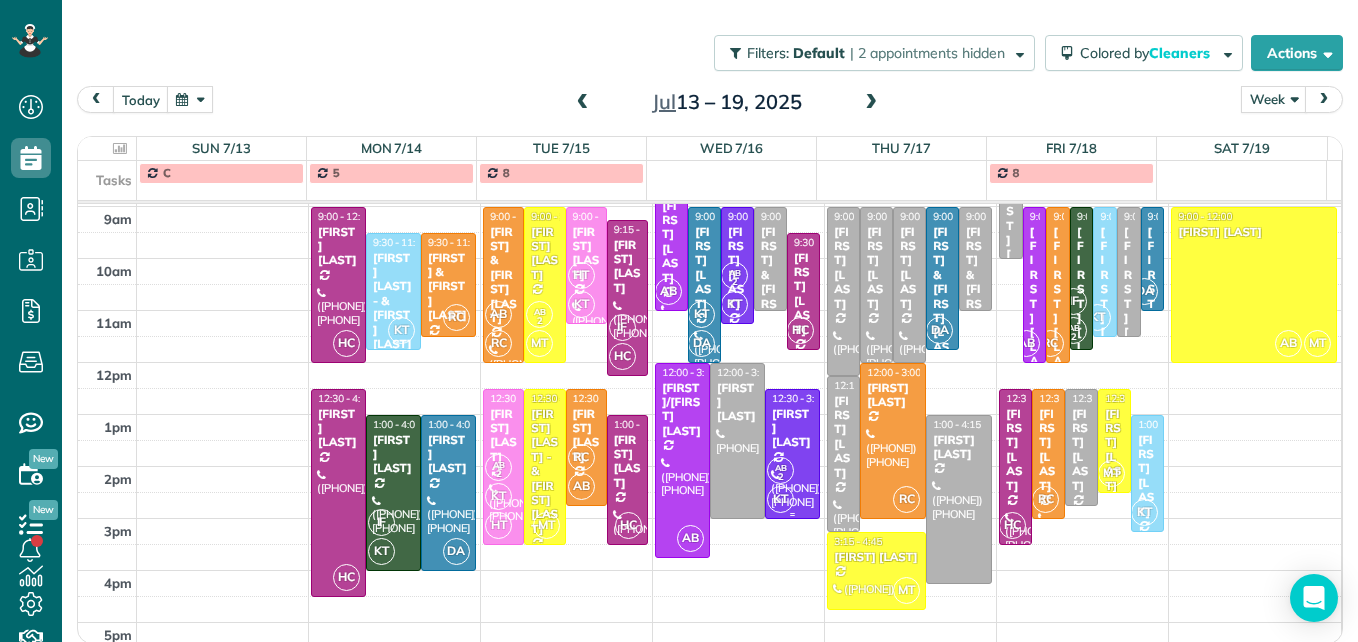 click on "AB 2 KT" at bounding box center [790, 485] 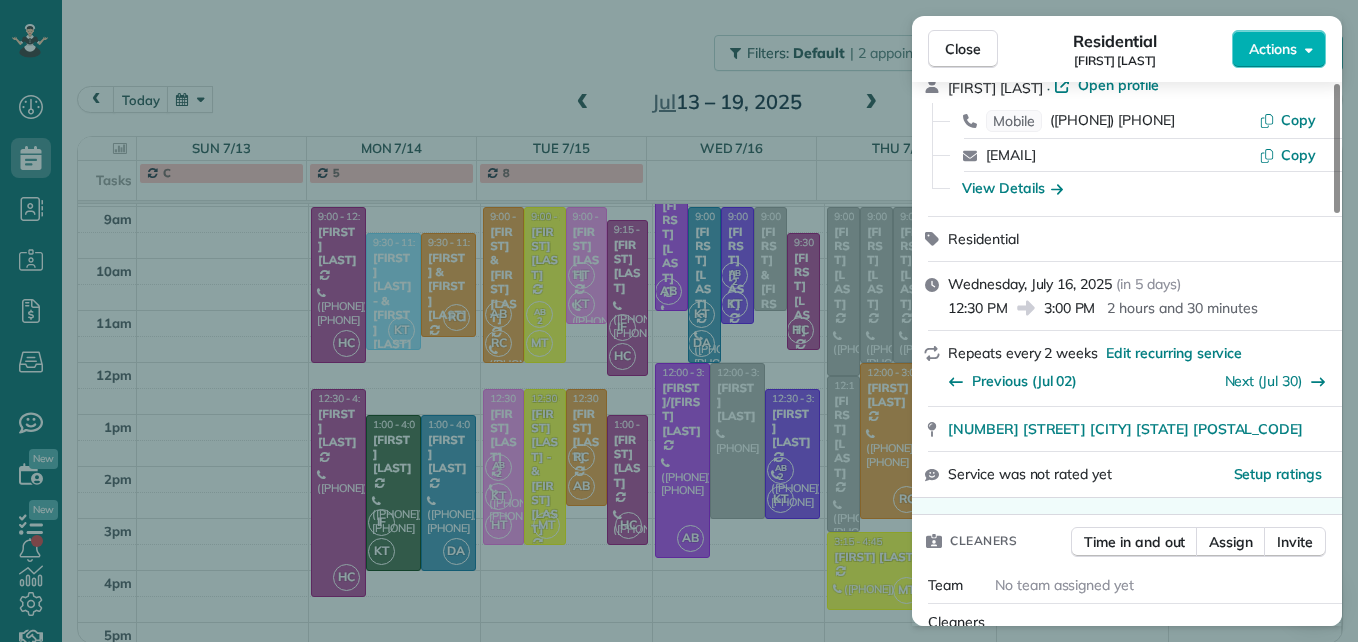 scroll, scrollTop: 200, scrollLeft: 0, axis: vertical 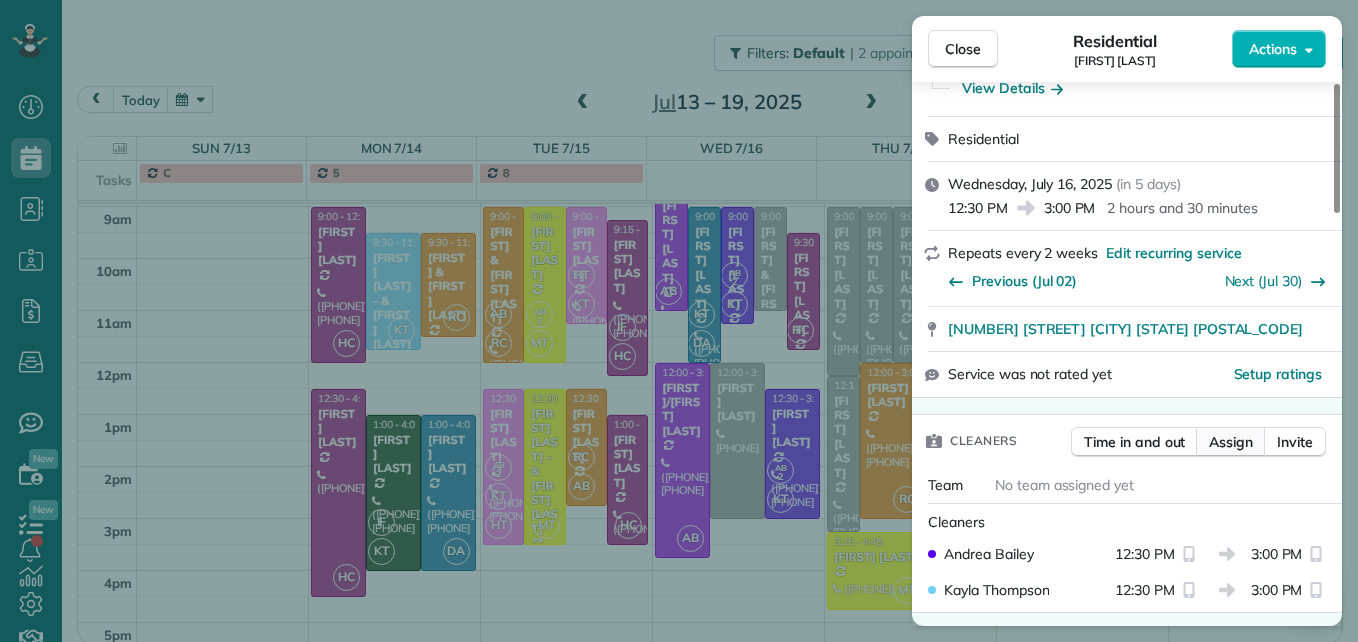 click on "Assign" at bounding box center [1231, 442] 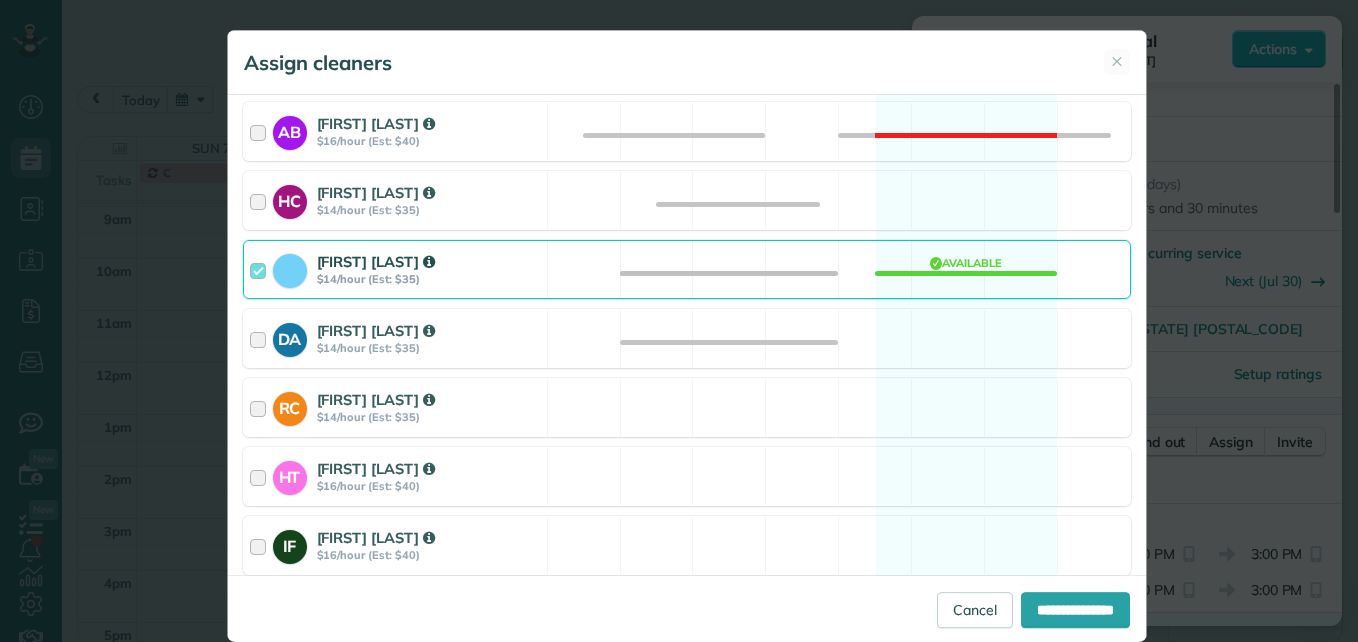 scroll, scrollTop: 400, scrollLeft: 0, axis: vertical 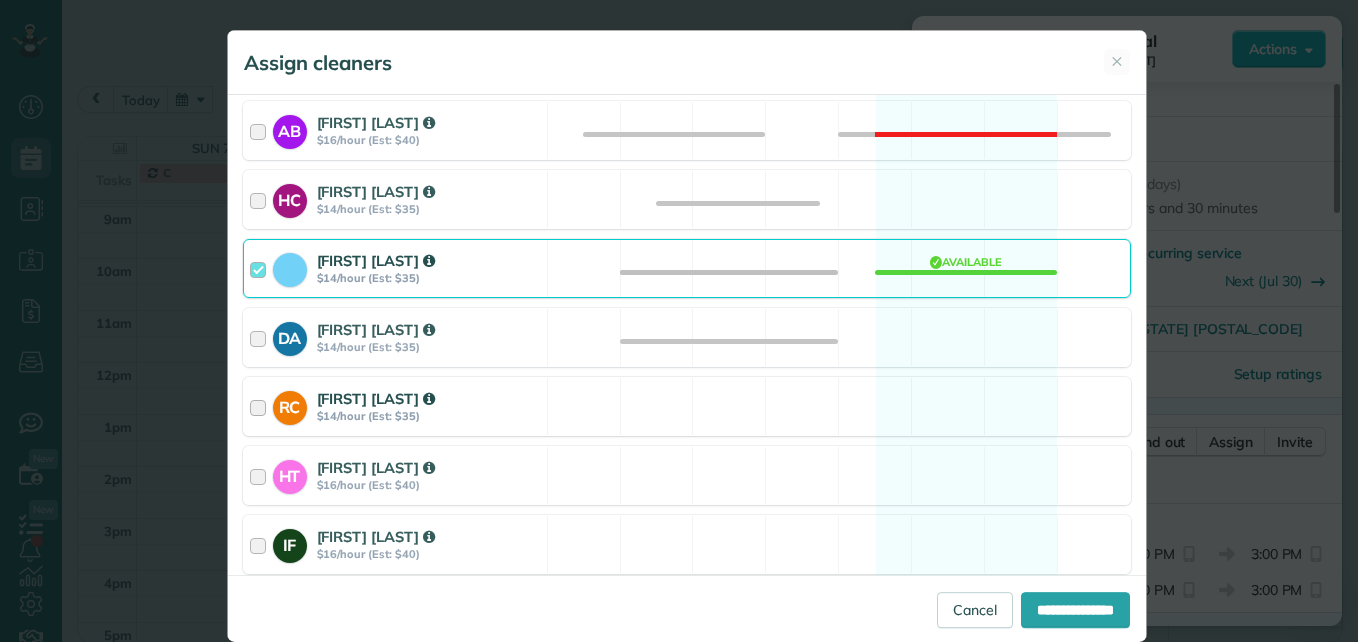 click at bounding box center (261, 406) 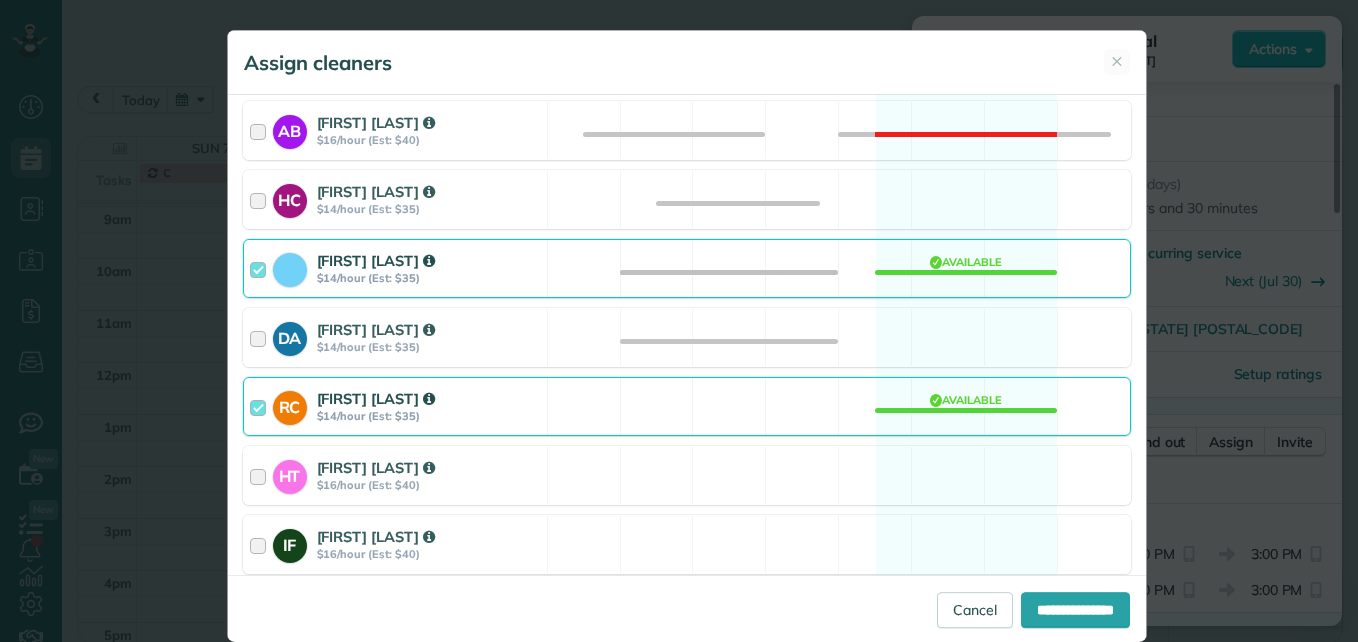 click at bounding box center (261, 268) 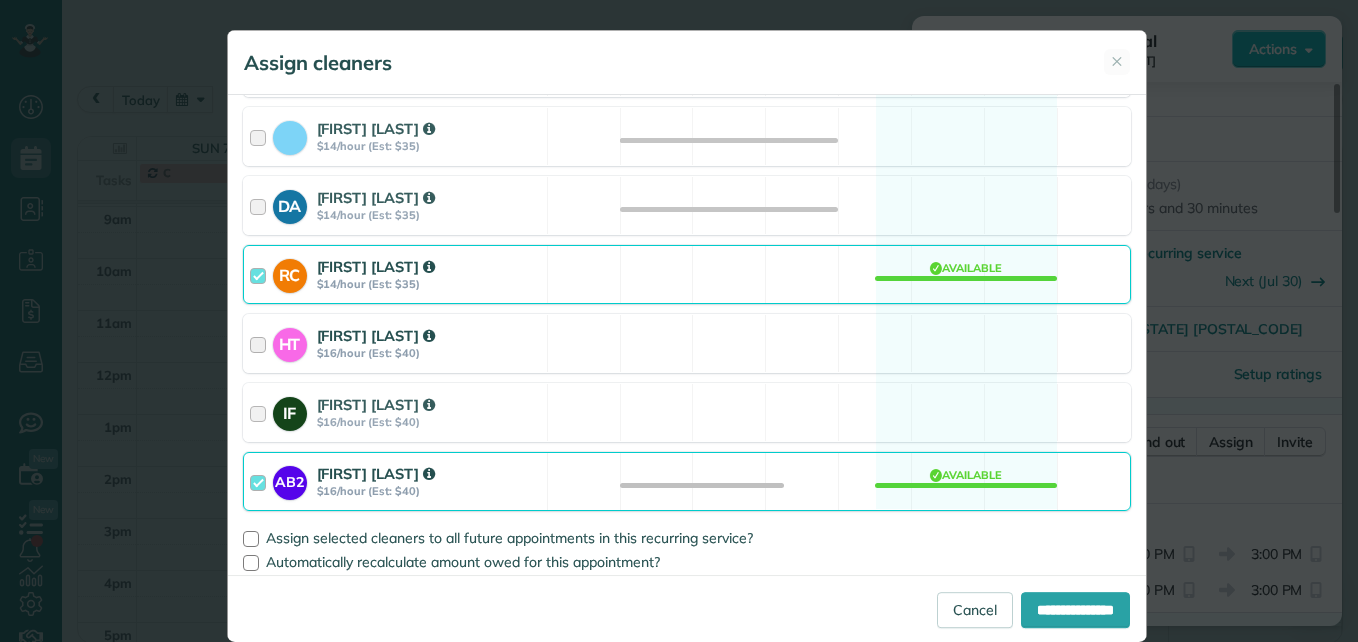 scroll, scrollTop: 539, scrollLeft: 0, axis: vertical 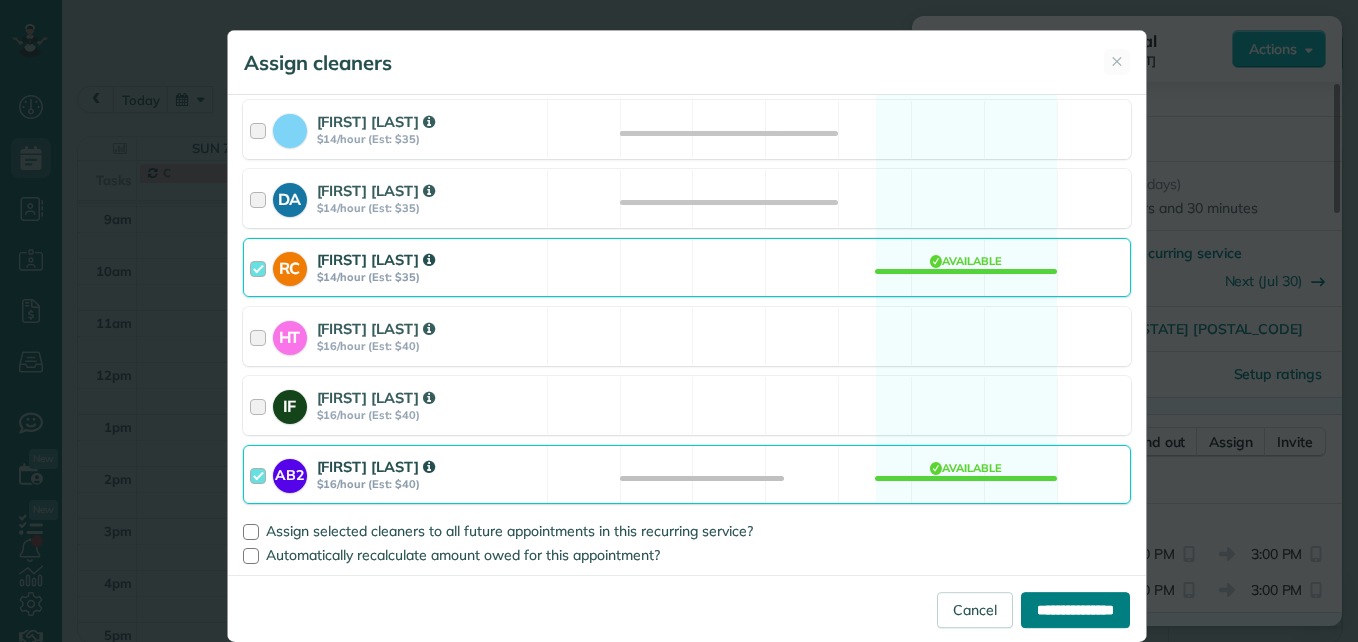 click on "**********" at bounding box center (1075, 610) 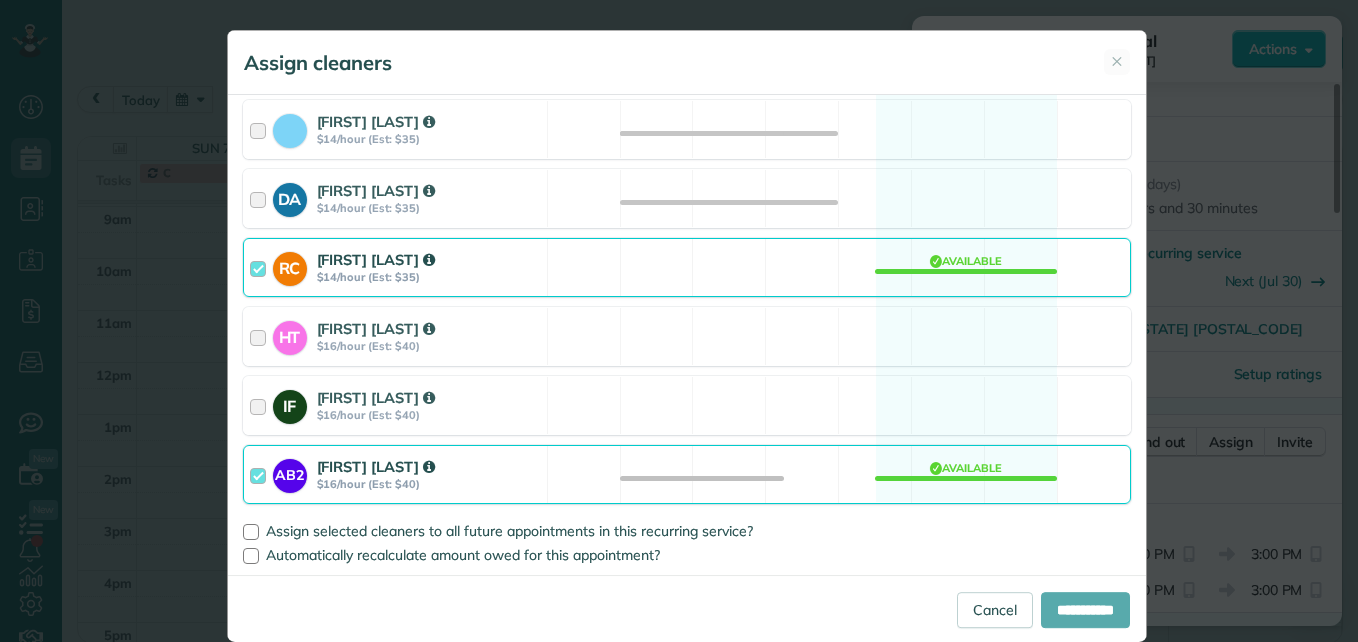 type on "**********" 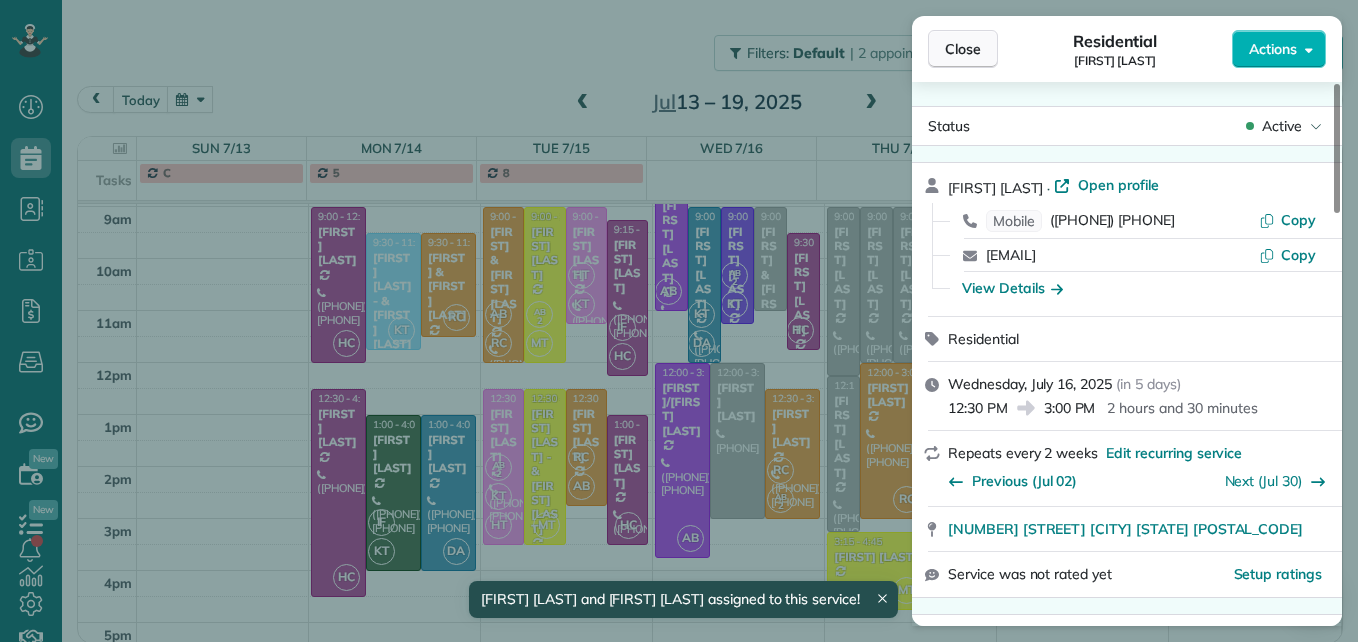 click on "Close" at bounding box center (963, 49) 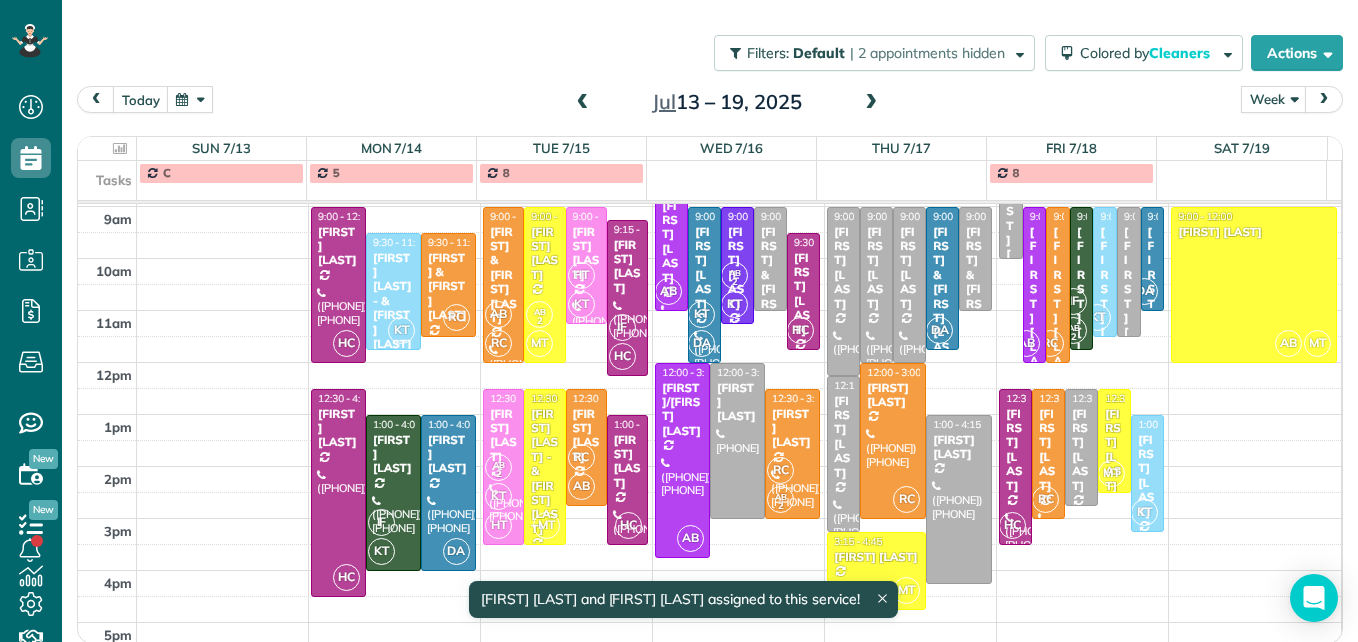 click on "[FIRST] [LAST]" at bounding box center [737, 268] 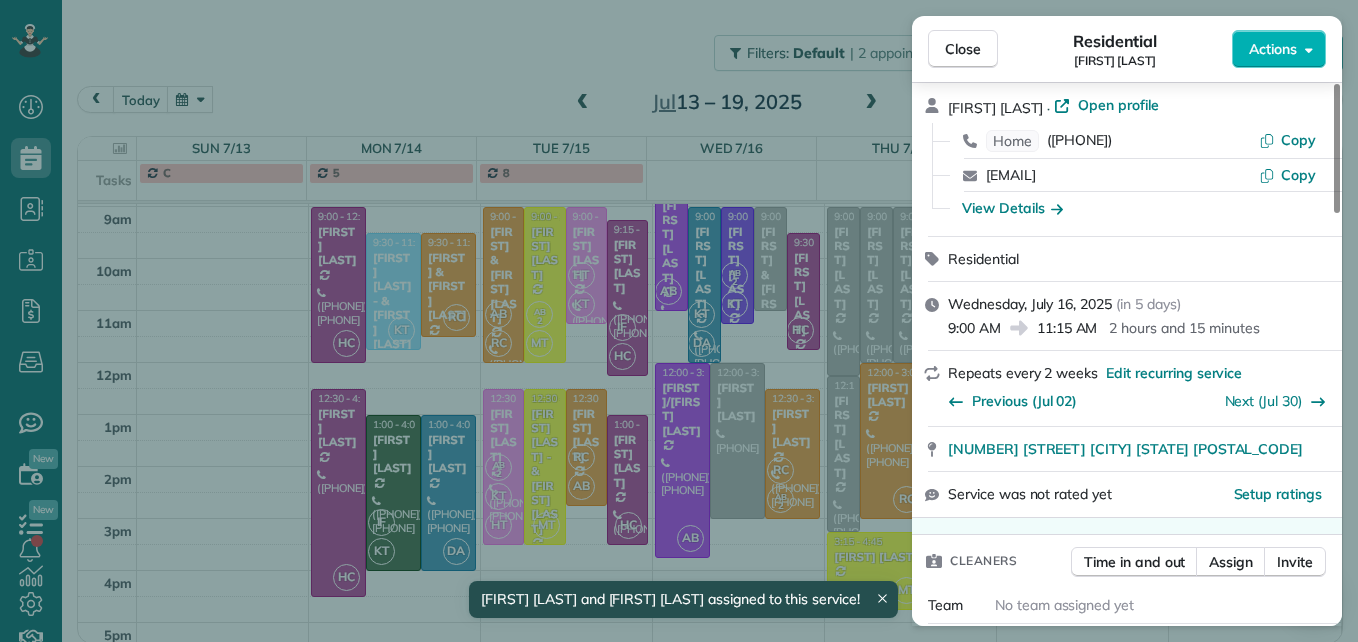 scroll, scrollTop: 200, scrollLeft: 0, axis: vertical 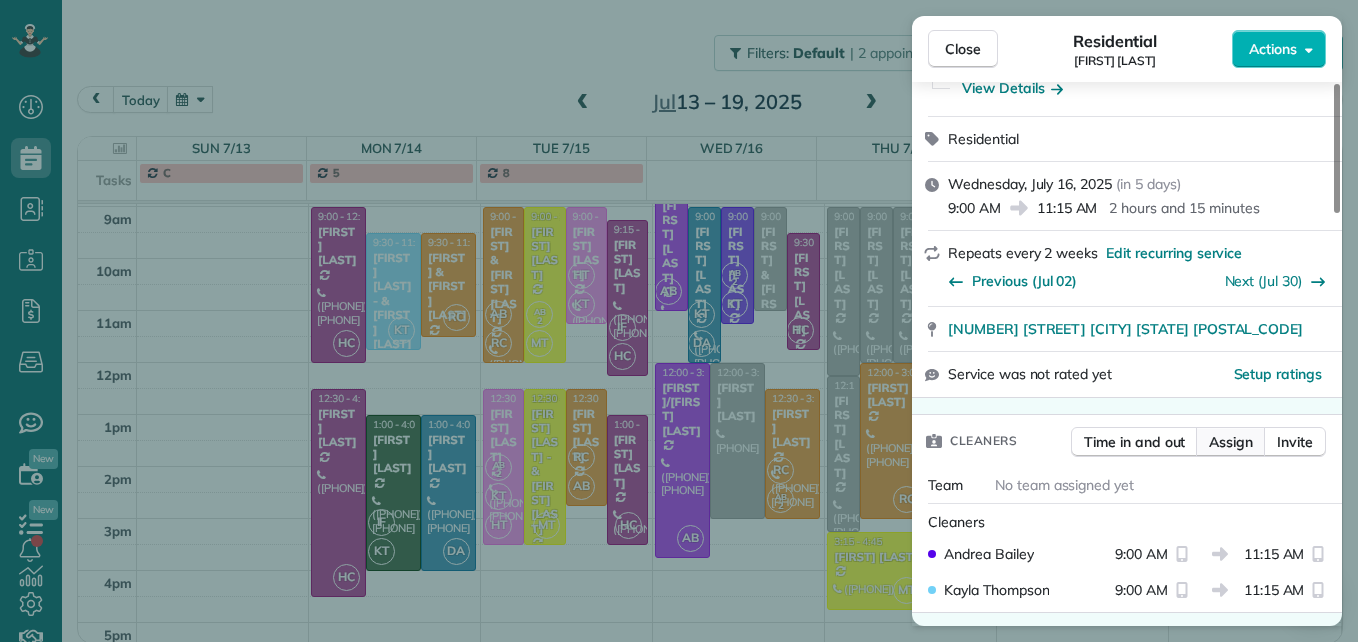 click on "Assign" at bounding box center (1231, 442) 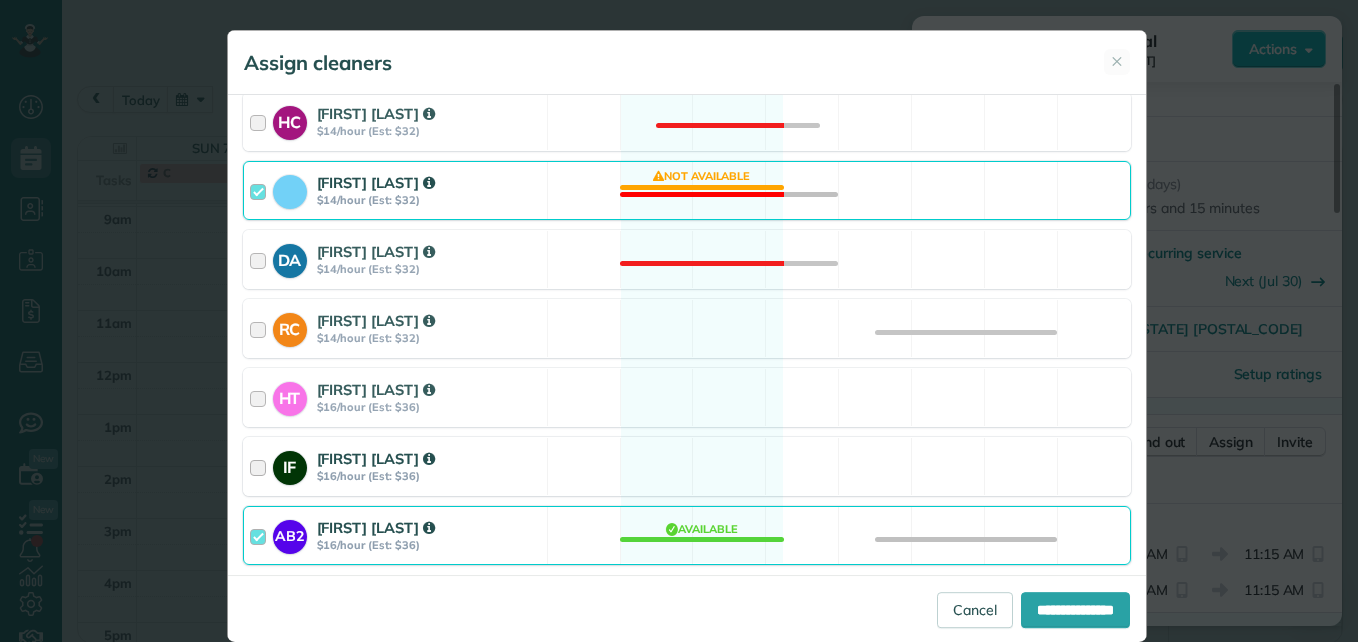 scroll, scrollTop: 539, scrollLeft: 0, axis: vertical 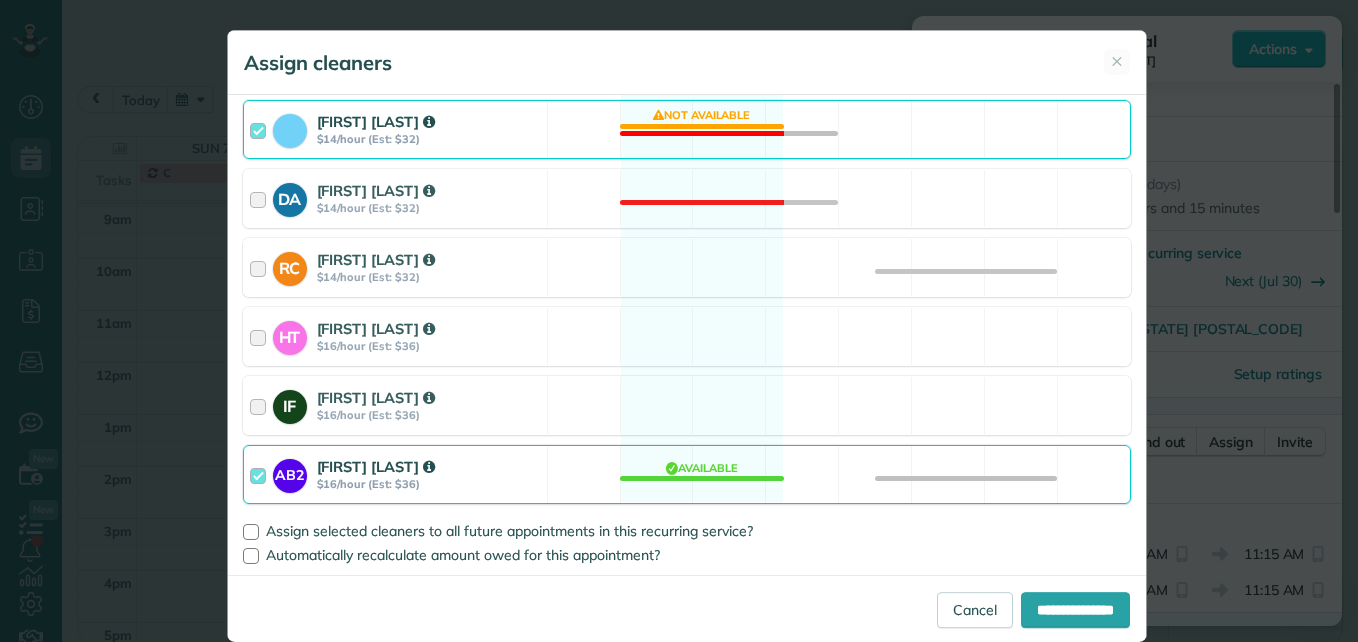 click at bounding box center (261, 129) 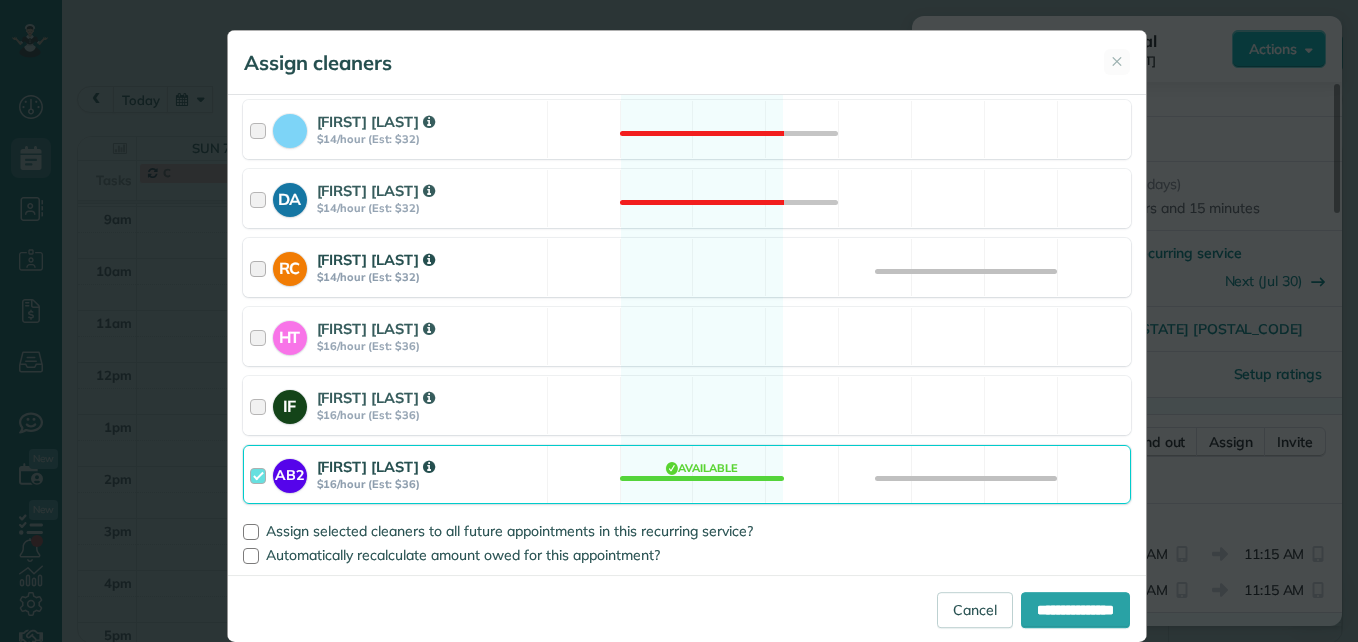 click at bounding box center [261, 267] 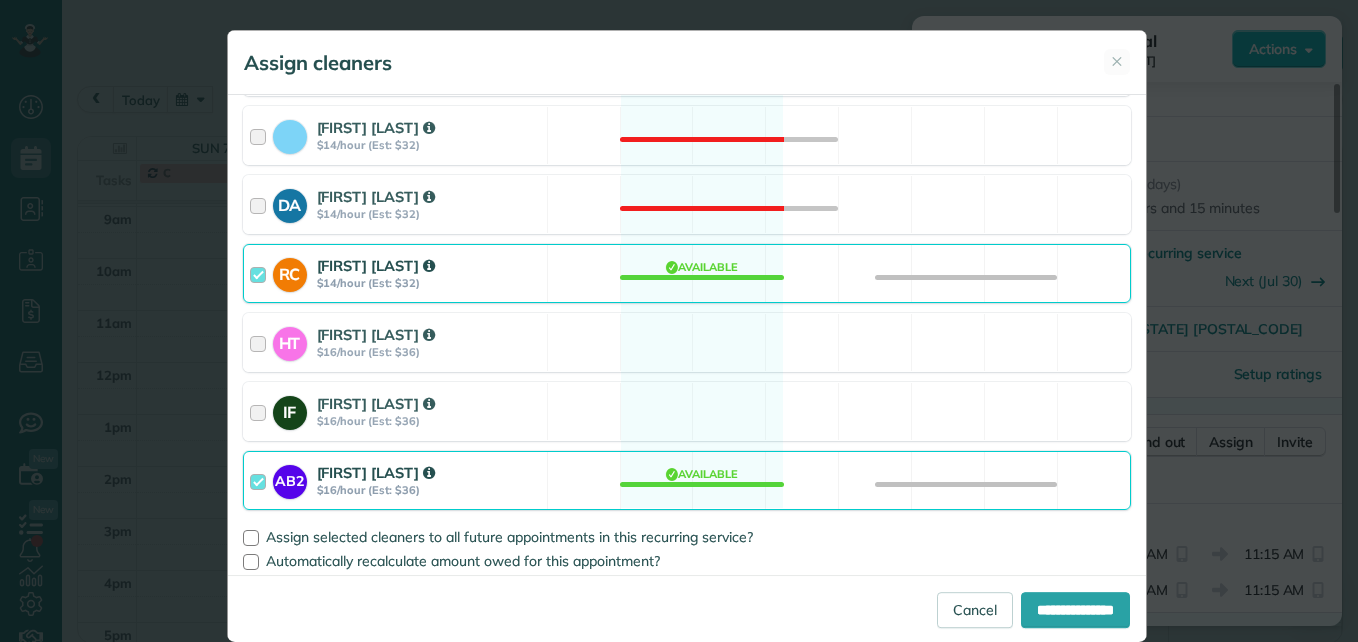scroll, scrollTop: 539, scrollLeft: 0, axis: vertical 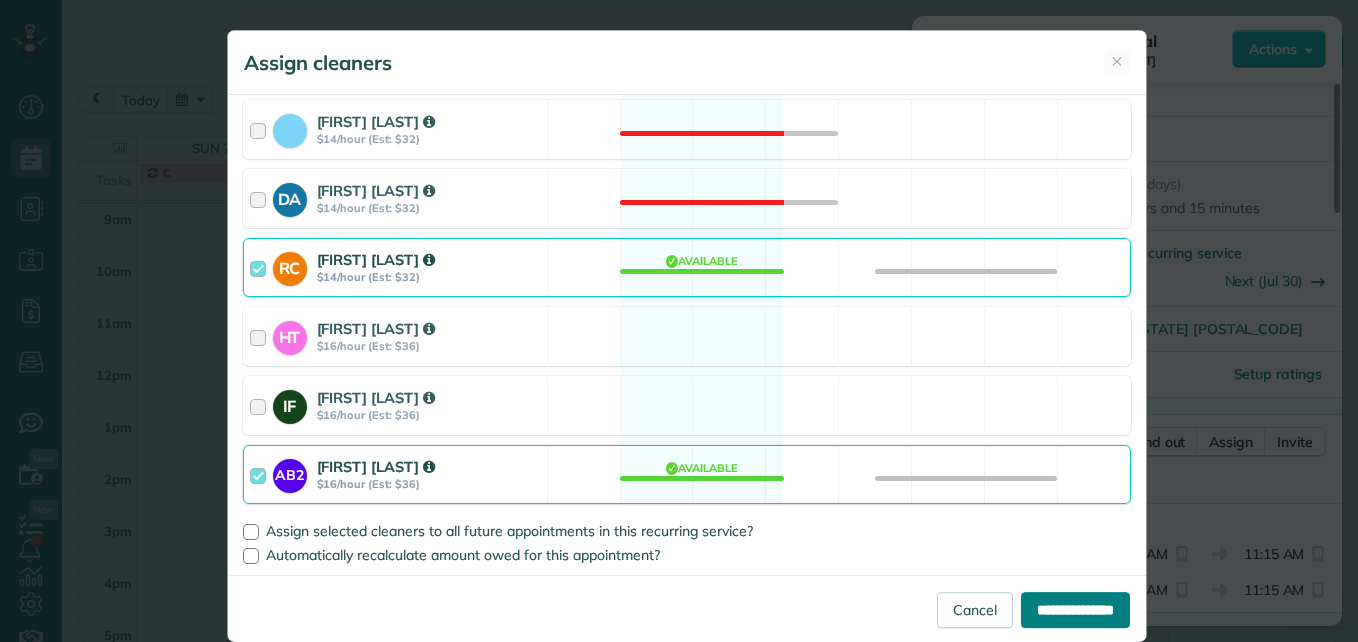 click on "**********" at bounding box center (1075, 610) 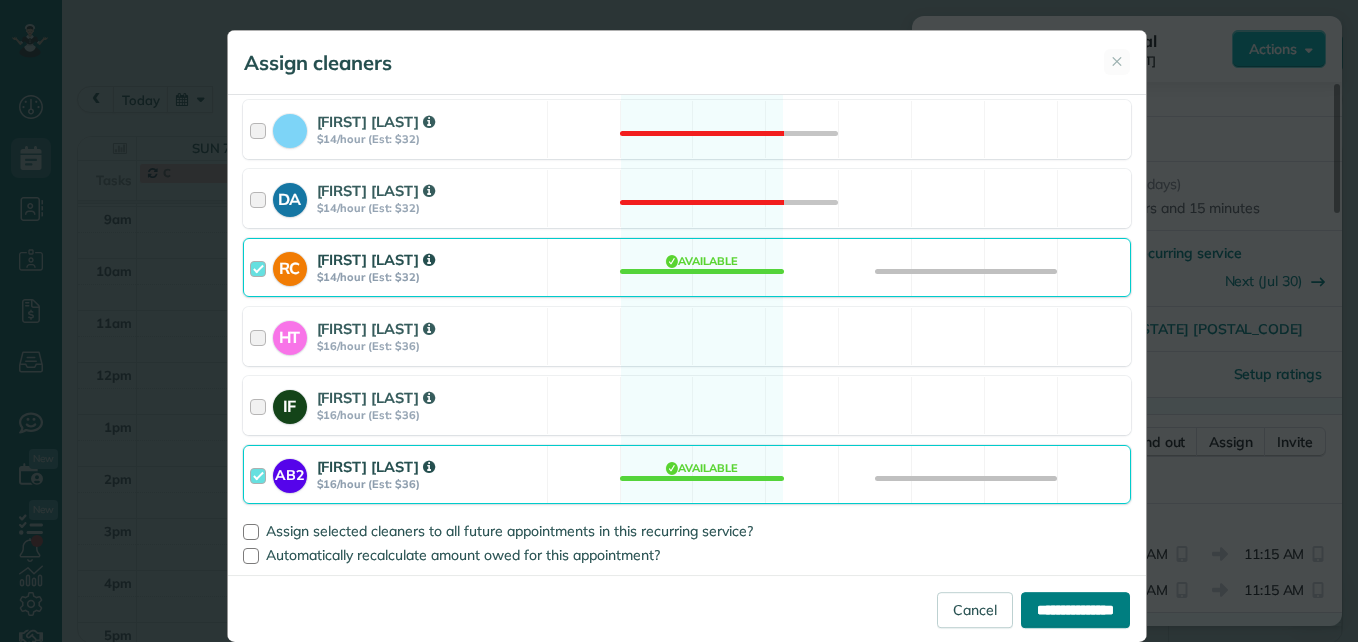 type on "**********" 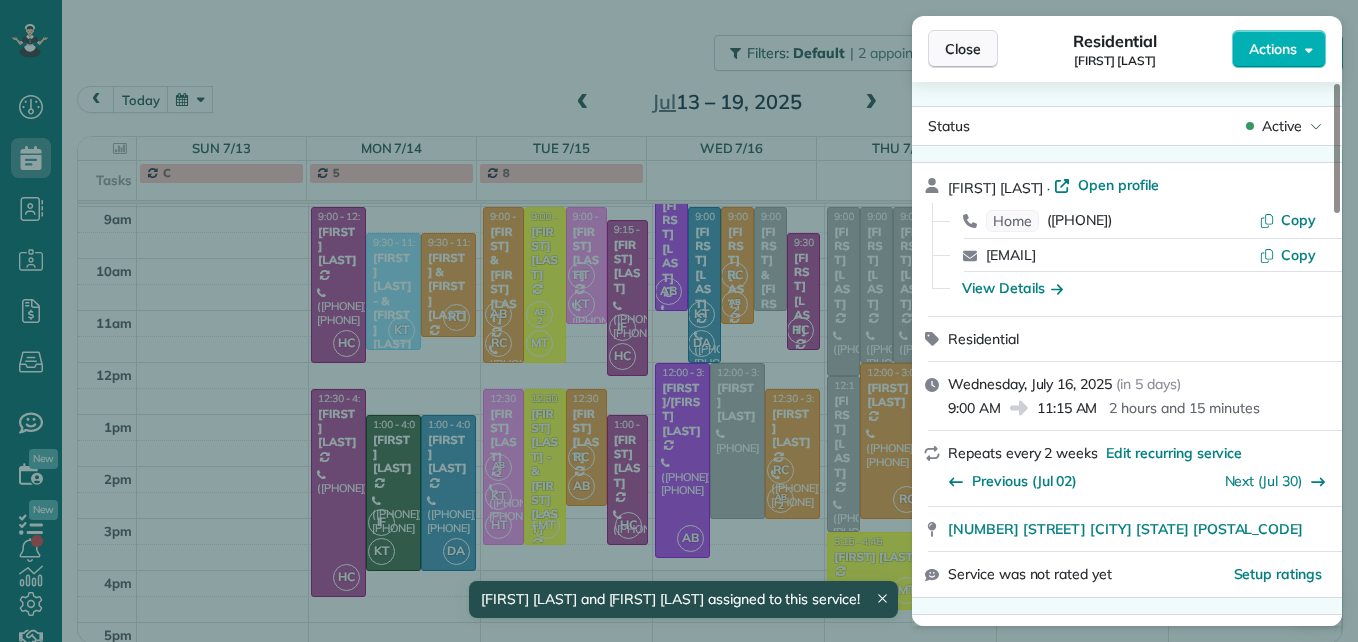 click on "Close" at bounding box center (963, 49) 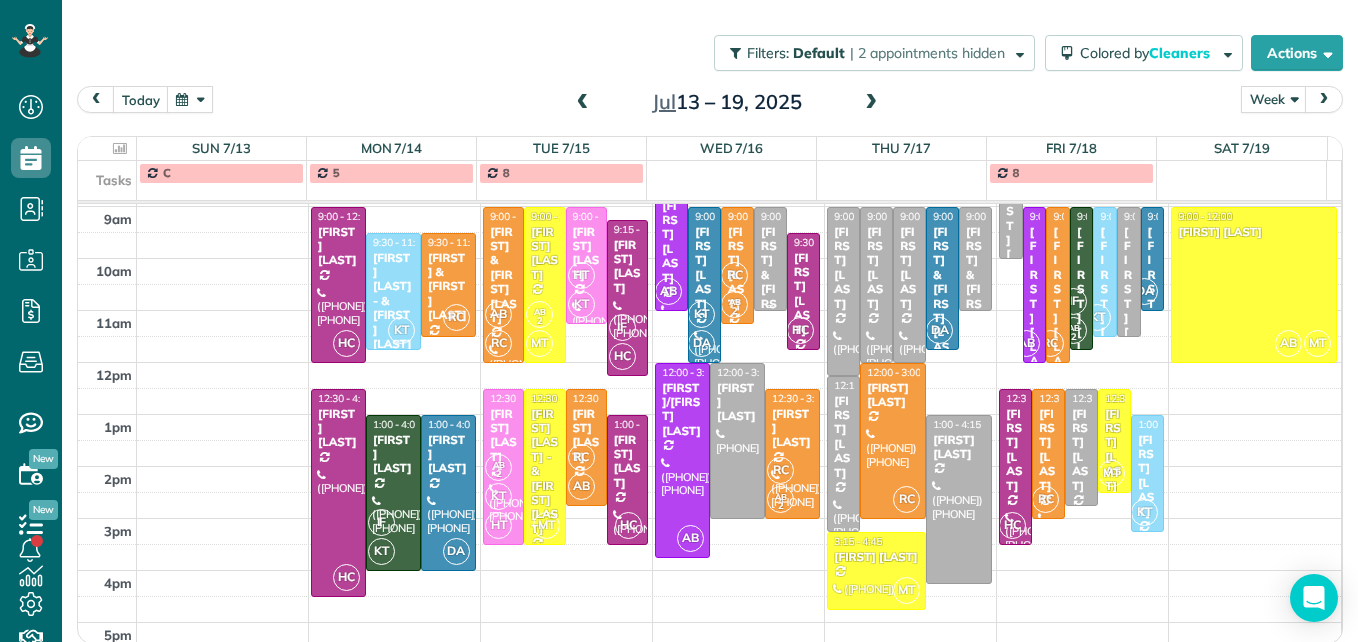 click on "[FIRST] & [FIRST] [LAST]" at bounding box center [770, 297] 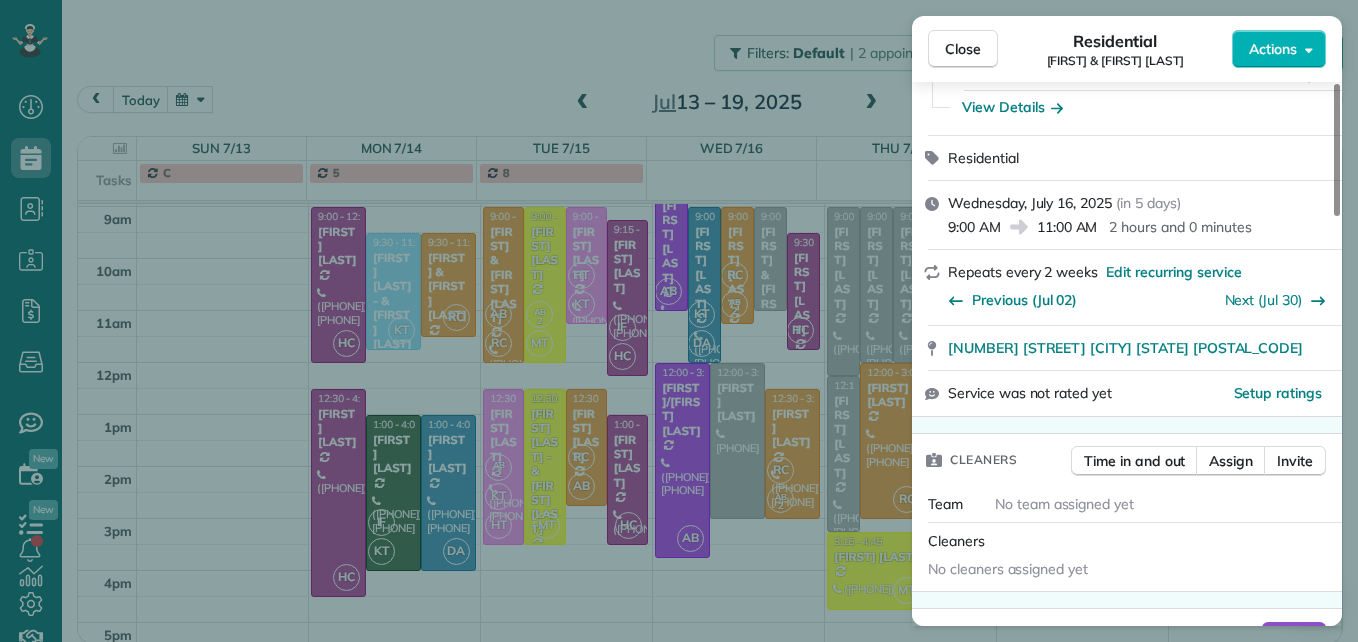 scroll, scrollTop: 200, scrollLeft: 0, axis: vertical 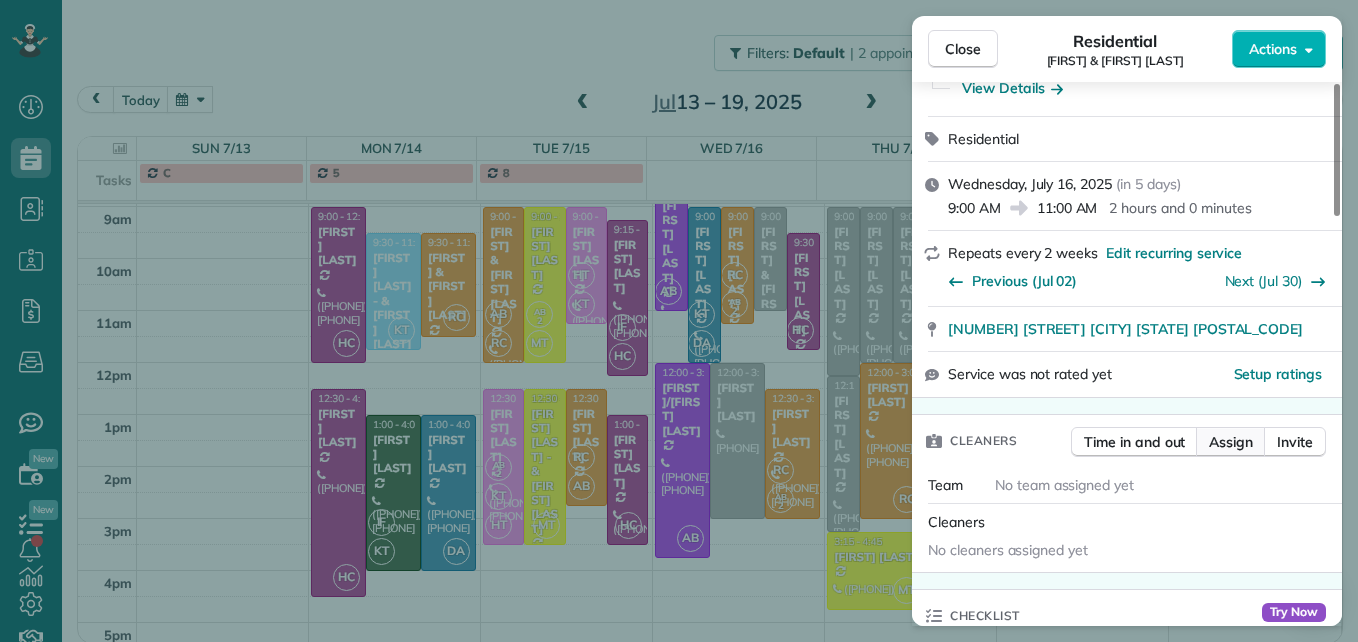 click on "Assign" at bounding box center (1231, 442) 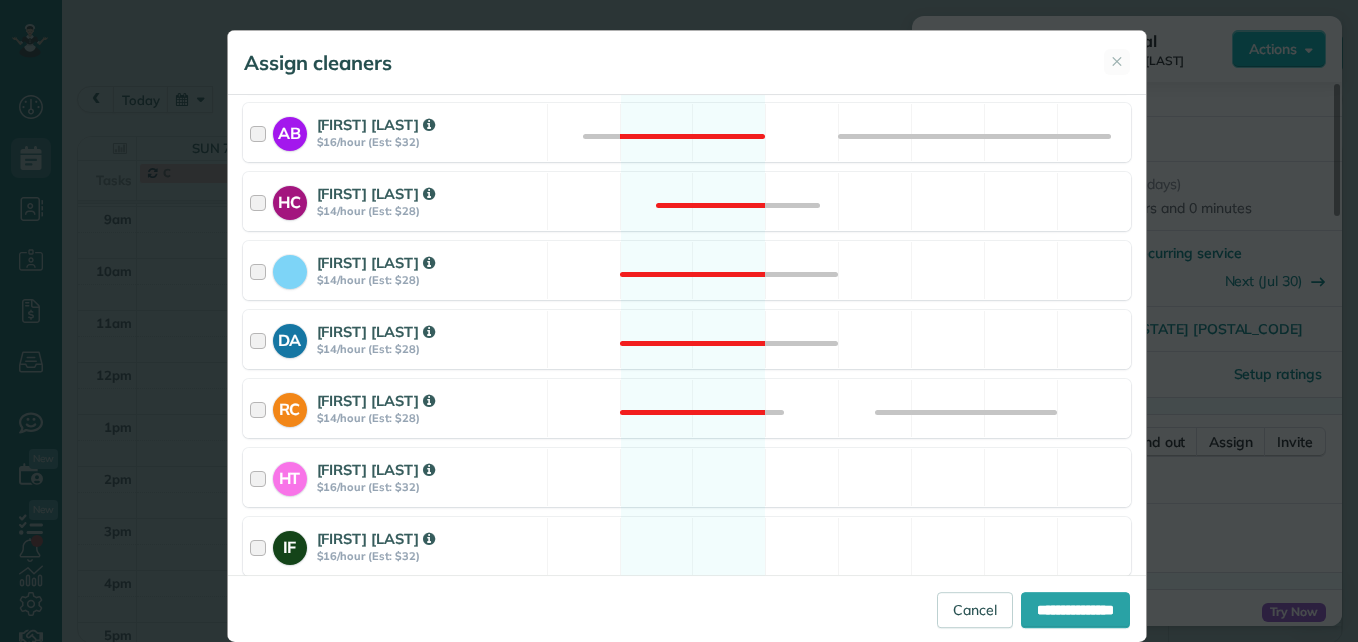 scroll, scrollTop: 400, scrollLeft: 0, axis: vertical 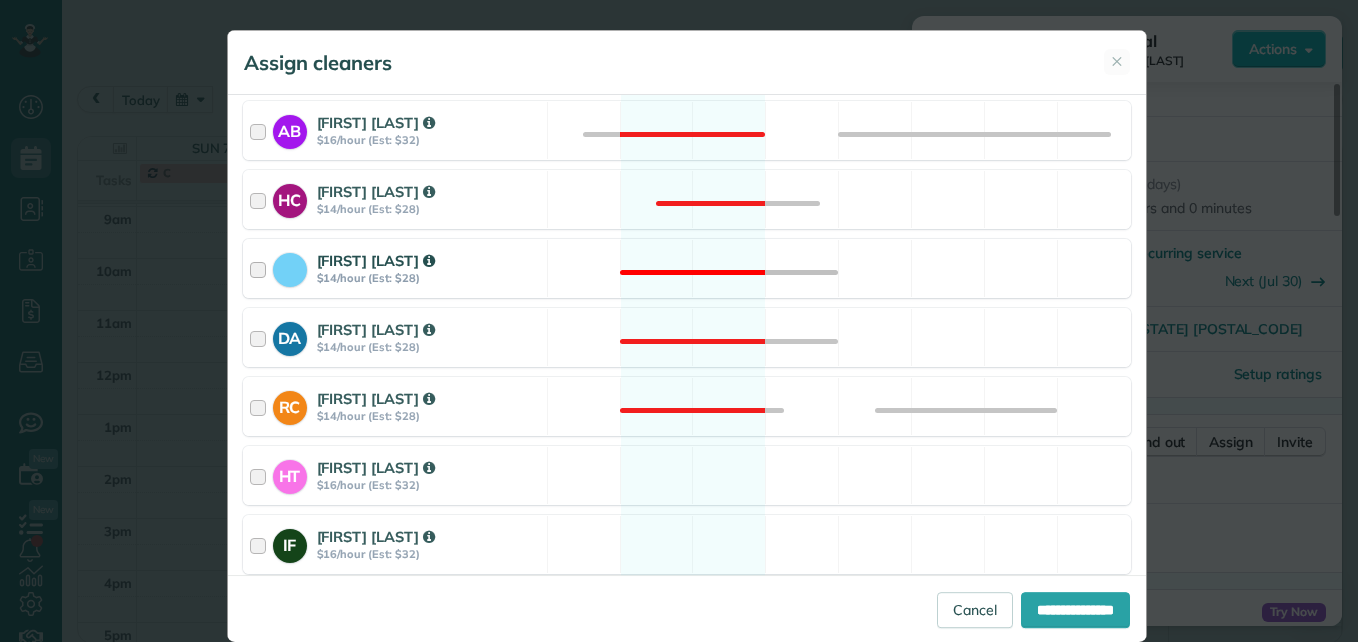 click at bounding box center [261, 268] 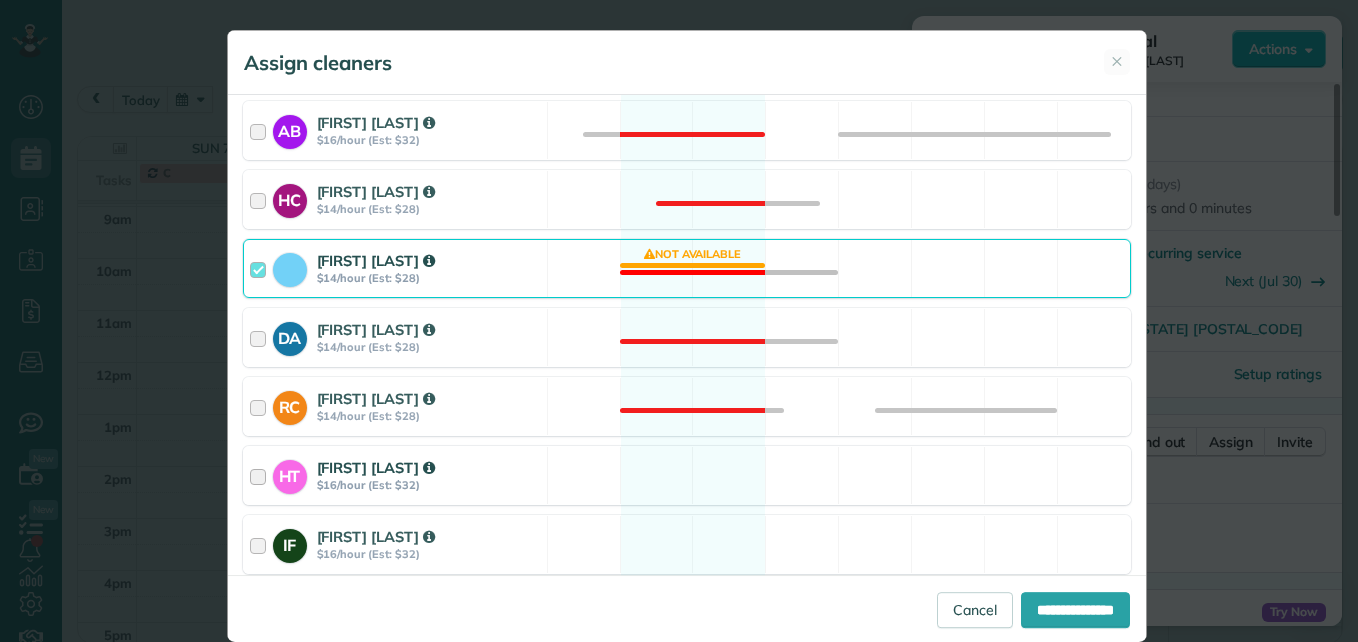 click at bounding box center (261, 475) 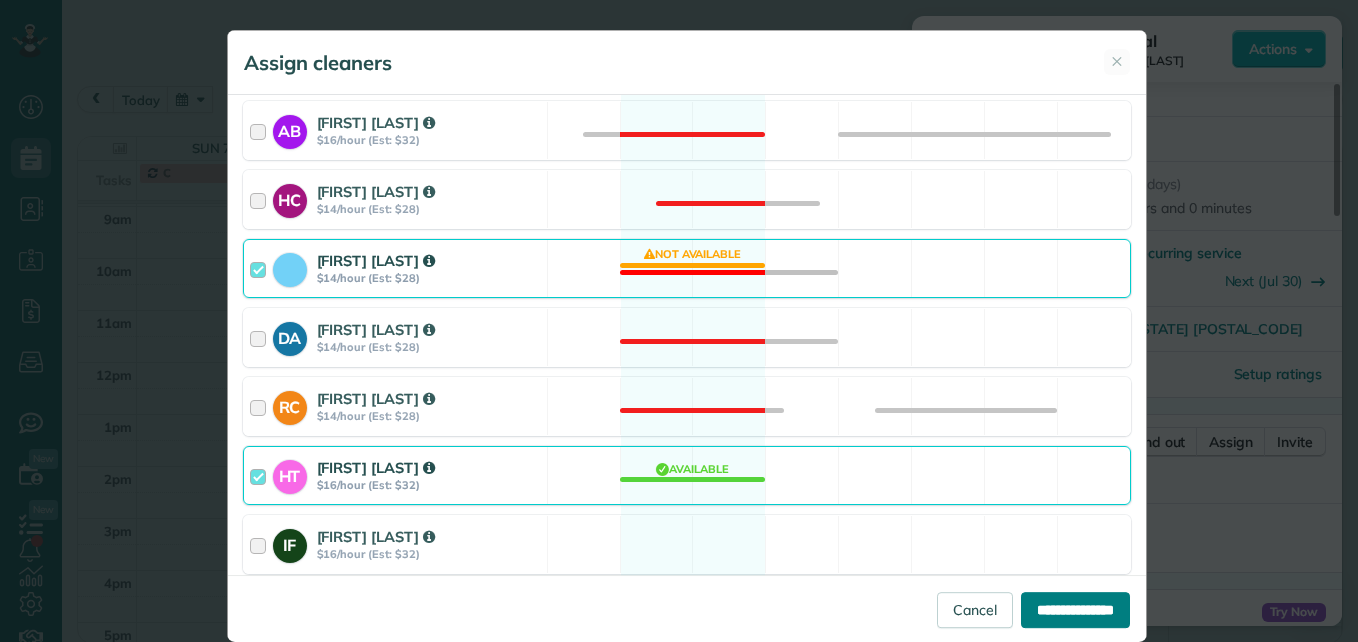 click on "**********" at bounding box center [1075, 610] 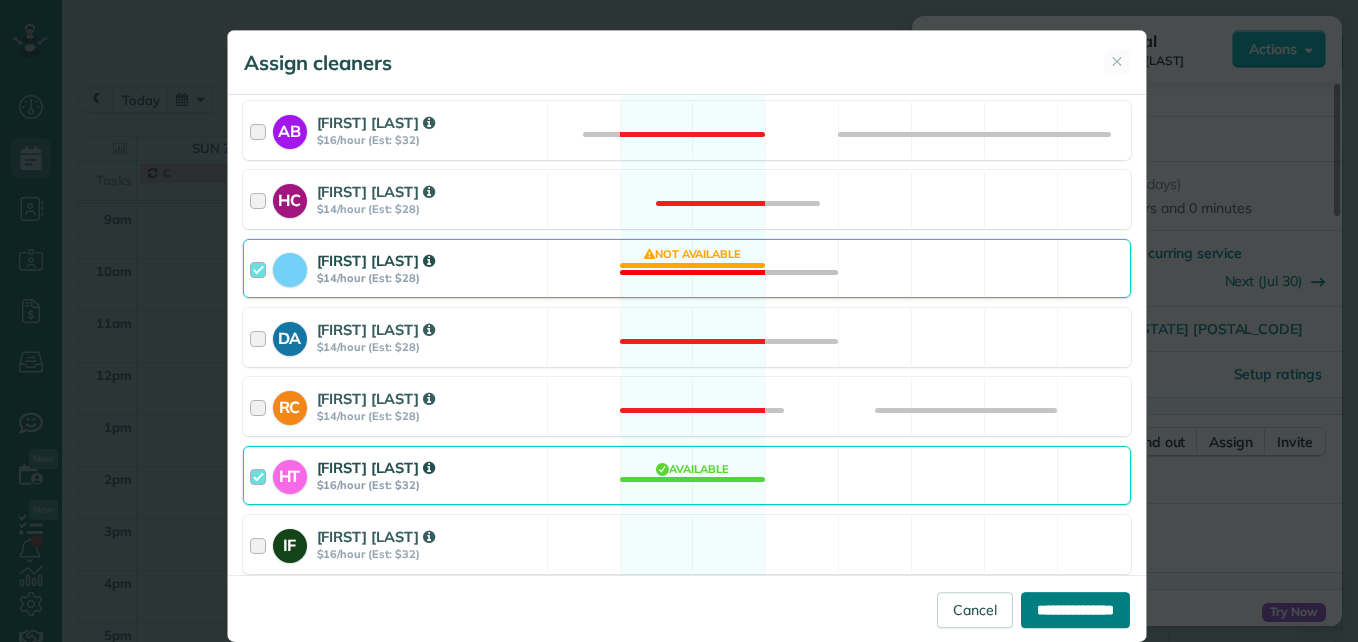 type on "**********" 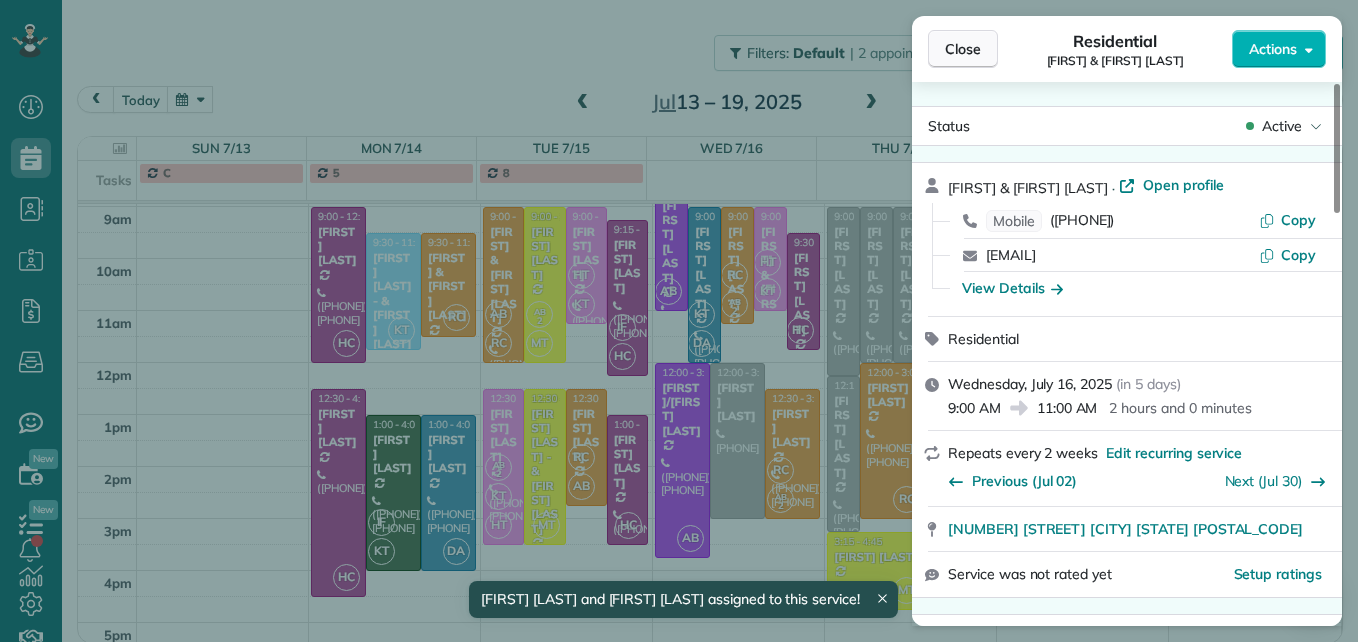 click on "Close" at bounding box center (963, 49) 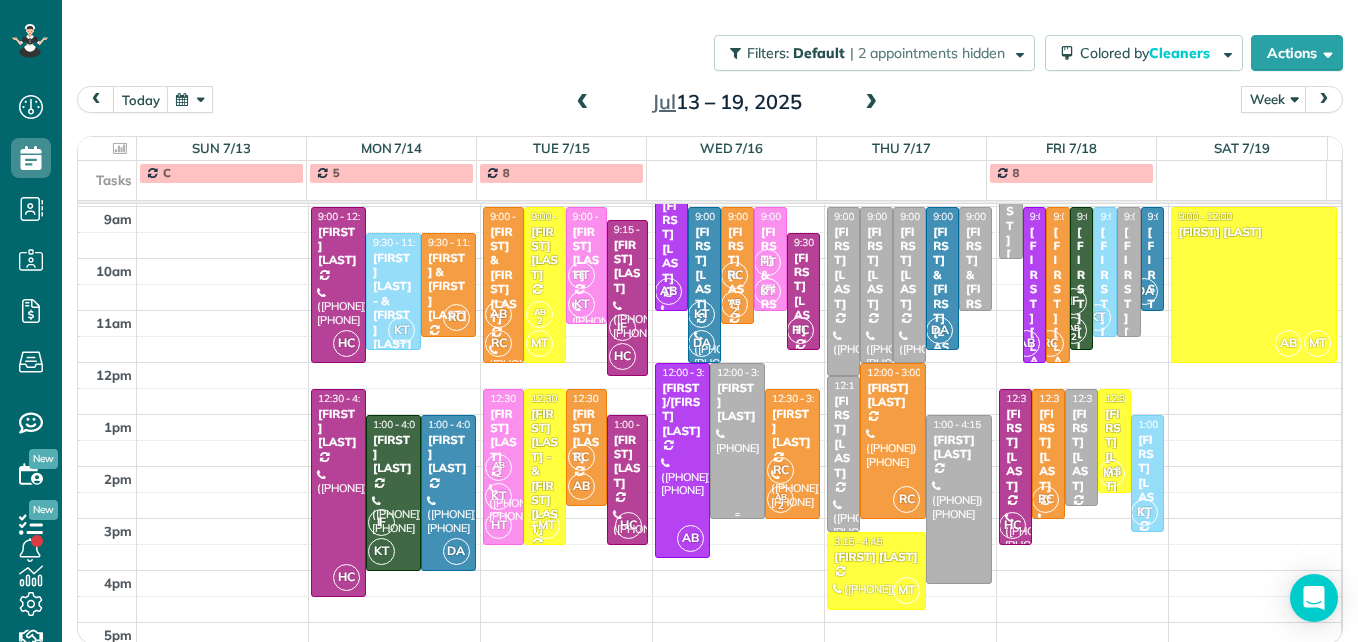 click at bounding box center (737, 441) 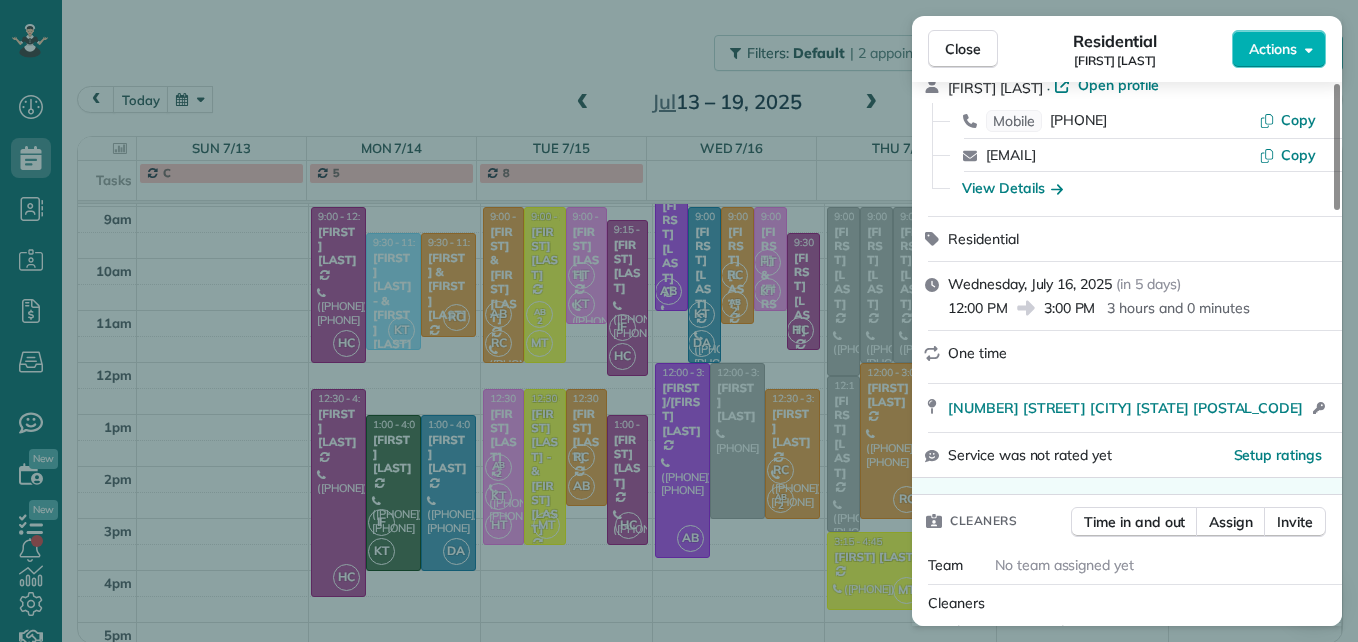 scroll, scrollTop: 200, scrollLeft: 0, axis: vertical 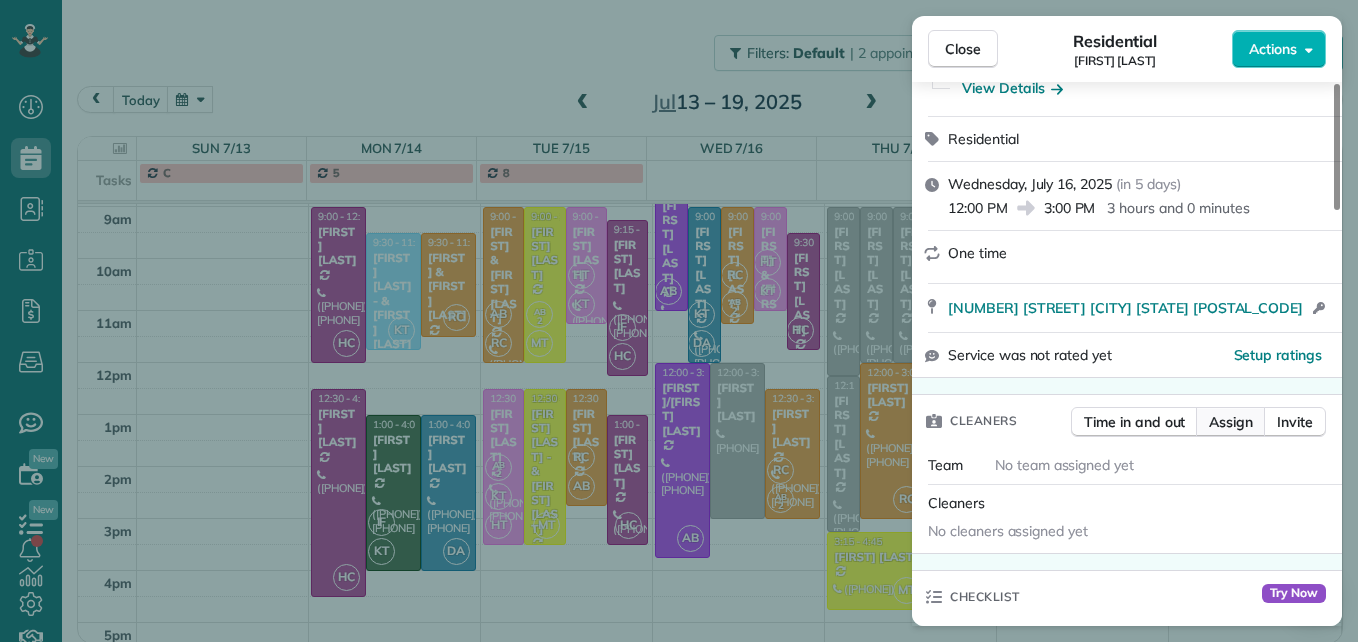 click on "Assign" at bounding box center [1231, 422] 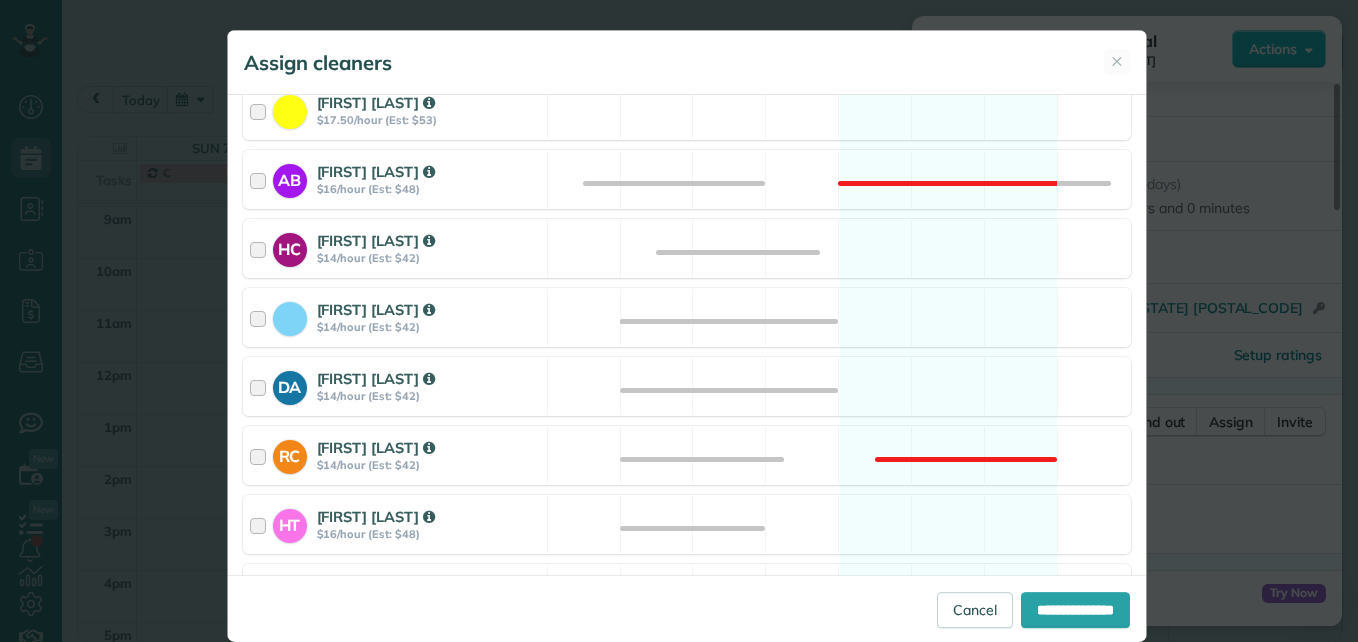 scroll, scrollTop: 300, scrollLeft: 0, axis: vertical 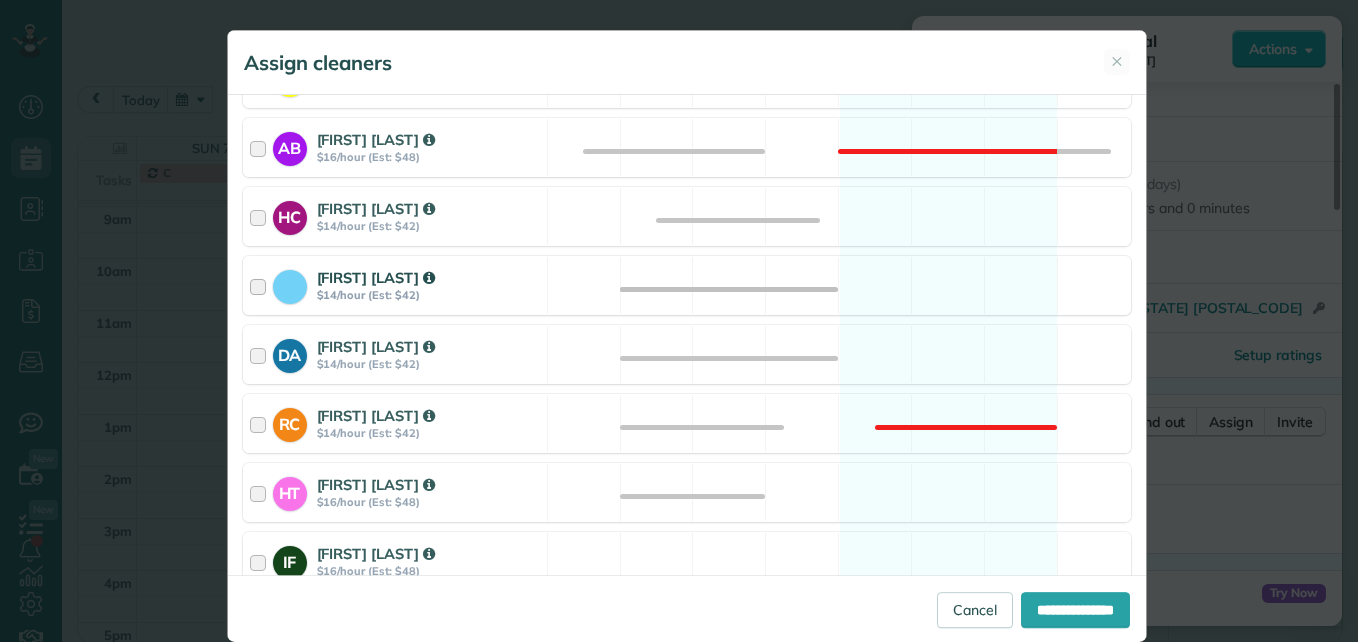 click at bounding box center (261, 285) 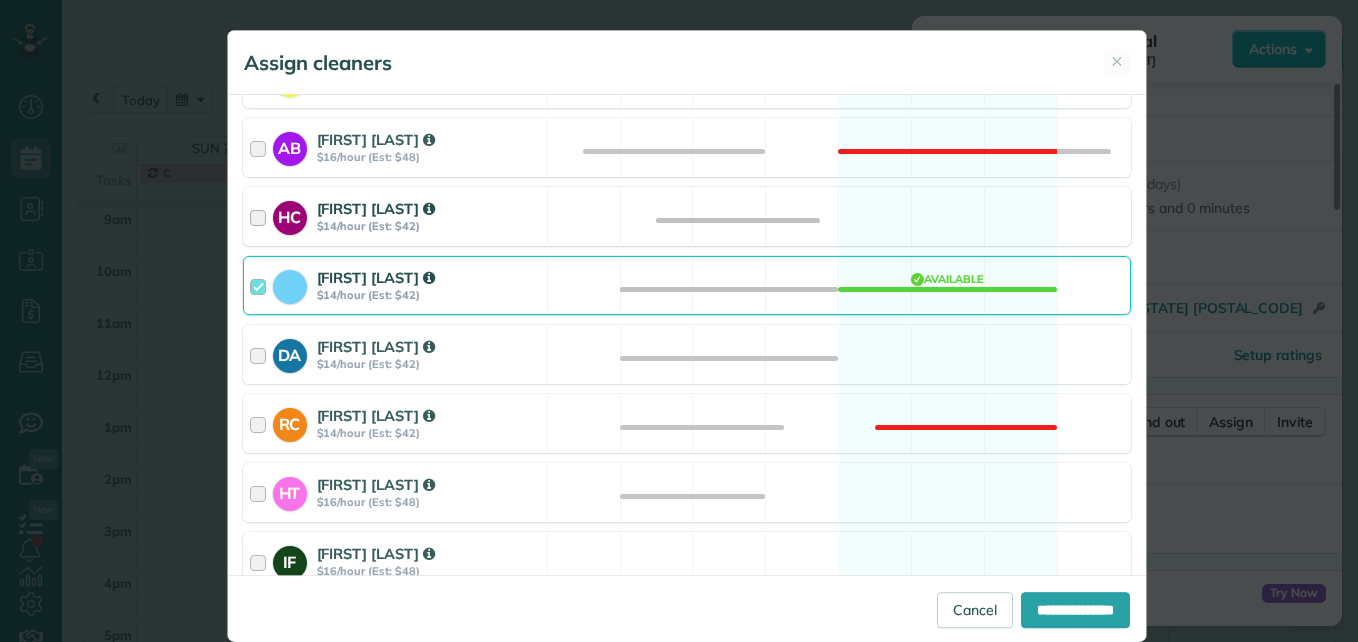 click at bounding box center [261, 216] 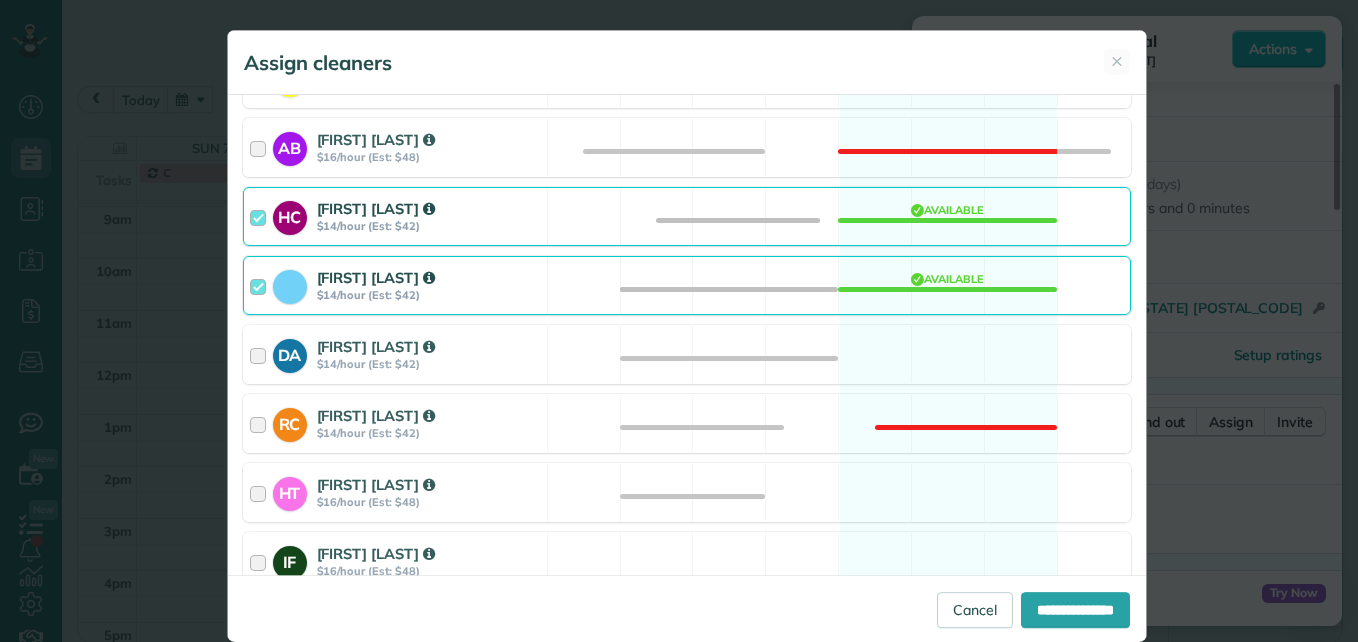 click at bounding box center [261, 216] 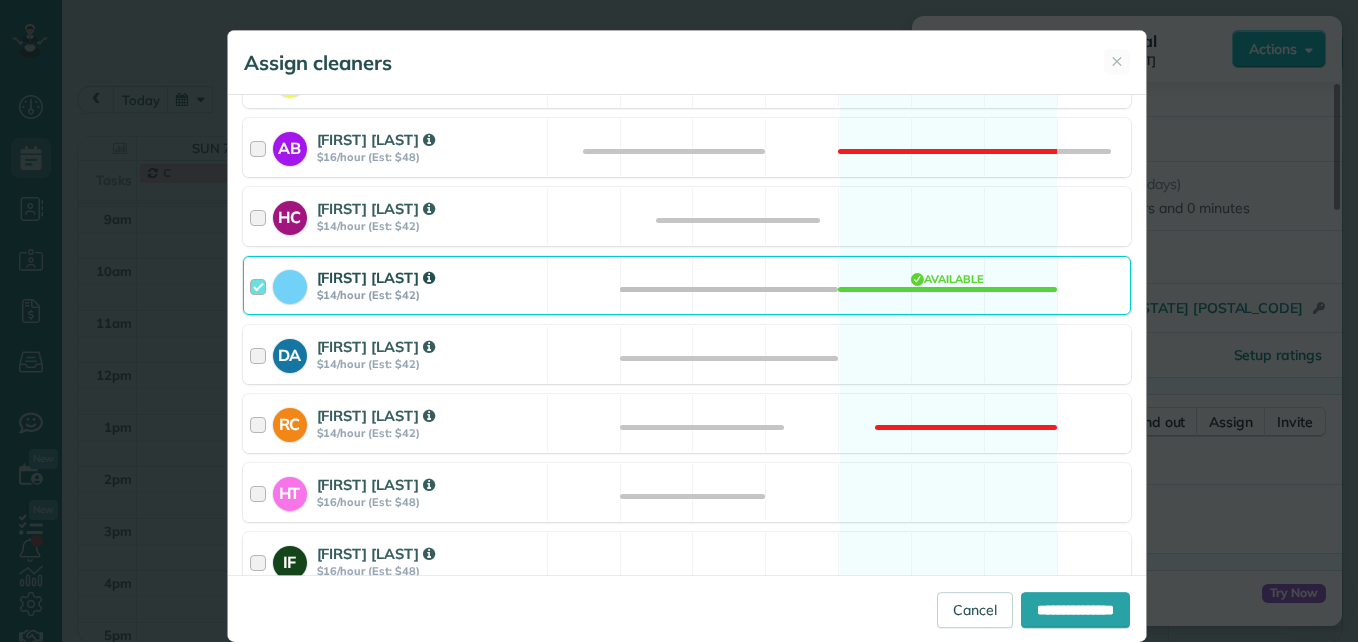 scroll, scrollTop: 400, scrollLeft: 0, axis: vertical 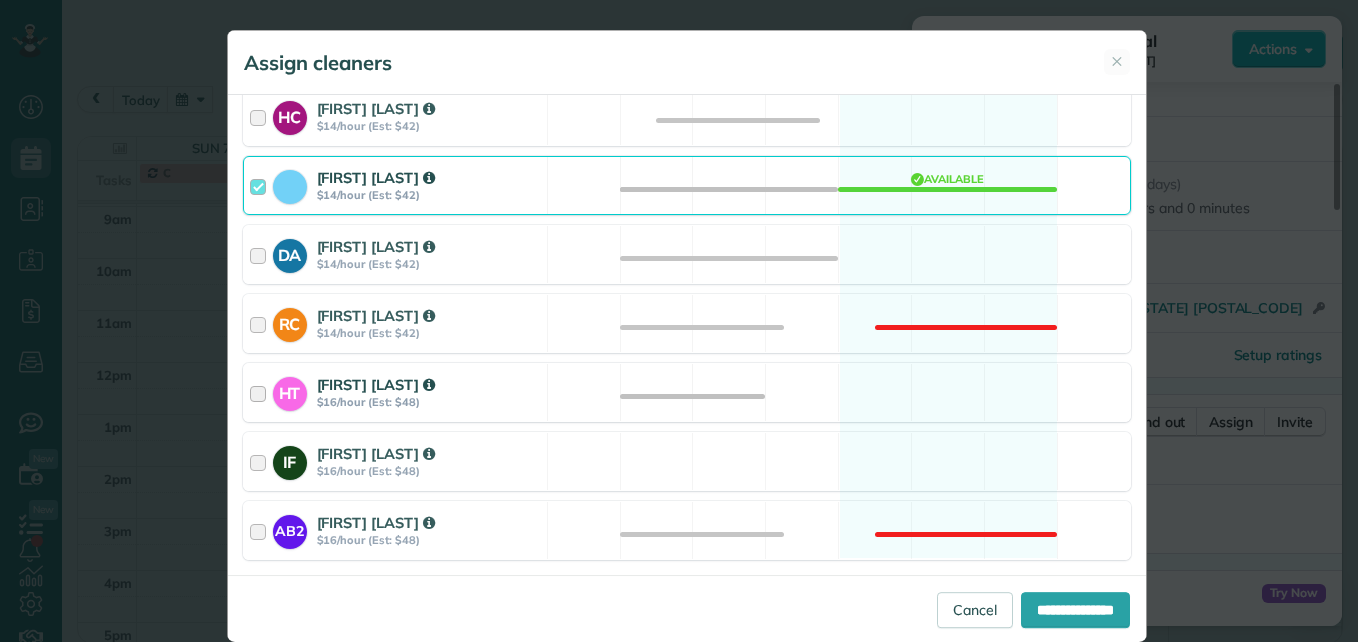 click at bounding box center [261, 392] 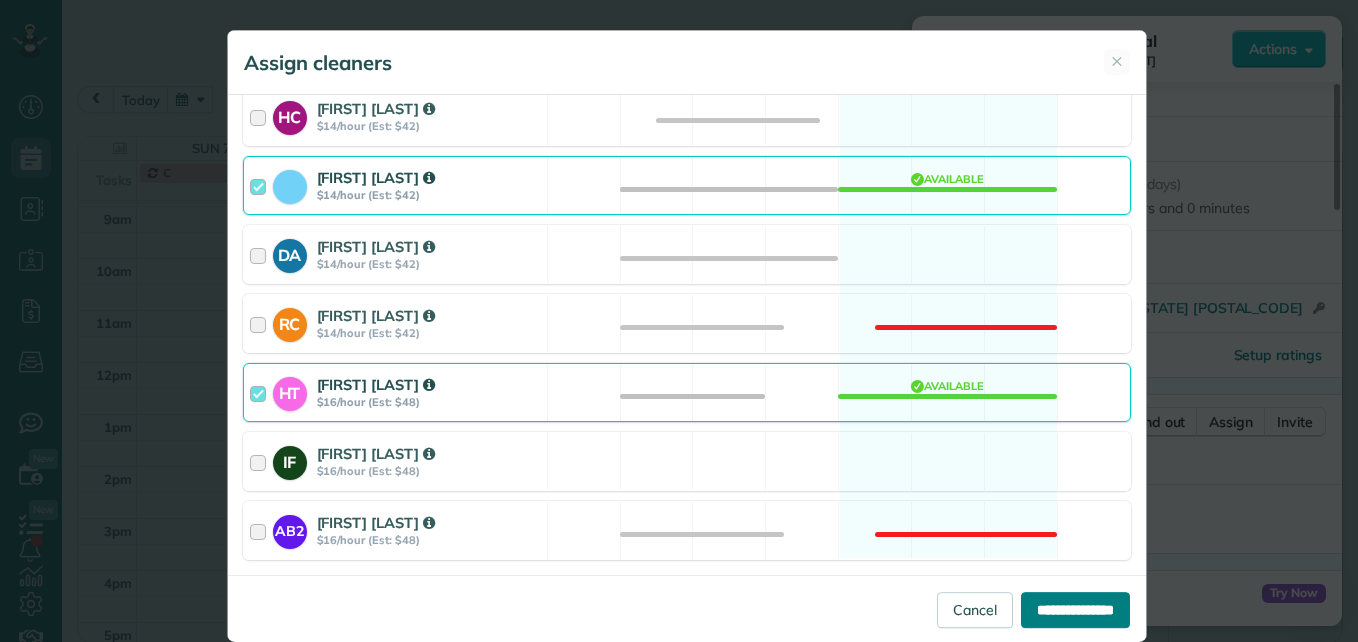 click on "**********" at bounding box center [1075, 610] 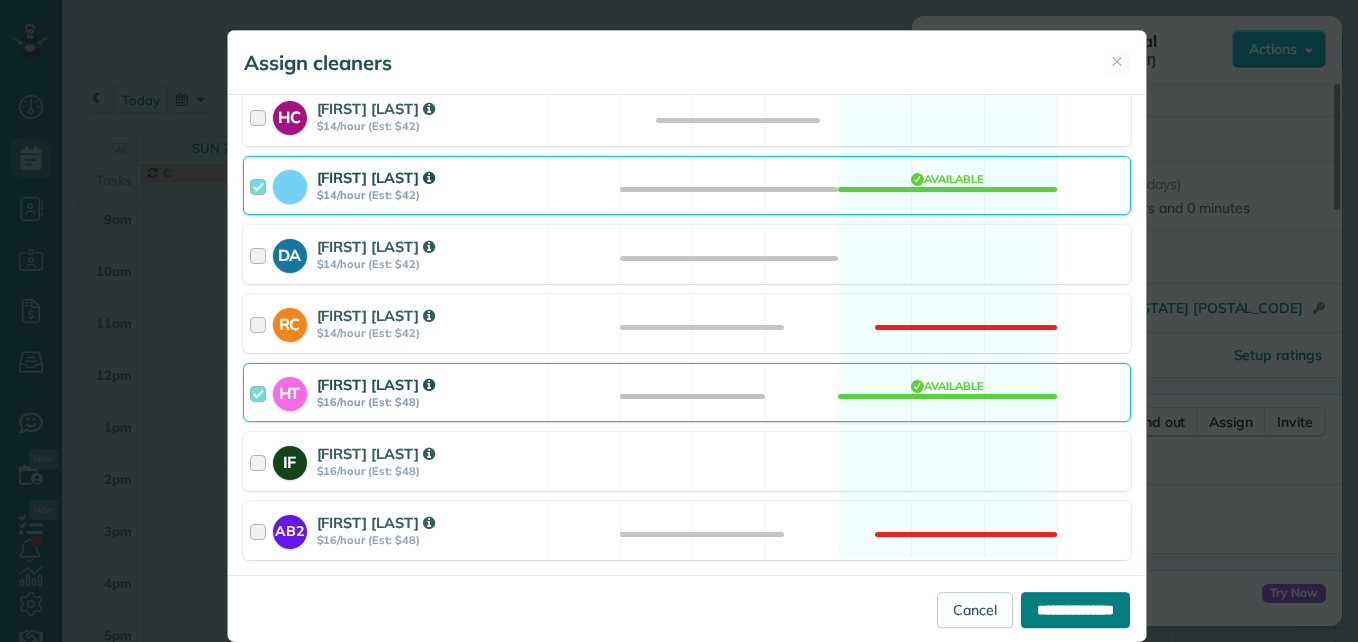 type on "**********" 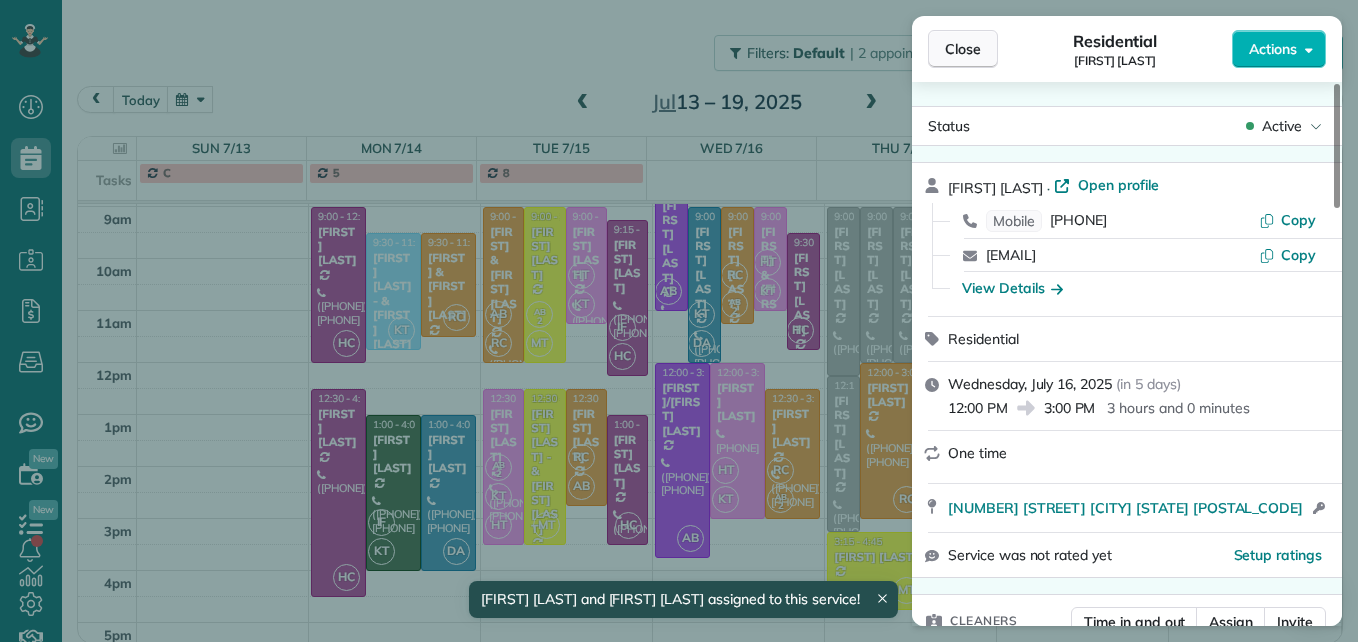 click on "Close" at bounding box center (963, 49) 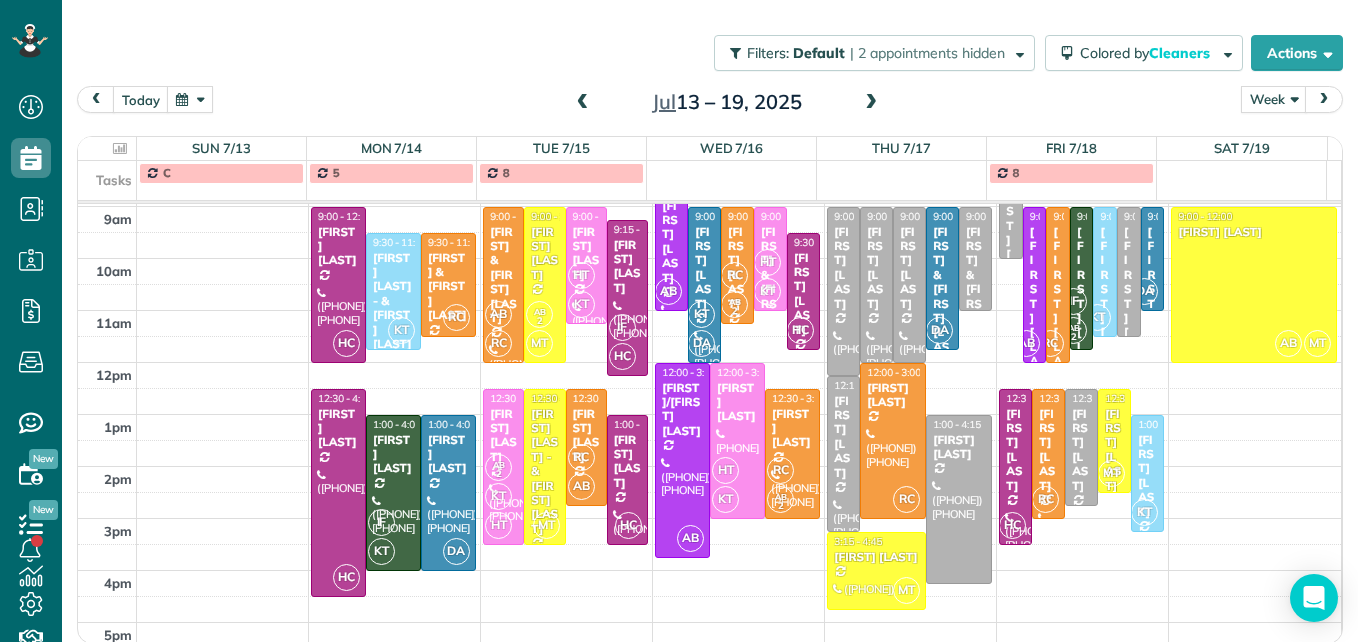 click on "HT" at bounding box center (767, 262) 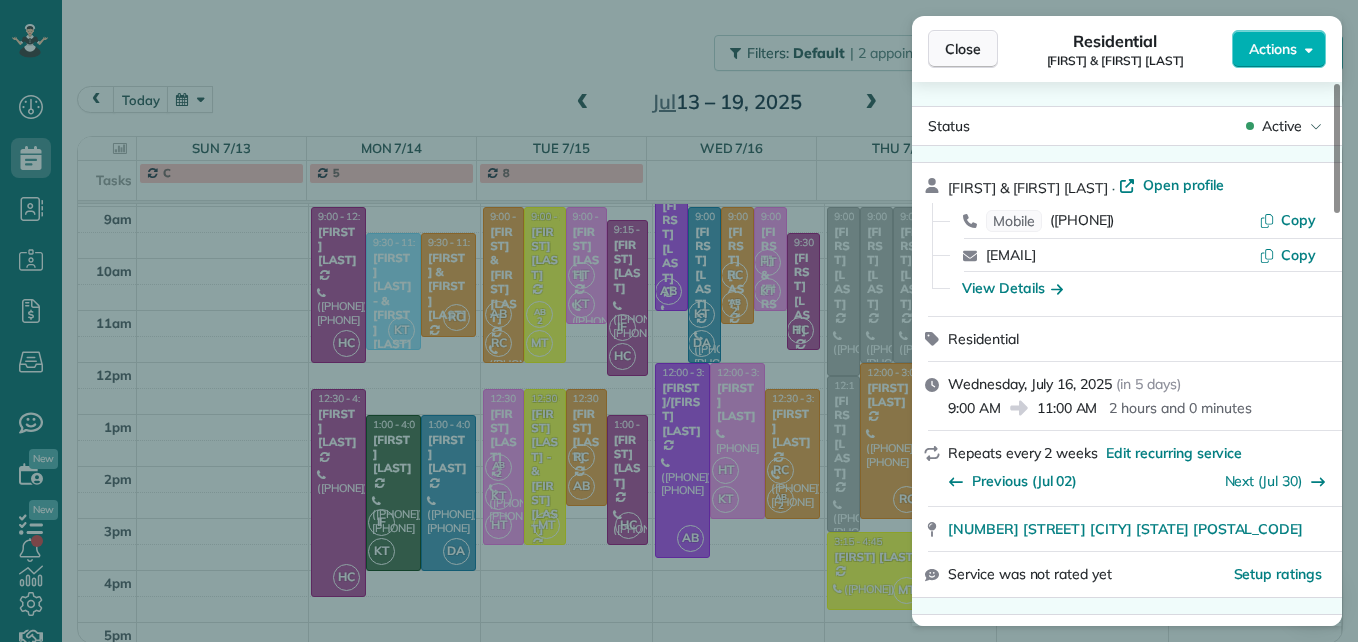 click on "Close" at bounding box center [963, 49] 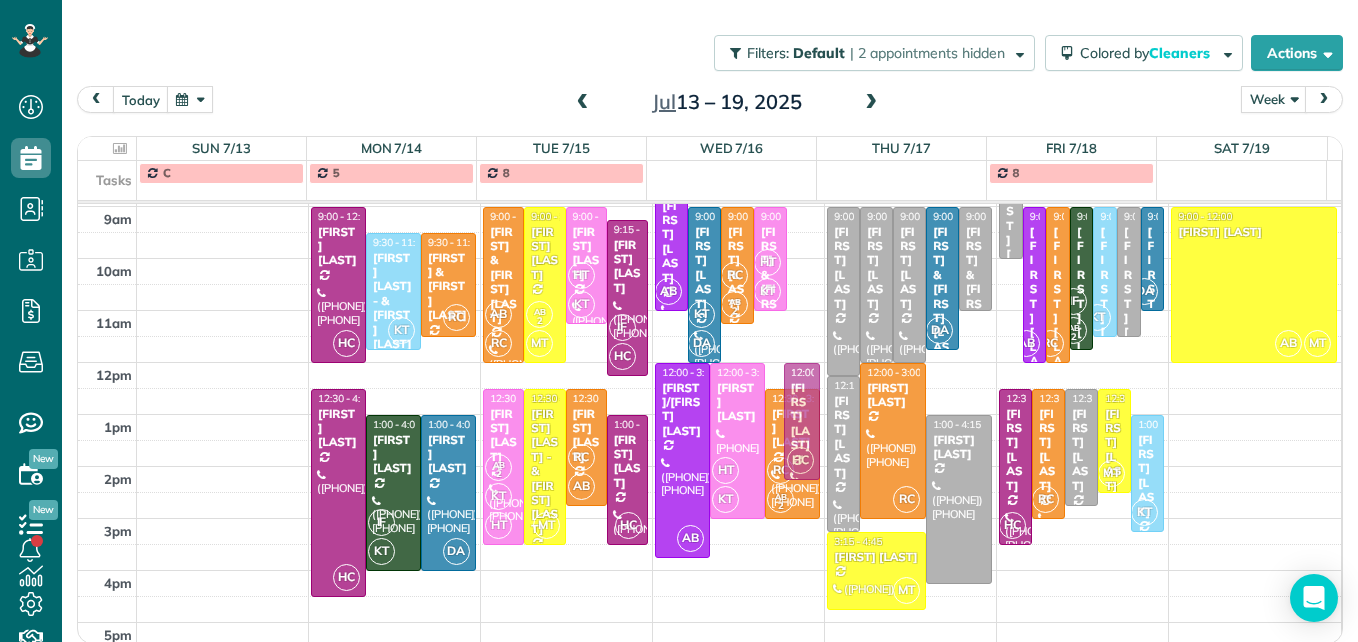 drag, startPoint x: 785, startPoint y: 281, endPoint x: 778, endPoint y: 410, distance: 129.18979 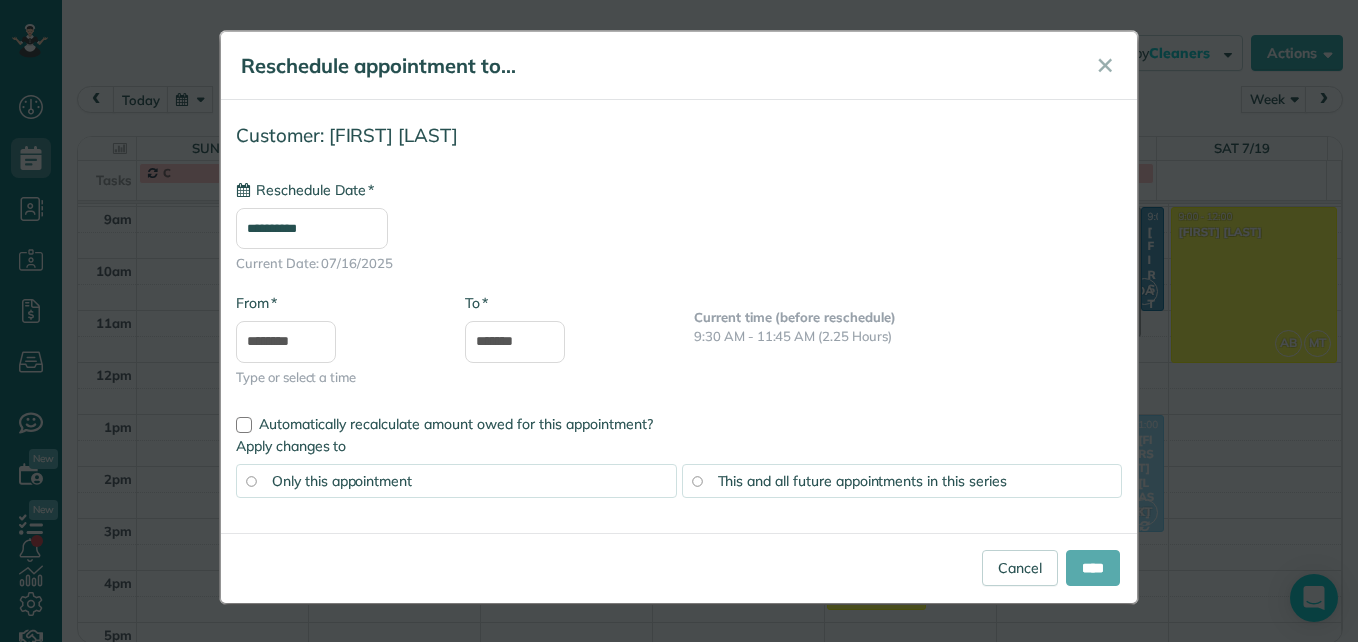 type on "**********" 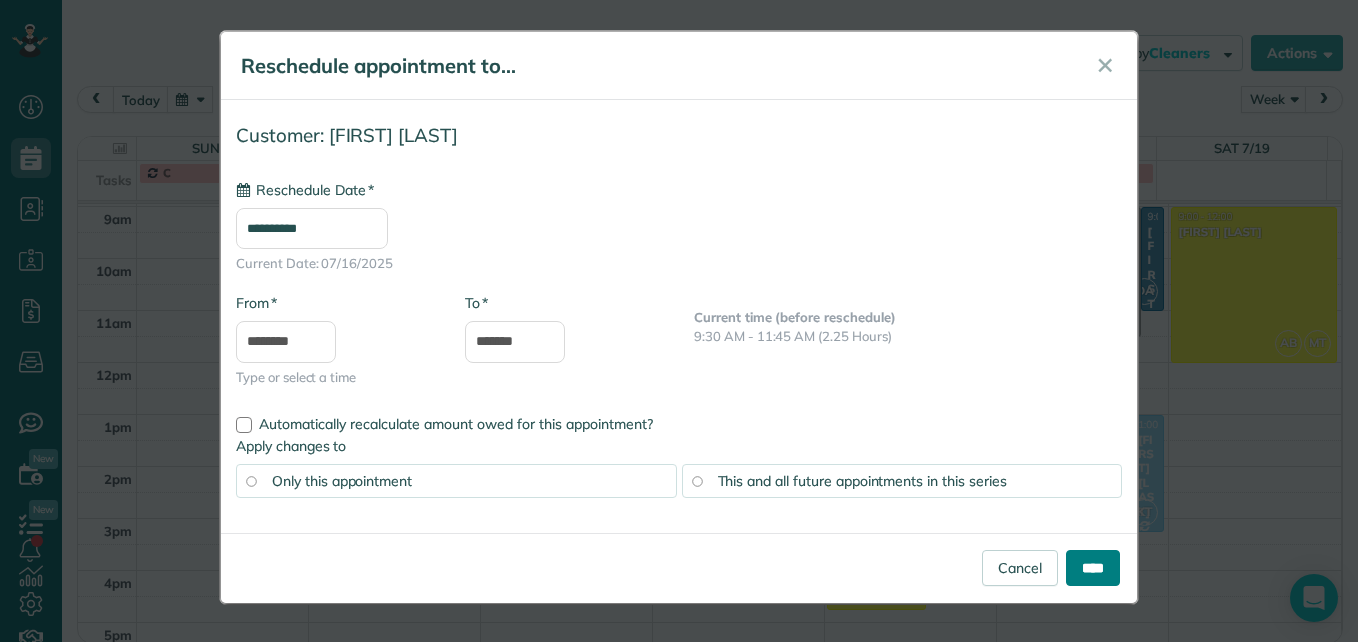 click on "****" at bounding box center (1093, 568) 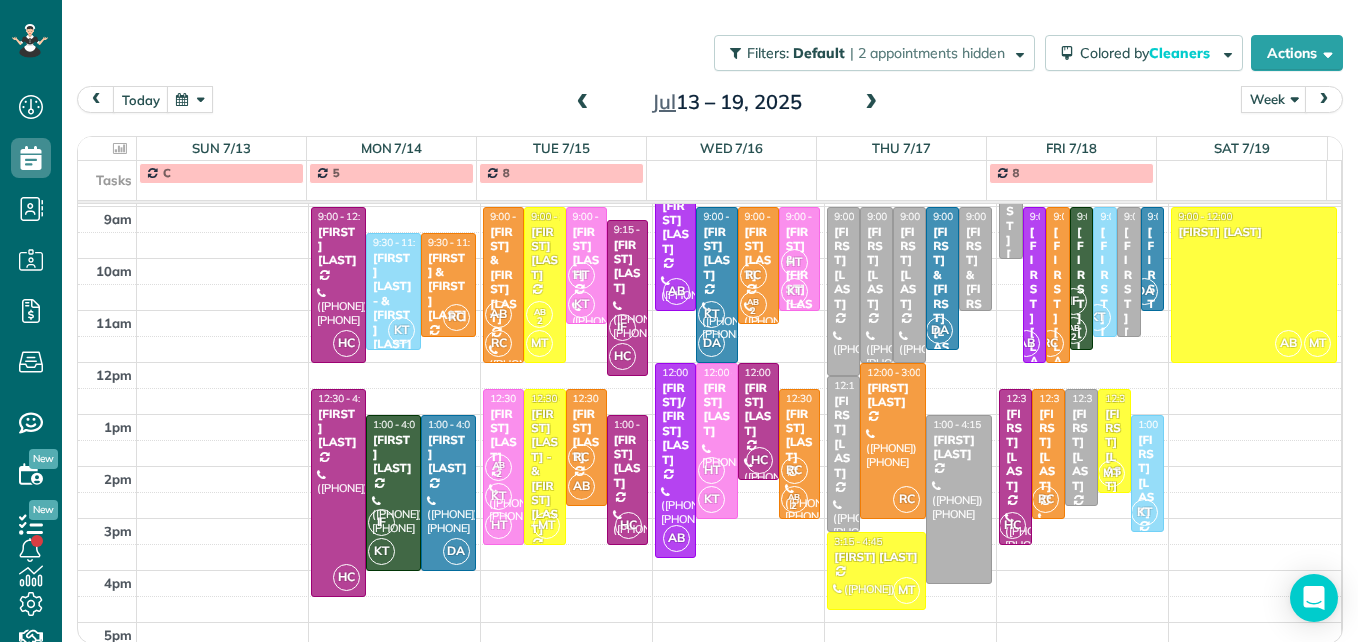 click on "KT" at bounding box center (794, 291) 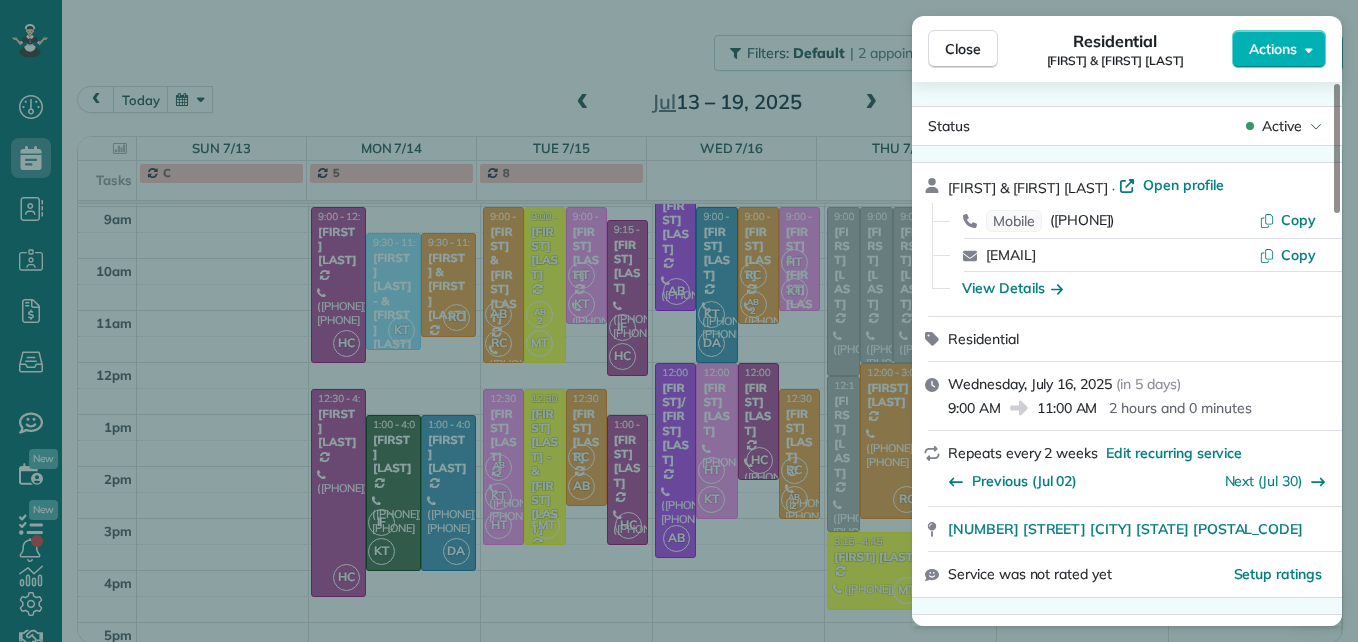 scroll, scrollTop: 100, scrollLeft: 0, axis: vertical 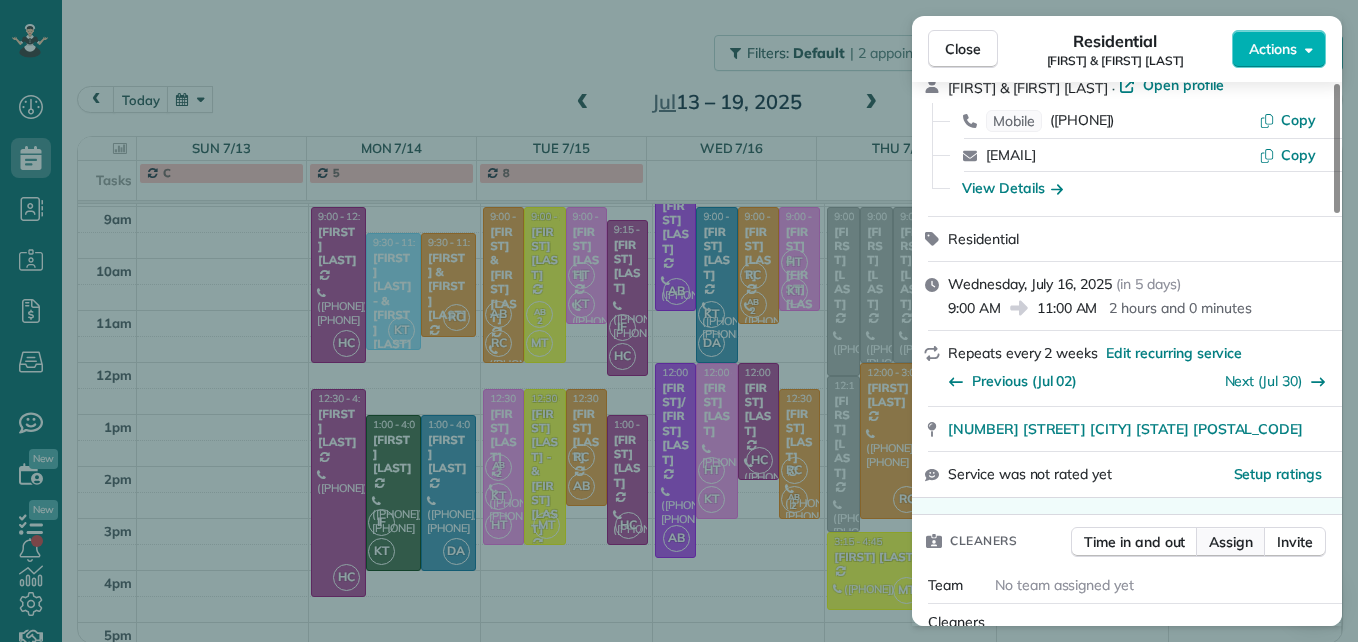 click on "Assign" at bounding box center [1231, 542] 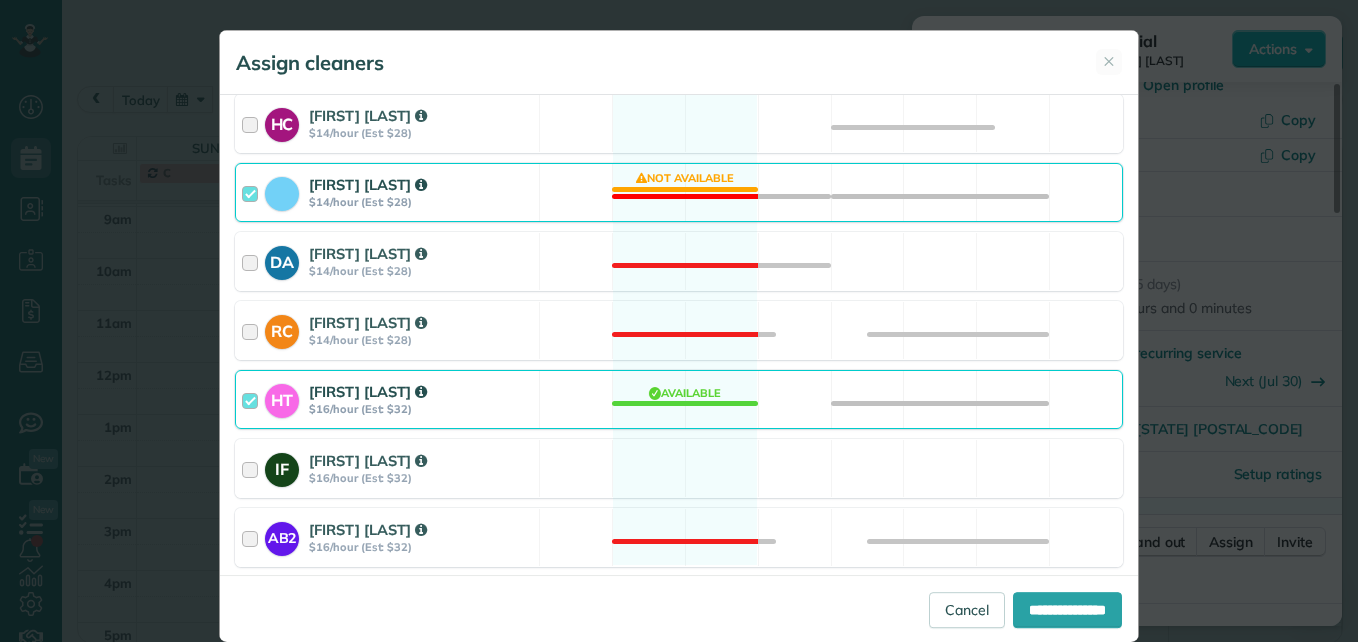 scroll, scrollTop: 500, scrollLeft: 0, axis: vertical 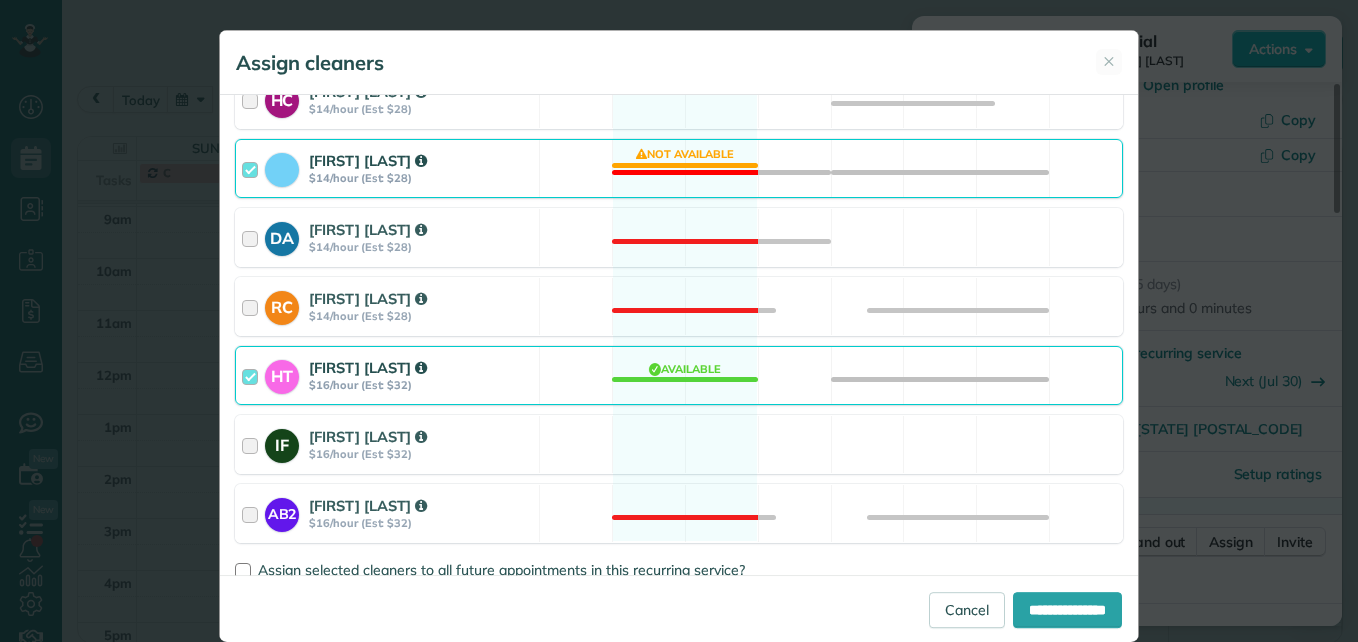 click at bounding box center [253, 168] 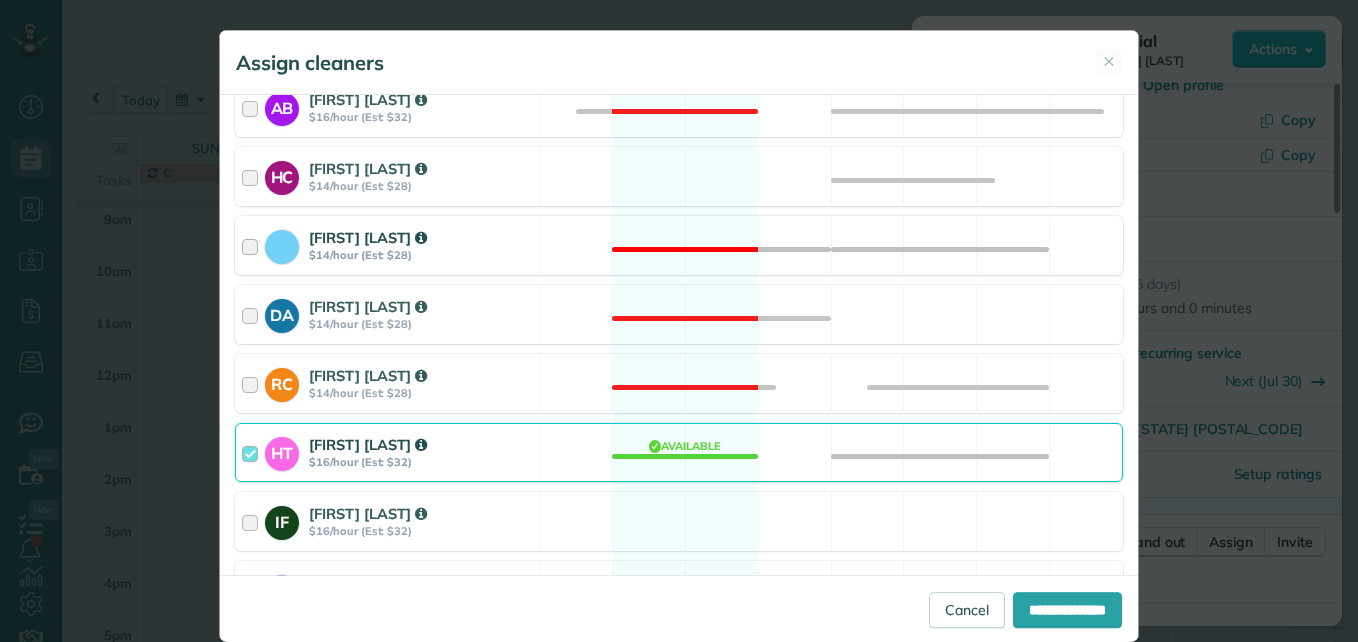scroll, scrollTop: 400, scrollLeft: 0, axis: vertical 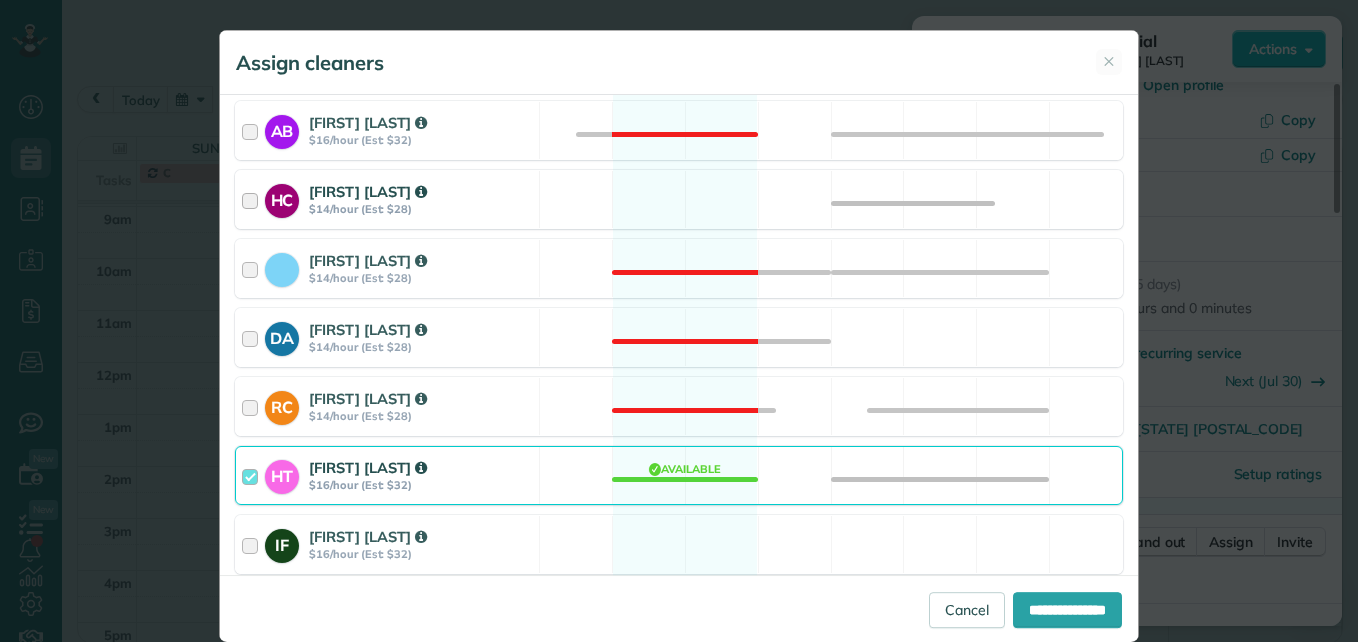 click at bounding box center (253, 199) 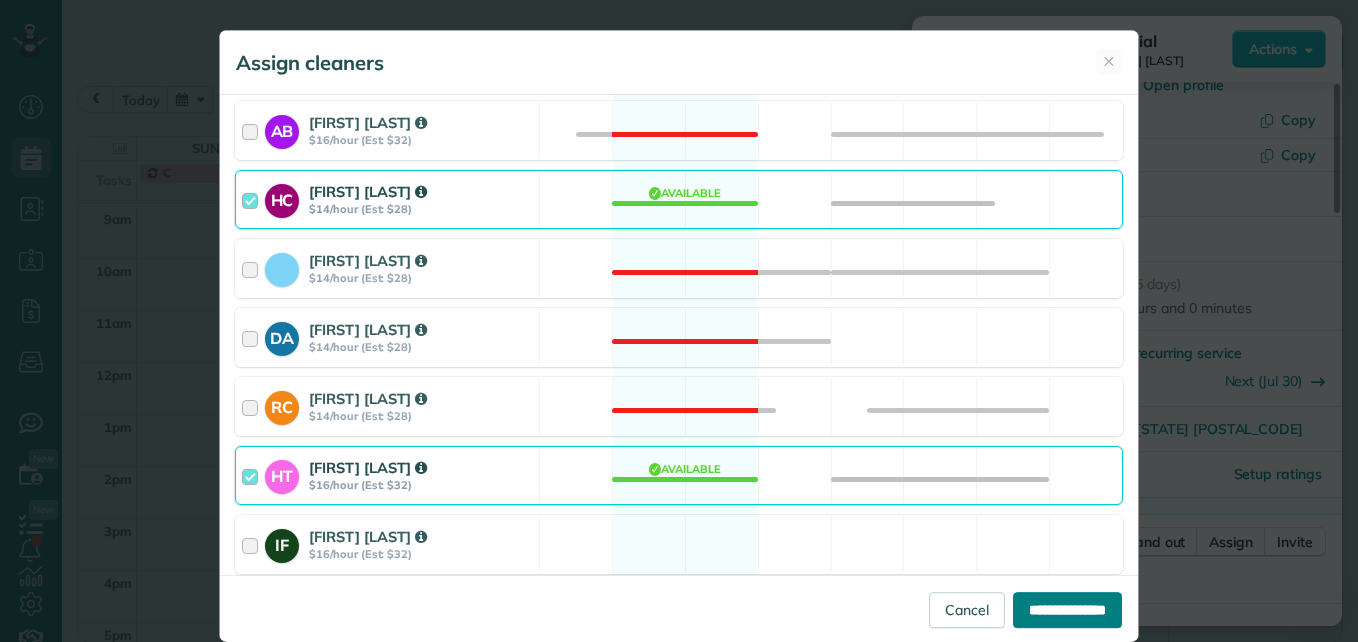 click on "**********" at bounding box center (1067, 610) 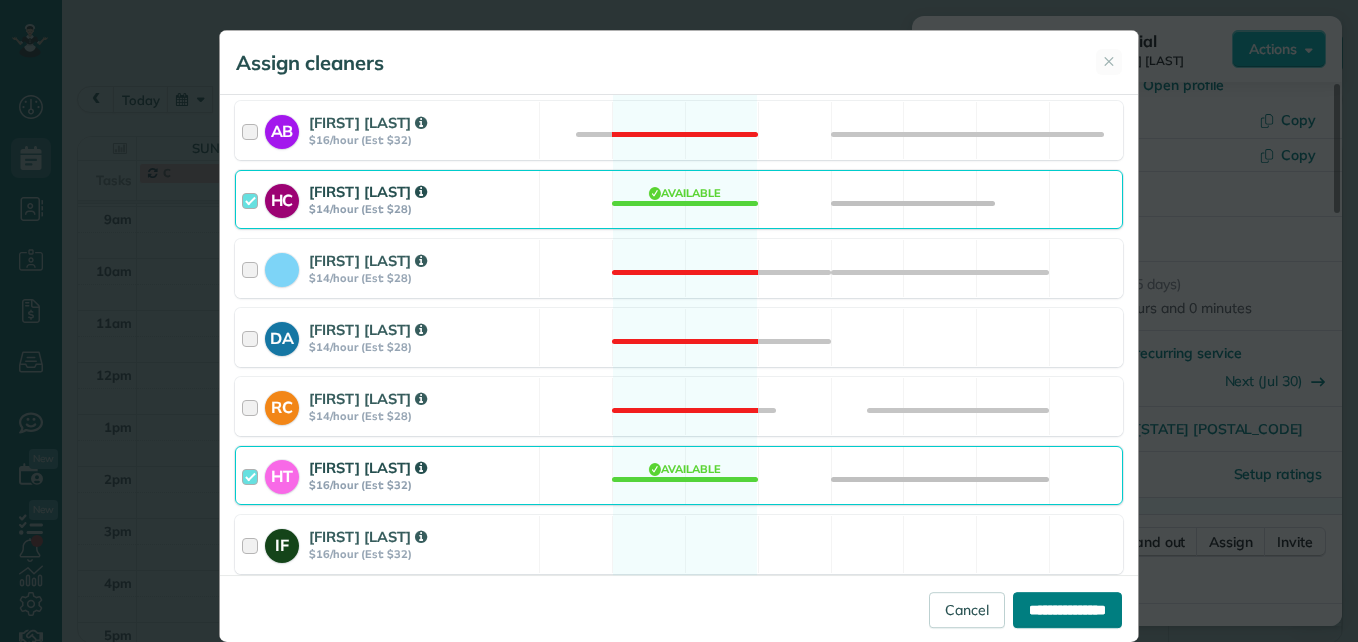 type on "**********" 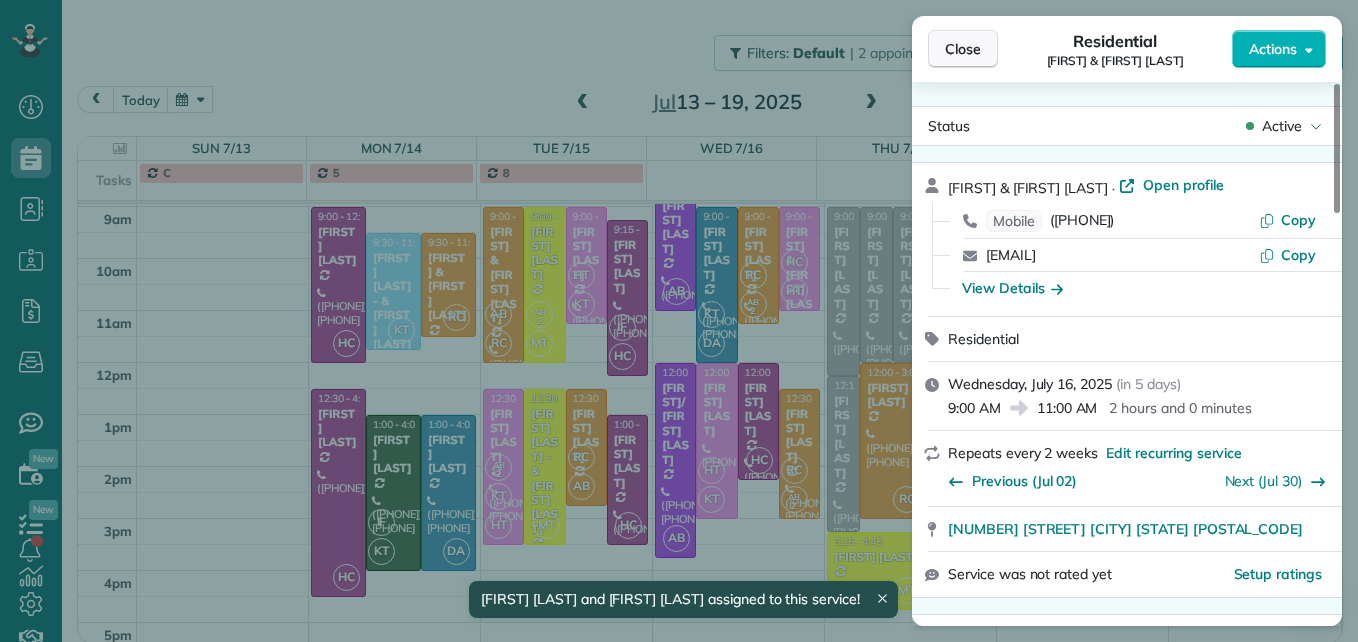click on "Close" at bounding box center [963, 49] 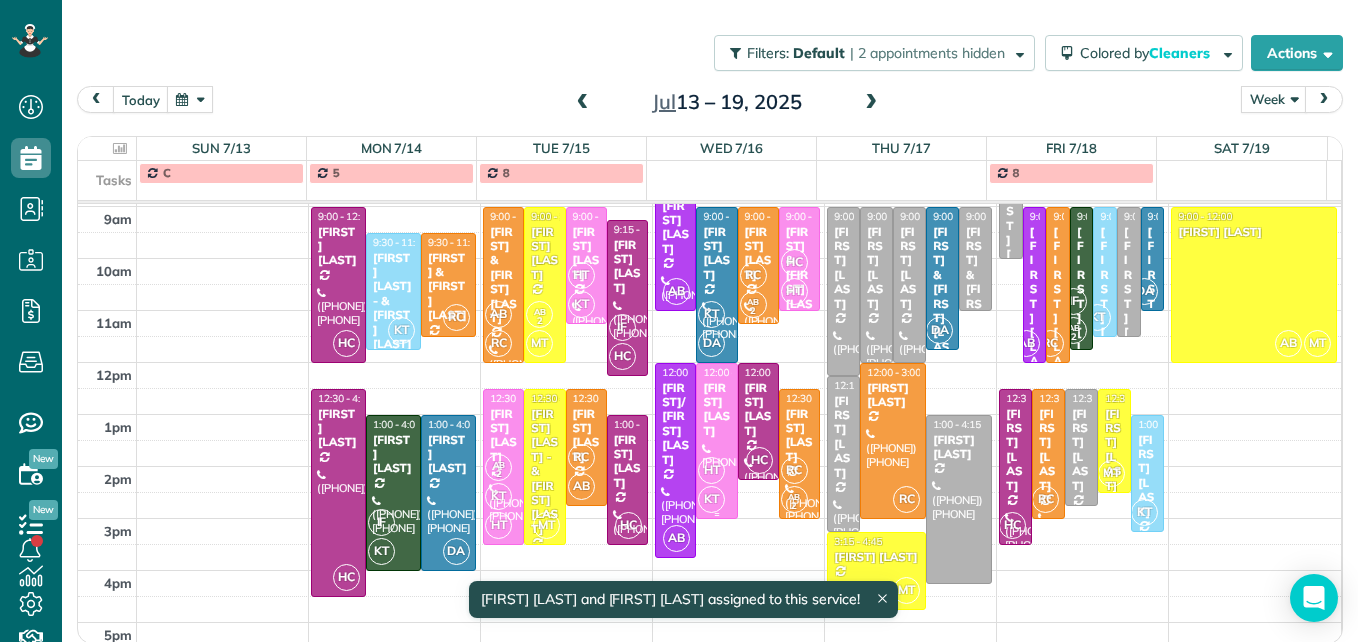 click on "[FIRST] [LAST]" at bounding box center [716, 410] 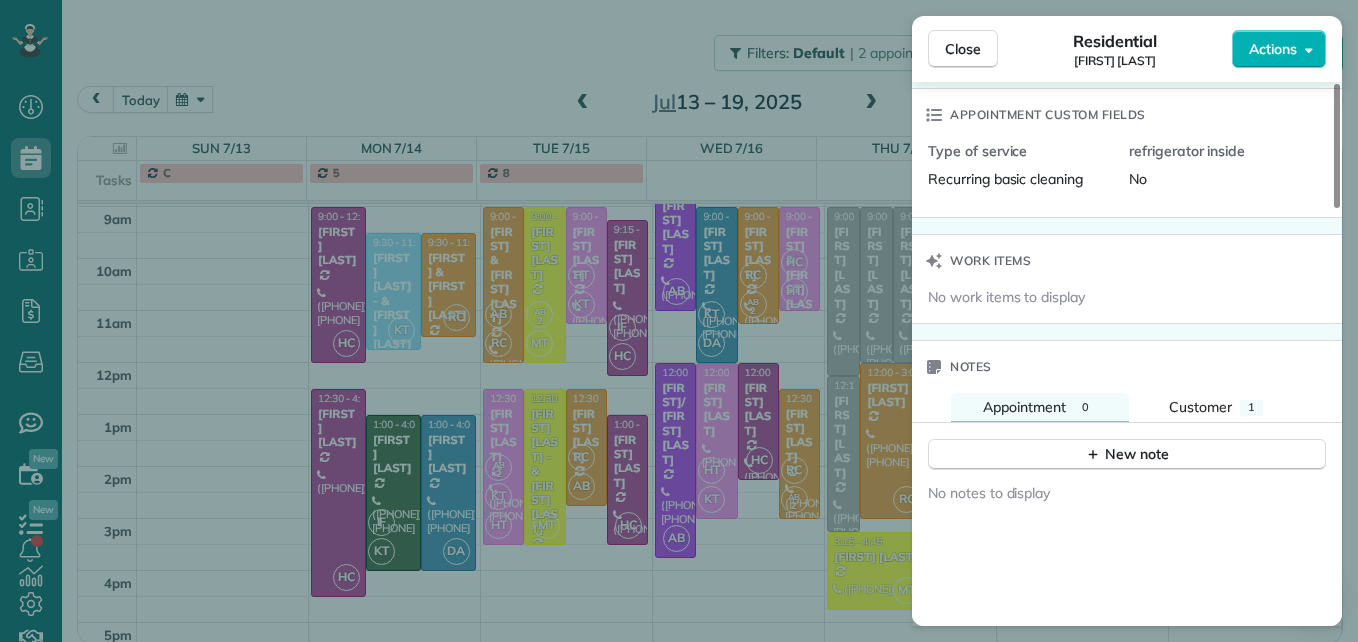 scroll, scrollTop: 1600, scrollLeft: 0, axis: vertical 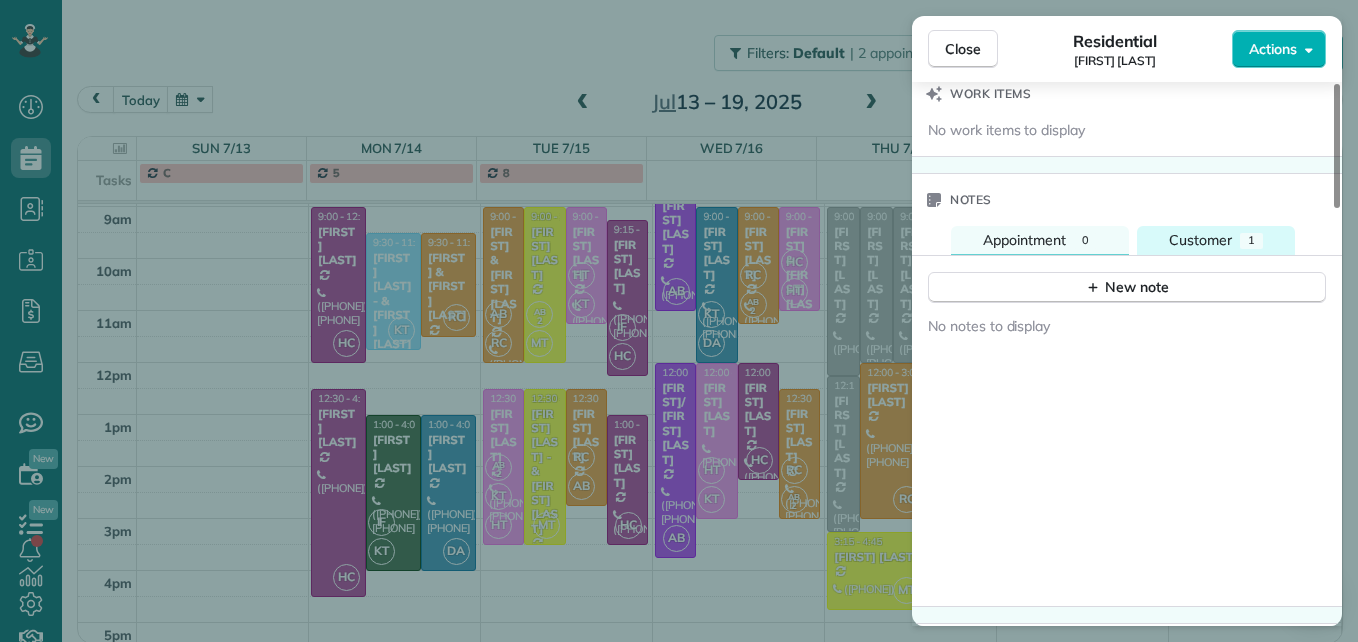 click on "Customer" at bounding box center [1200, 240] 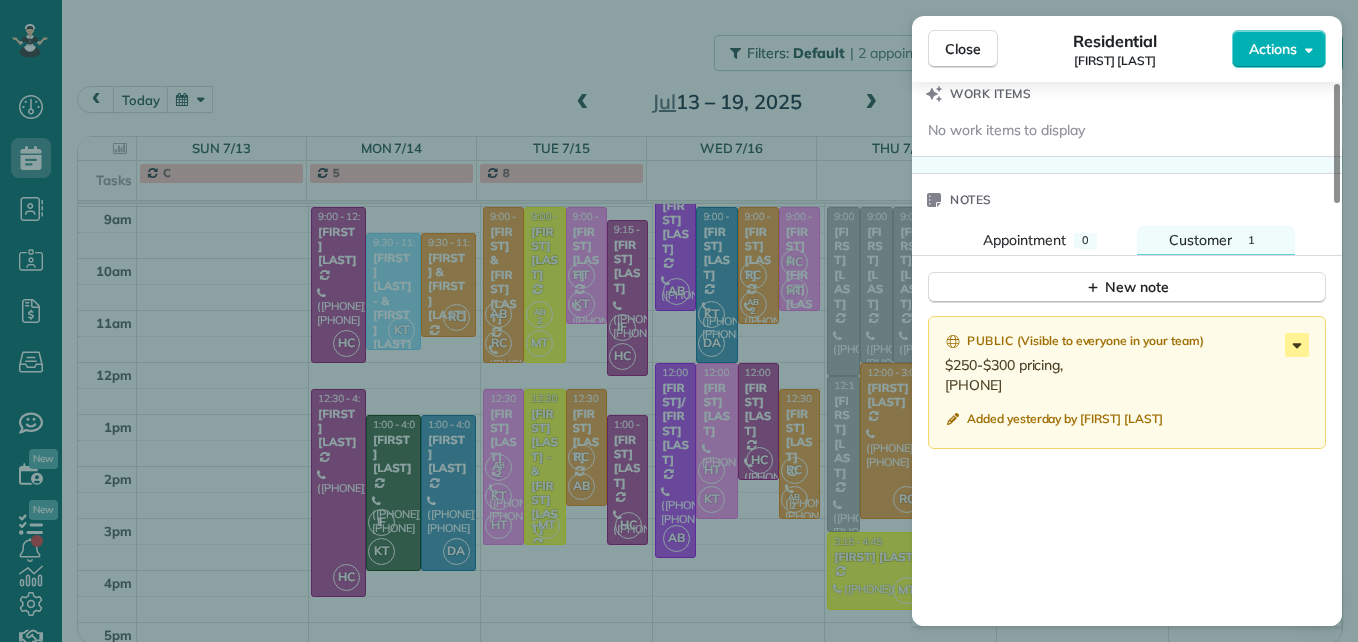 click 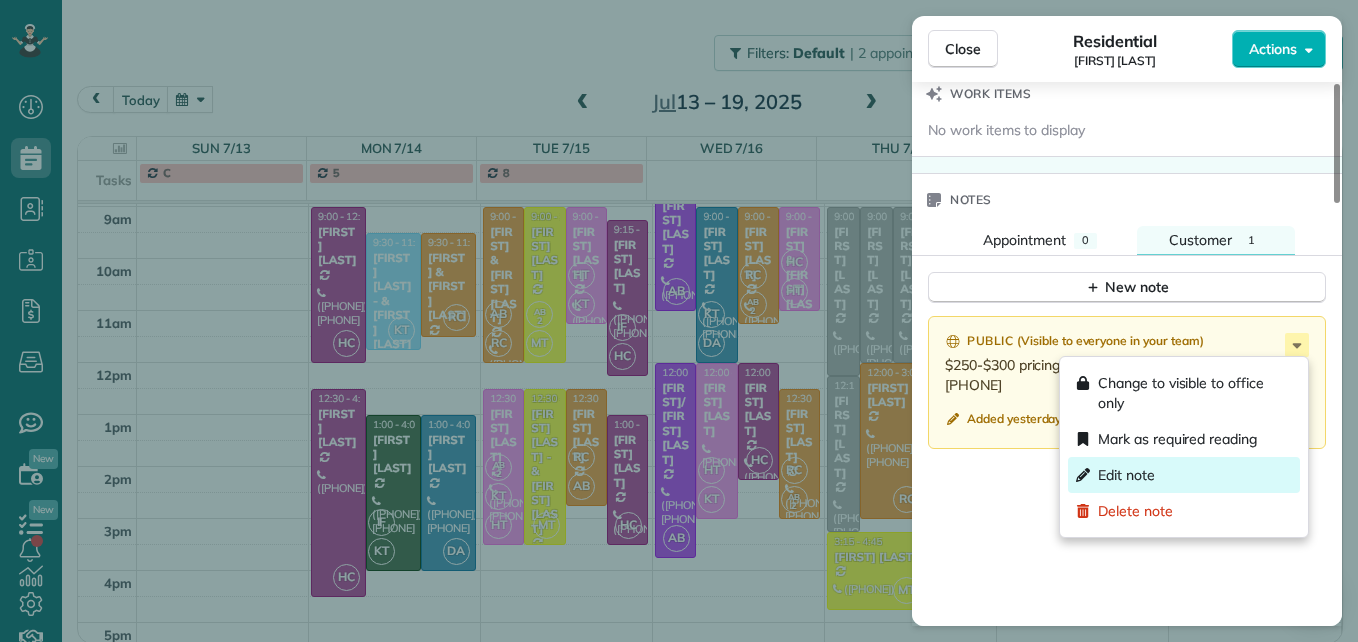 click on "Edit note" at bounding box center (1184, 475) 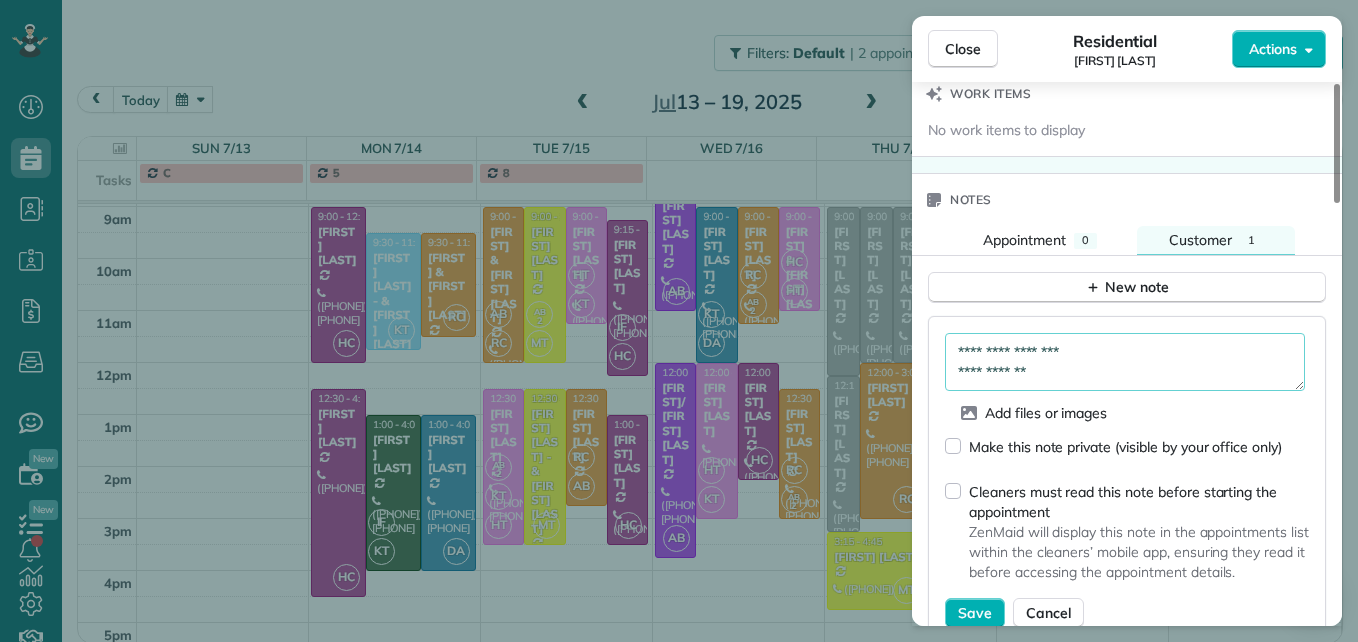 click on "**********" at bounding box center (1125, 362) 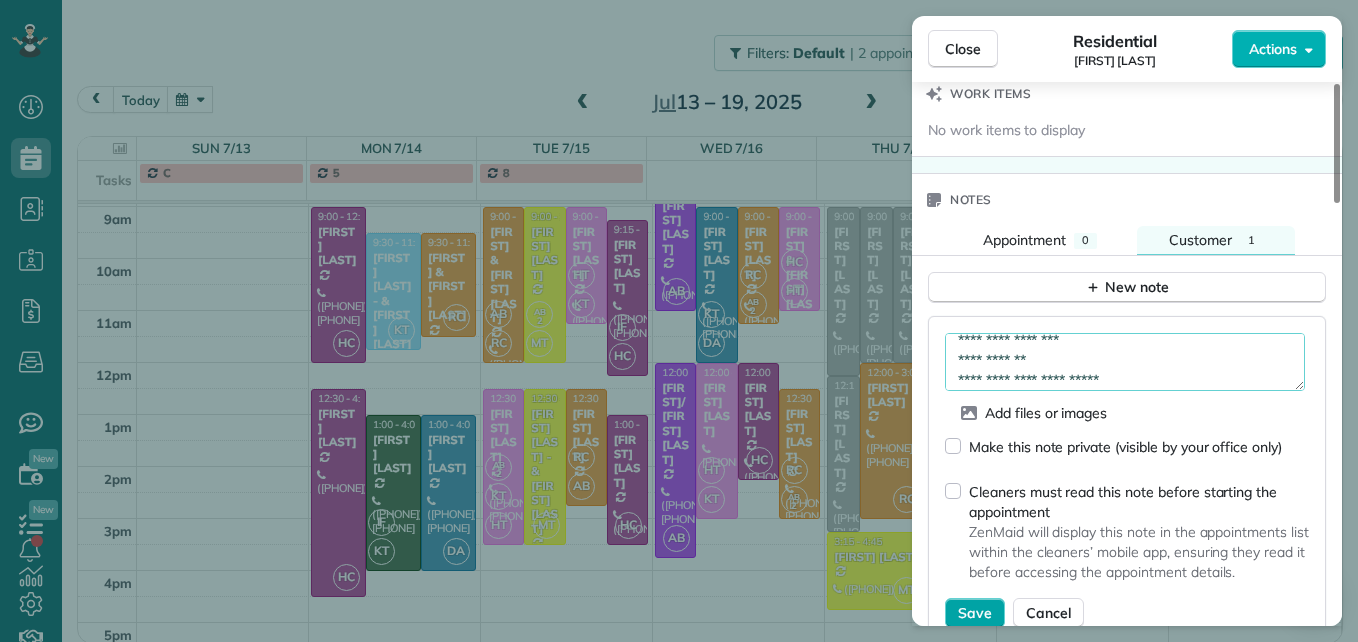 type on "**********" 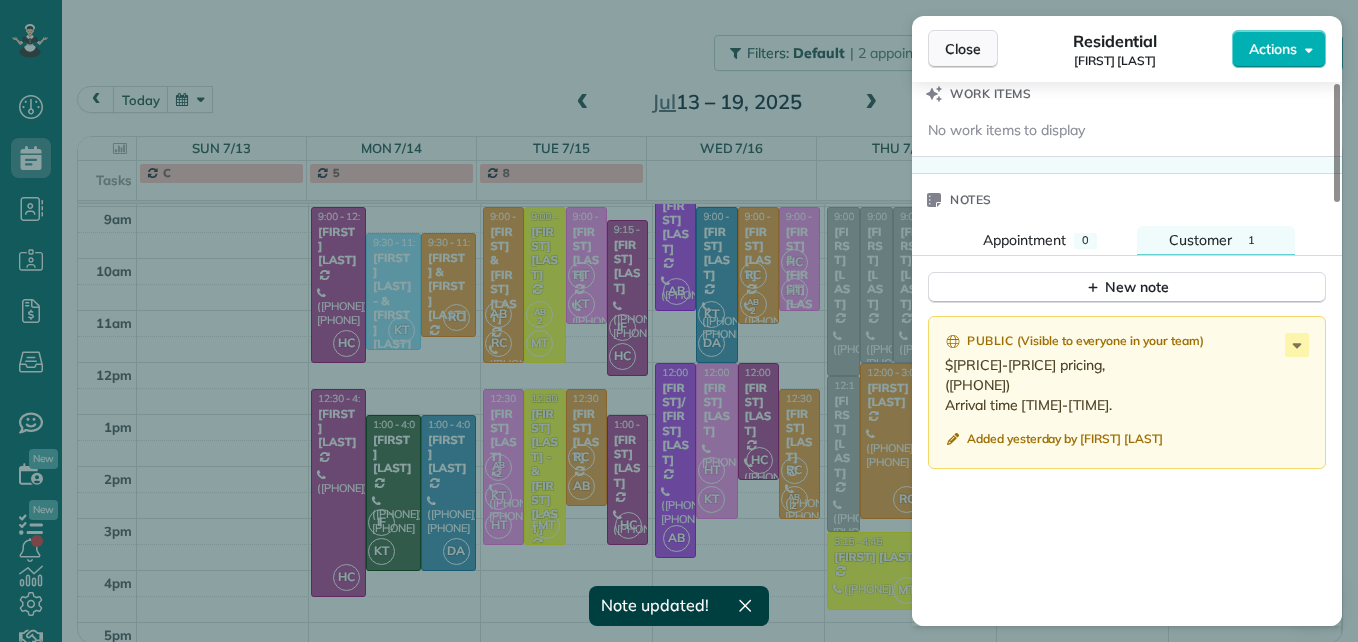 click on "Close" at bounding box center [963, 49] 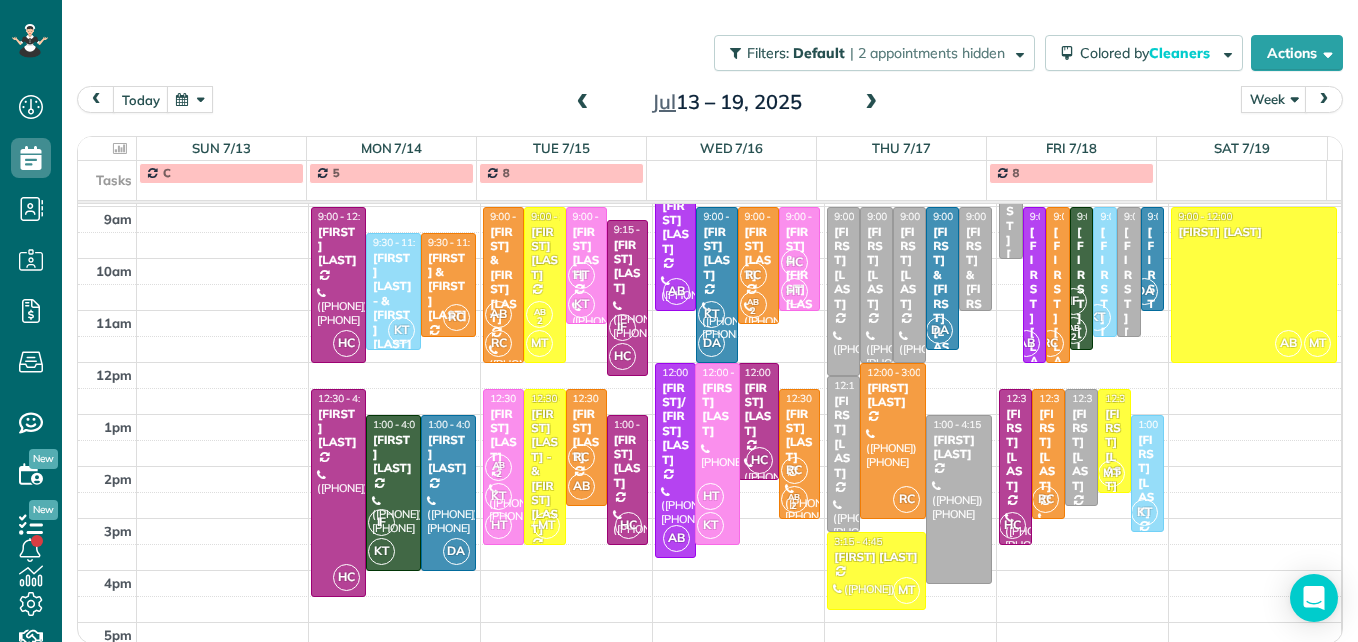 drag, startPoint x: 704, startPoint y: 514, endPoint x: 707, endPoint y: 532, distance: 18.248287 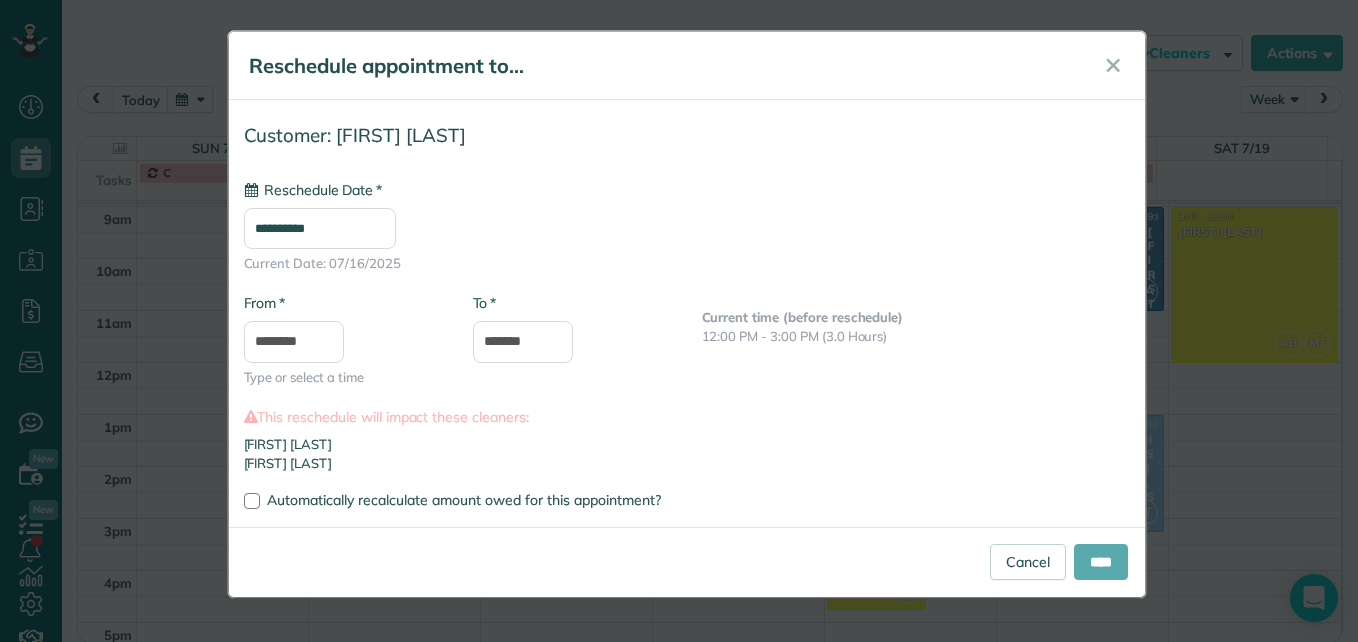type on "**********" 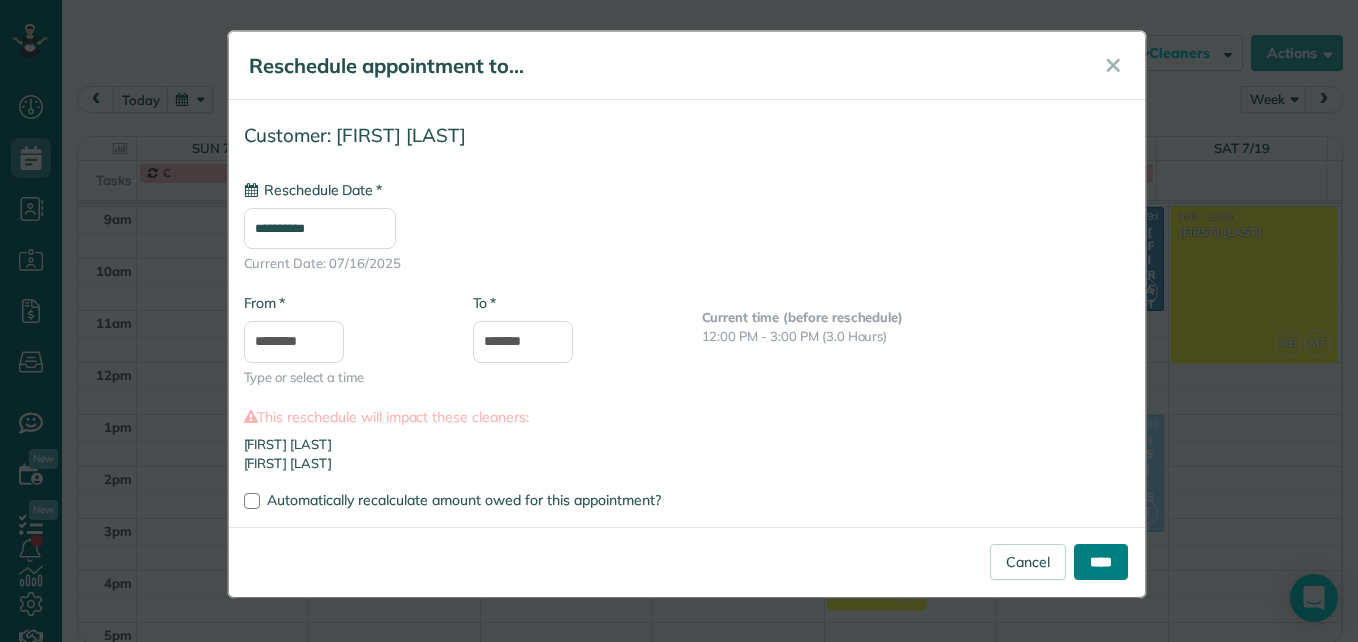 click on "****" at bounding box center (1101, 562) 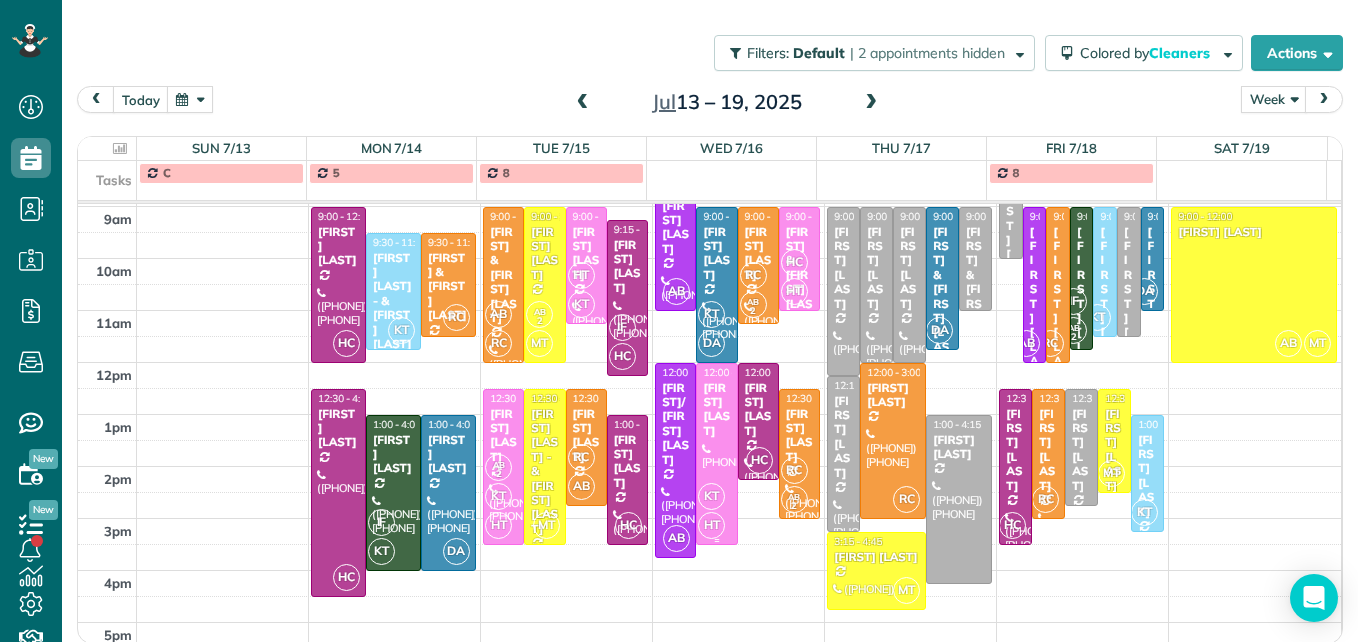 click at bounding box center [716, 454] 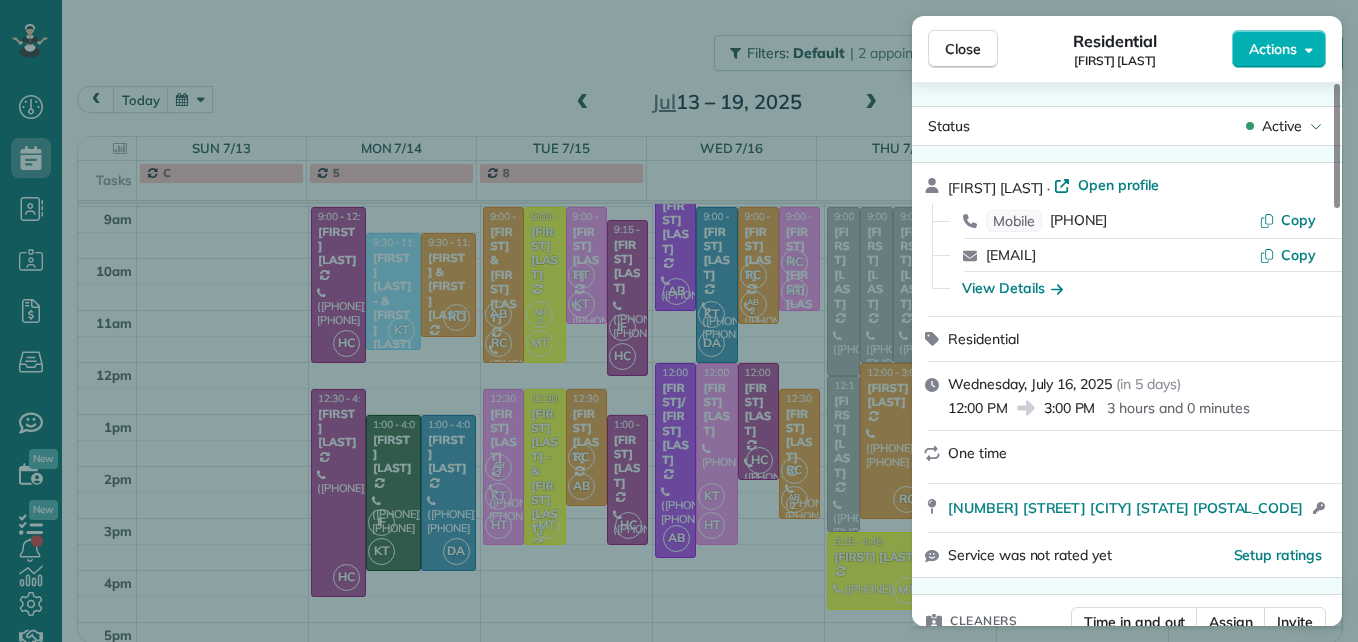 scroll, scrollTop: 100, scrollLeft: 0, axis: vertical 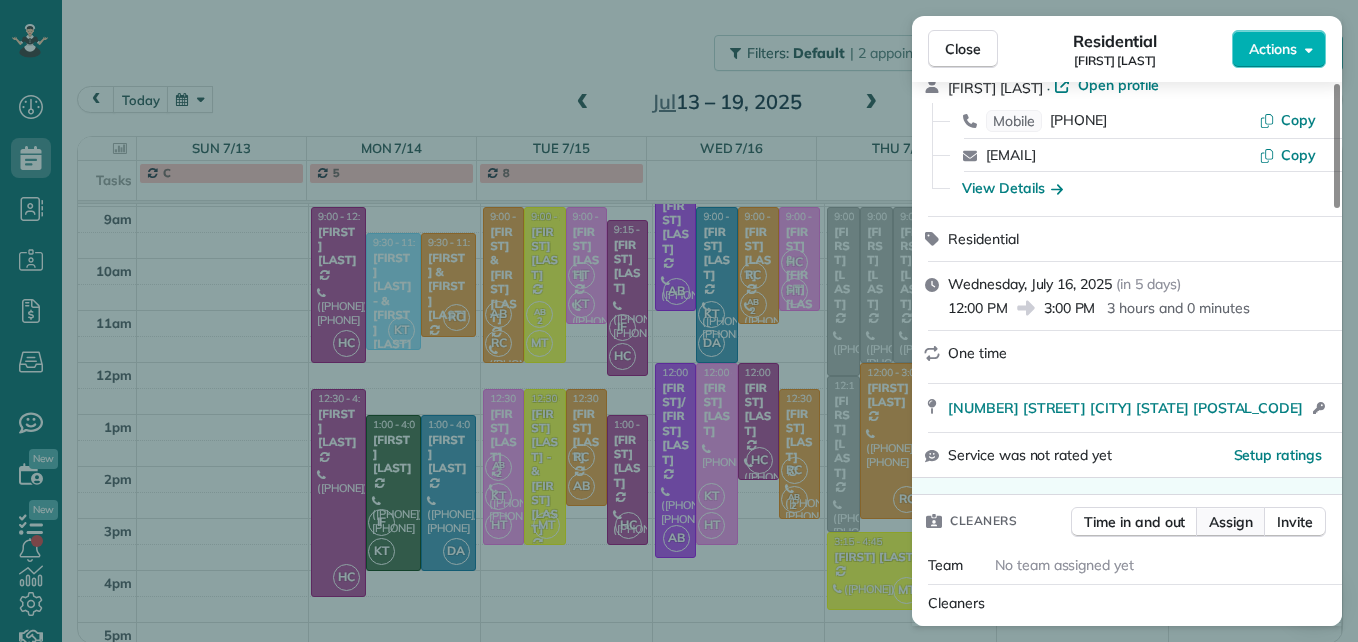click on "Assign" at bounding box center (1231, 522) 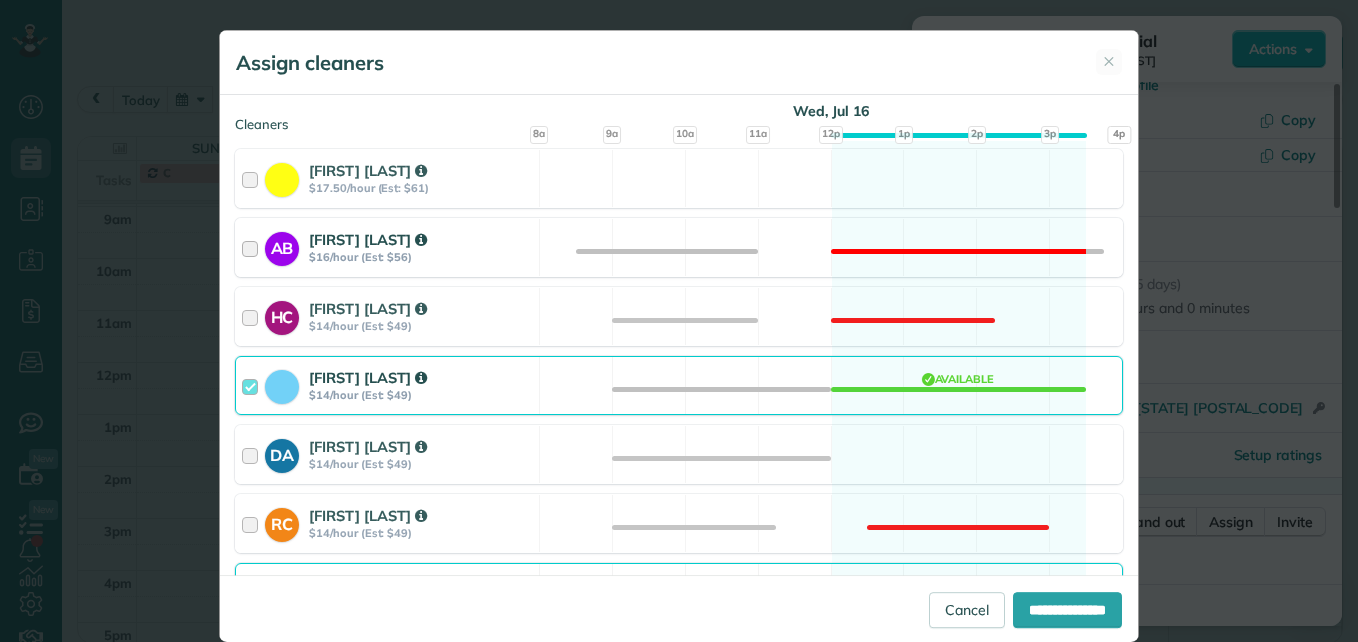scroll, scrollTop: 300, scrollLeft: 0, axis: vertical 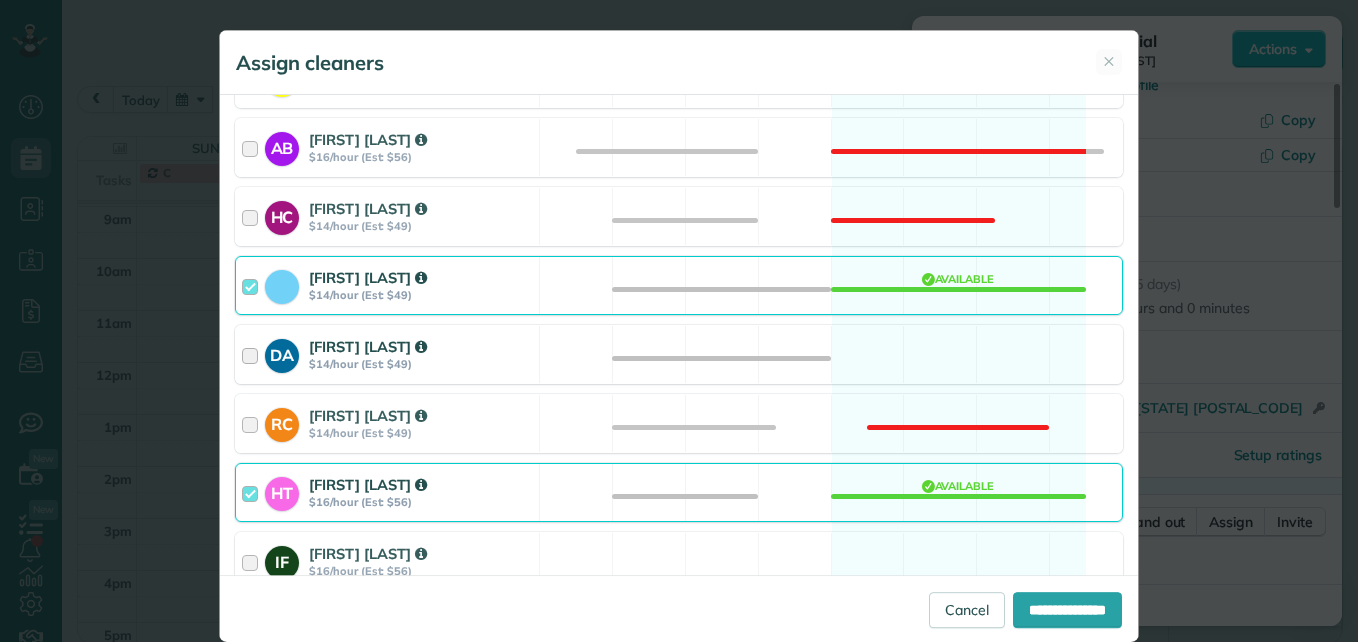 click at bounding box center (253, 354) 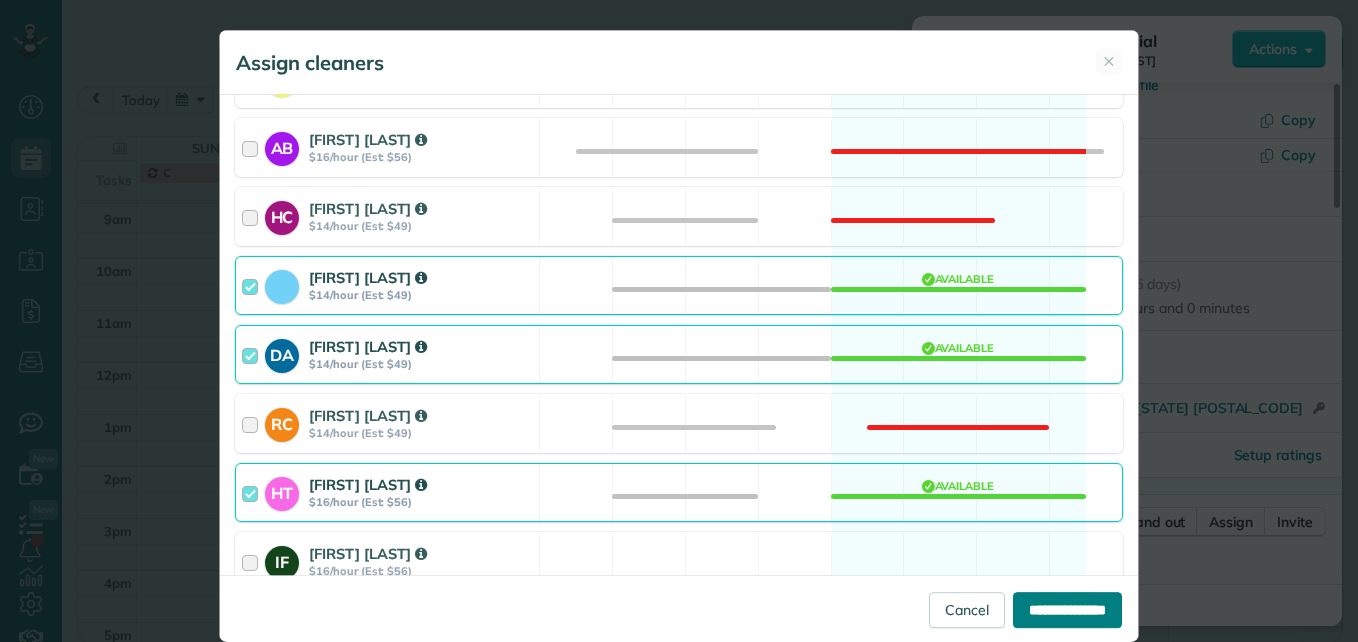 click on "**********" at bounding box center (1067, 610) 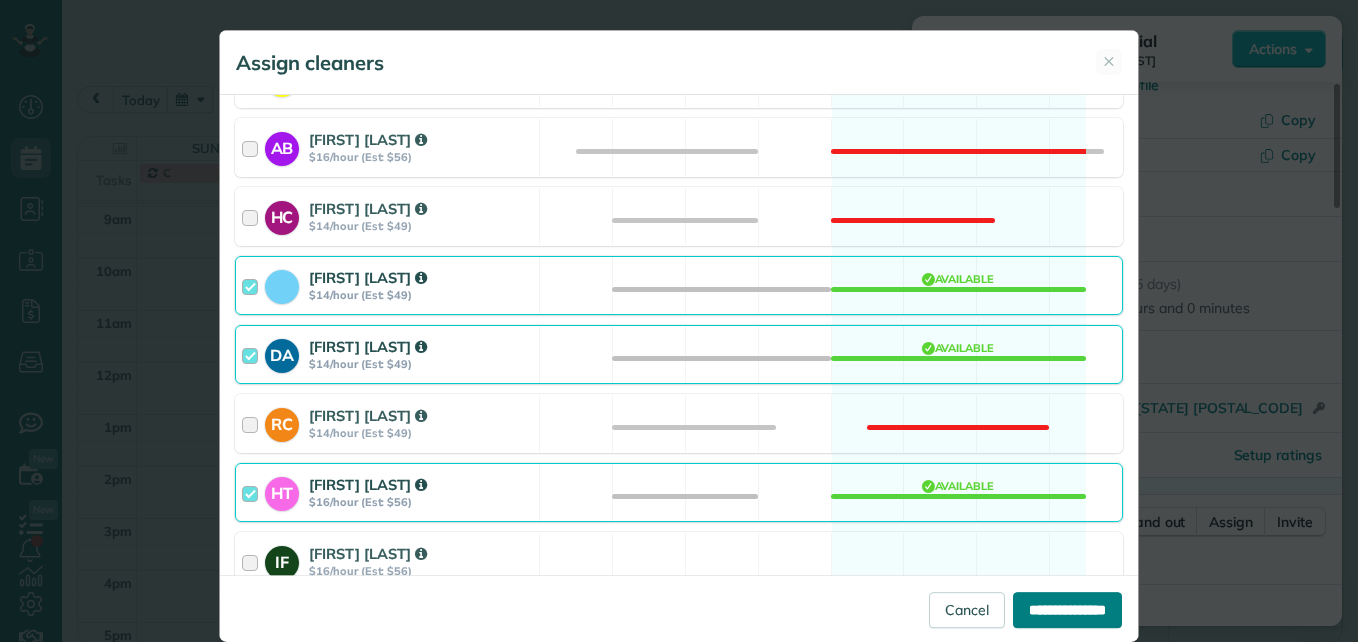 type on "**********" 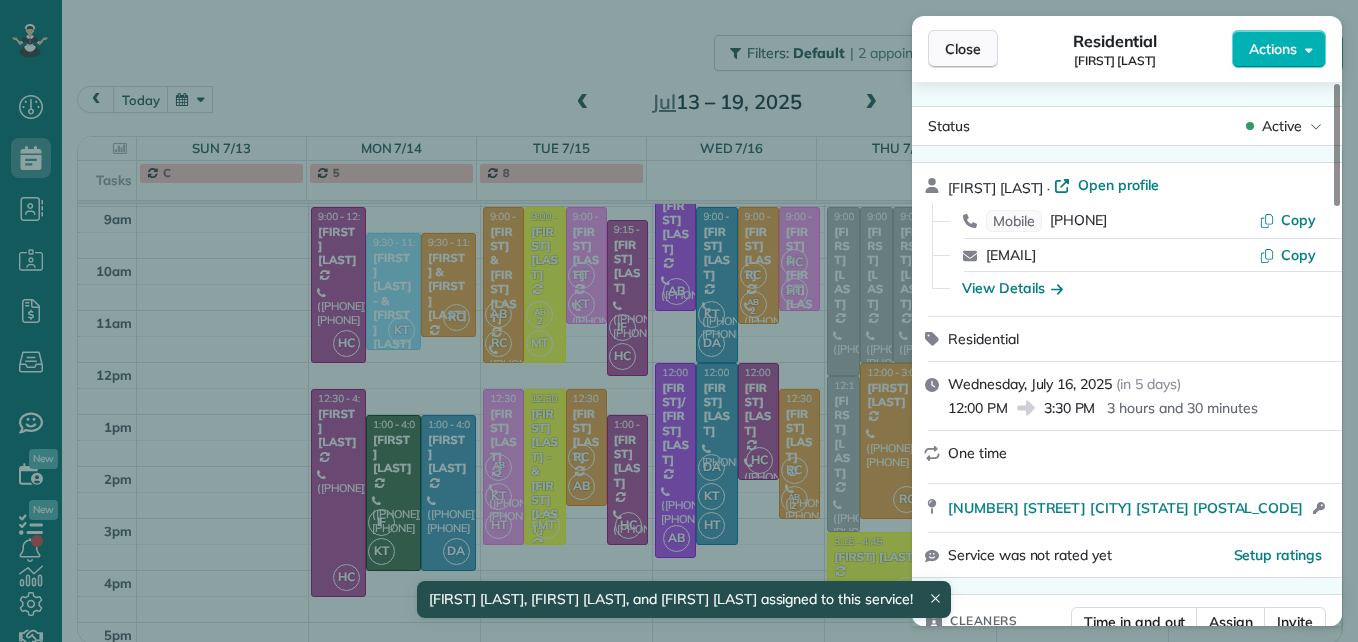 click on "Close" at bounding box center (963, 49) 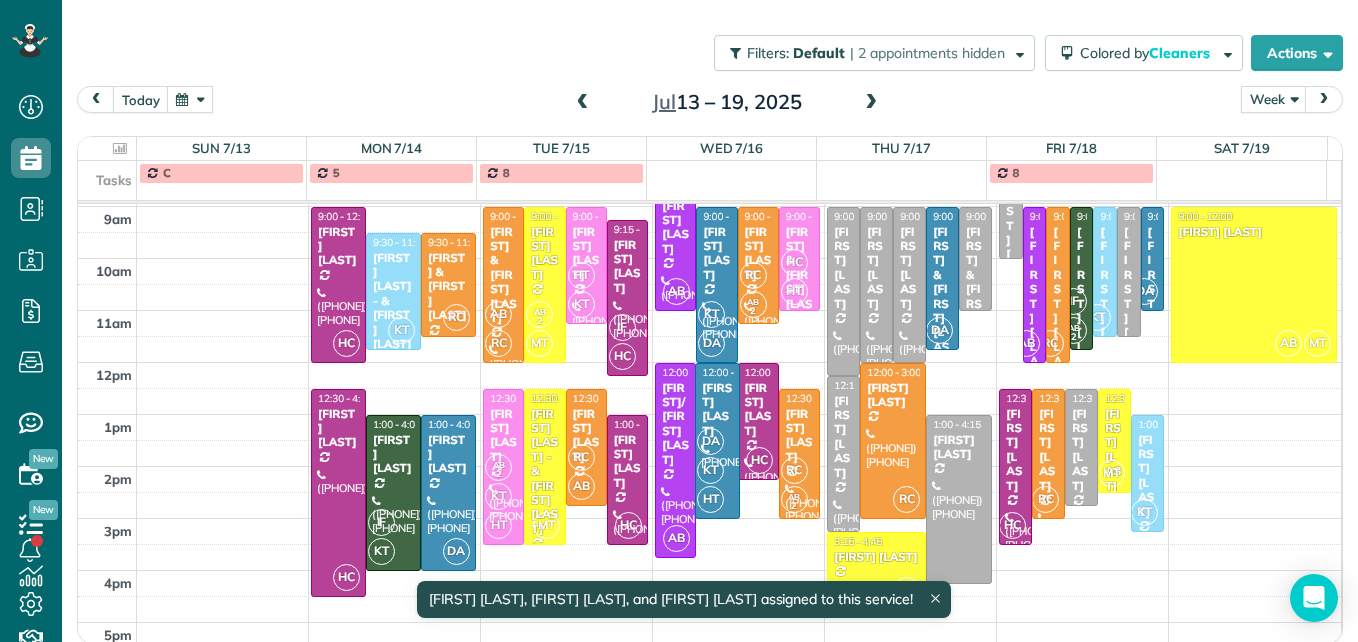 drag, startPoint x: 701, startPoint y: 543, endPoint x: 703, endPoint y: 516, distance: 27.073973 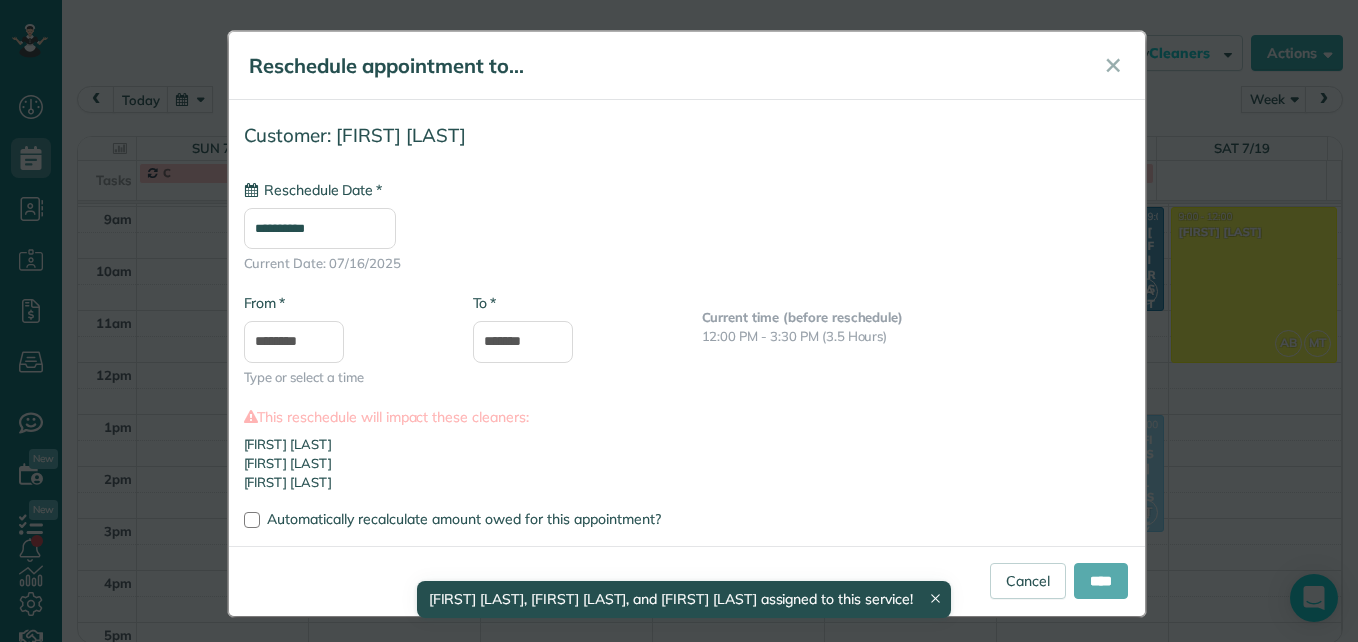 type on "**********" 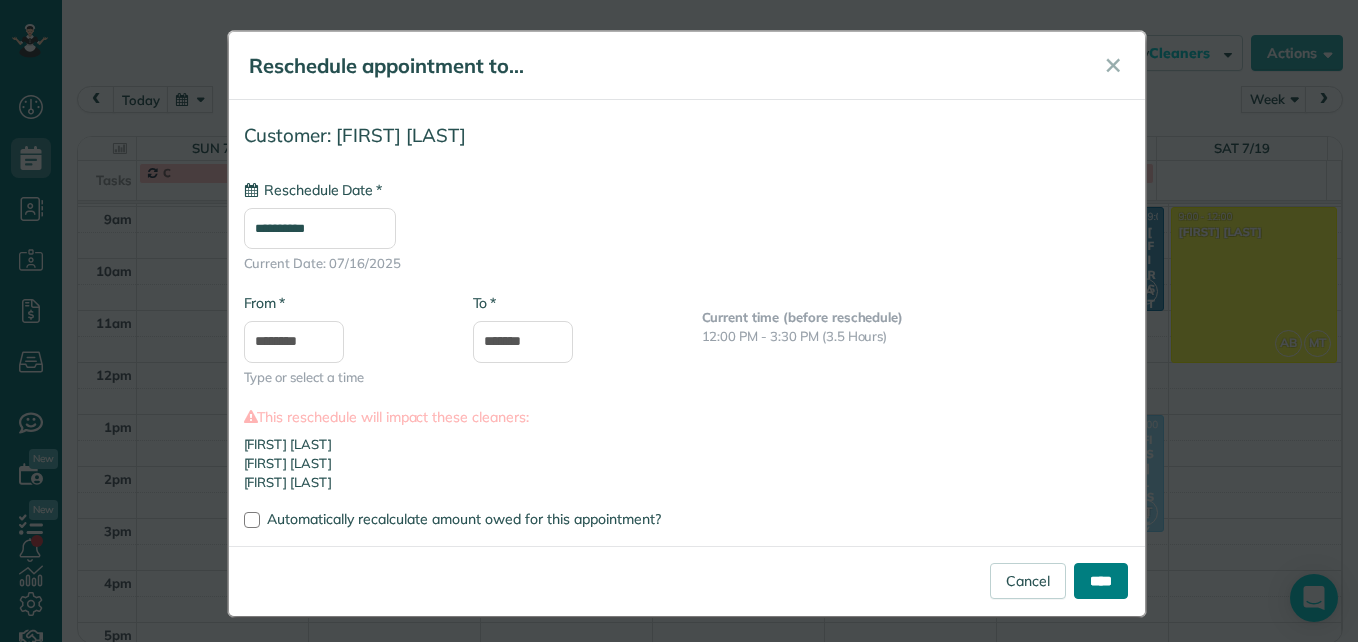click on "****" at bounding box center [1101, 581] 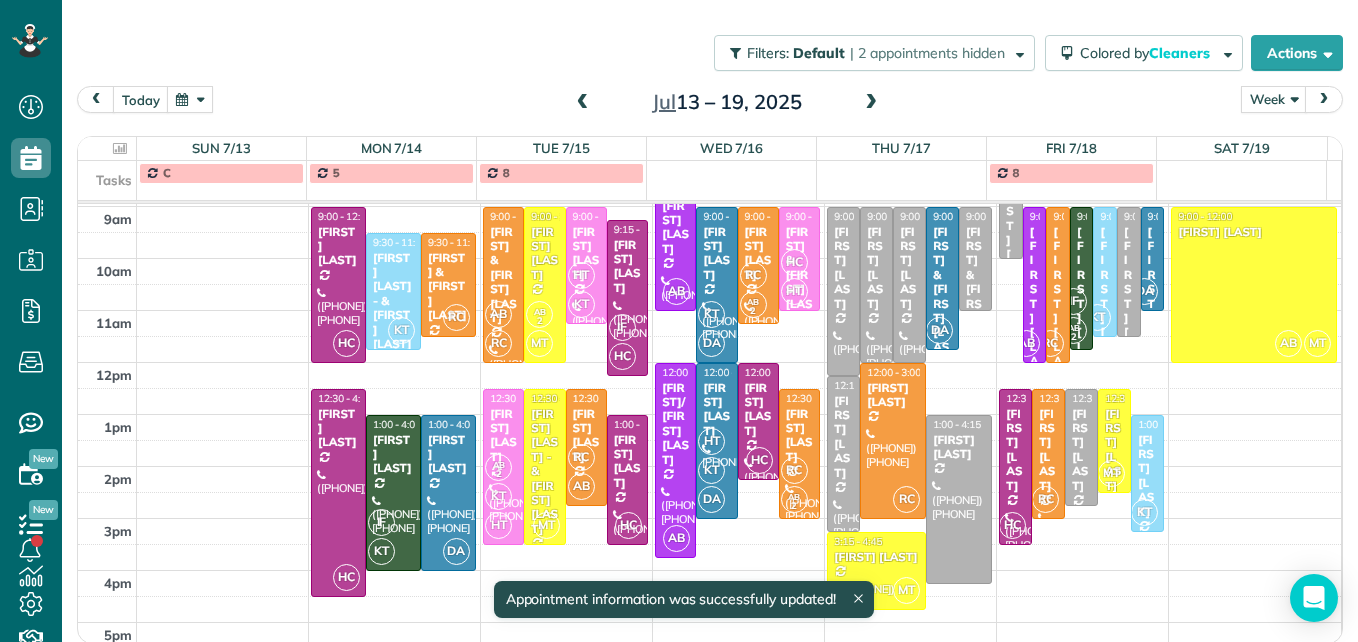click at bounding box center (871, 103) 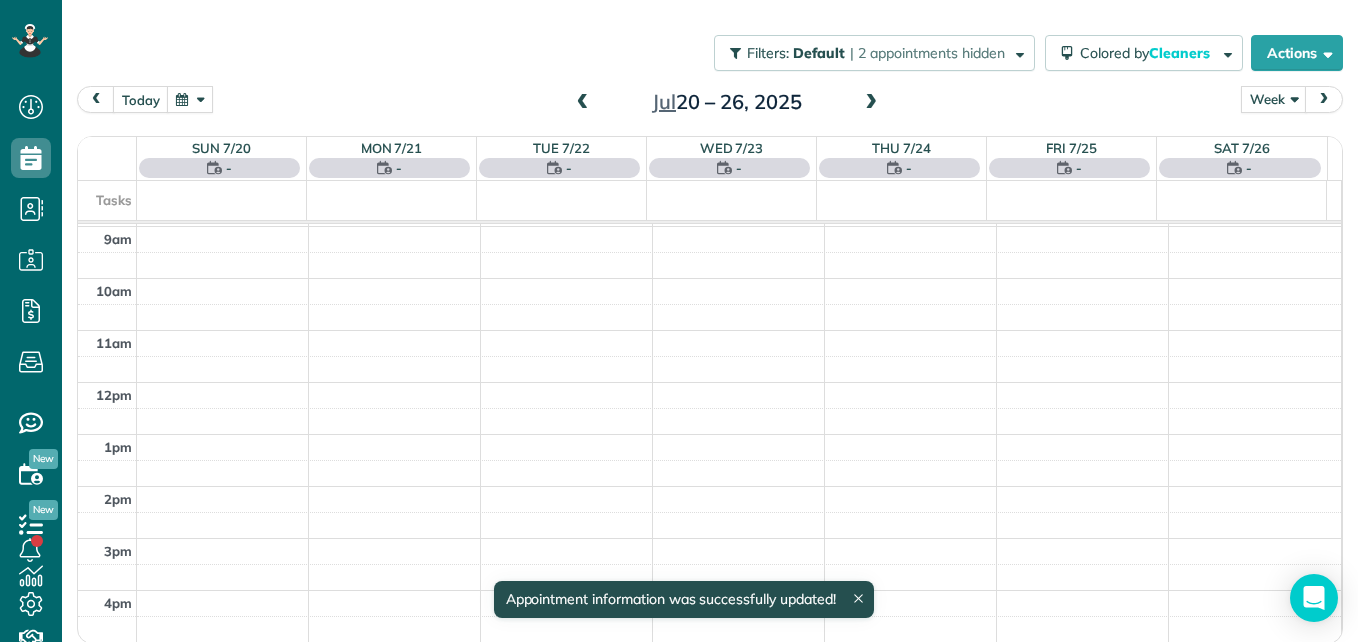 scroll, scrollTop: 209, scrollLeft: 0, axis: vertical 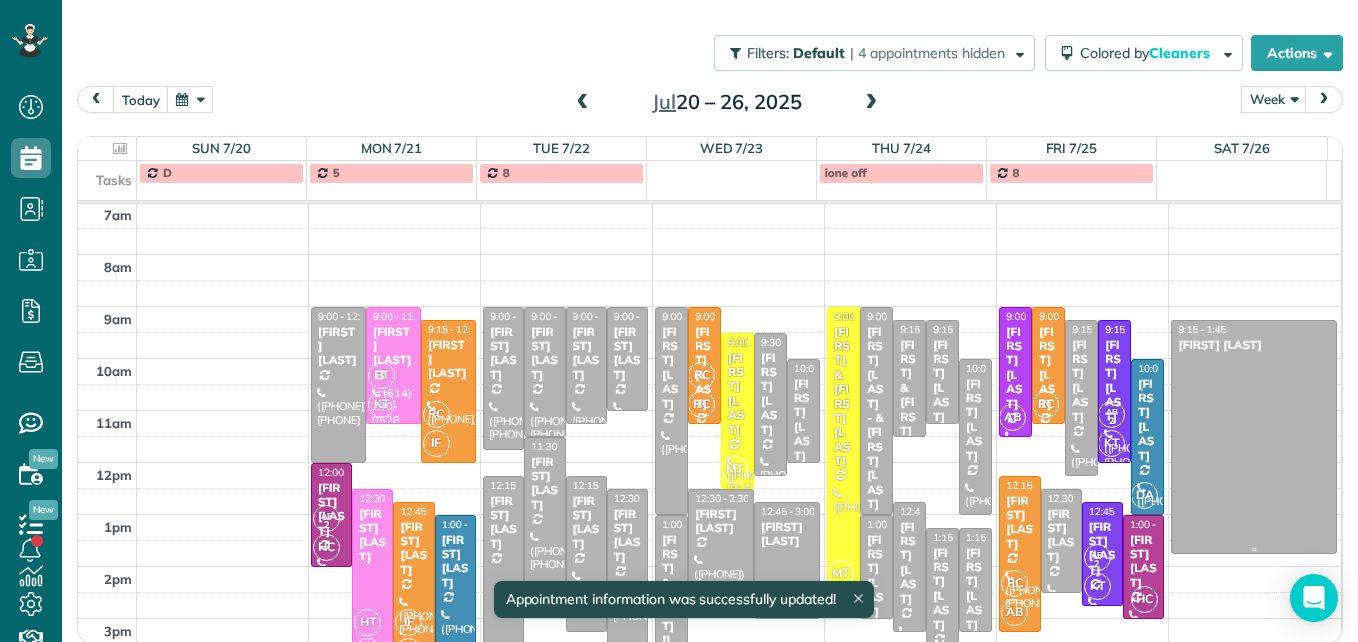 click at bounding box center [1253, 437] 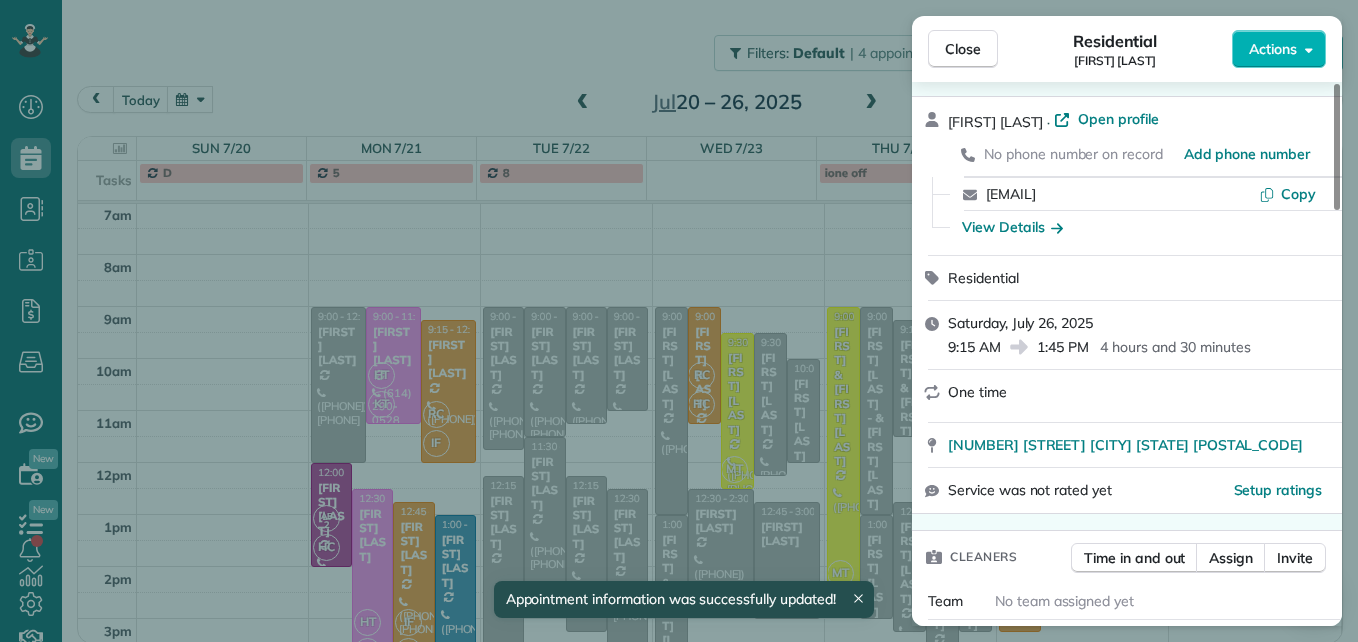 scroll, scrollTop: 100, scrollLeft: 0, axis: vertical 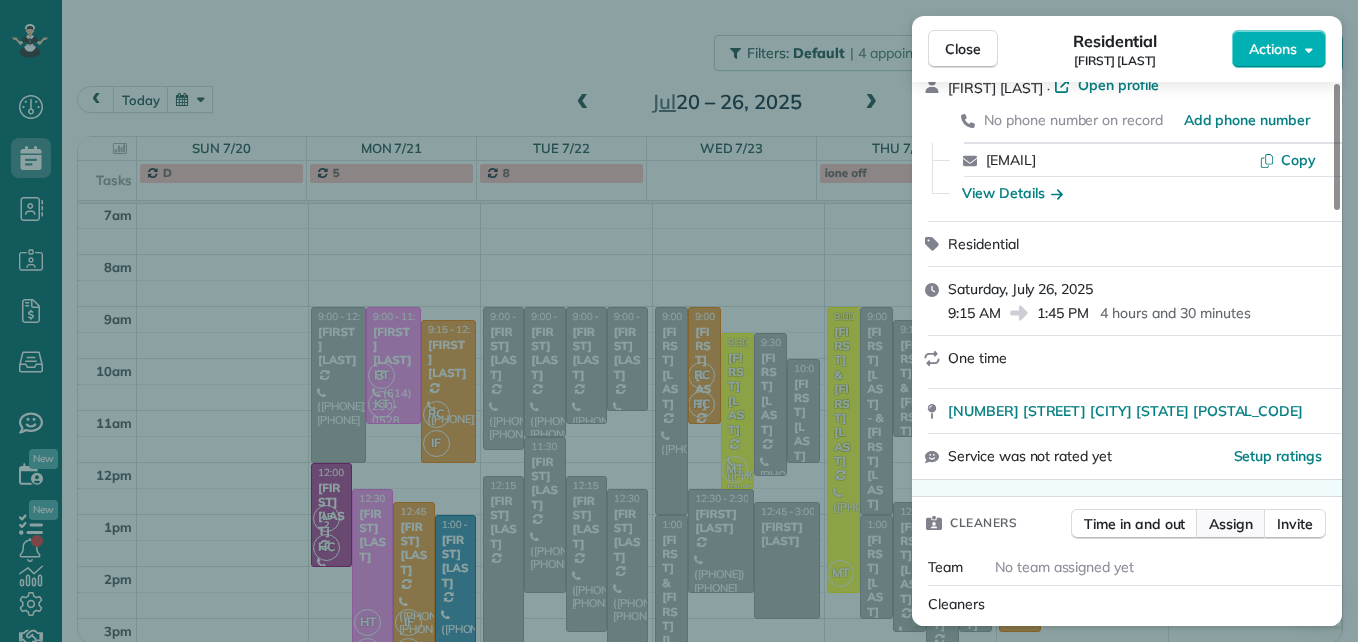 click on "Assign" at bounding box center [1231, 524] 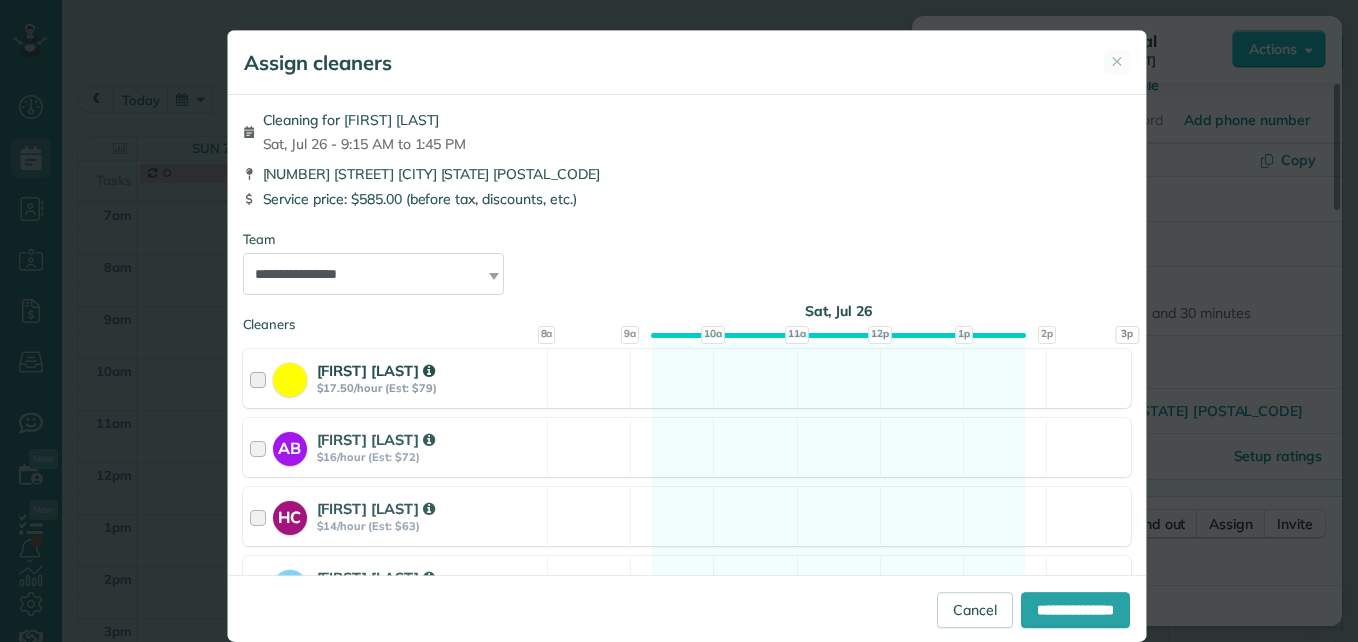 click at bounding box center (261, 378) 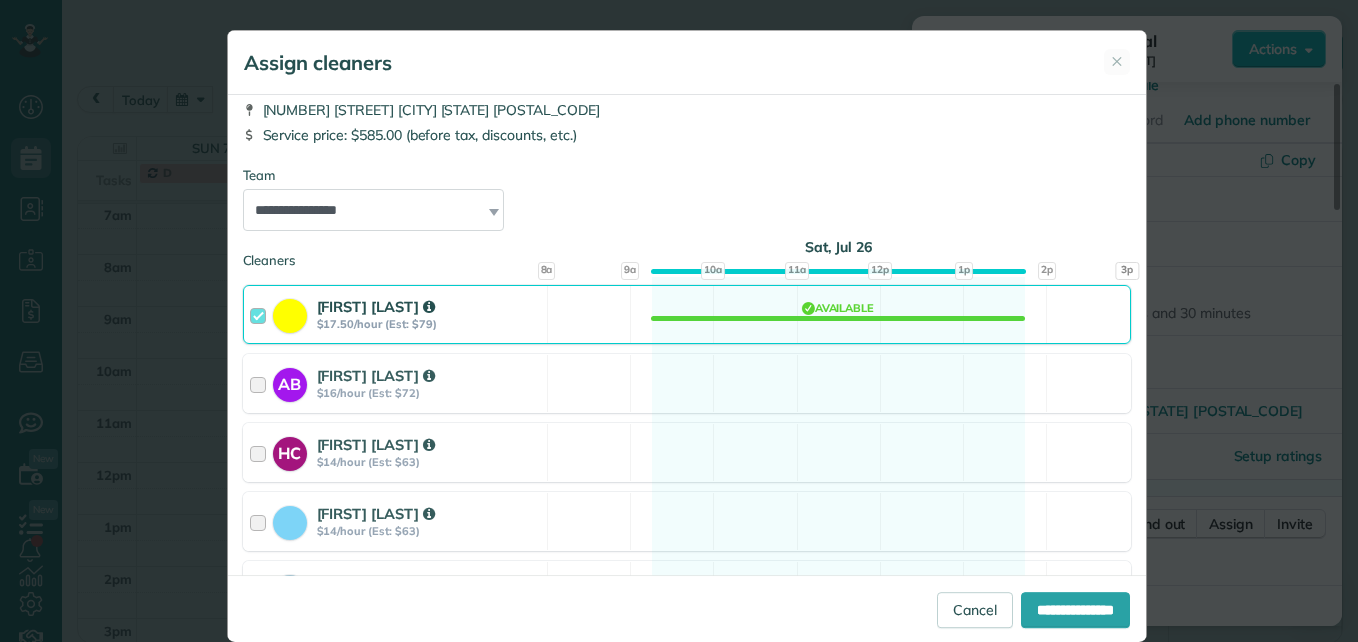 scroll, scrollTop: 100, scrollLeft: 0, axis: vertical 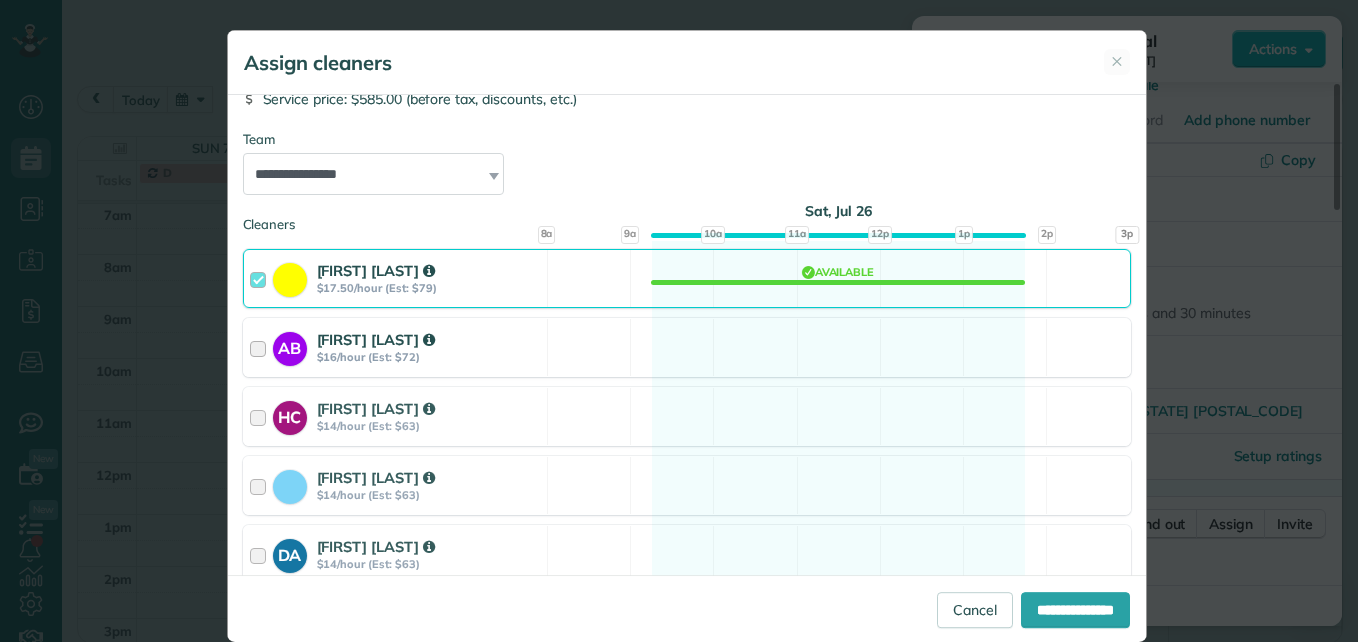 click at bounding box center [261, 347] 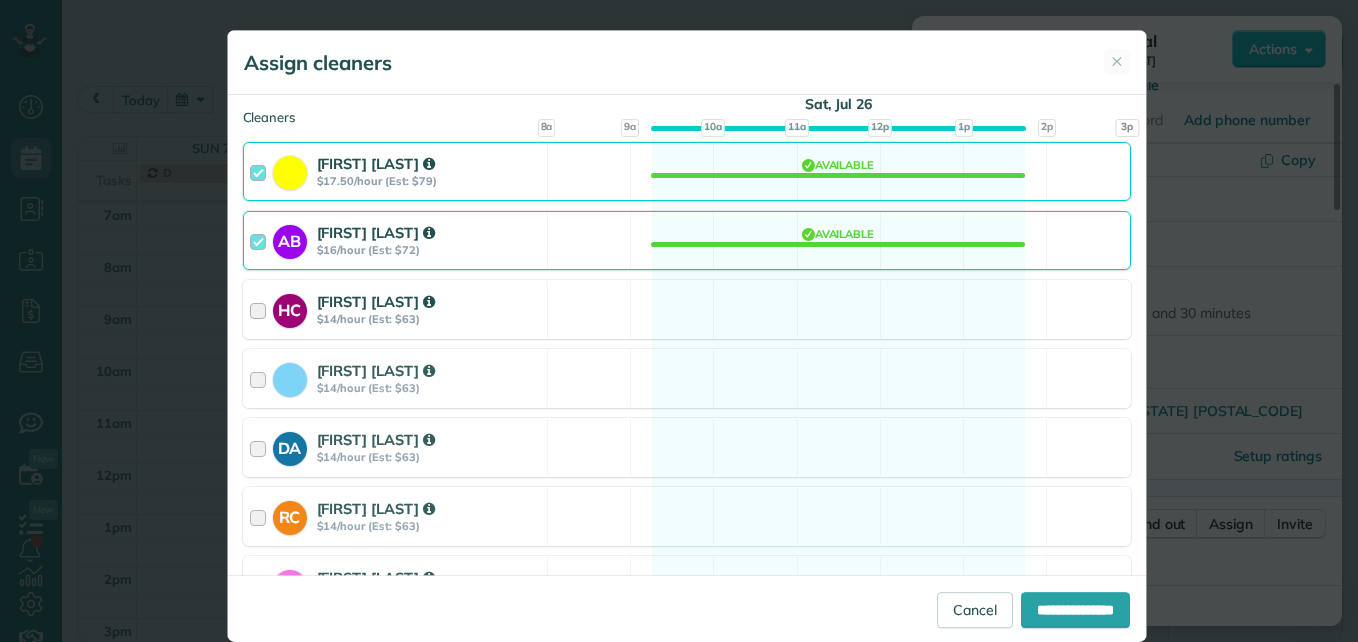 scroll, scrollTop: 400, scrollLeft: 0, axis: vertical 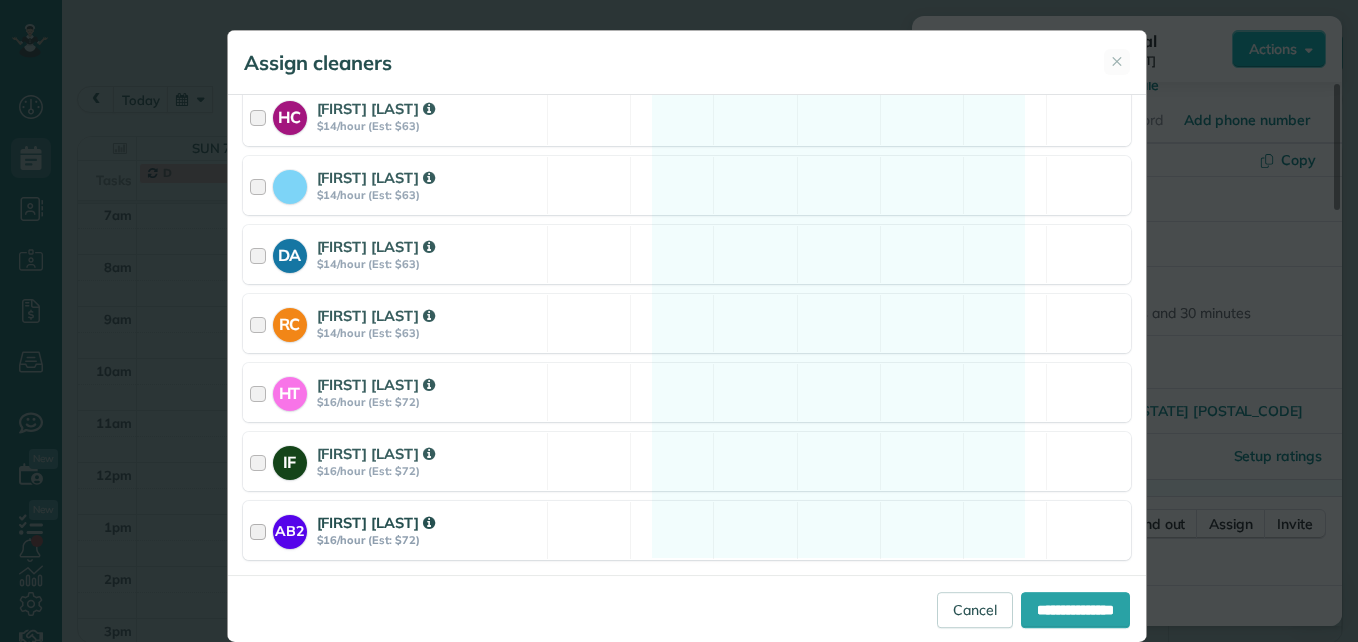 click at bounding box center (261, 530) 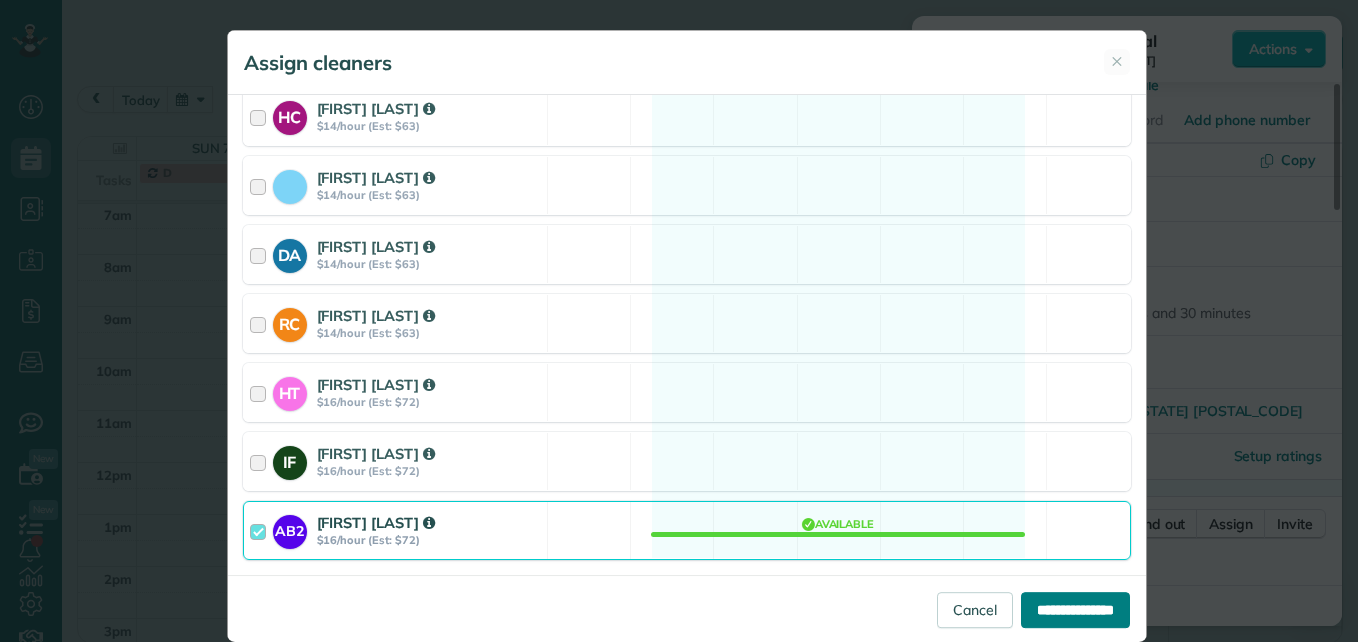 click on "**********" at bounding box center (1075, 610) 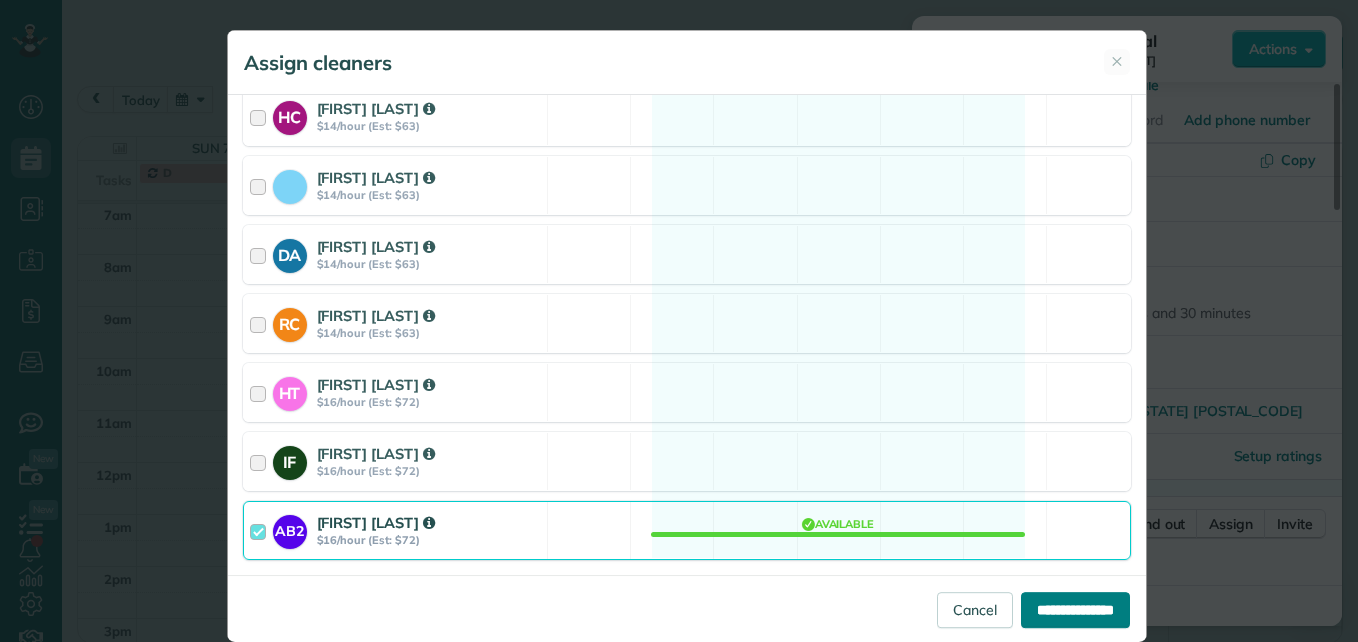 type on "**********" 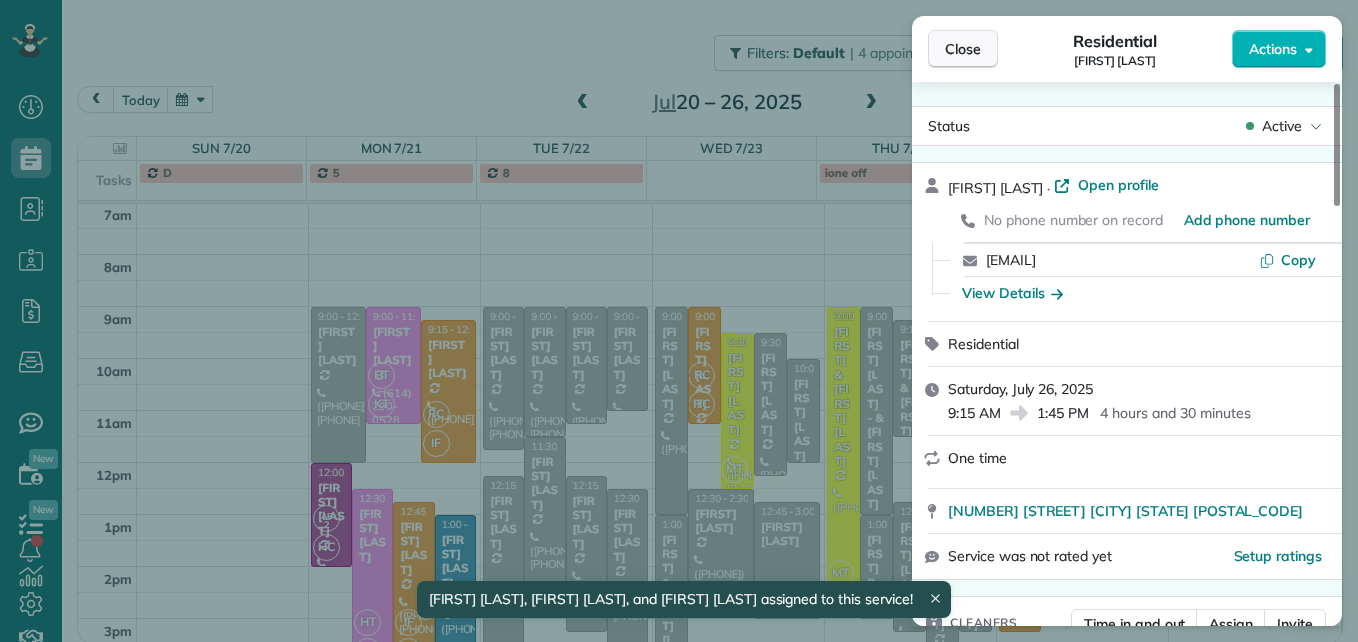 click on "Close" at bounding box center [963, 49] 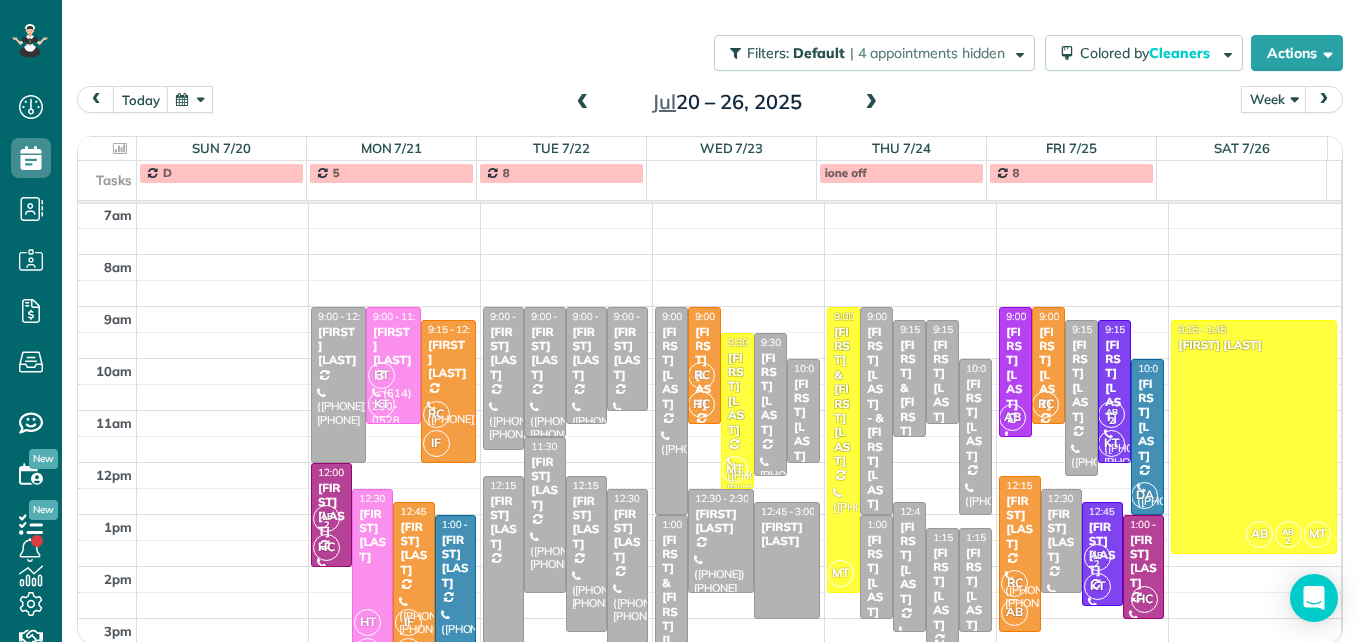 click at bounding box center (583, 103) 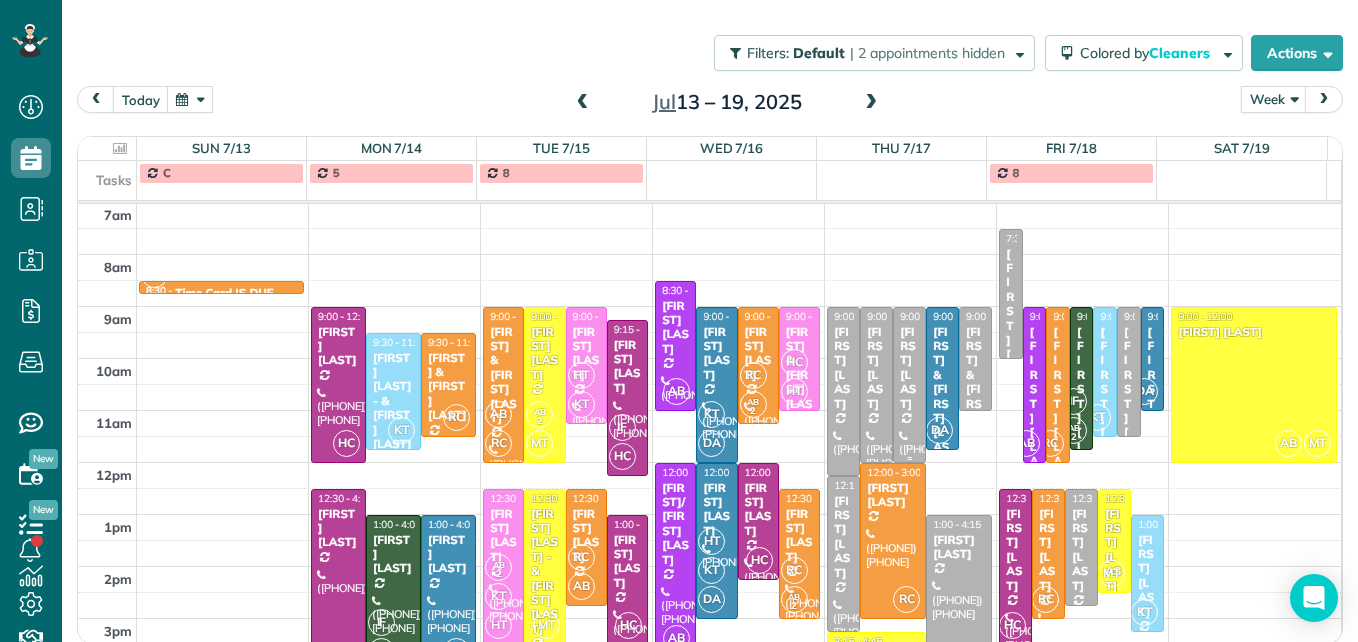 click on "[FIRST] [LAST]" at bounding box center (909, 368) 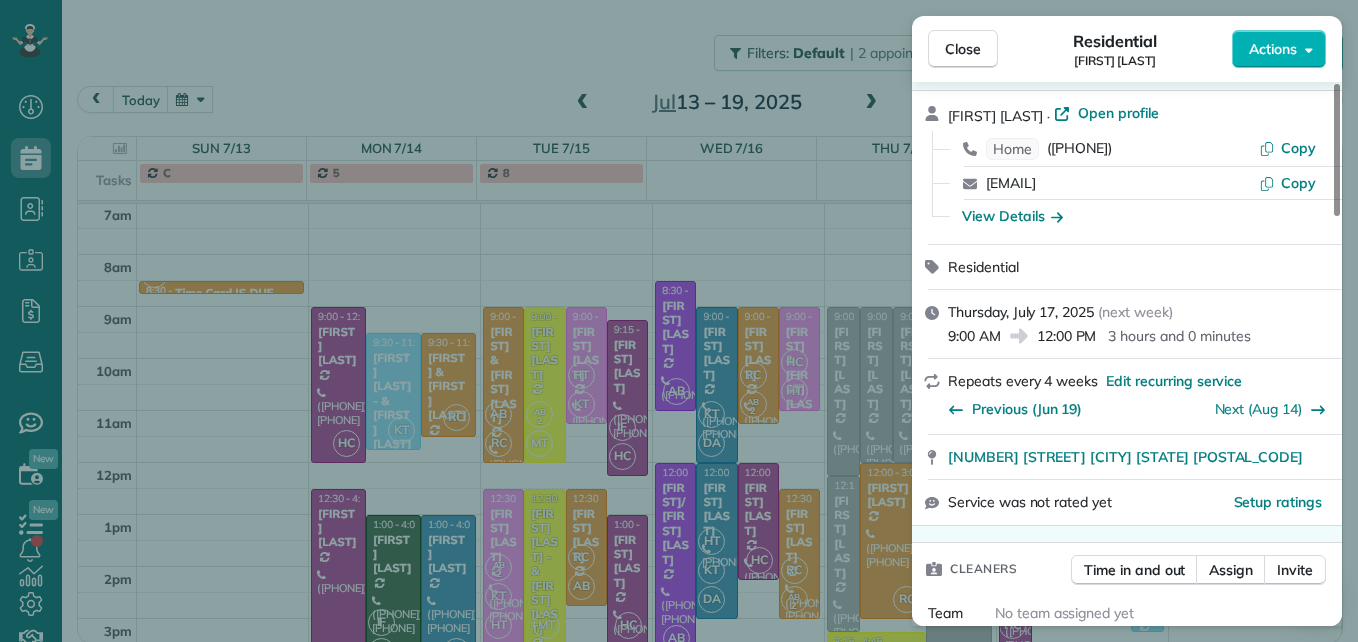 scroll, scrollTop: 100, scrollLeft: 0, axis: vertical 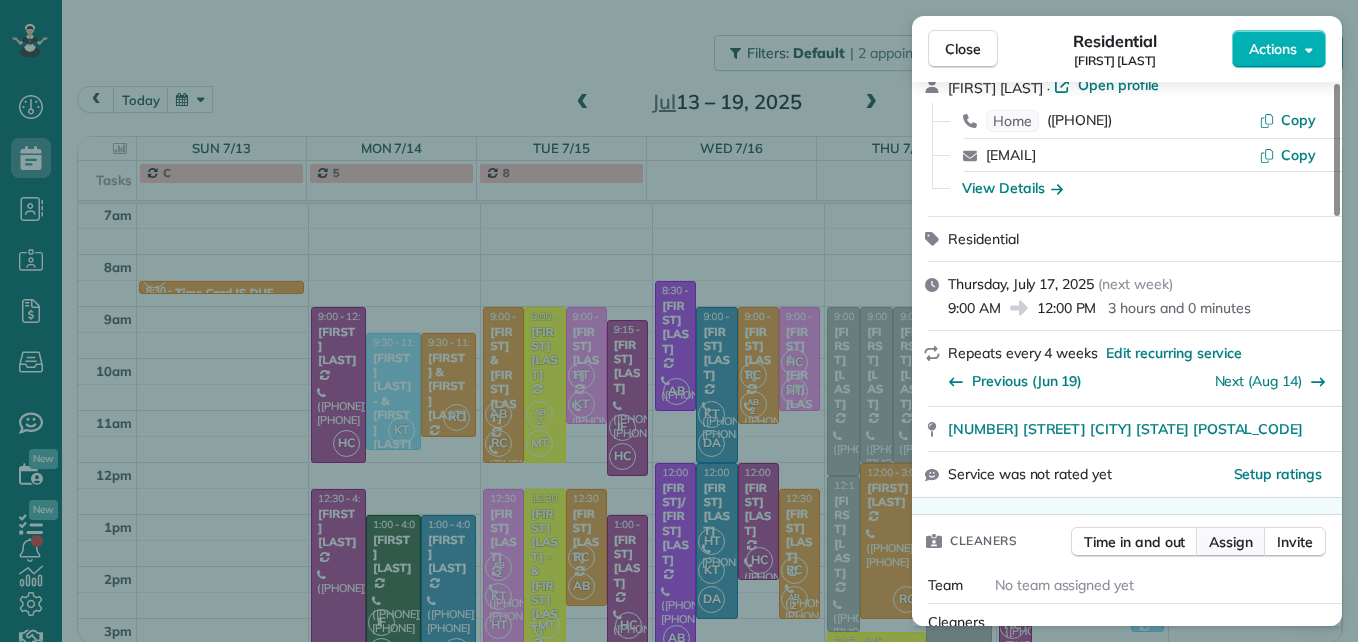 click on "Assign" at bounding box center (1231, 542) 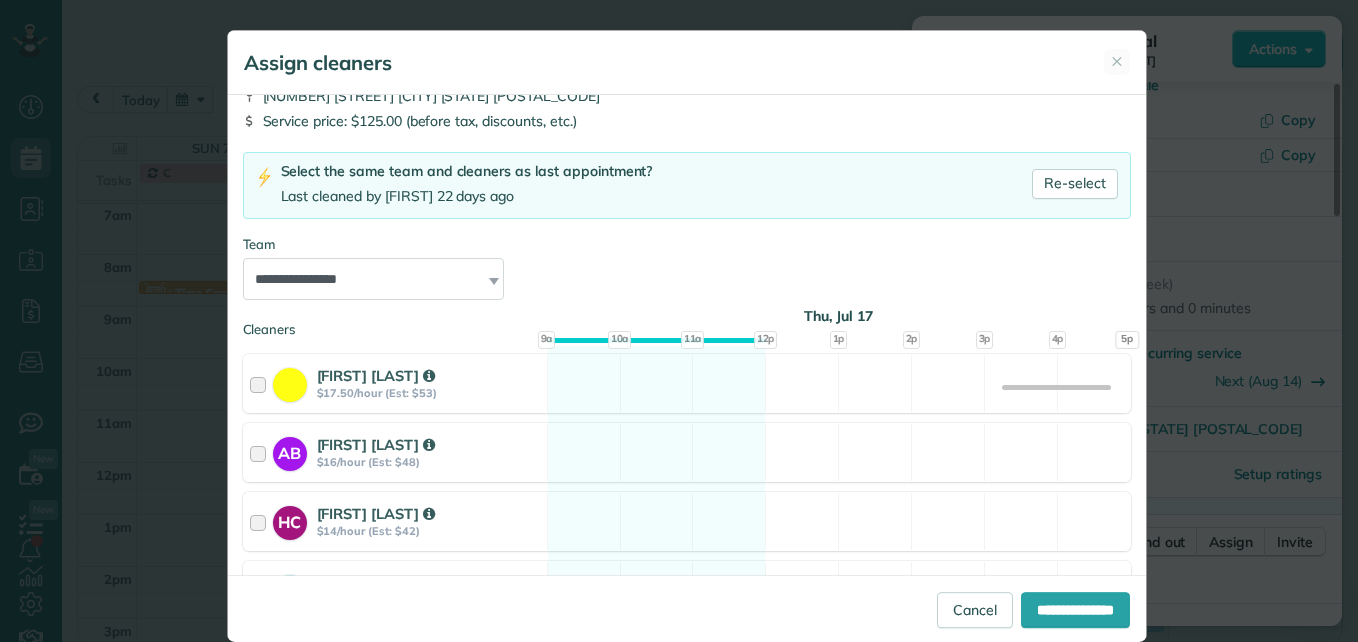 scroll, scrollTop: 200, scrollLeft: 0, axis: vertical 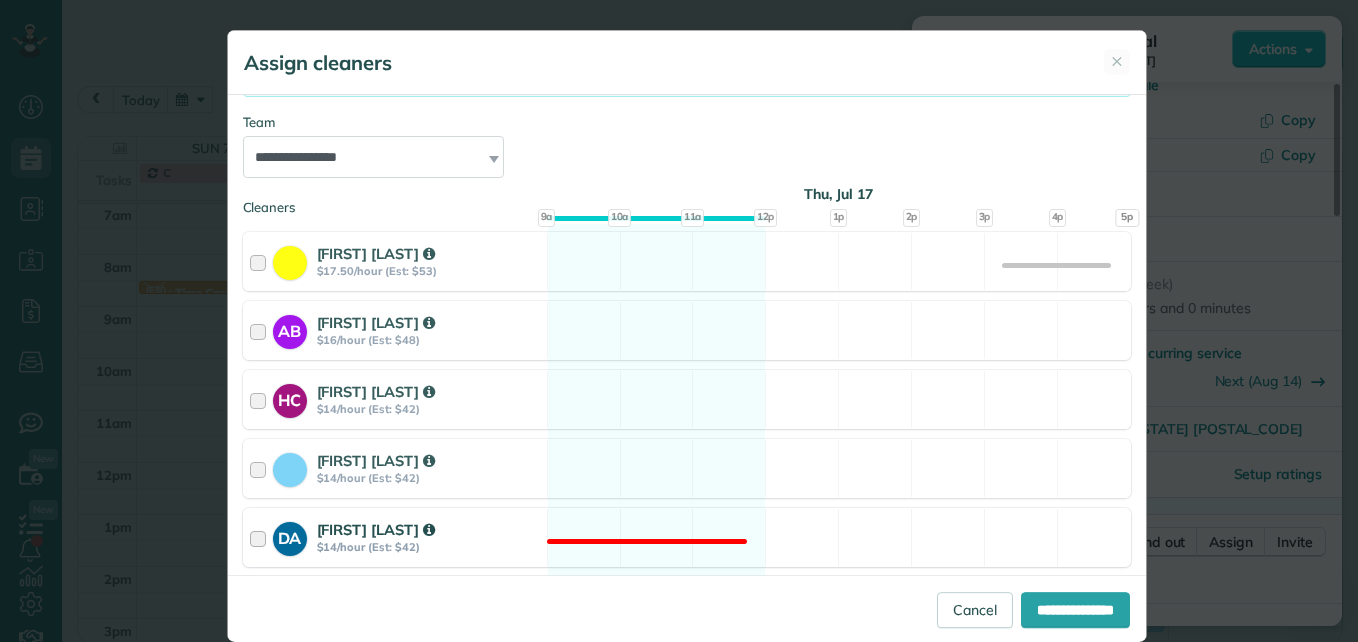click at bounding box center (261, 537) 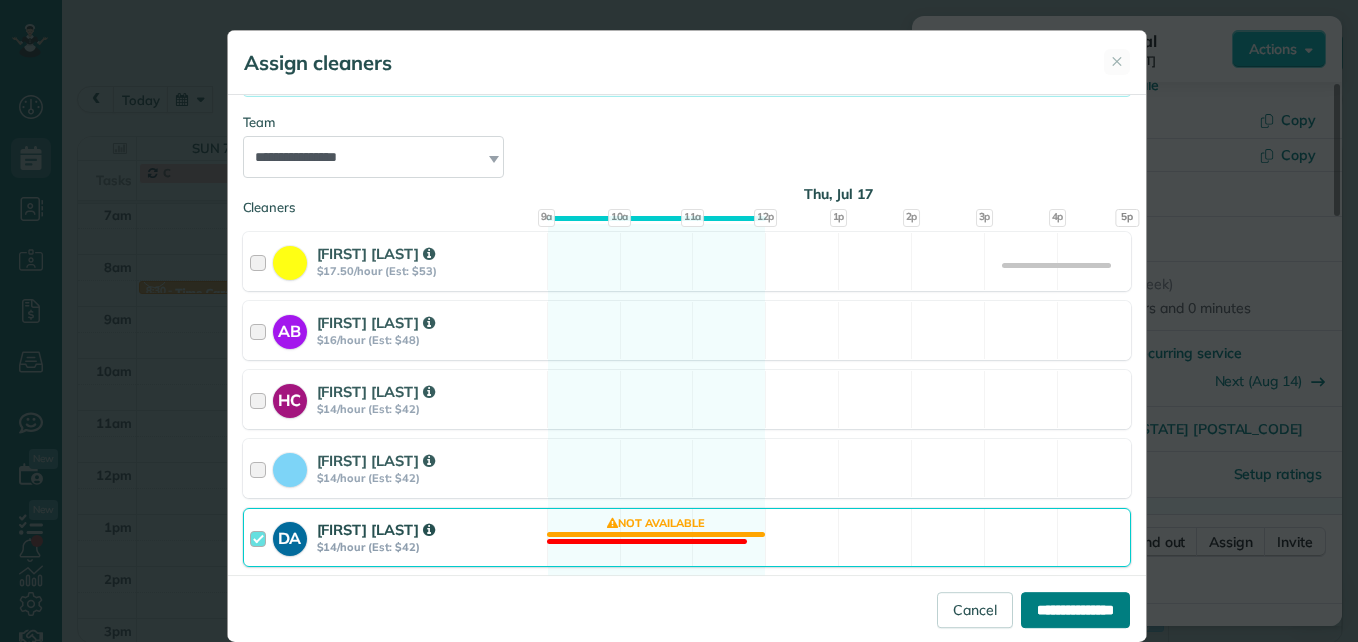 click on "**********" at bounding box center [1075, 610] 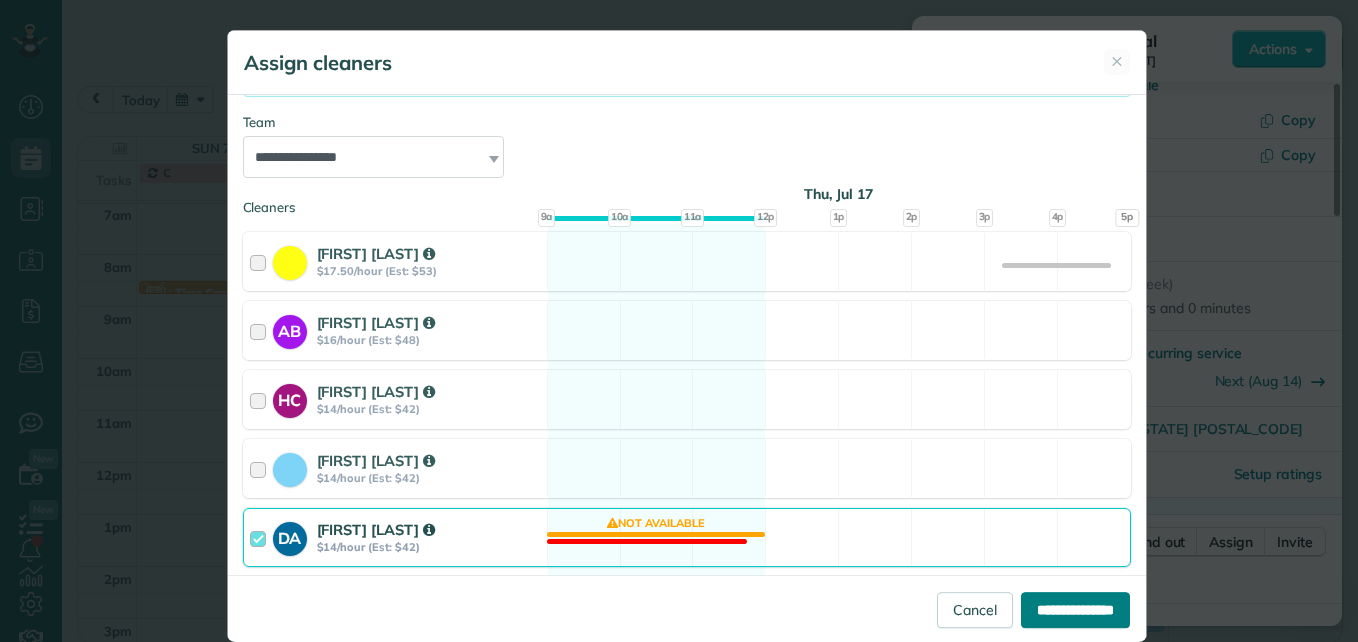 type on "**********" 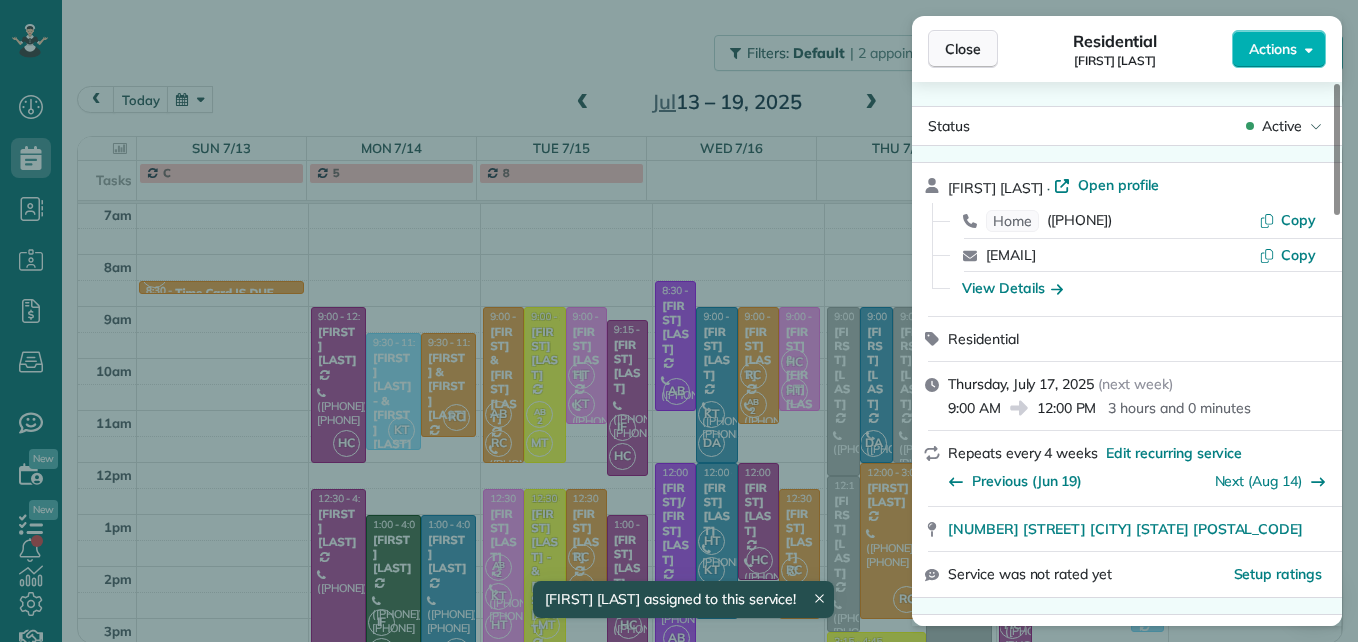 click on "Close" at bounding box center (963, 49) 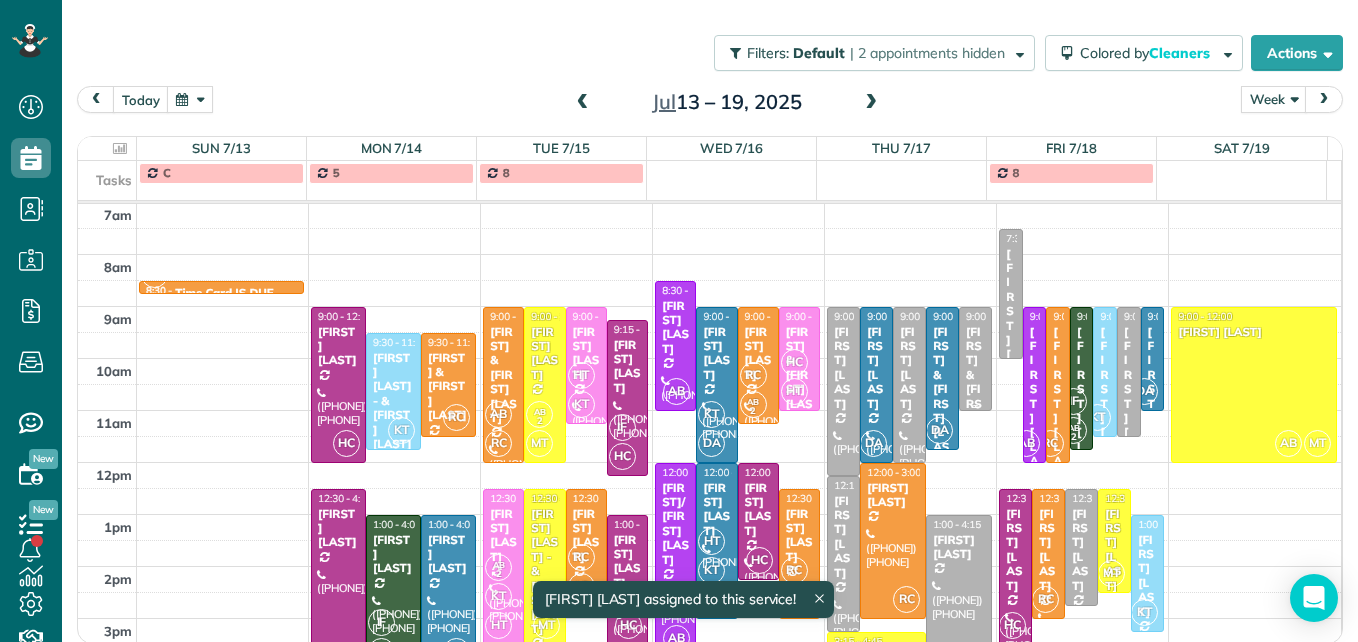 click on "[FIRST] & [FIRST] [LAST]" at bounding box center (975, 397) 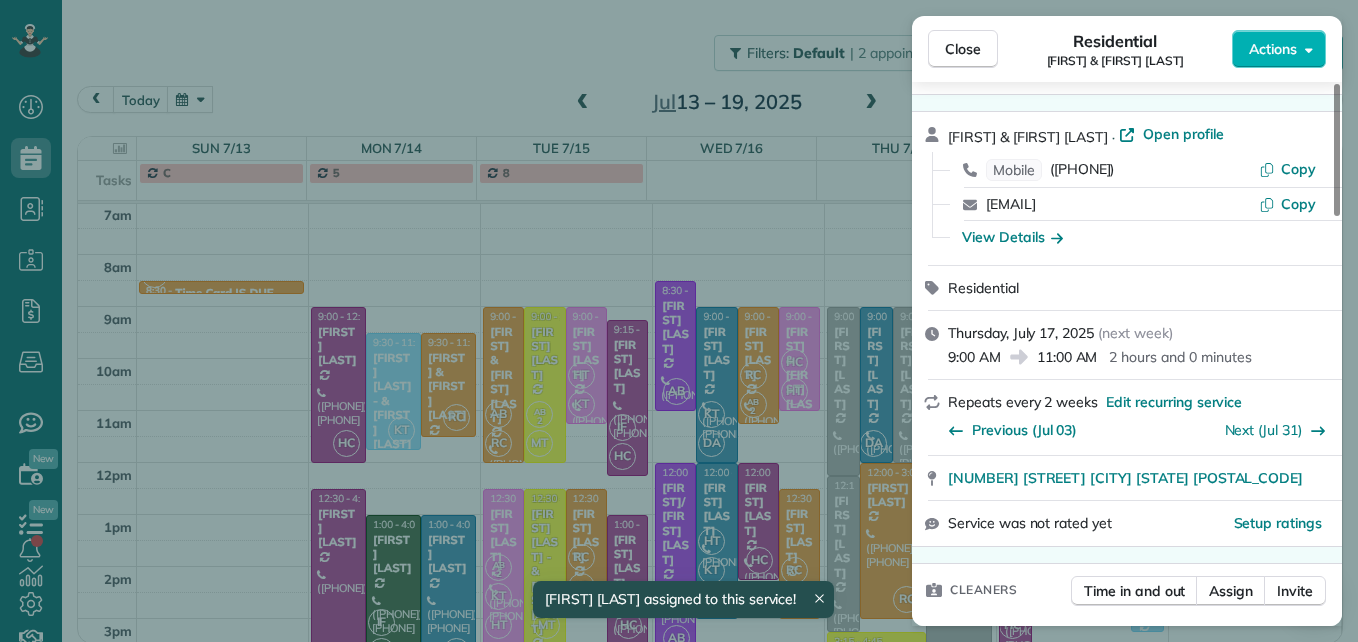 scroll, scrollTop: 100, scrollLeft: 0, axis: vertical 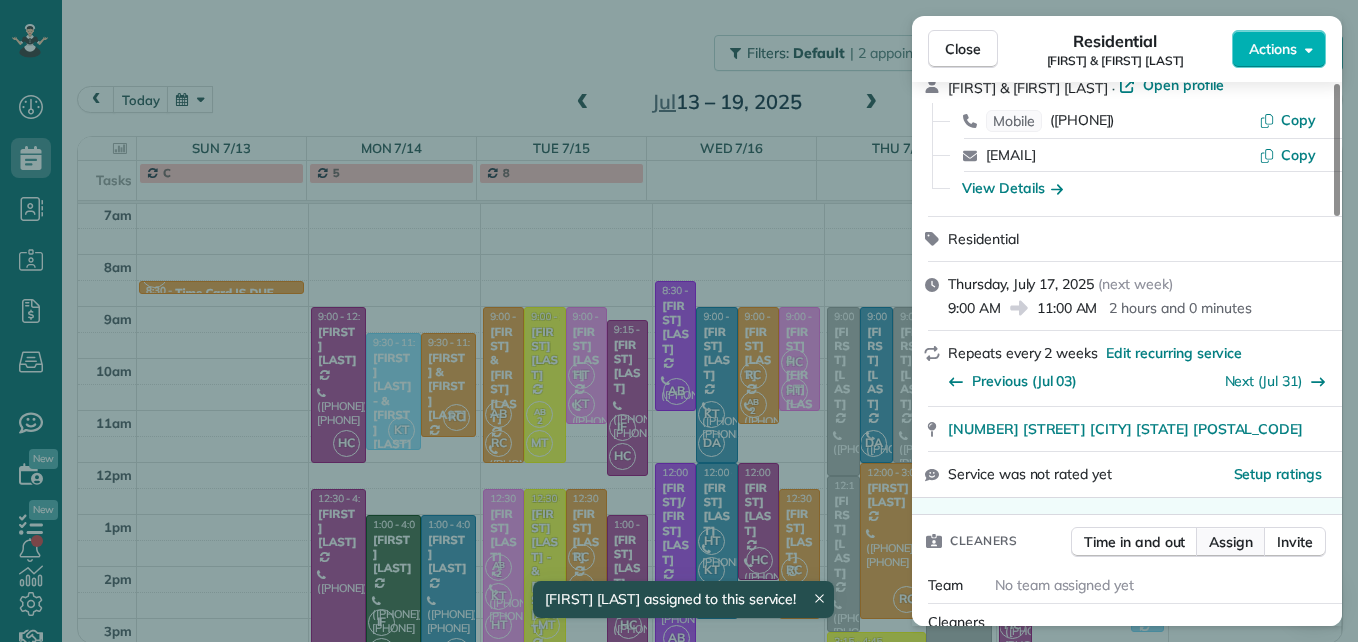 click on "Assign" at bounding box center (1231, 542) 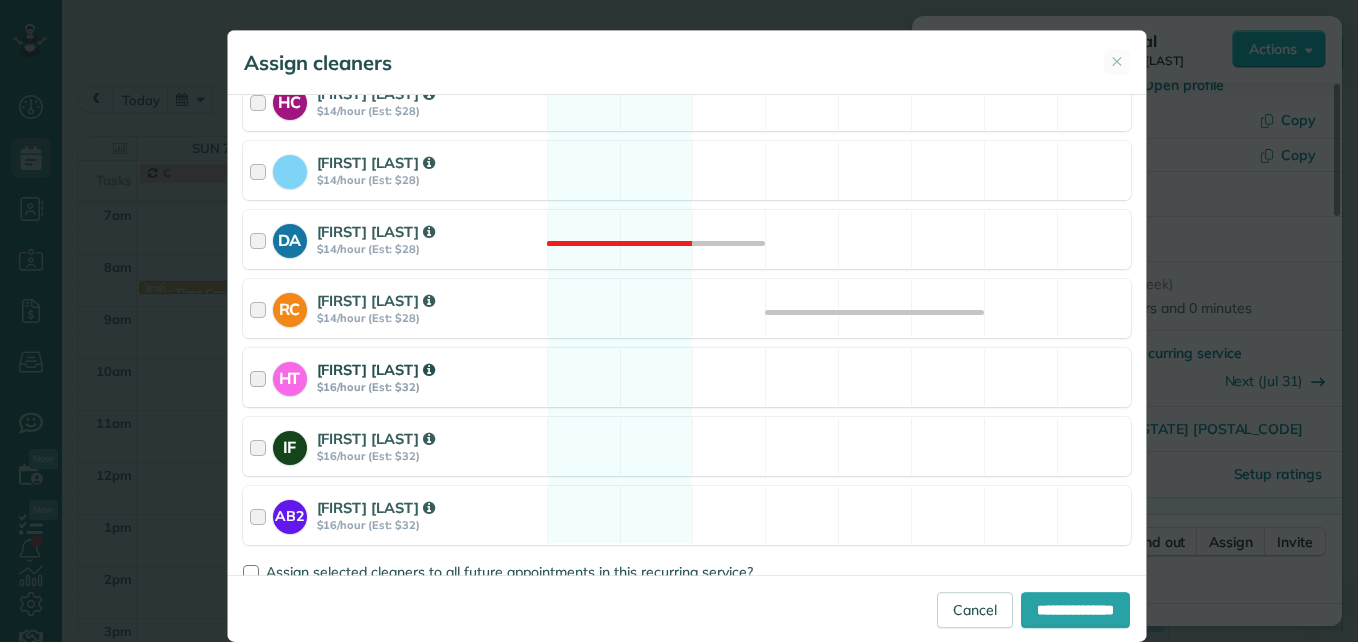scroll, scrollTop: 500, scrollLeft: 0, axis: vertical 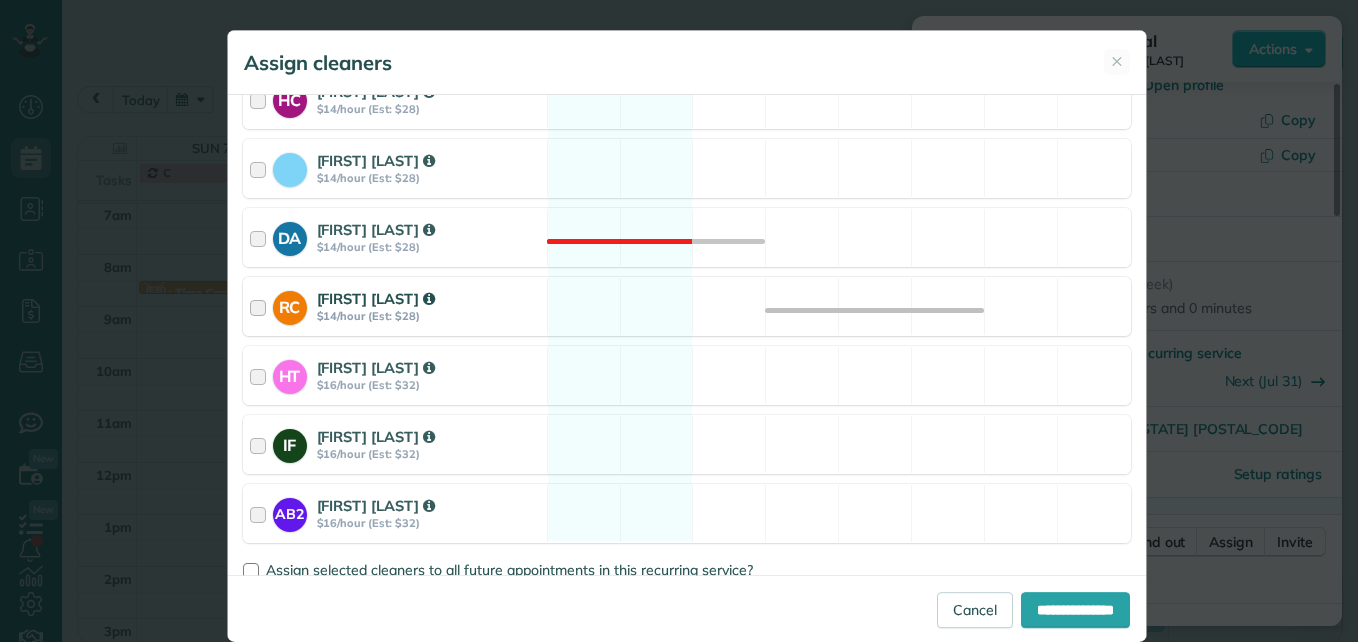 click at bounding box center [261, 306] 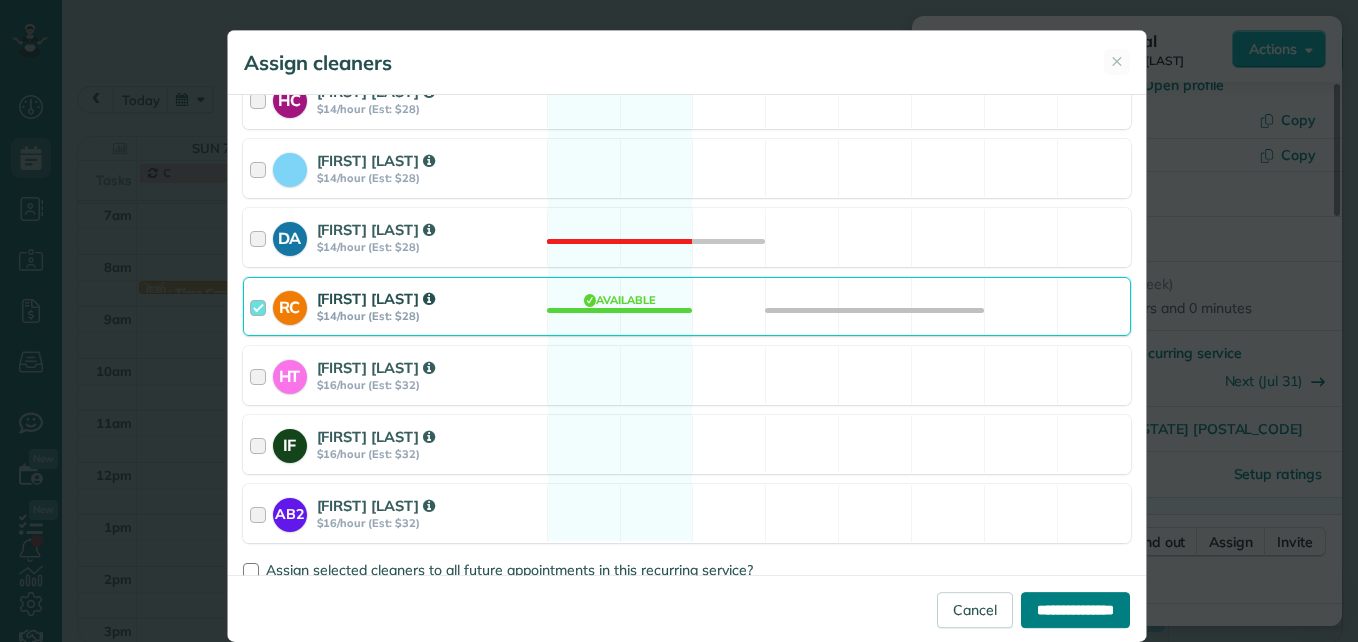 click on "**********" at bounding box center [1075, 610] 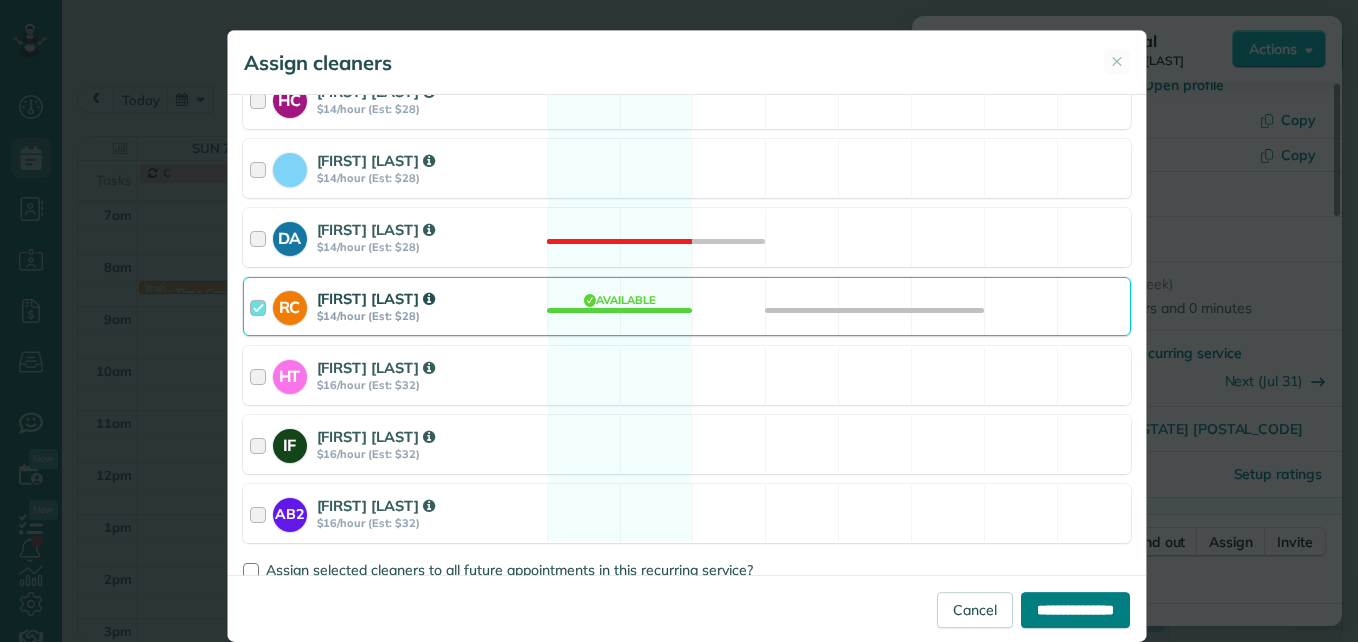 type on "**********" 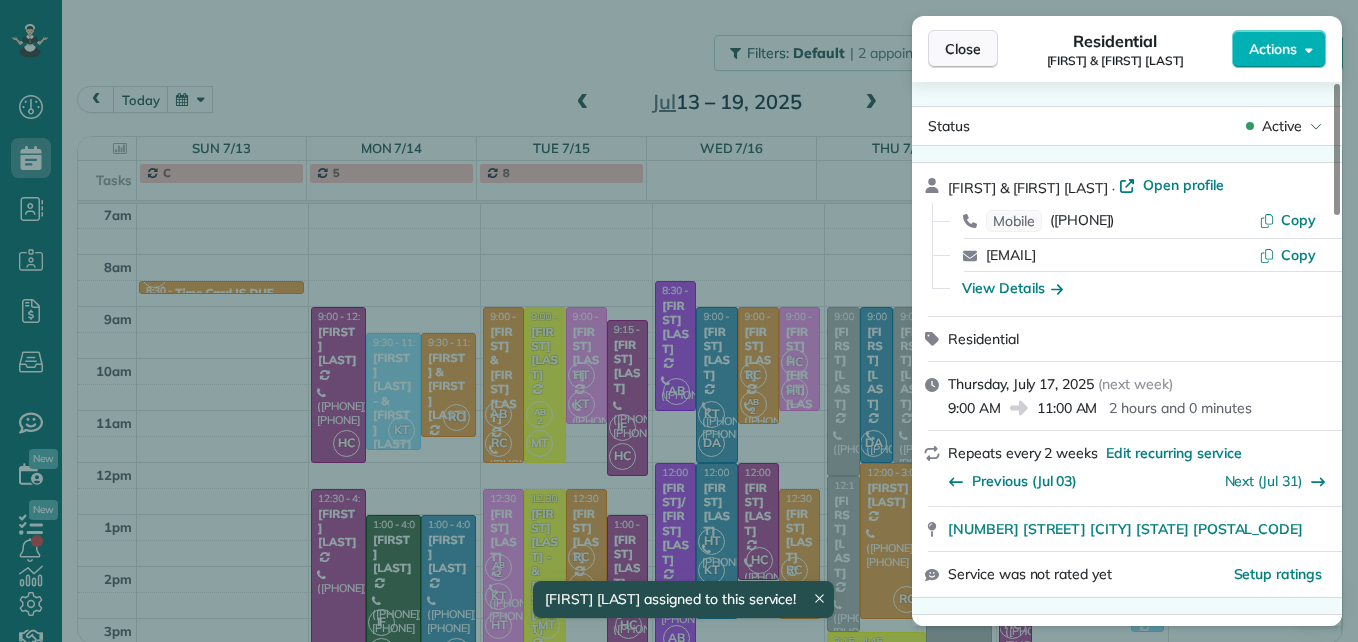 click on "Close" at bounding box center [963, 49] 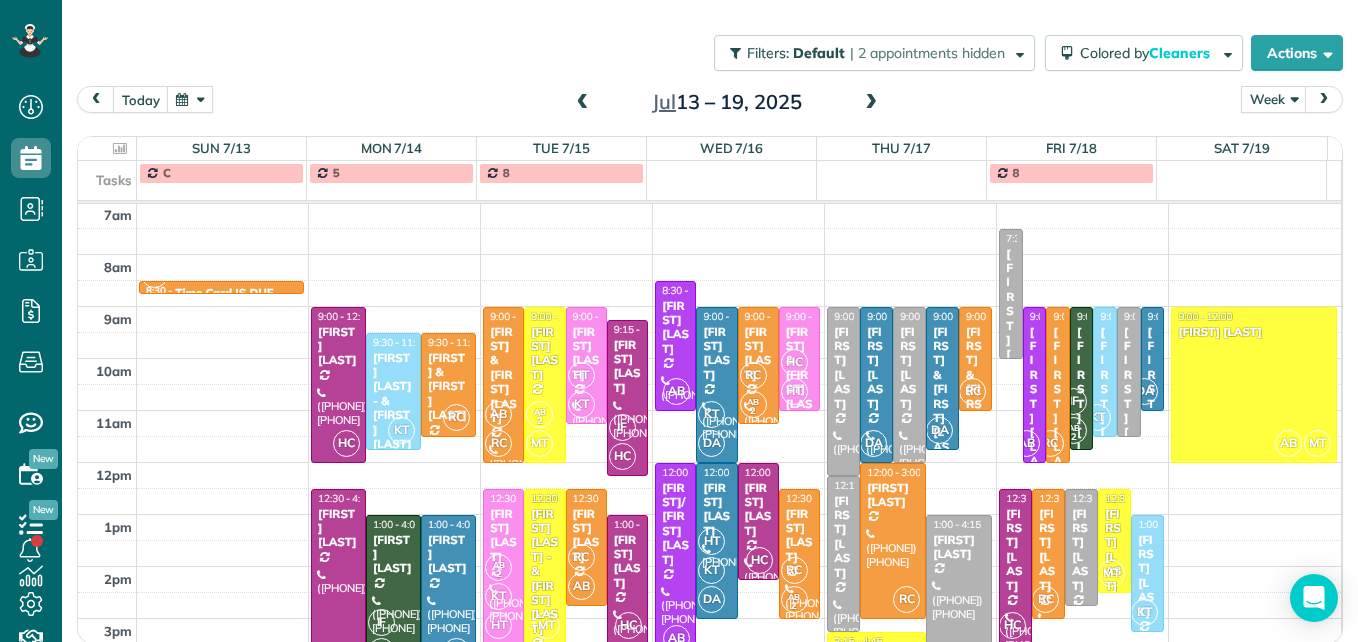 click at bounding box center (959, 599) 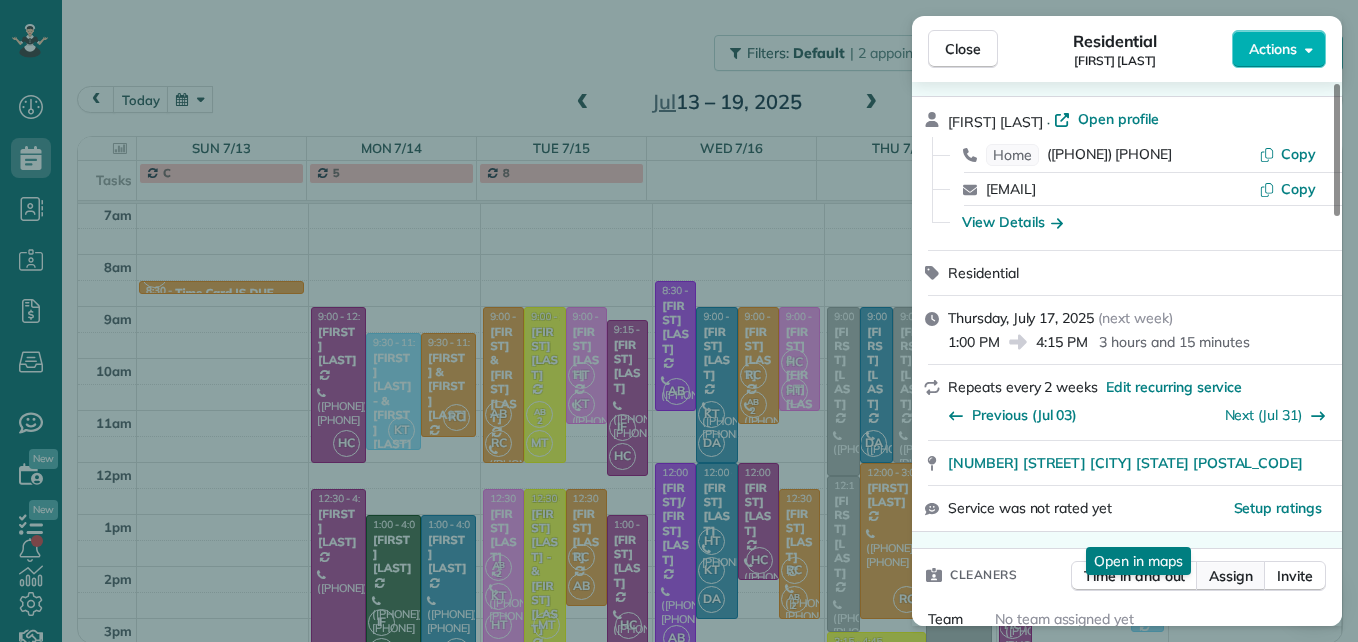 scroll, scrollTop: 100, scrollLeft: 0, axis: vertical 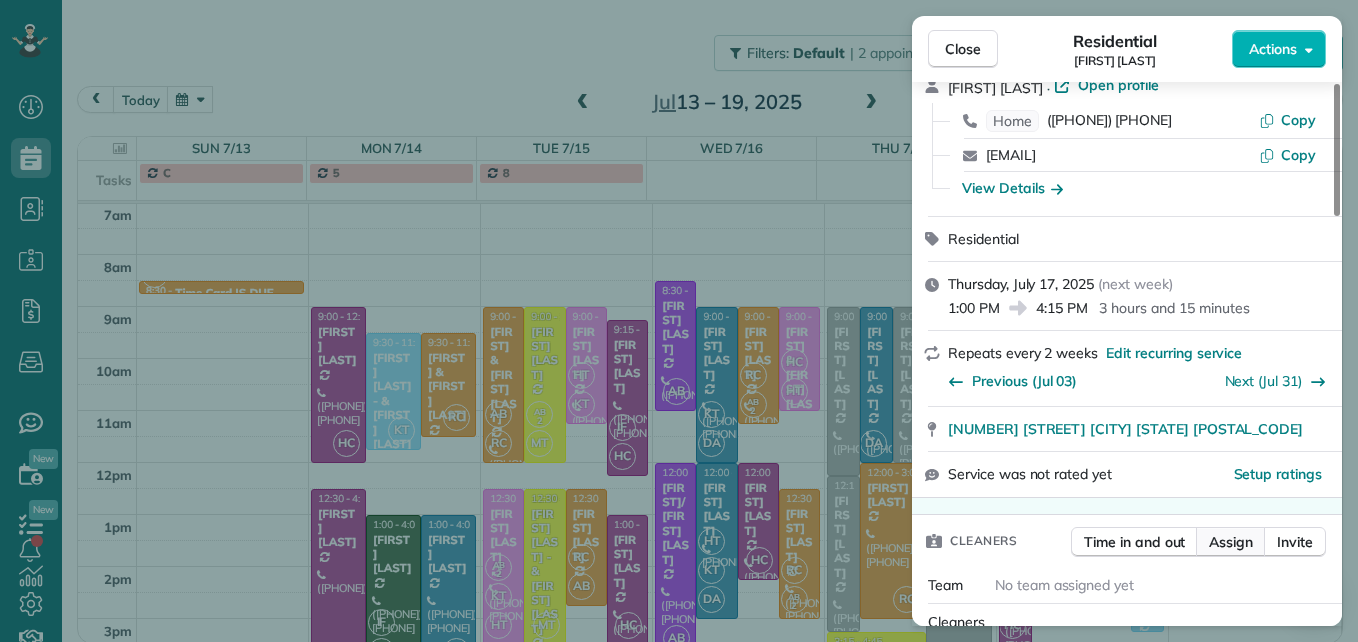 click on "Assign" at bounding box center [1231, 542] 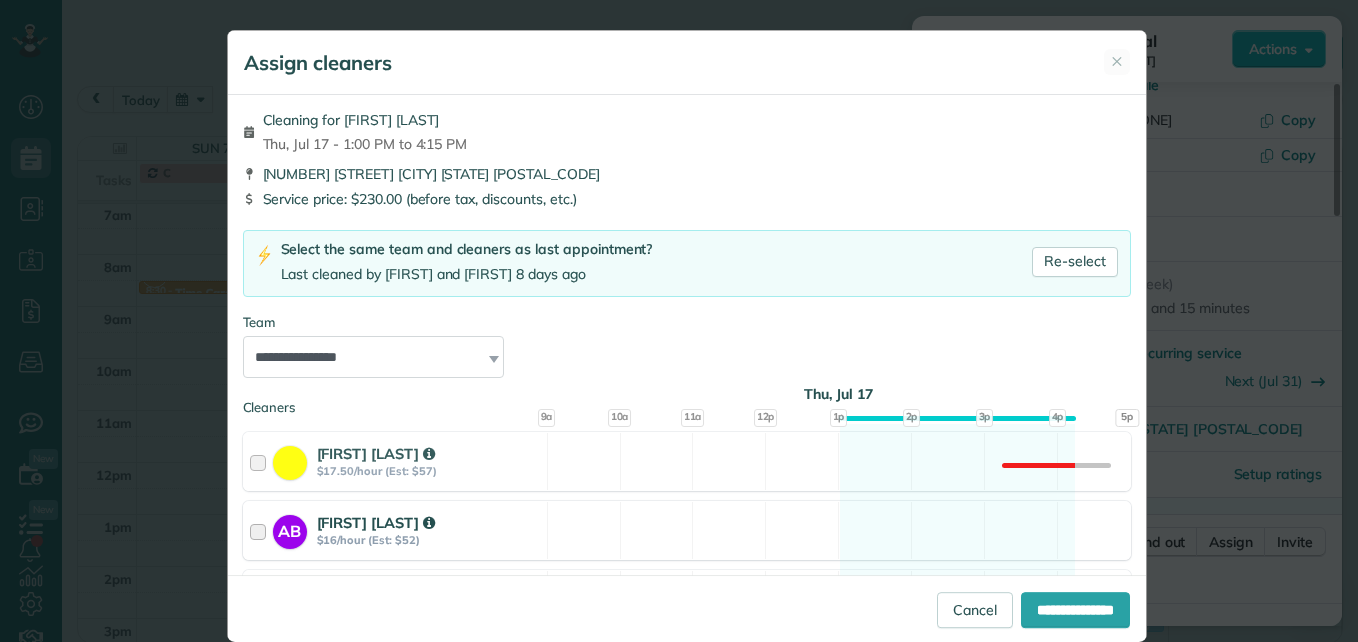 click at bounding box center [261, 530] 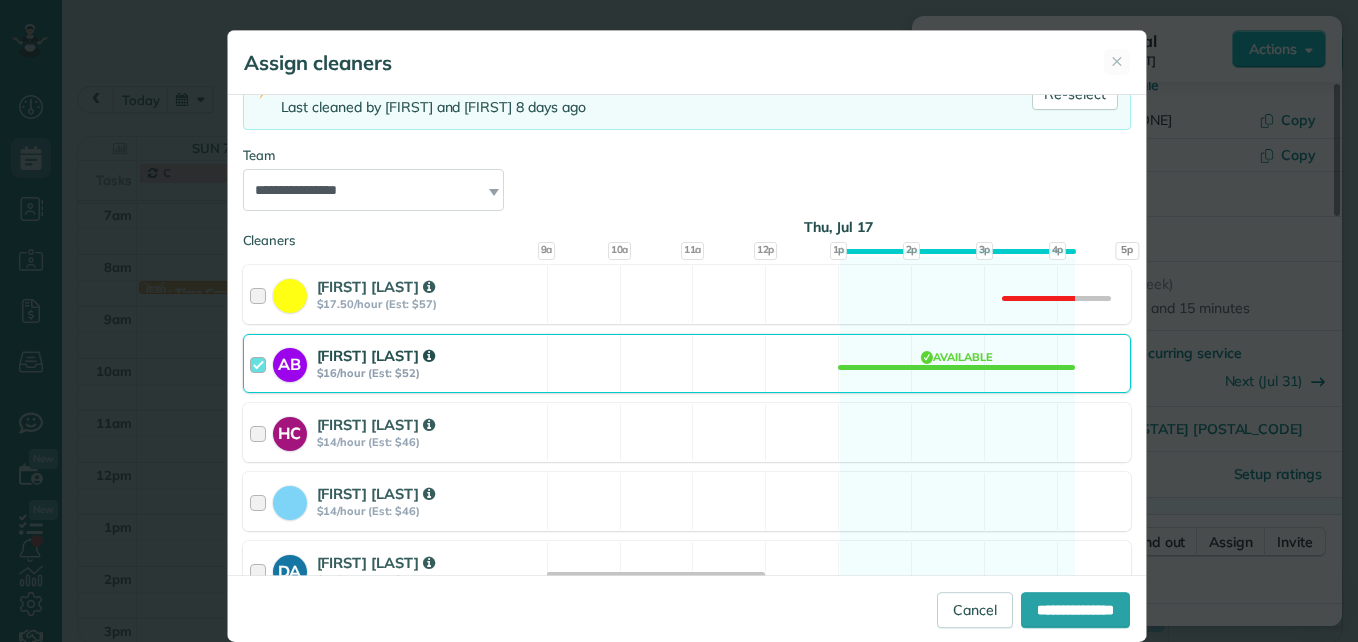 scroll, scrollTop: 200, scrollLeft: 0, axis: vertical 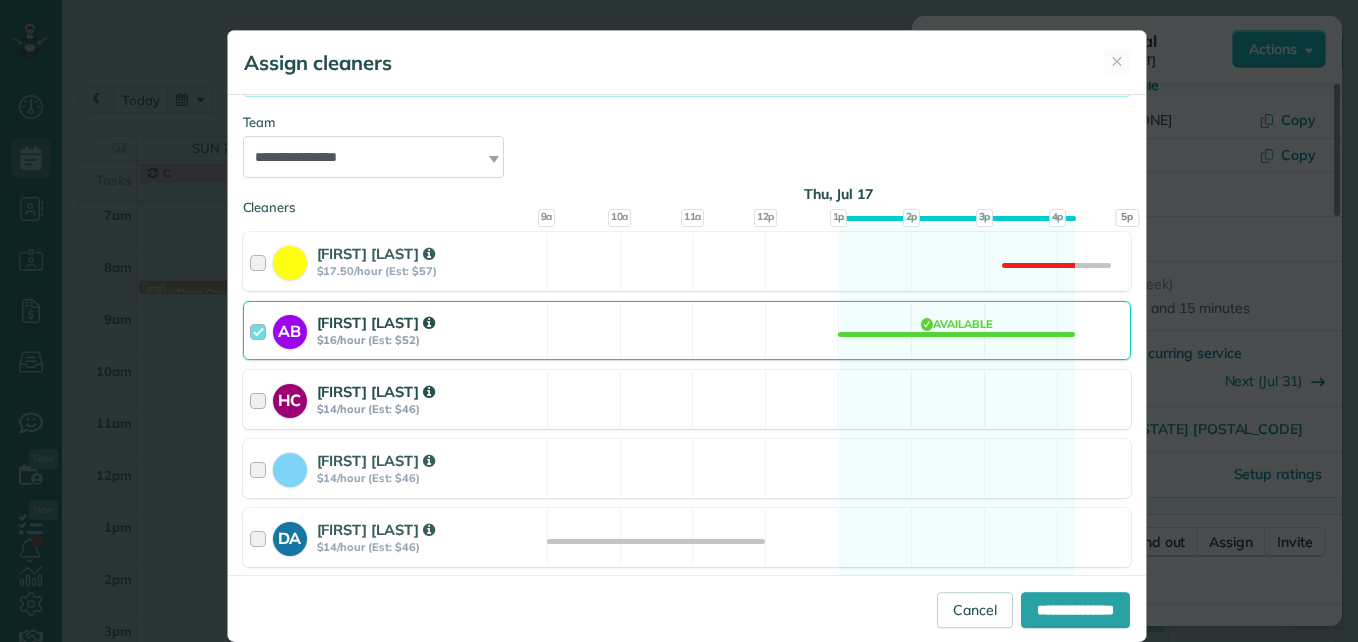 click at bounding box center (261, 399) 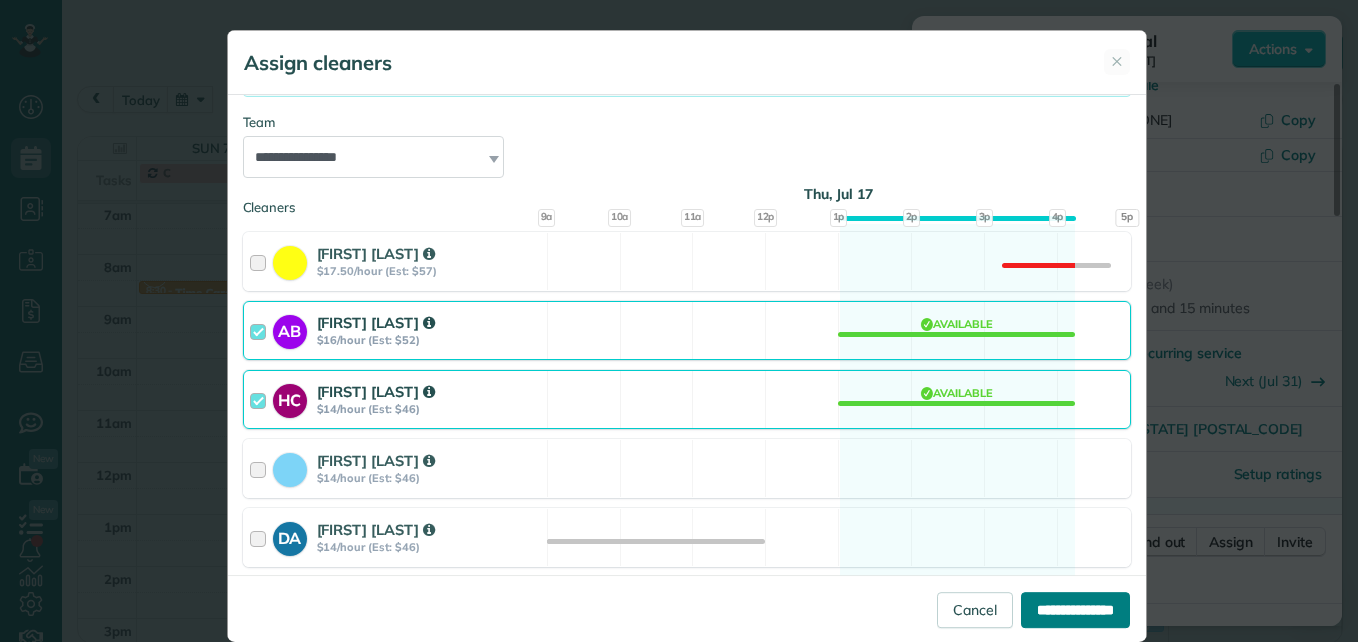 click on "**********" at bounding box center (1075, 610) 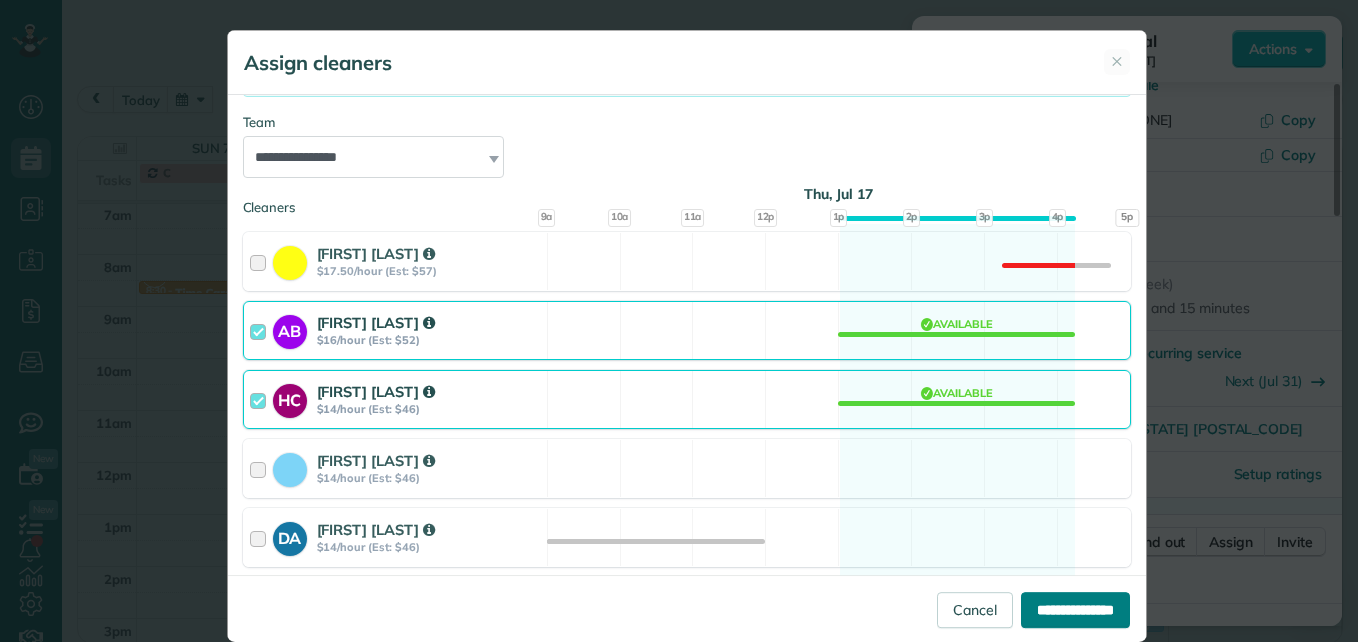 type on "**********" 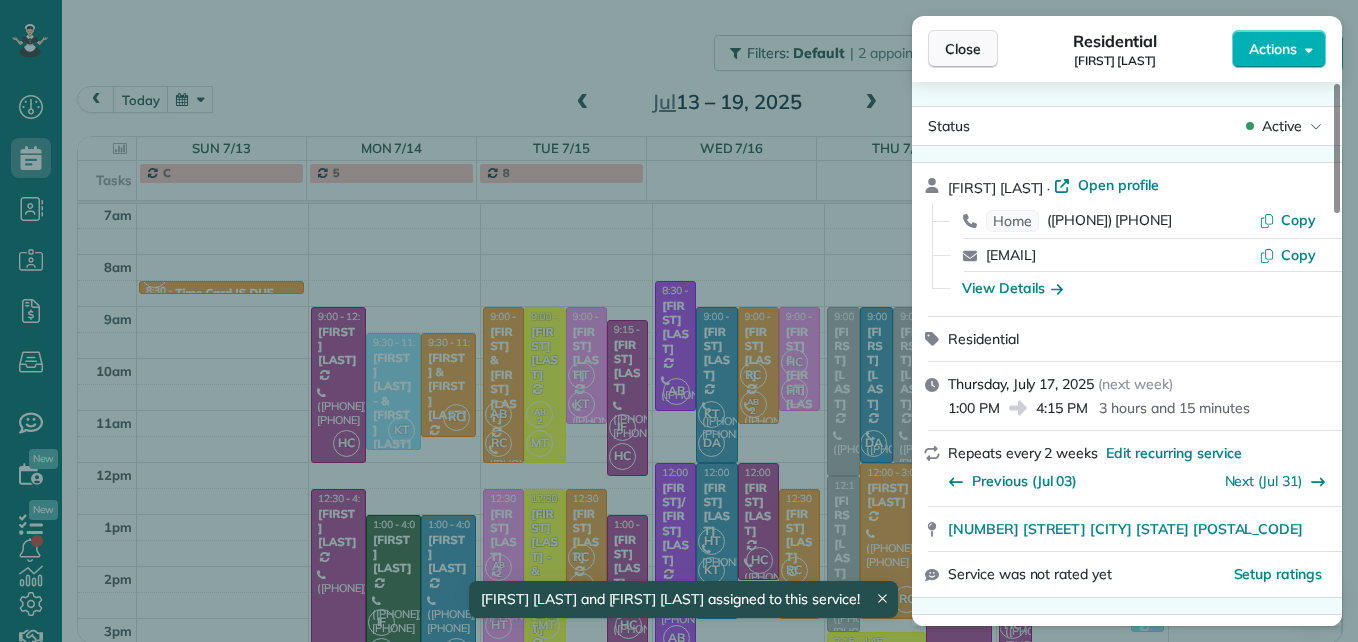 click on "Close" at bounding box center [963, 49] 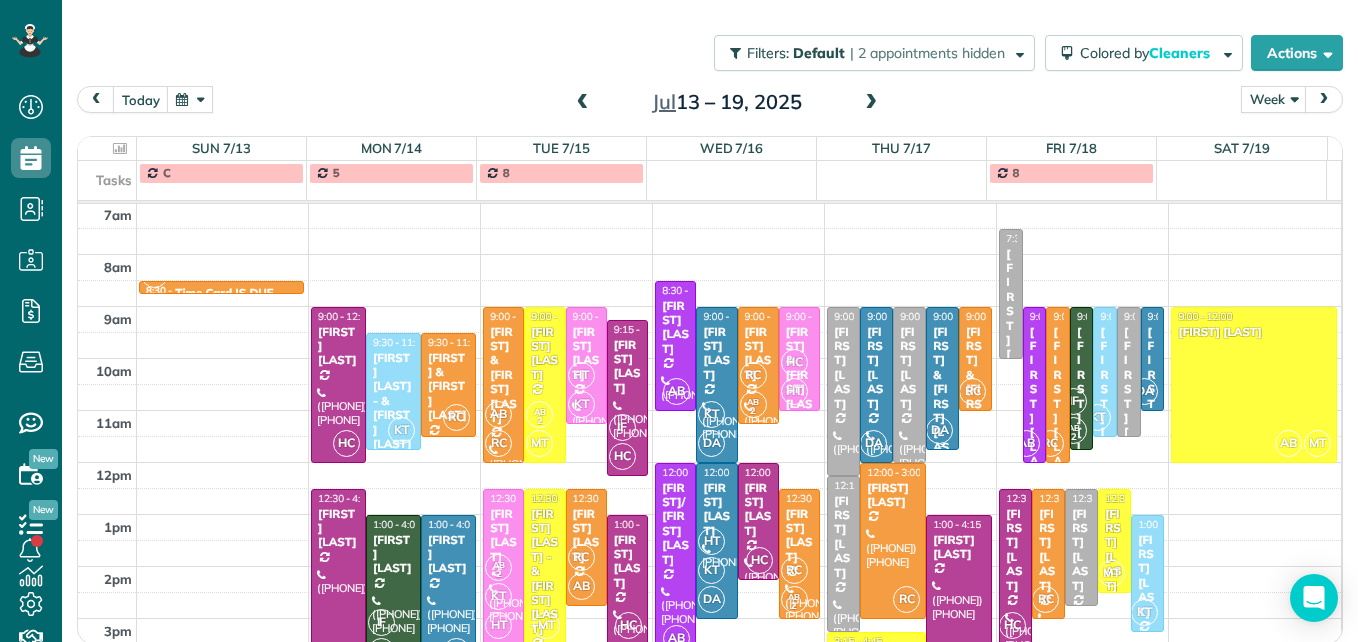 click on "[FIRST] & [FIRST] [LAST]" at bounding box center [942, 397] 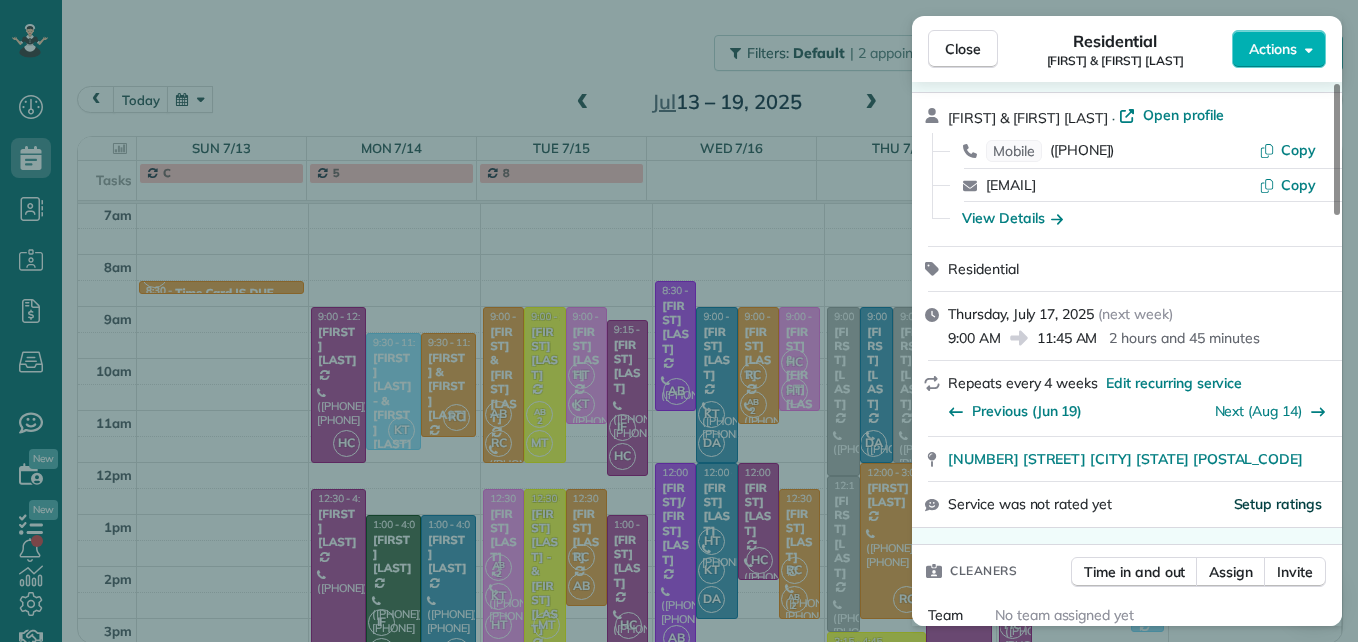 scroll, scrollTop: 100, scrollLeft: 0, axis: vertical 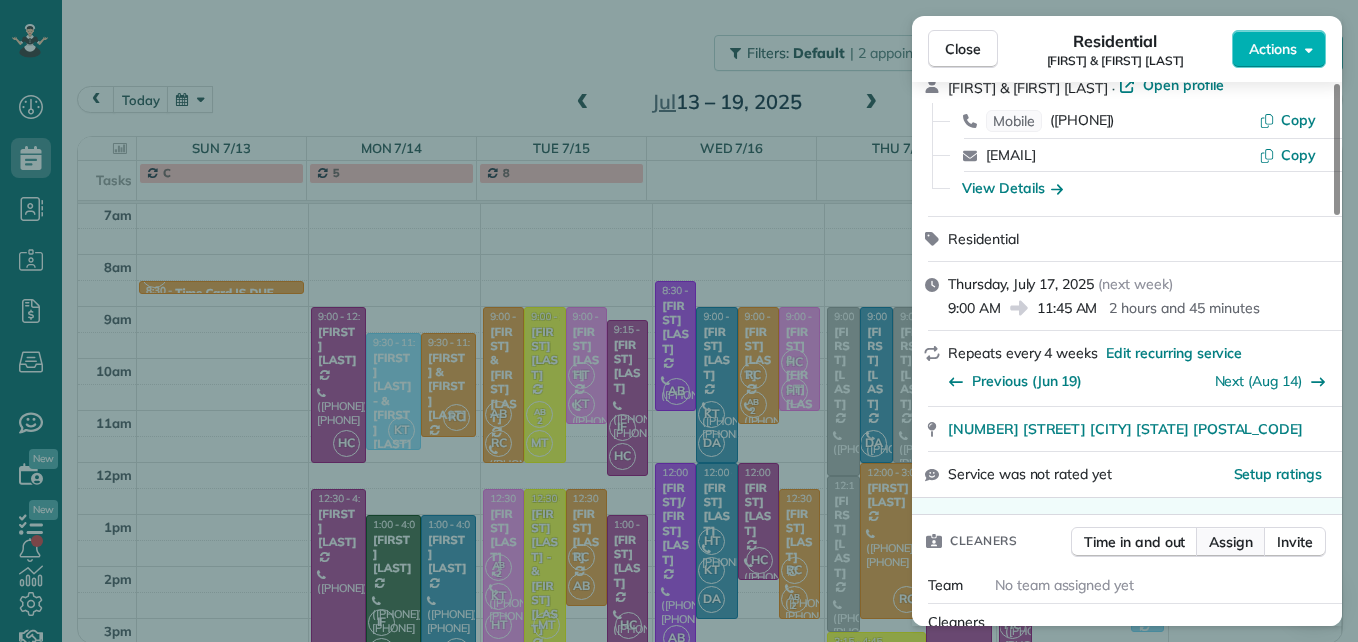 click on "Assign" at bounding box center (1231, 542) 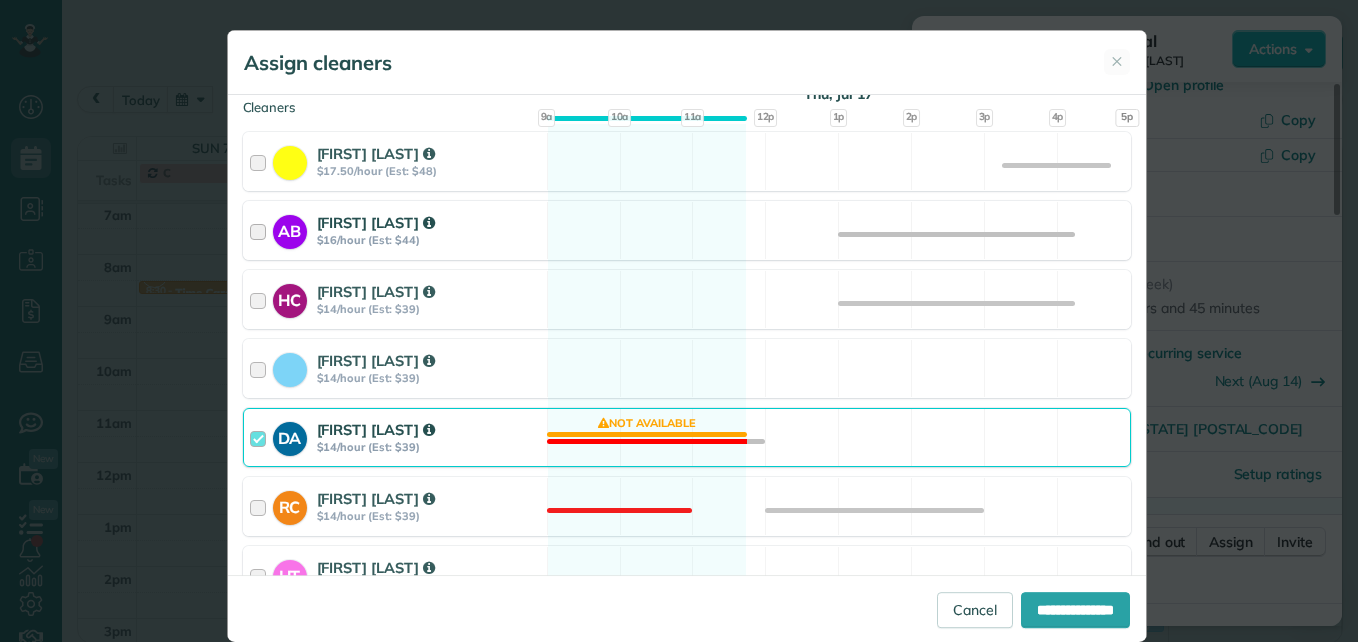 scroll, scrollTop: 400, scrollLeft: 0, axis: vertical 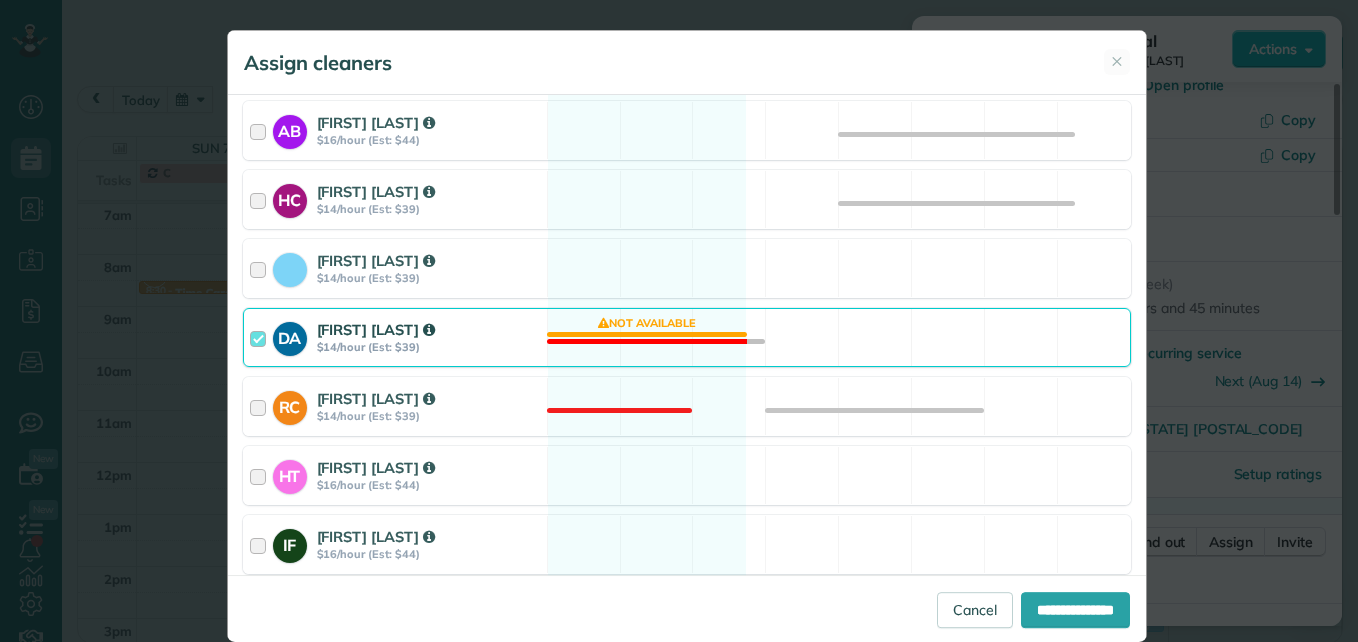 click at bounding box center (261, 337) 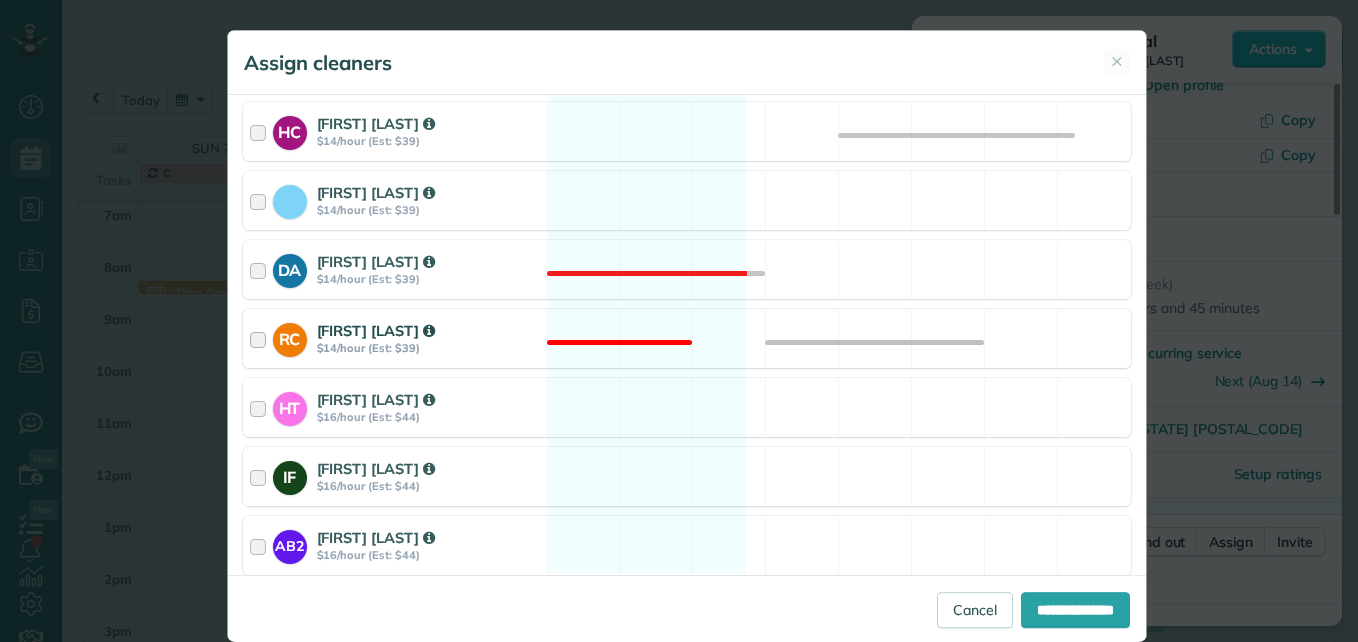 scroll, scrollTop: 500, scrollLeft: 0, axis: vertical 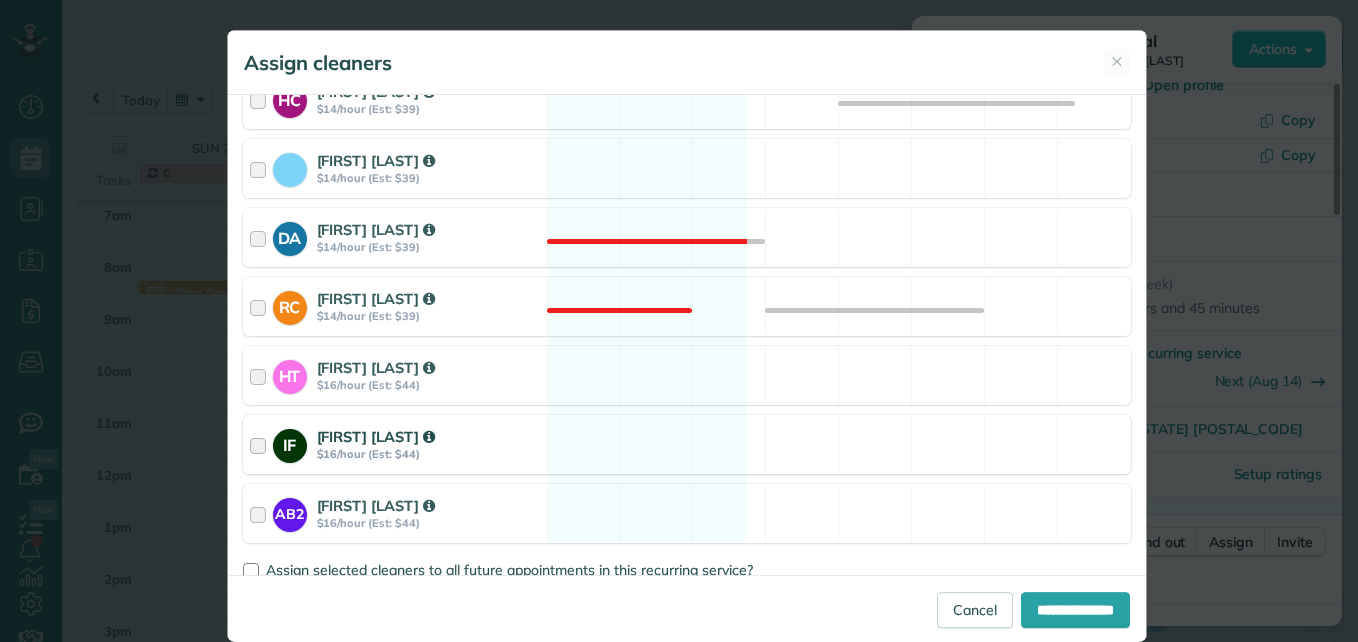 click at bounding box center (261, 444) 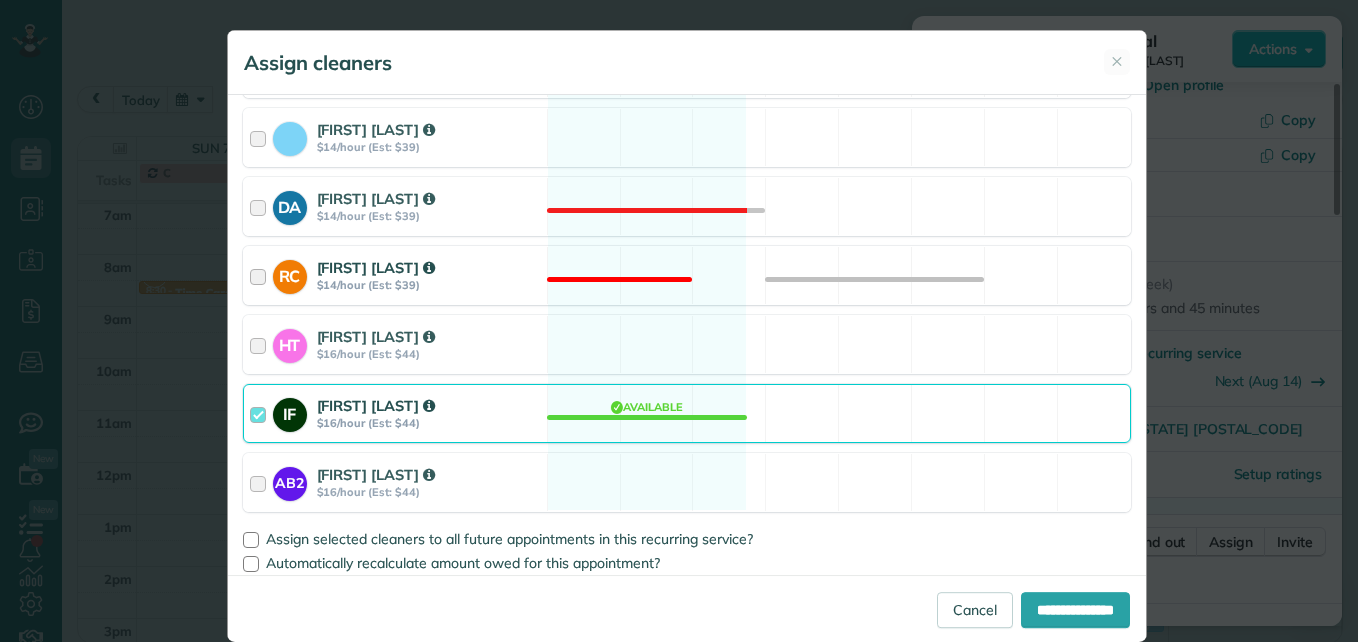 scroll, scrollTop: 539, scrollLeft: 0, axis: vertical 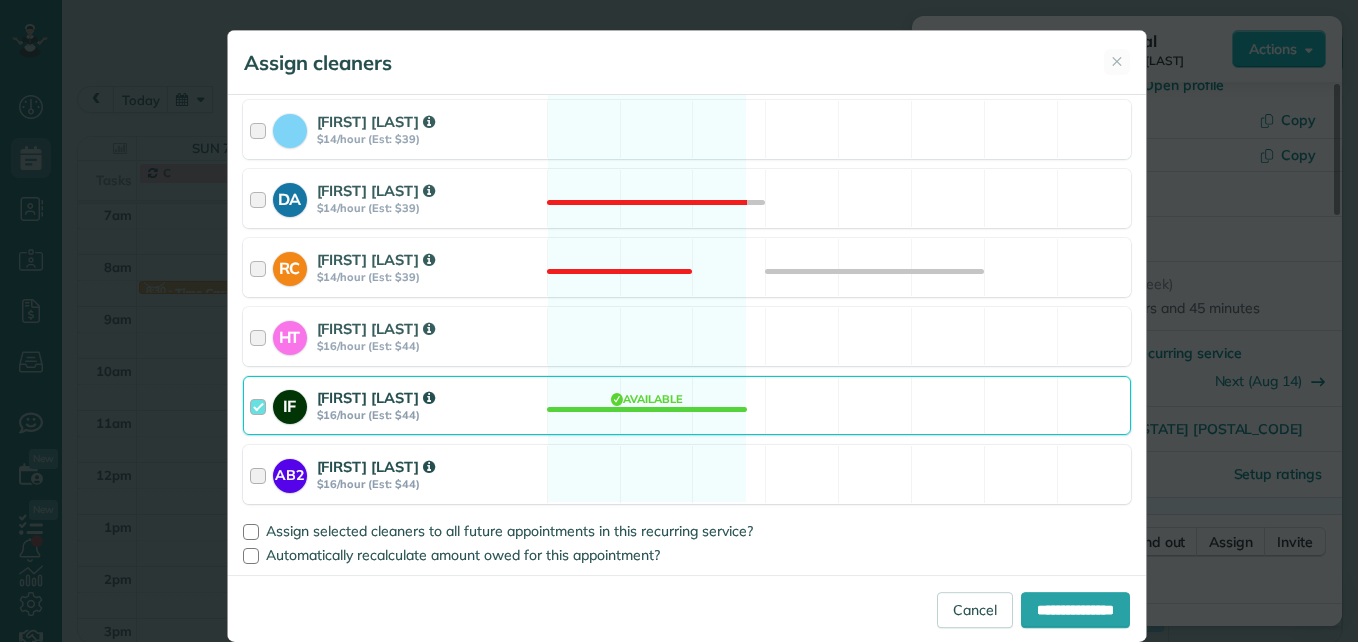 click at bounding box center (261, 474) 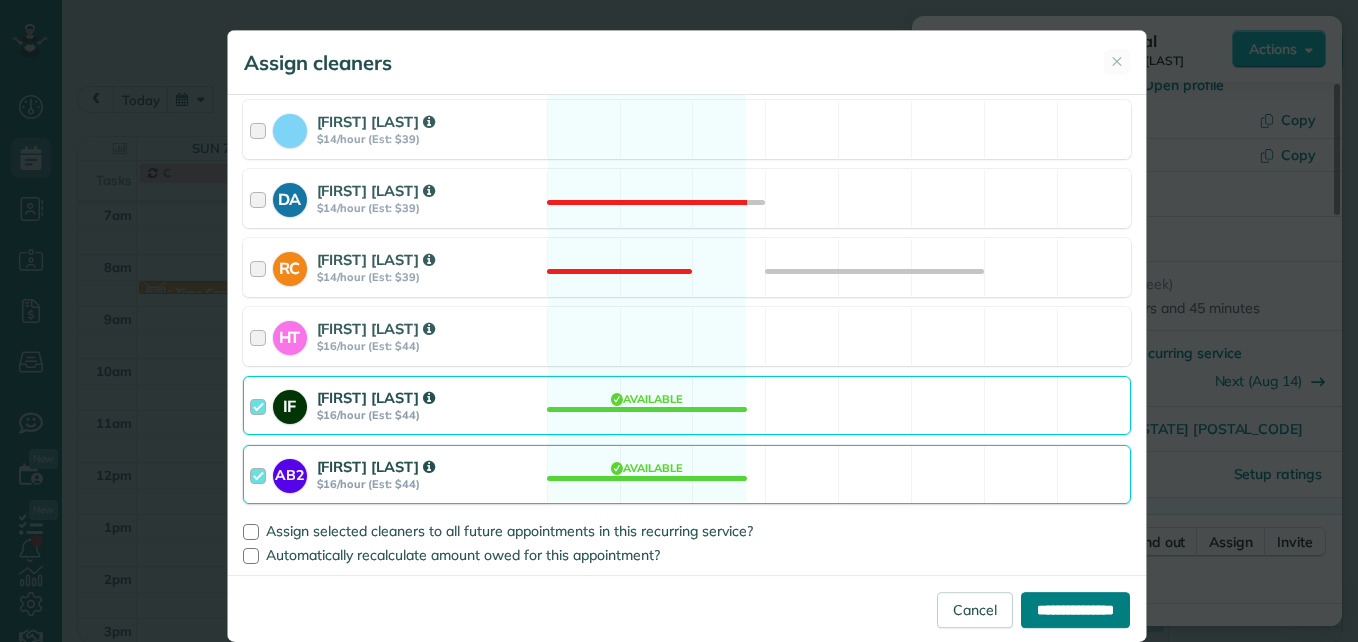 click on "**********" at bounding box center (1075, 610) 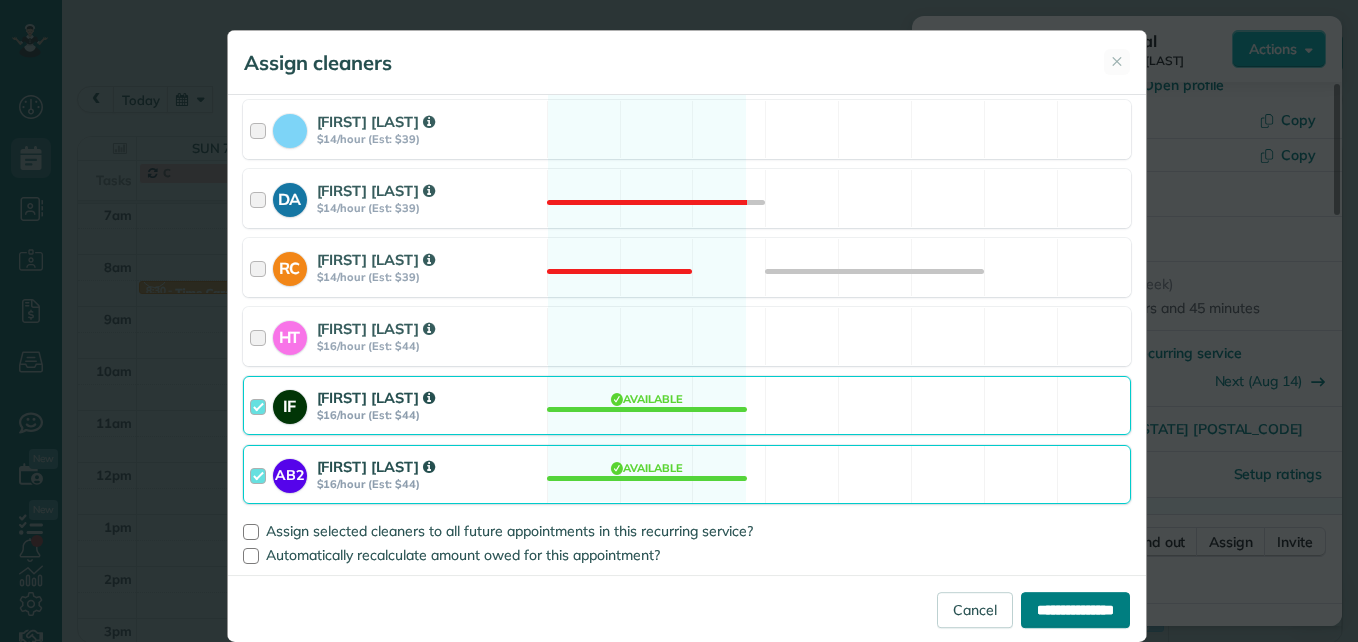 type on "**********" 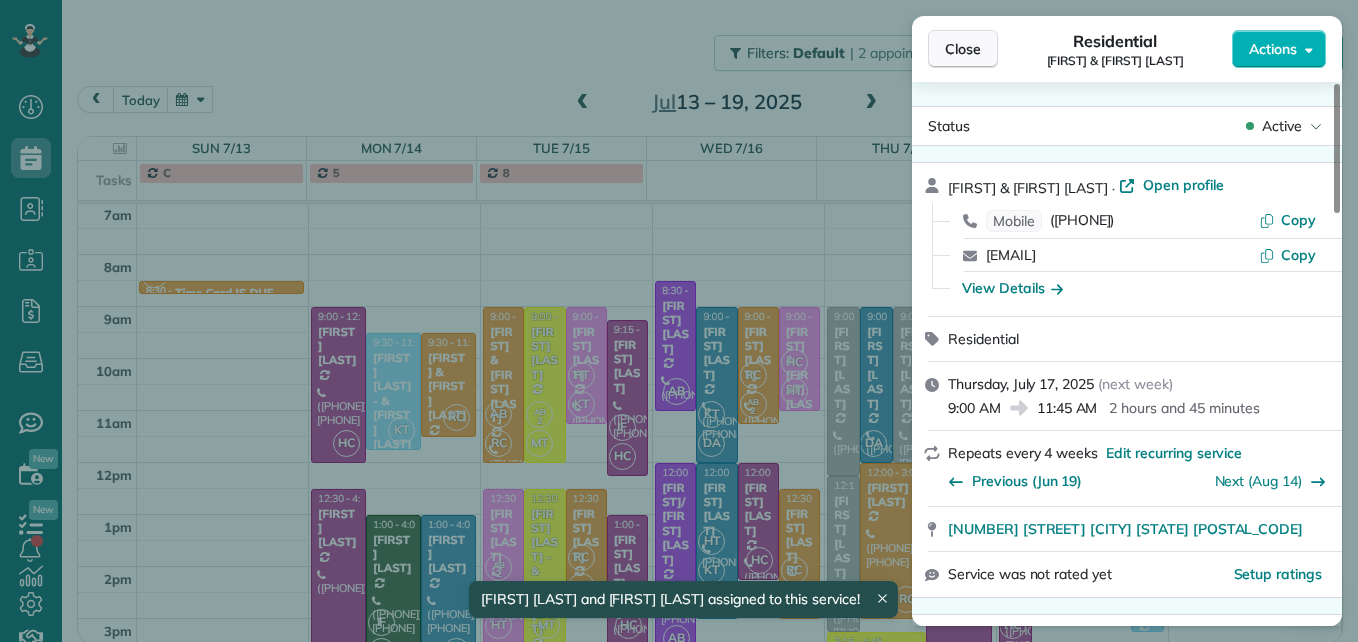 click on "Close" at bounding box center [963, 49] 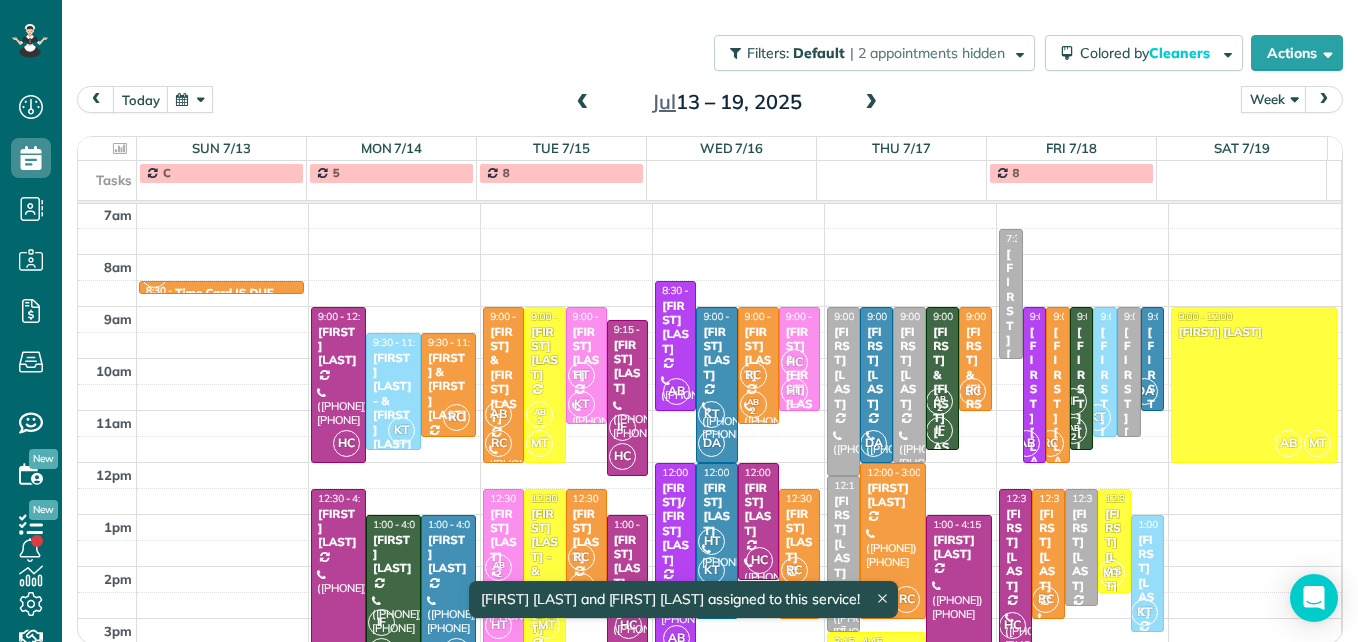 click on "[FIRST] [LAST]" at bounding box center (843, 537) 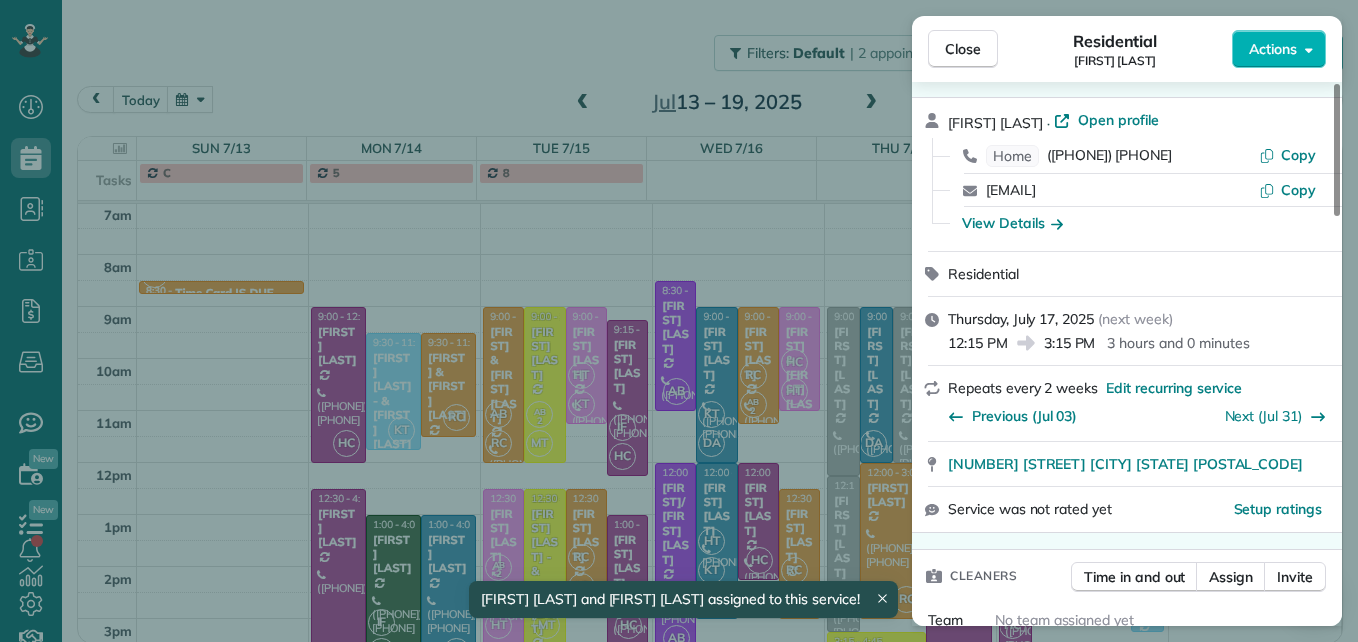 scroll, scrollTop: 100, scrollLeft: 0, axis: vertical 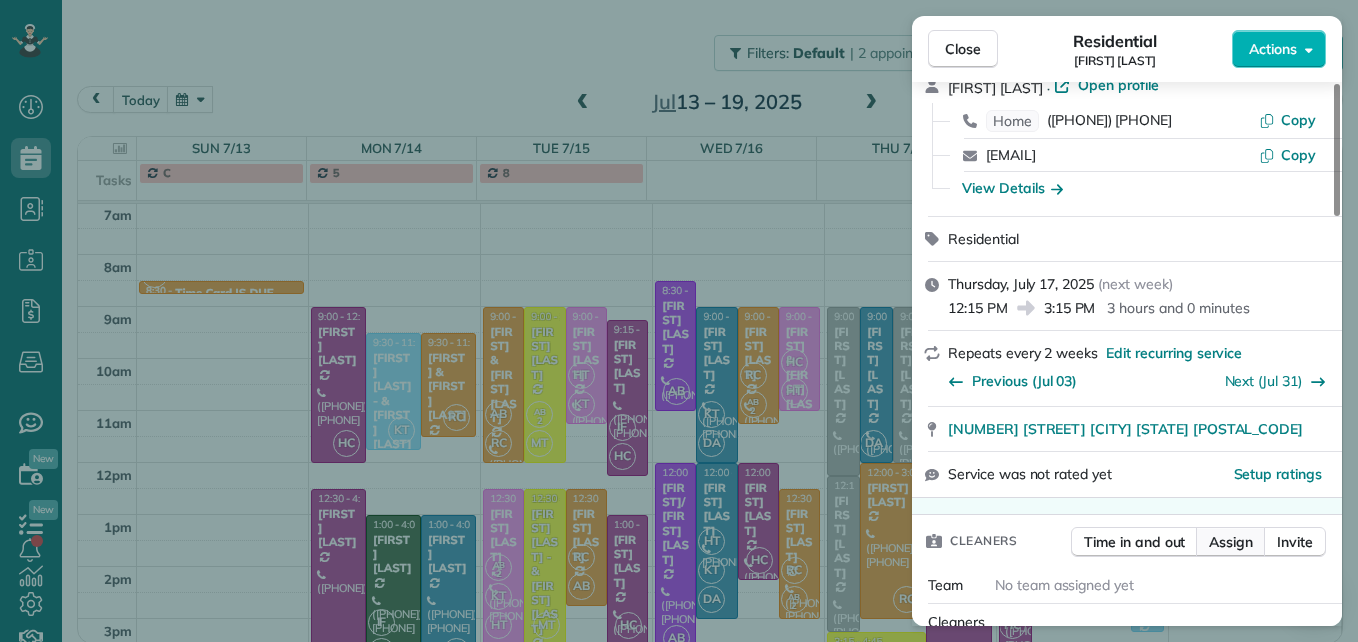 click on "Assign" at bounding box center [1231, 542] 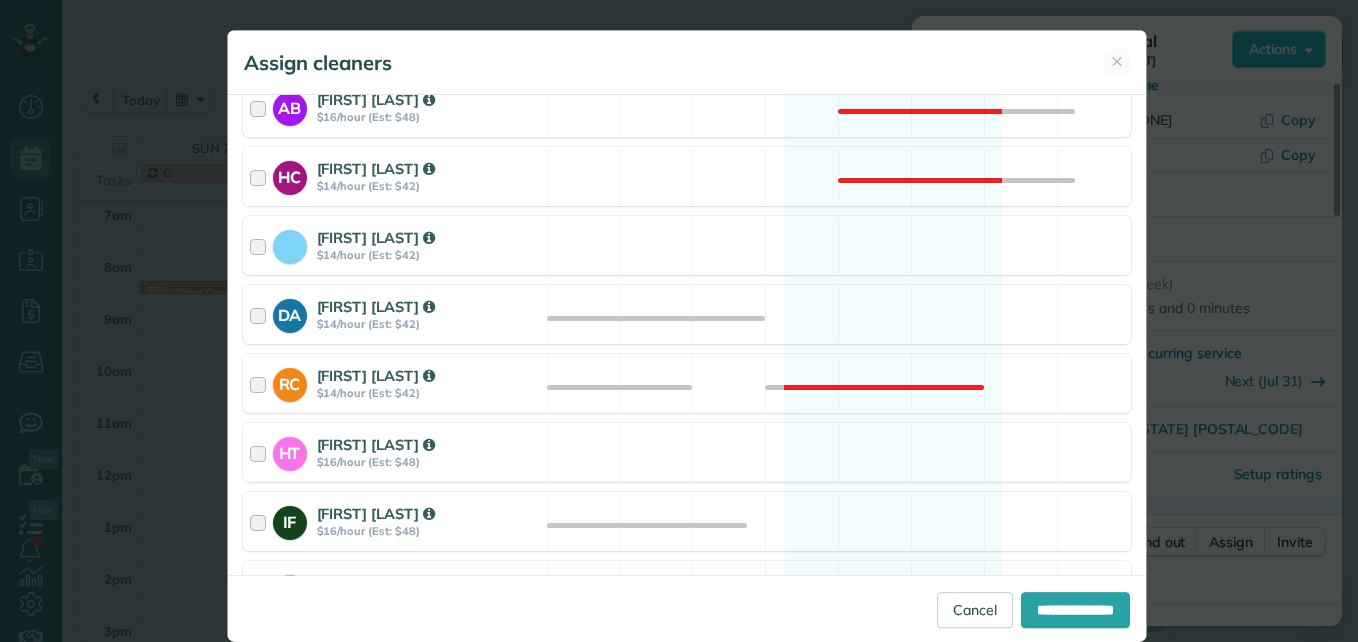scroll, scrollTop: 500, scrollLeft: 0, axis: vertical 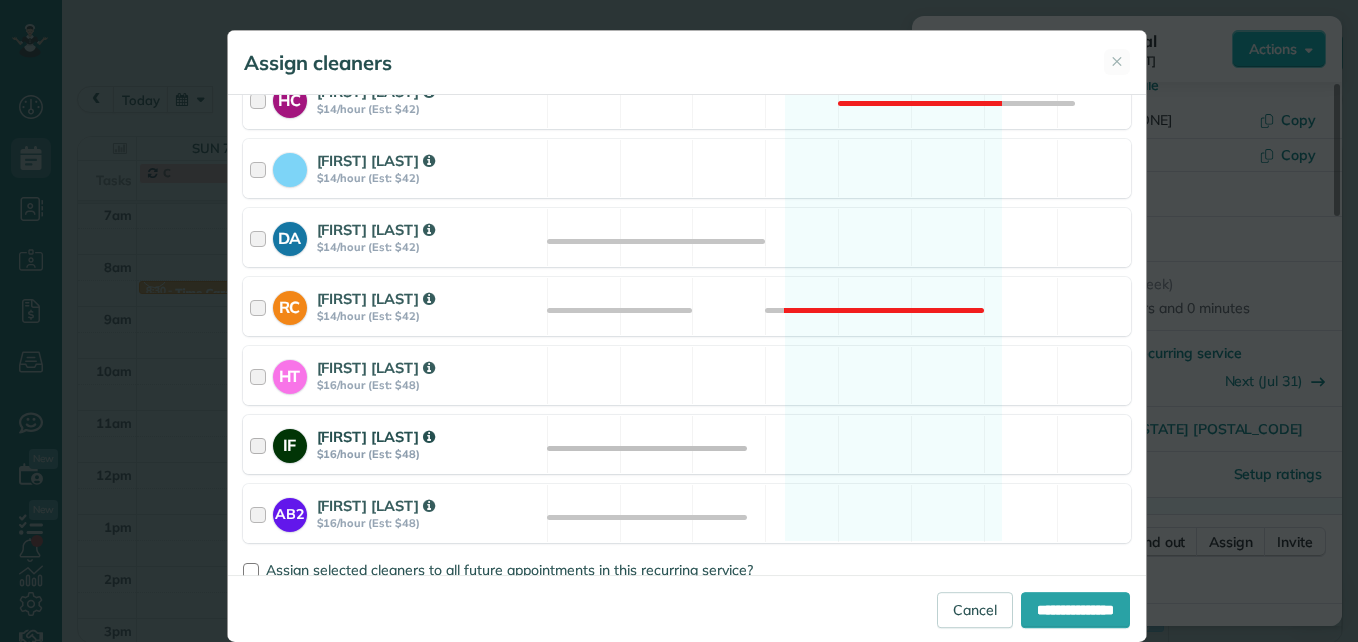 click at bounding box center (261, 444) 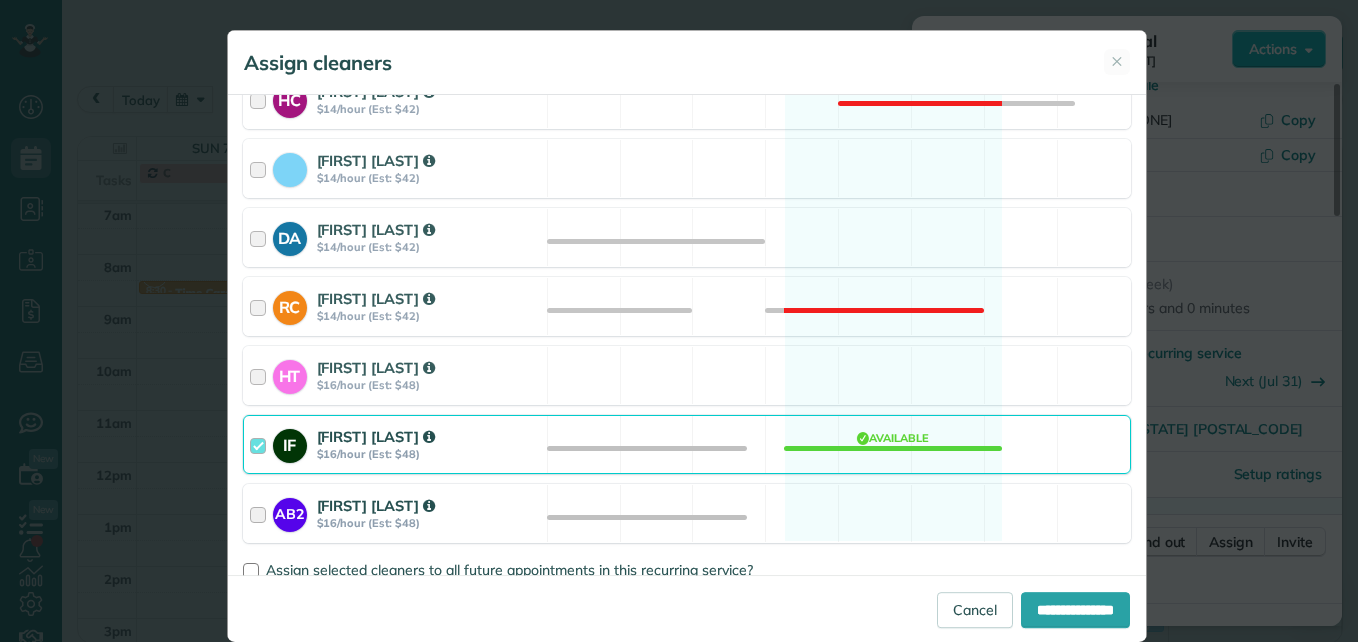 click at bounding box center (261, 513) 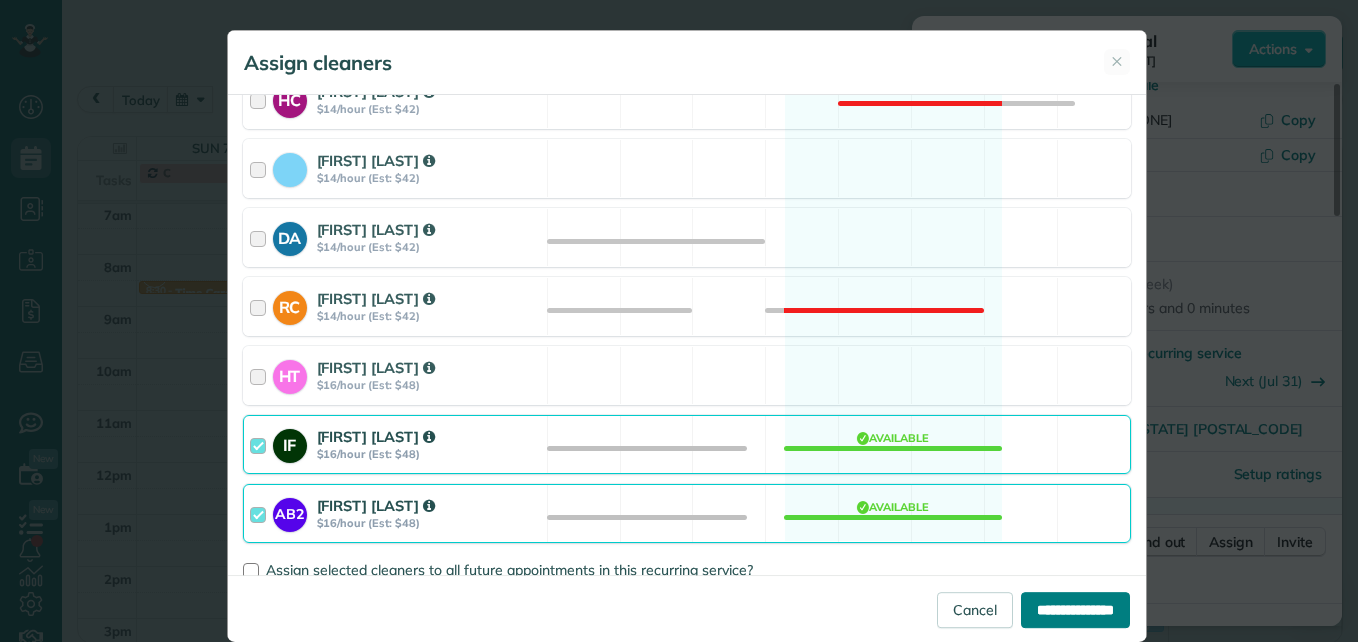 click on "**********" at bounding box center (1075, 610) 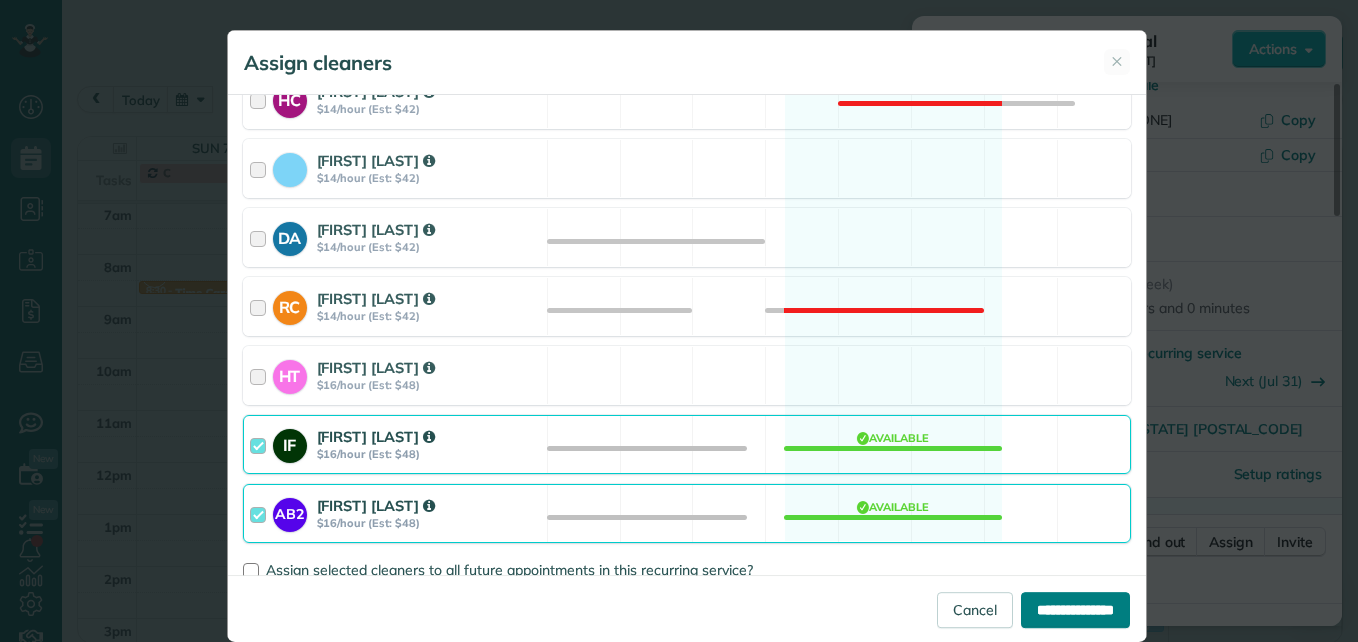 type on "**********" 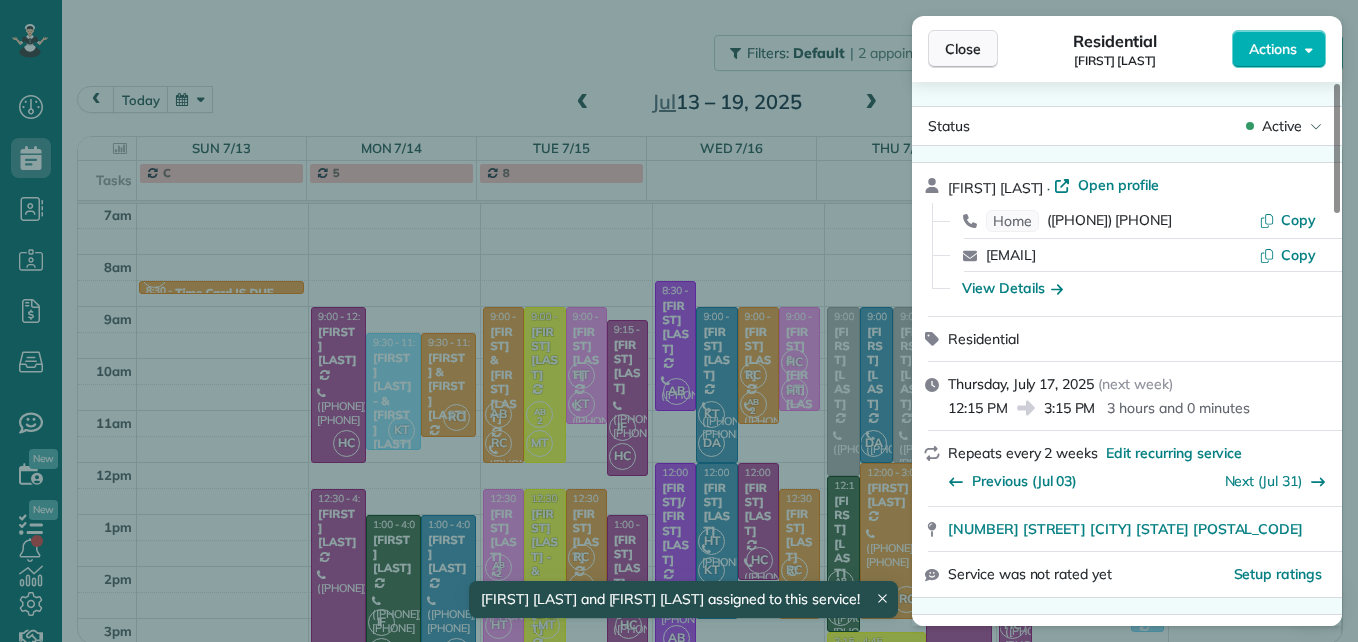 click on "Close" at bounding box center (963, 49) 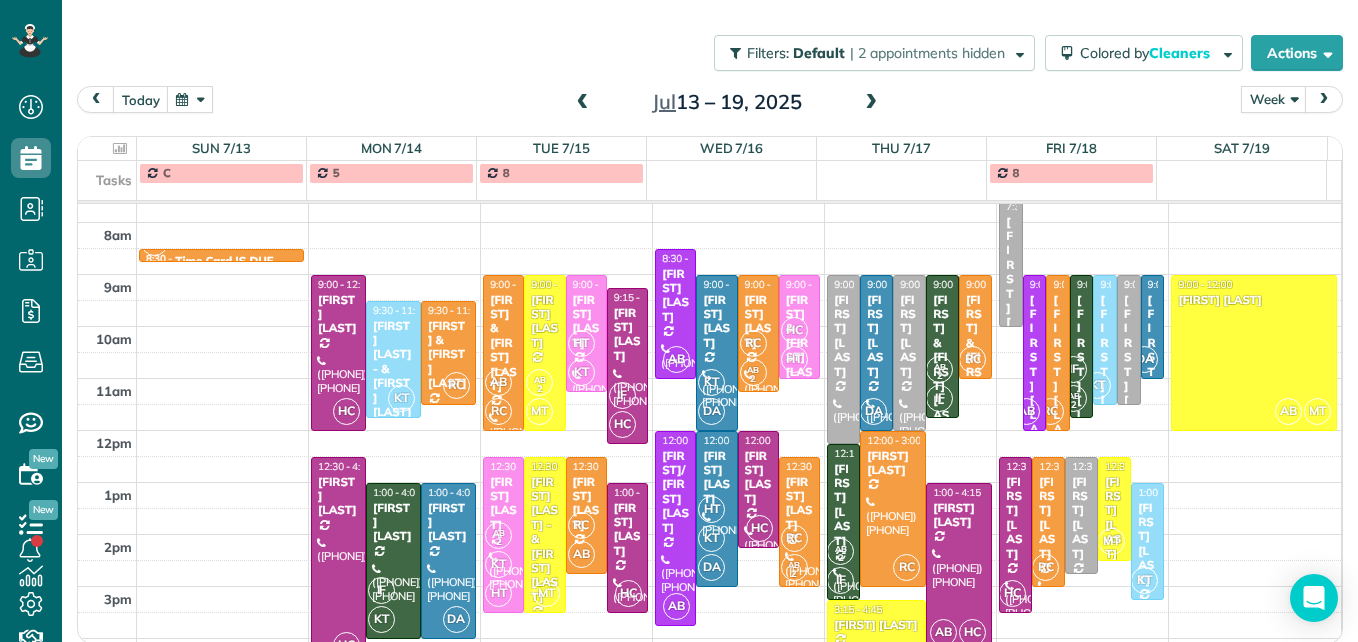 scroll, scrollTop: 209, scrollLeft: 0, axis: vertical 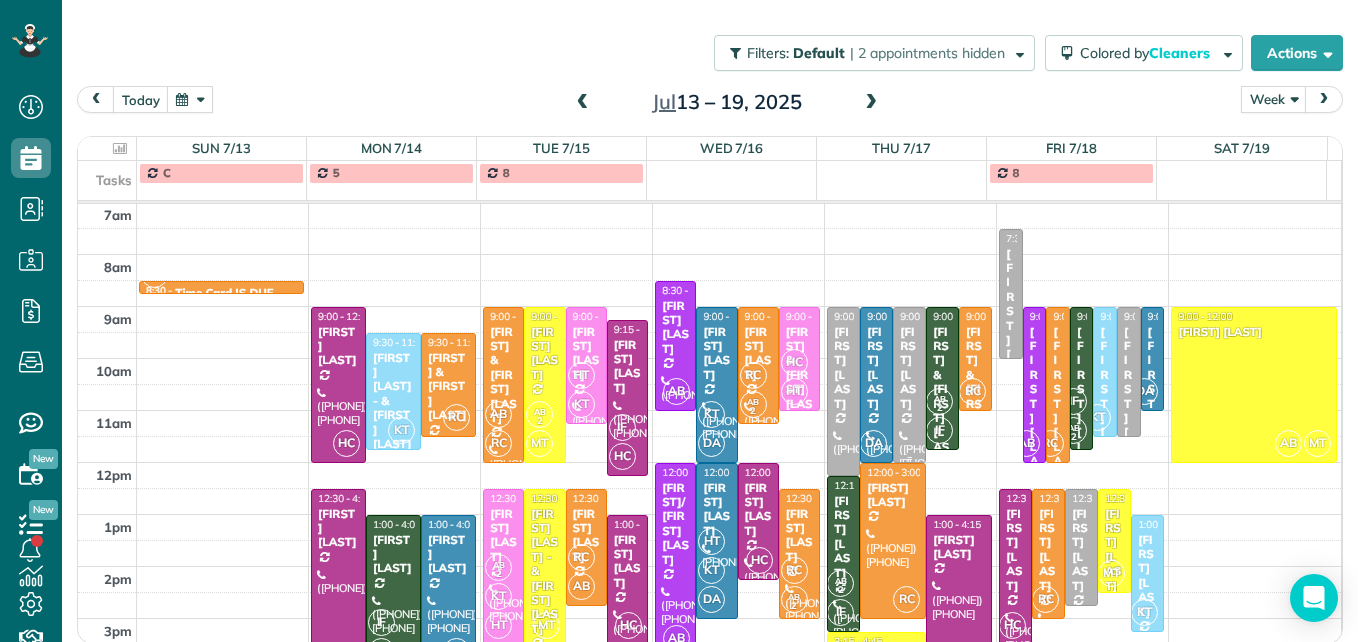 click on "[FIRST] [LAST]" at bounding box center (909, 368) 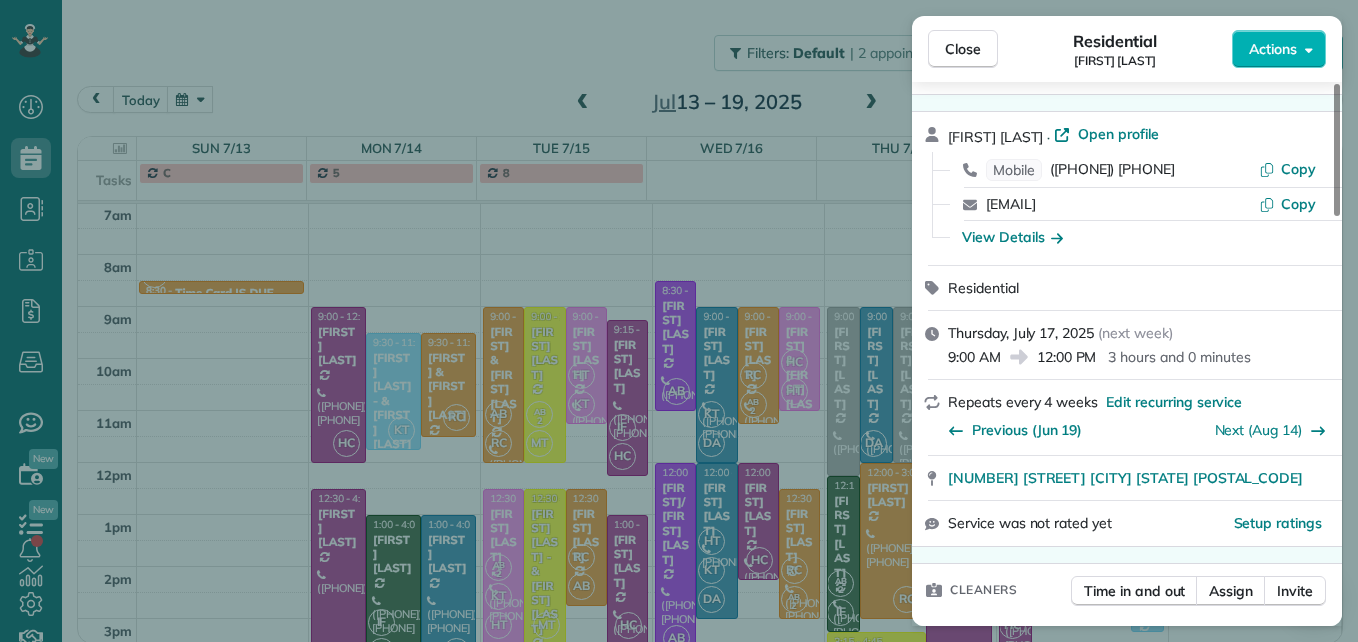 scroll, scrollTop: 100, scrollLeft: 0, axis: vertical 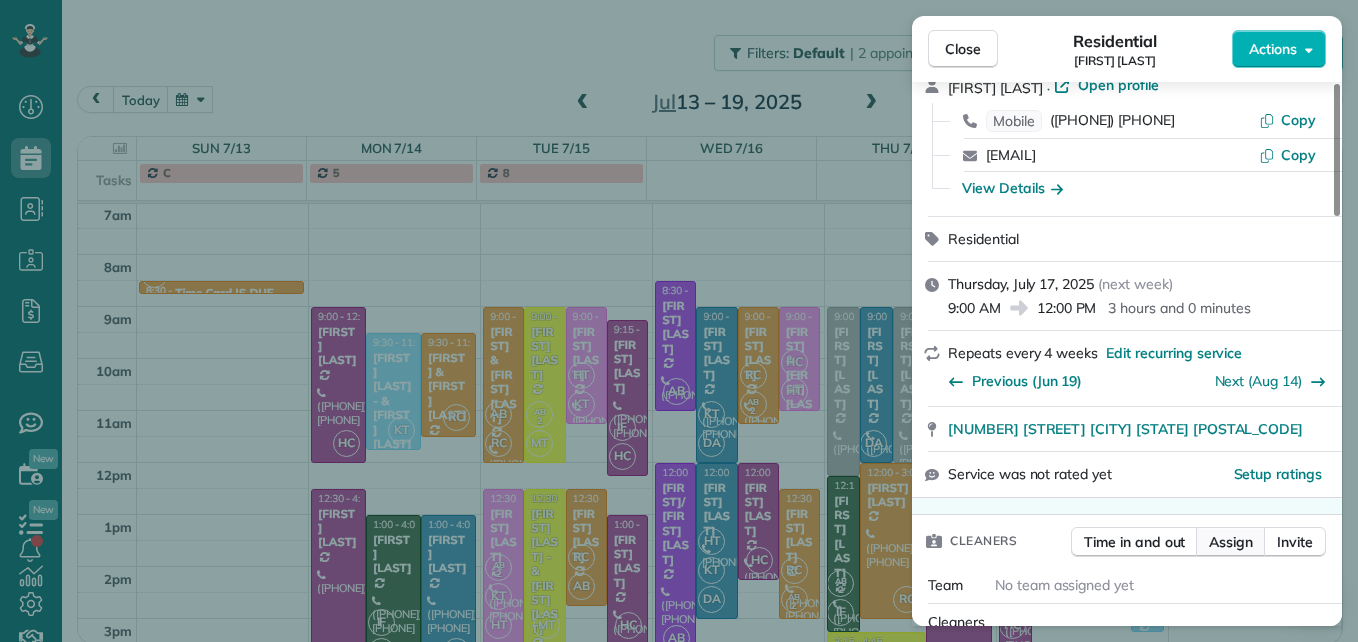 click on "Assign" at bounding box center (1231, 542) 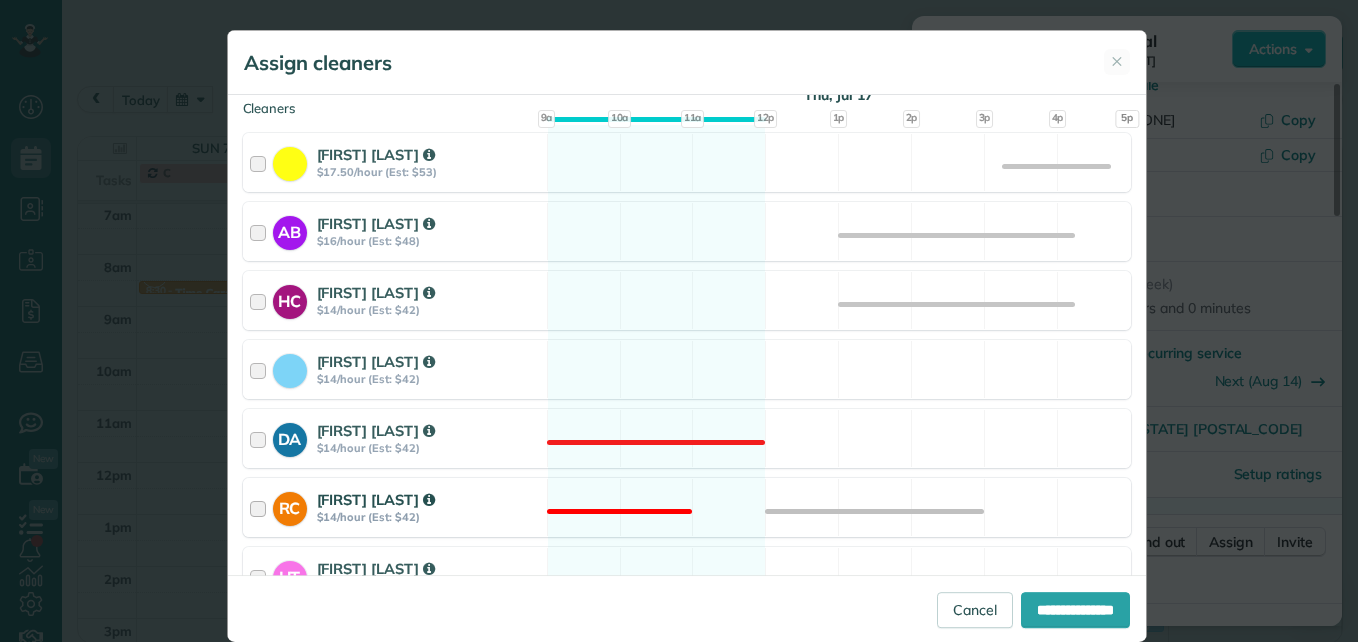scroll, scrollTop: 300, scrollLeft: 0, axis: vertical 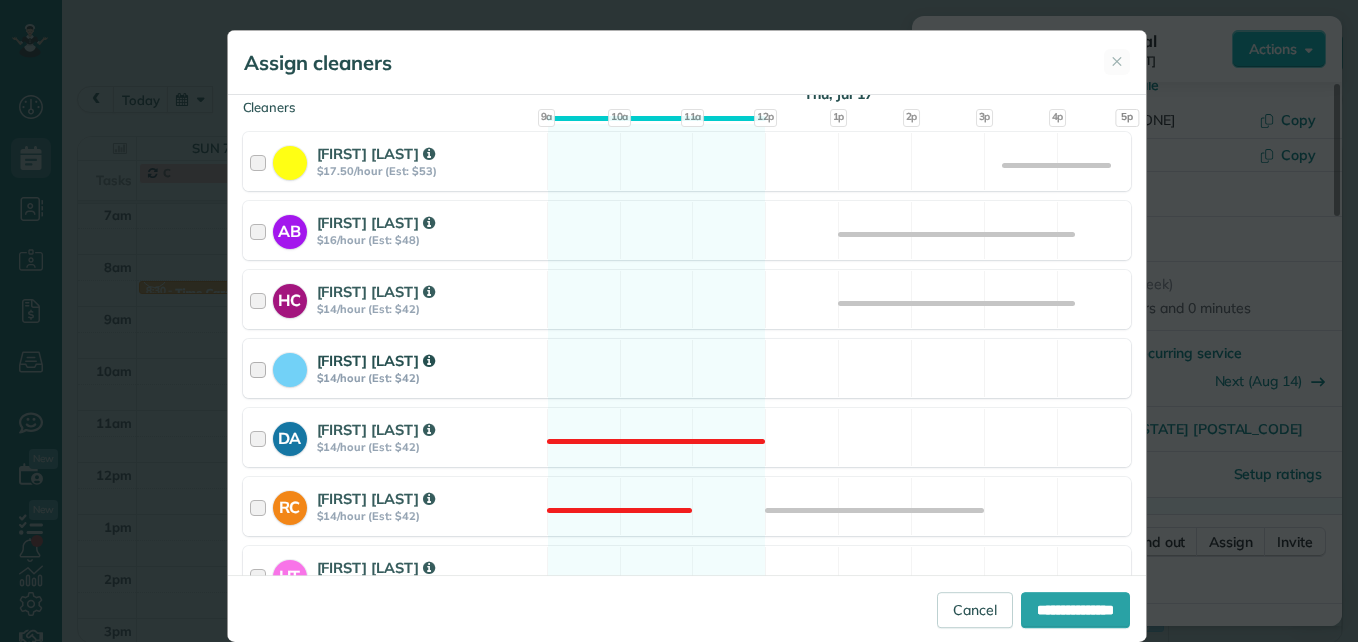 click at bounding box center (261, 368) 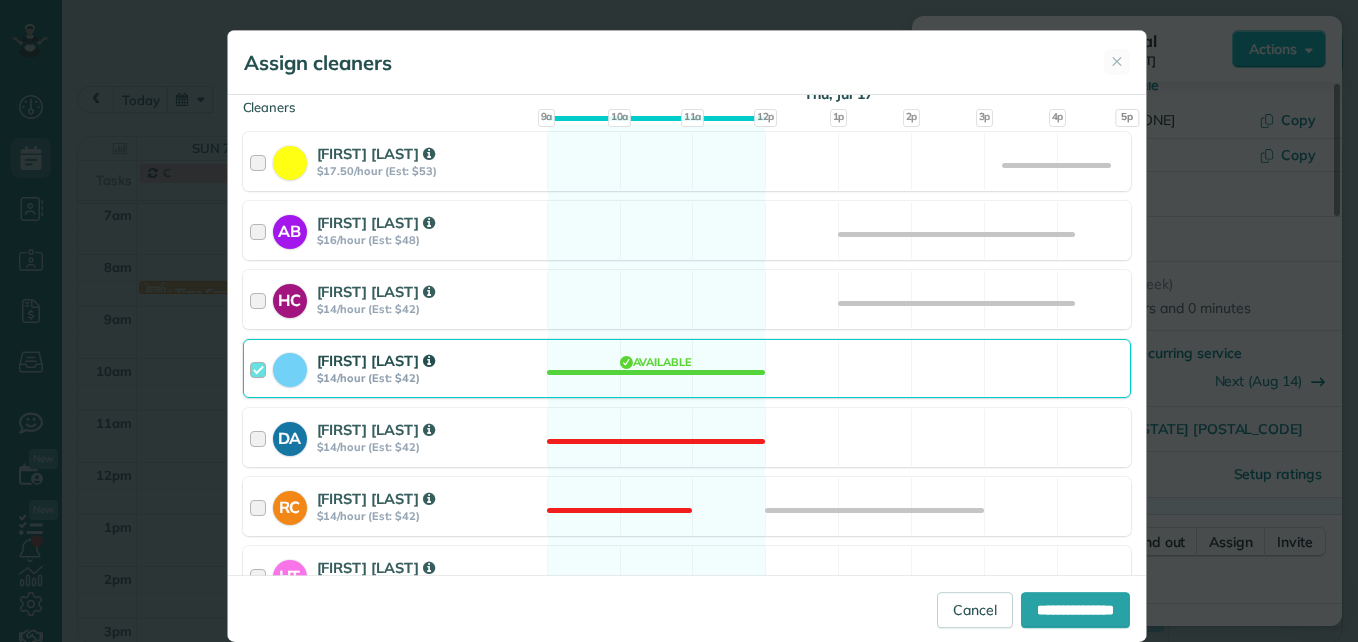 click at bounding box center [261, 368] 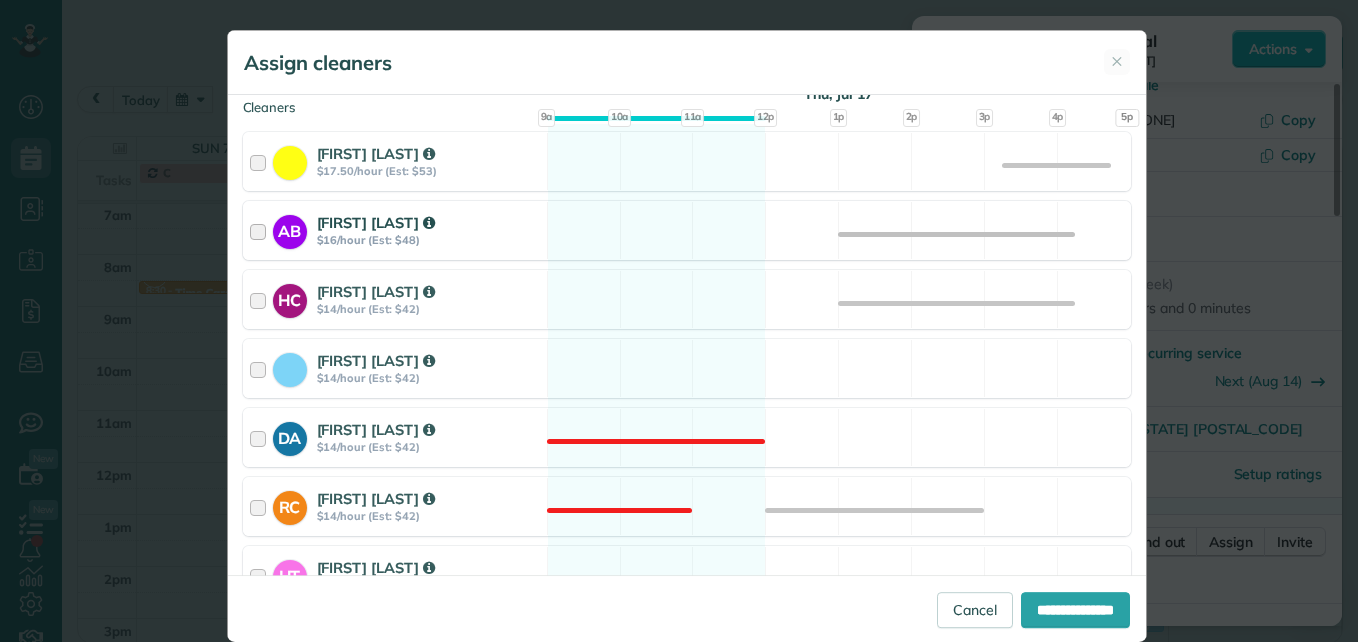 click at bounding box center (261, 230) 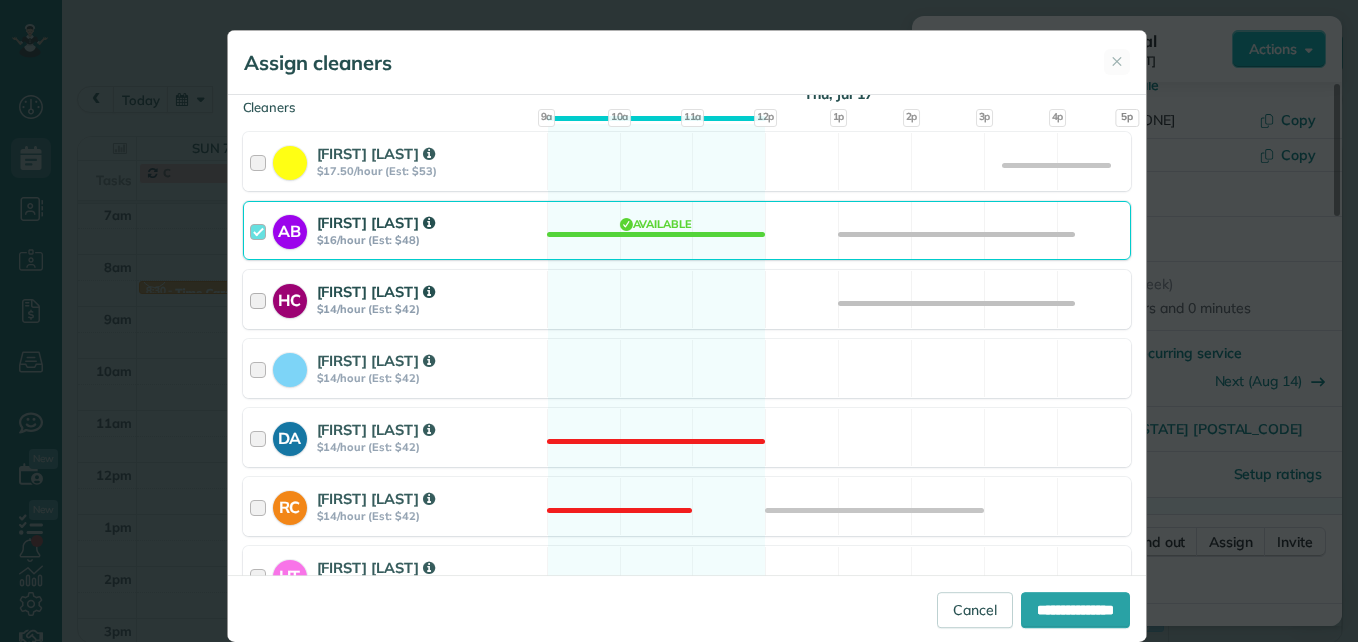 click at bounding box center [261, 299] 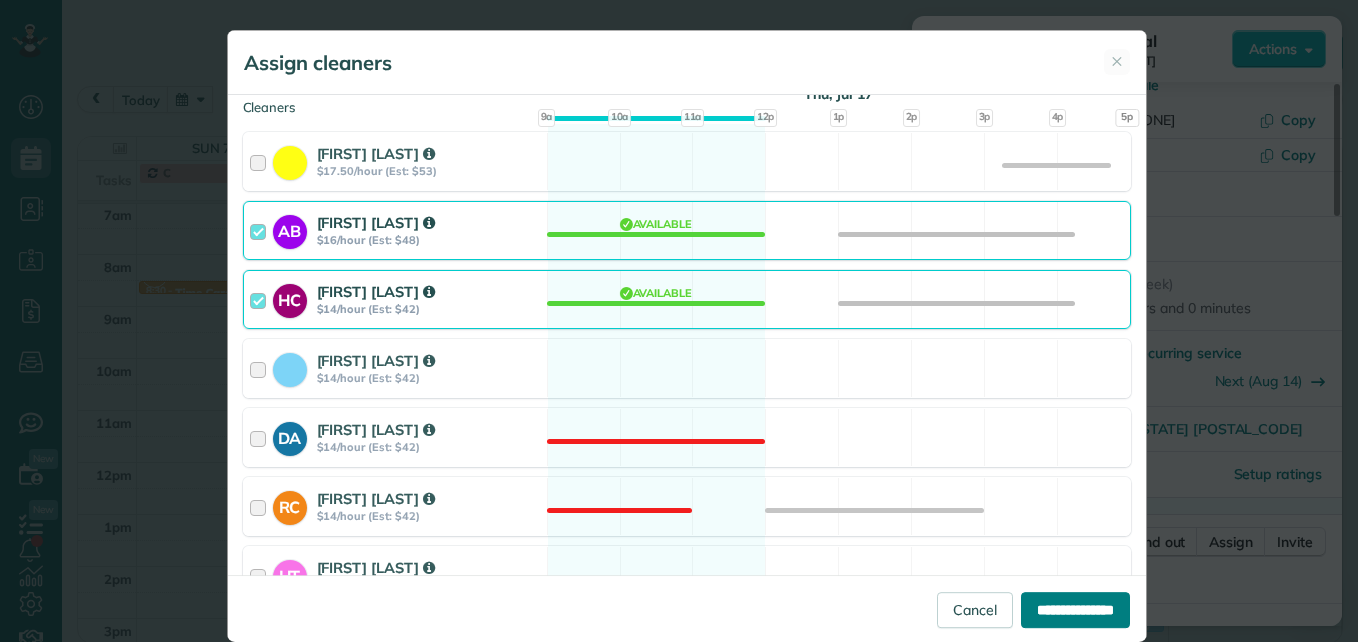 click on "**********" at bounding box center [1075, 610] 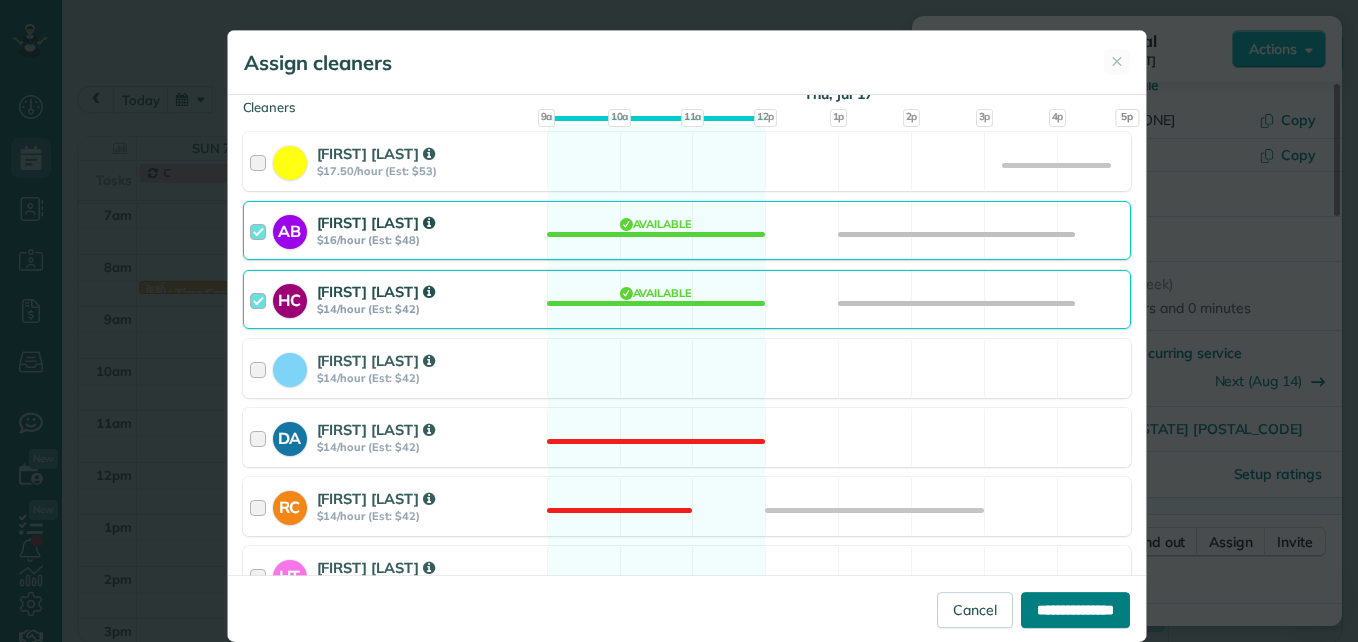 type on "**********" 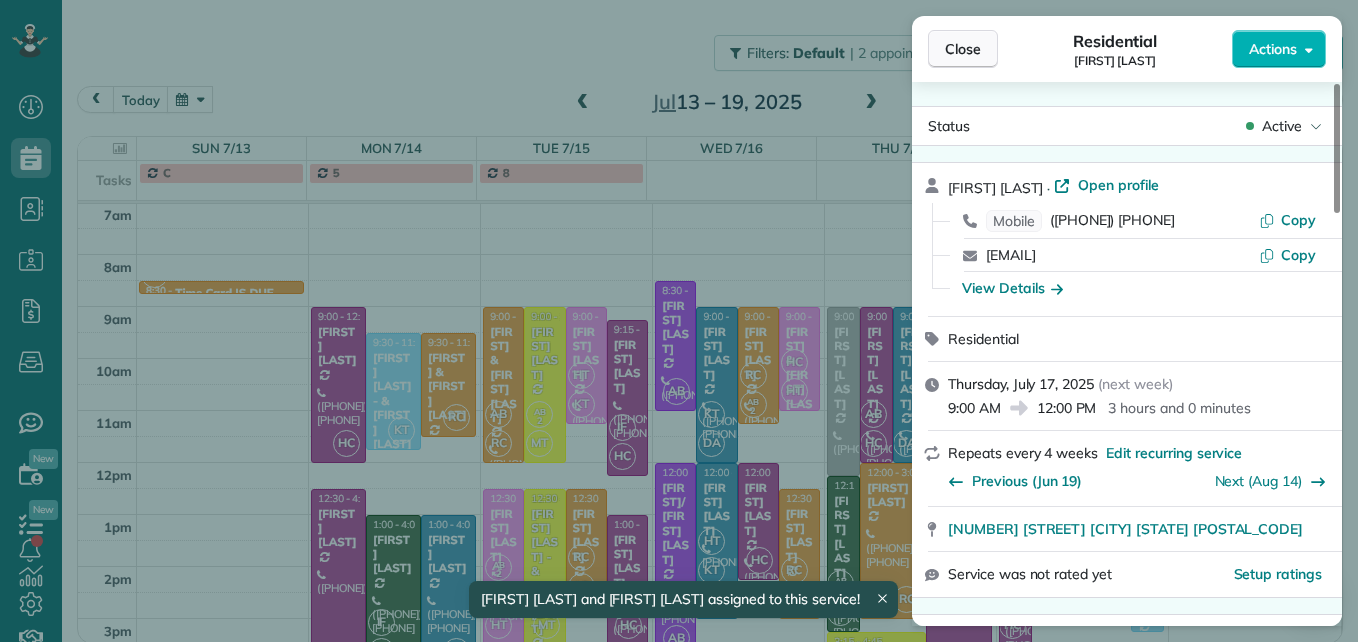 click on "Close" at bounding box center (963, 49) 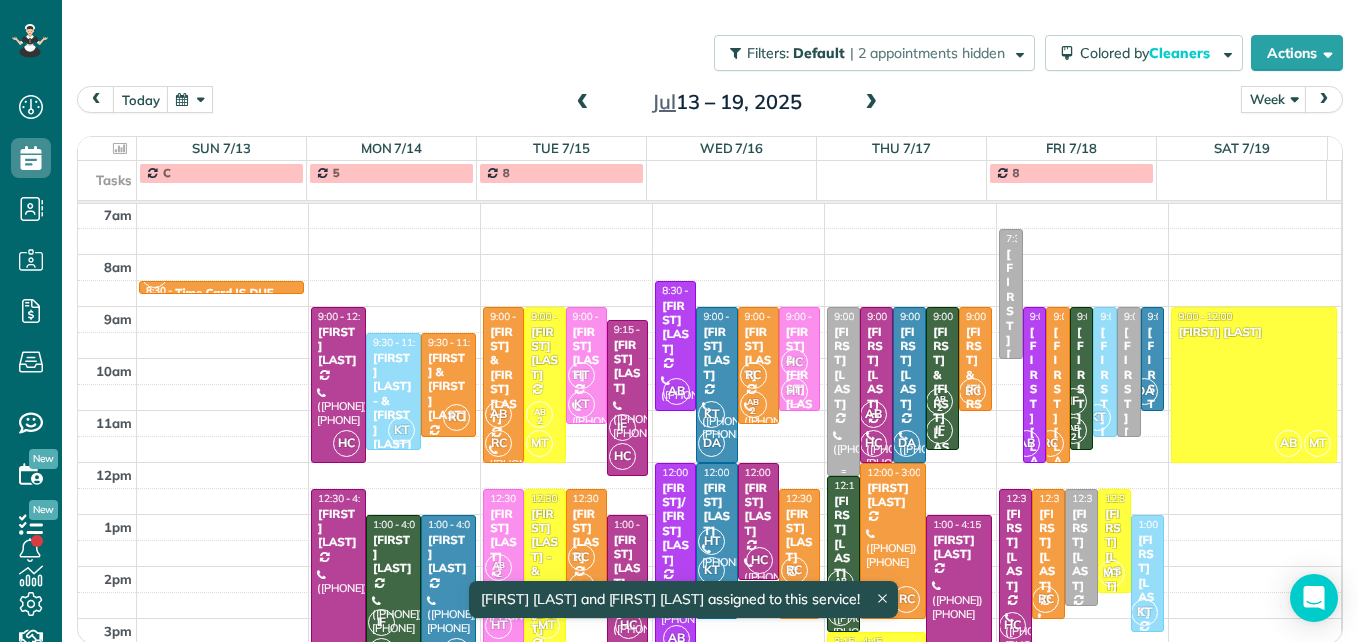 click on "[FIRST] [LAST]" at bounding box center [843, 368] 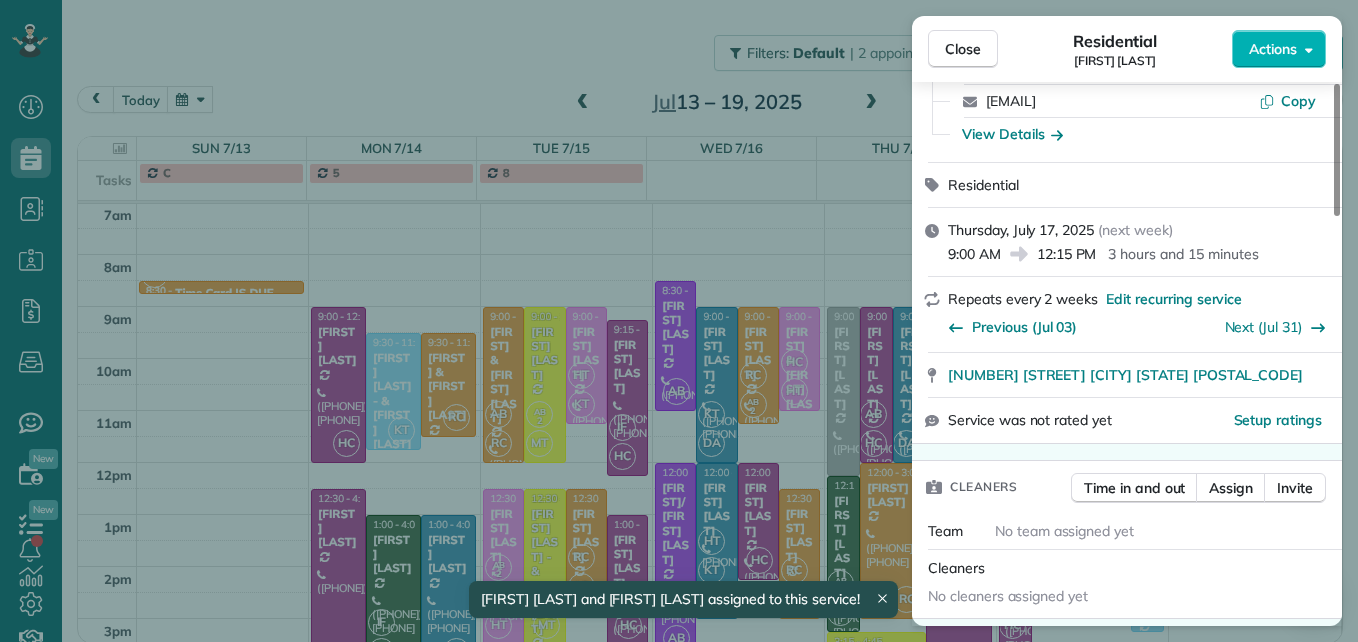 scroll, scrollTop: 200, scrollLeft: 0, axis: vertical 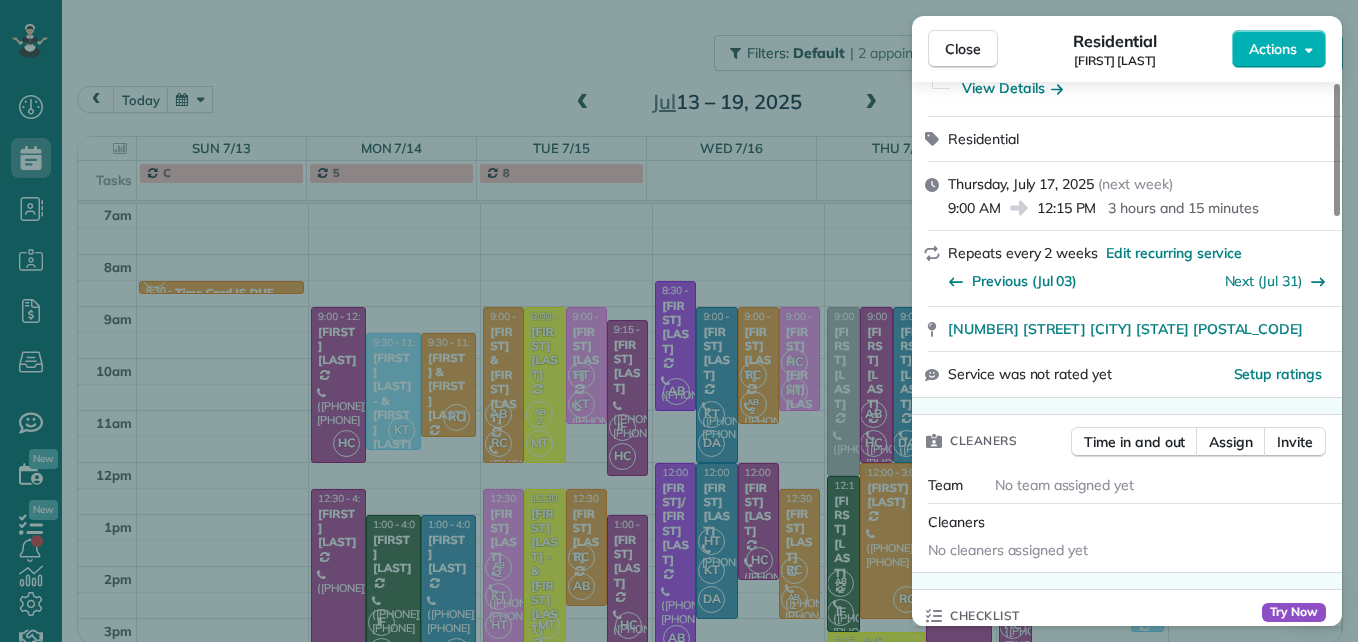 click on "Assign" at bounding box center [1231, 442] 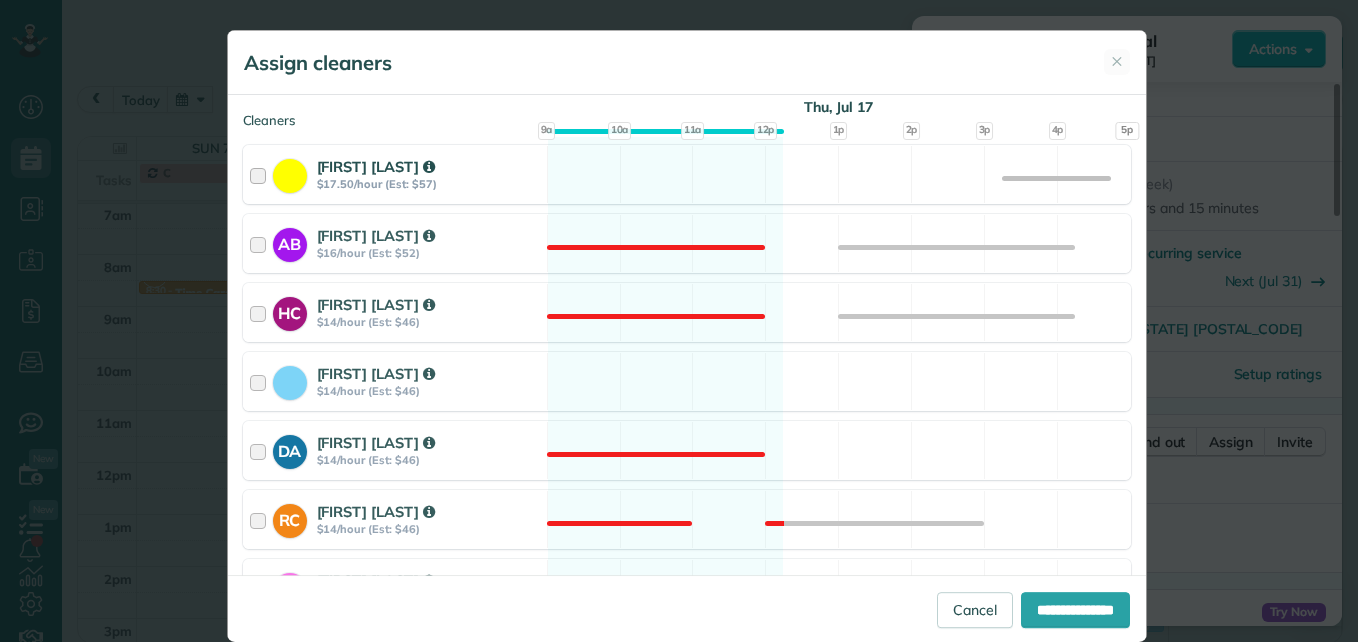 scroll, scrollTop: 300, scrollLeft: 0, axis: vertical 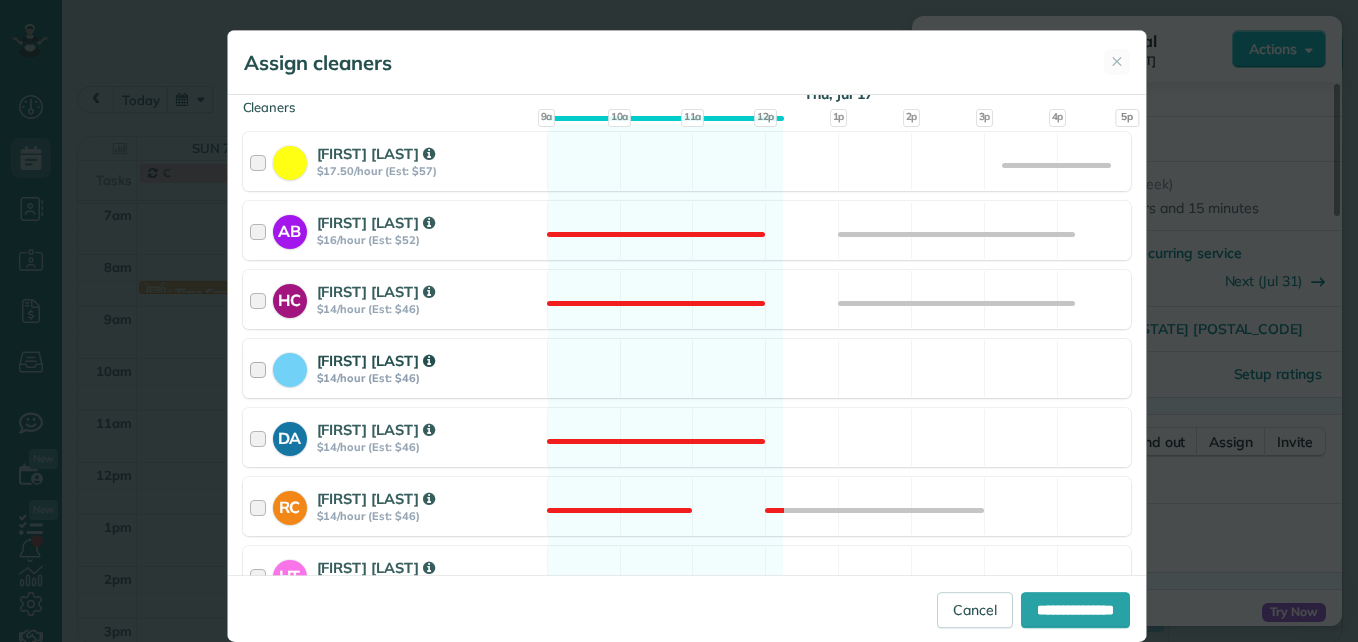 click at bounding box center [261, 368] 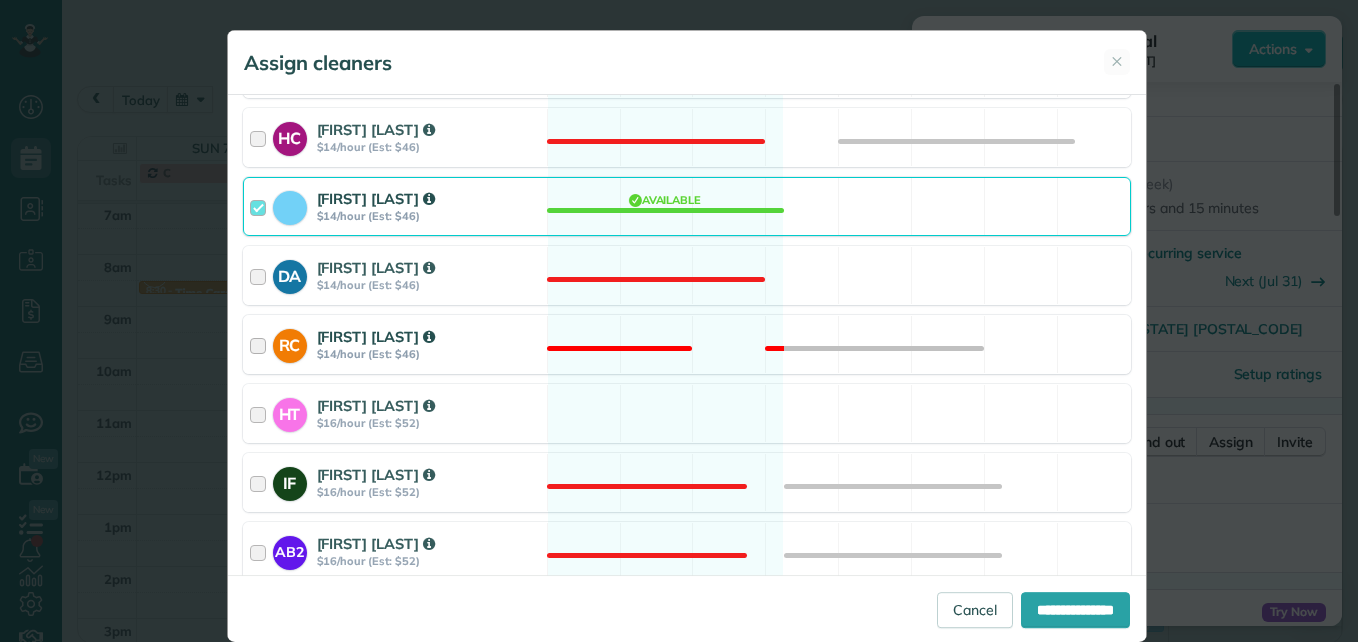 scroll, scrollTop: 500, scrollLeft: 0, axis: vertical 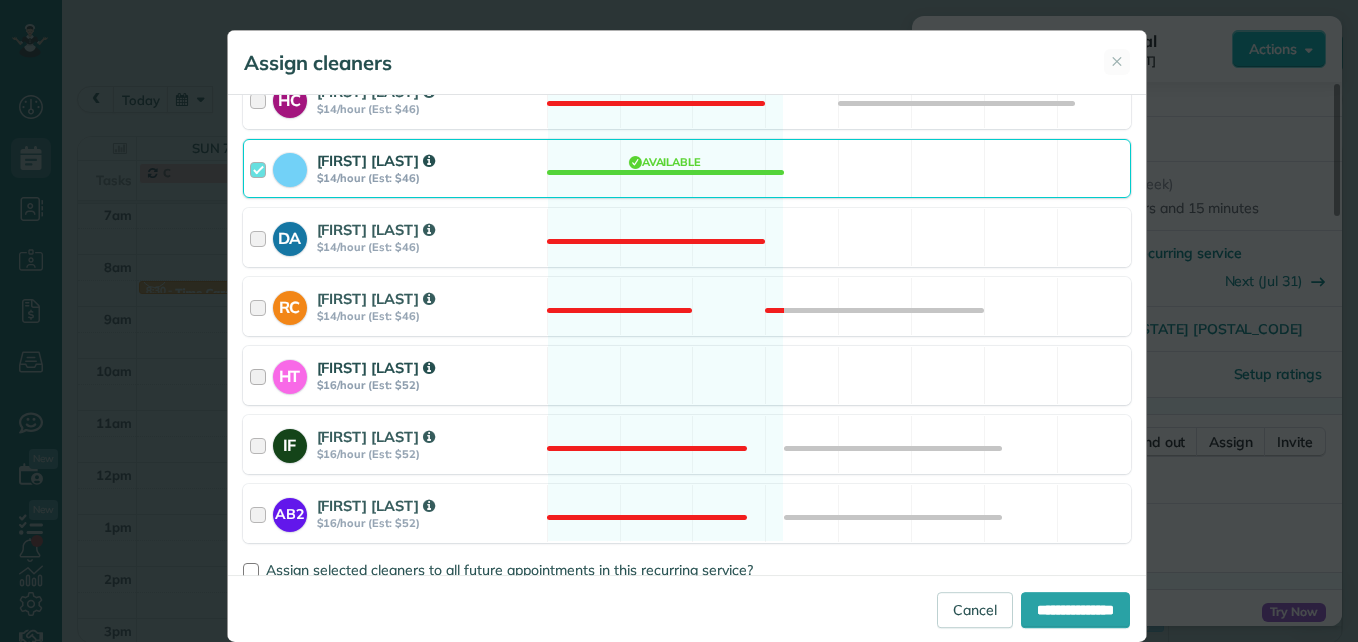 click on "[FIRST] [LAST]
$16/hour (Est: $52)" at bounding box center [395, 375] 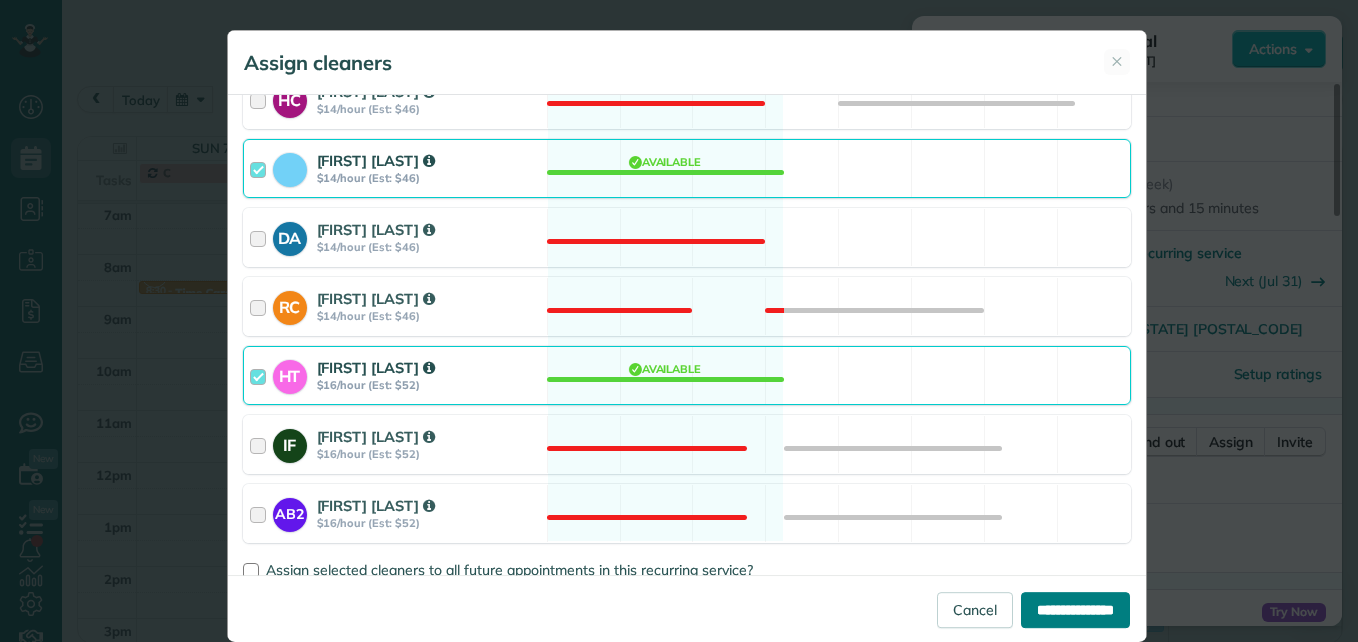 click on "**********" at bounding box center (1075, 610) 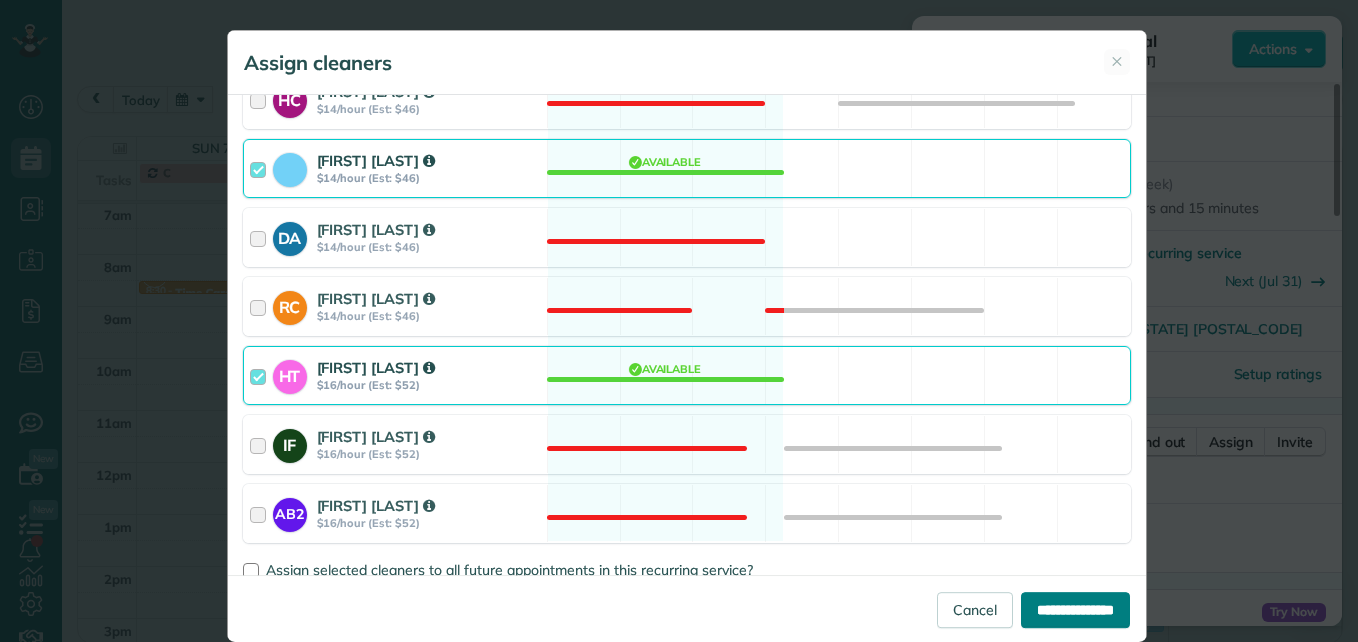 type on "**********" 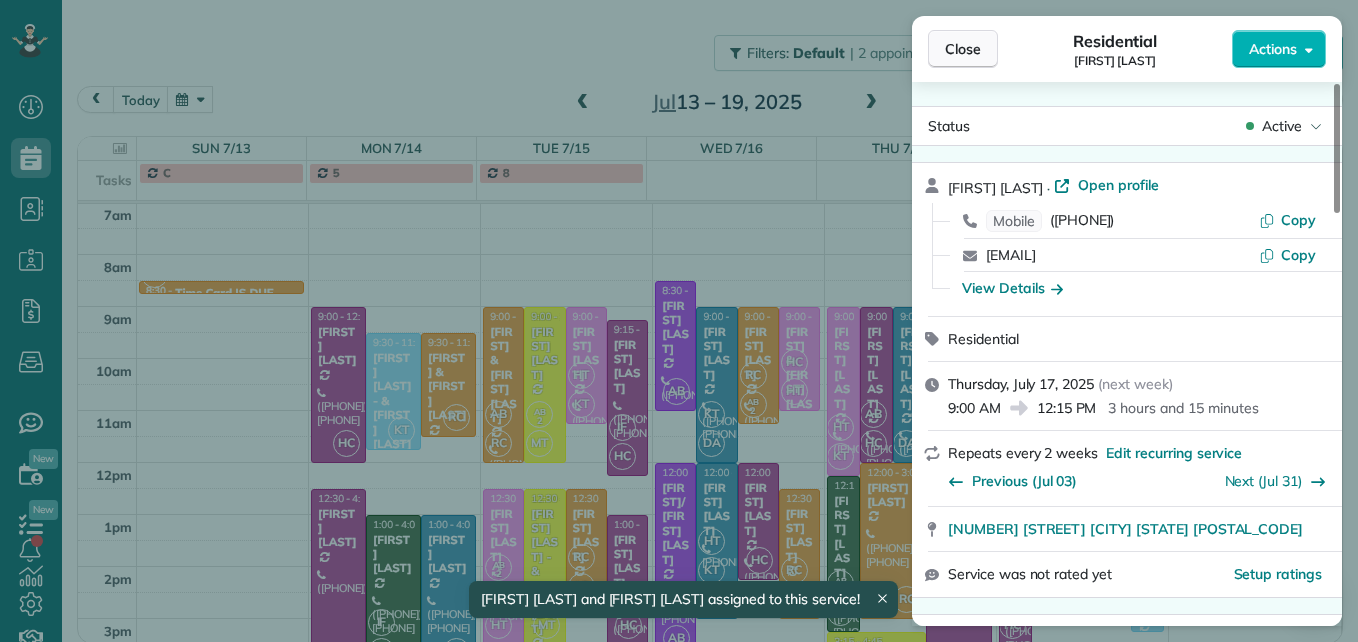 click on "Close" at bounding box center (963, 49) 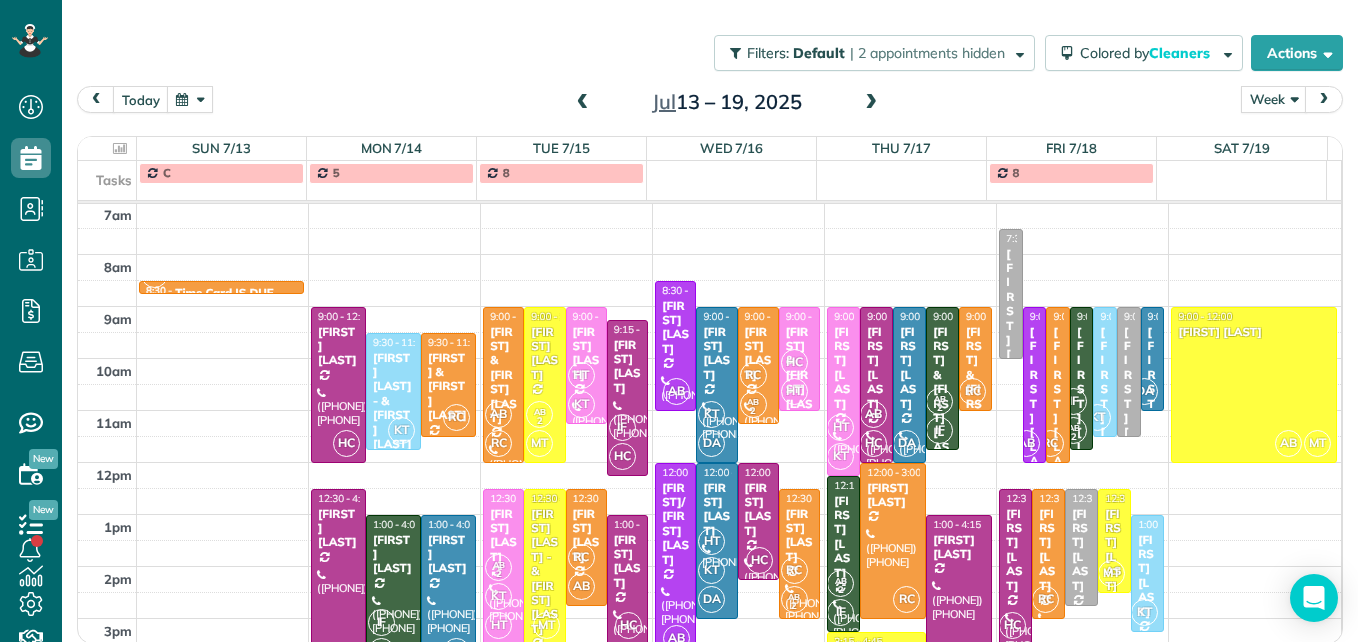 scroll, scrollTop: 309, scrollLeft: 0, axis: vertical 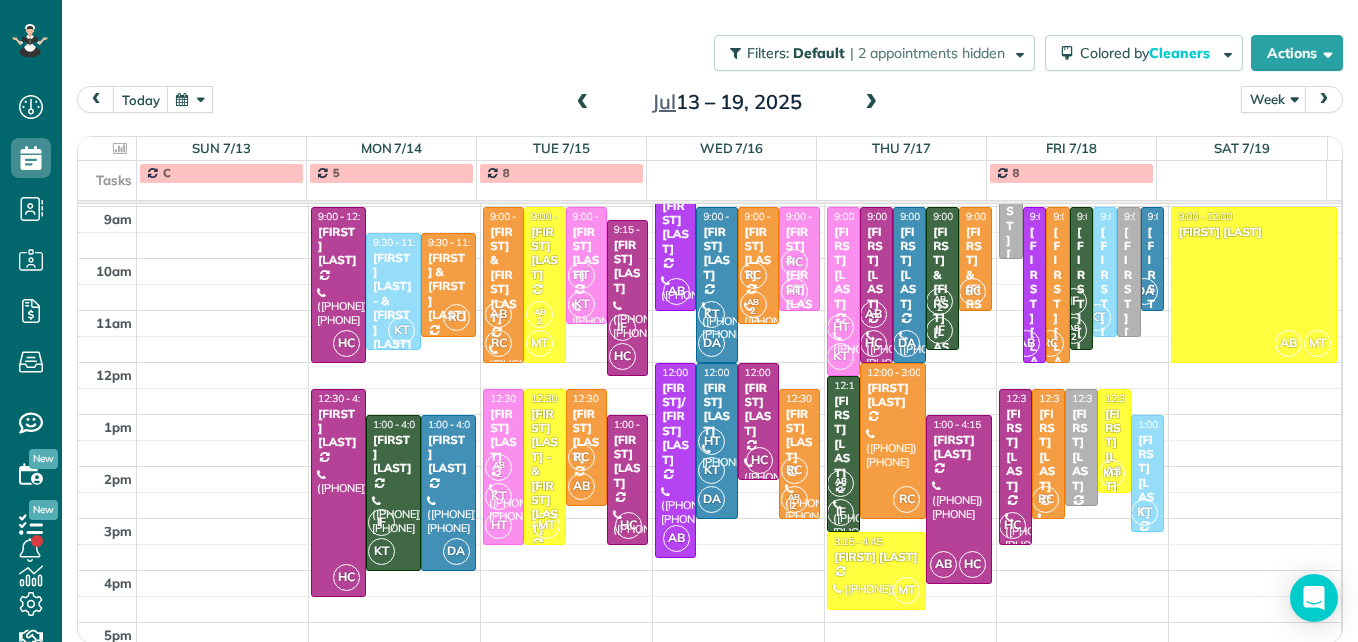 click on "[FIRST] [LAST]" at bounding box center [1081, 450] 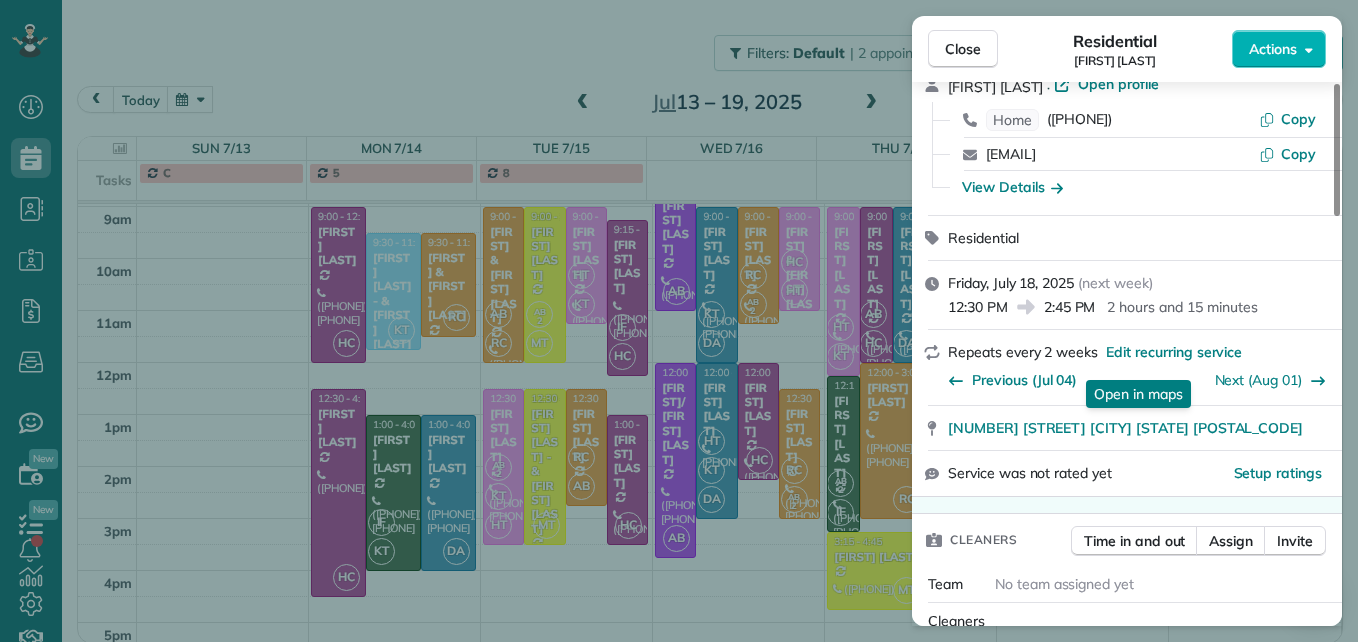 scroll, scrollTop: 200, scrollLeft: 0, axis: vertical 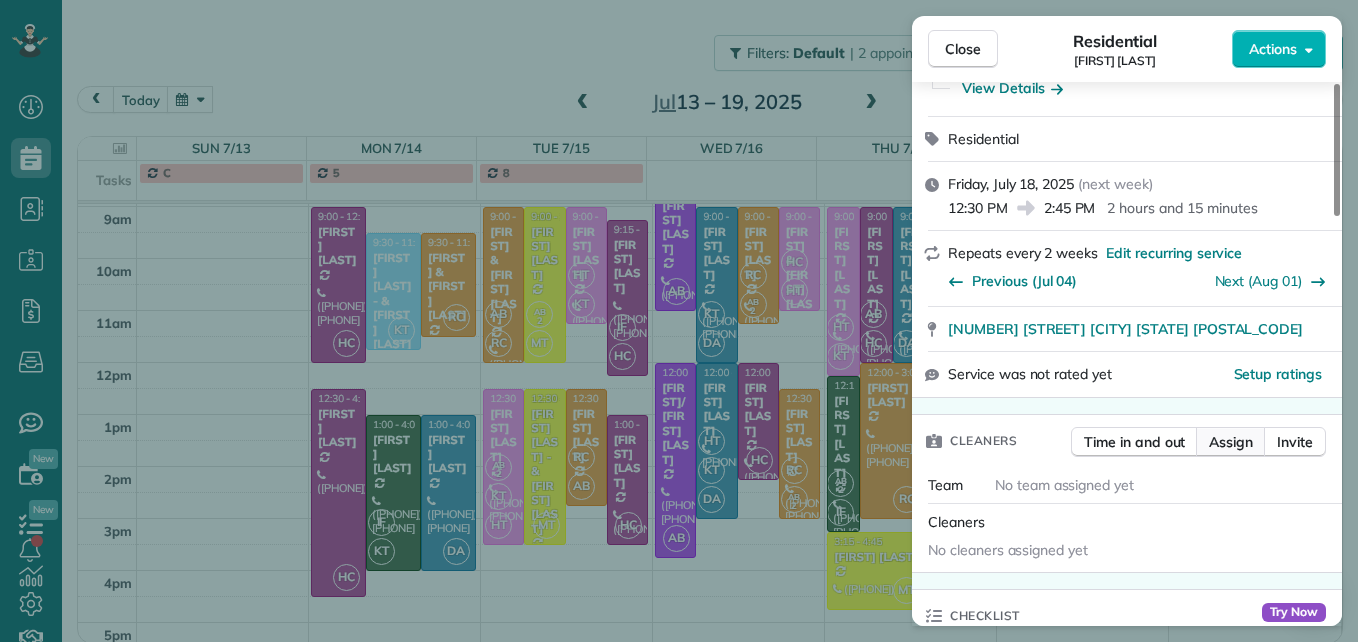 click on "Assign" at bounding box center (1231, 442) 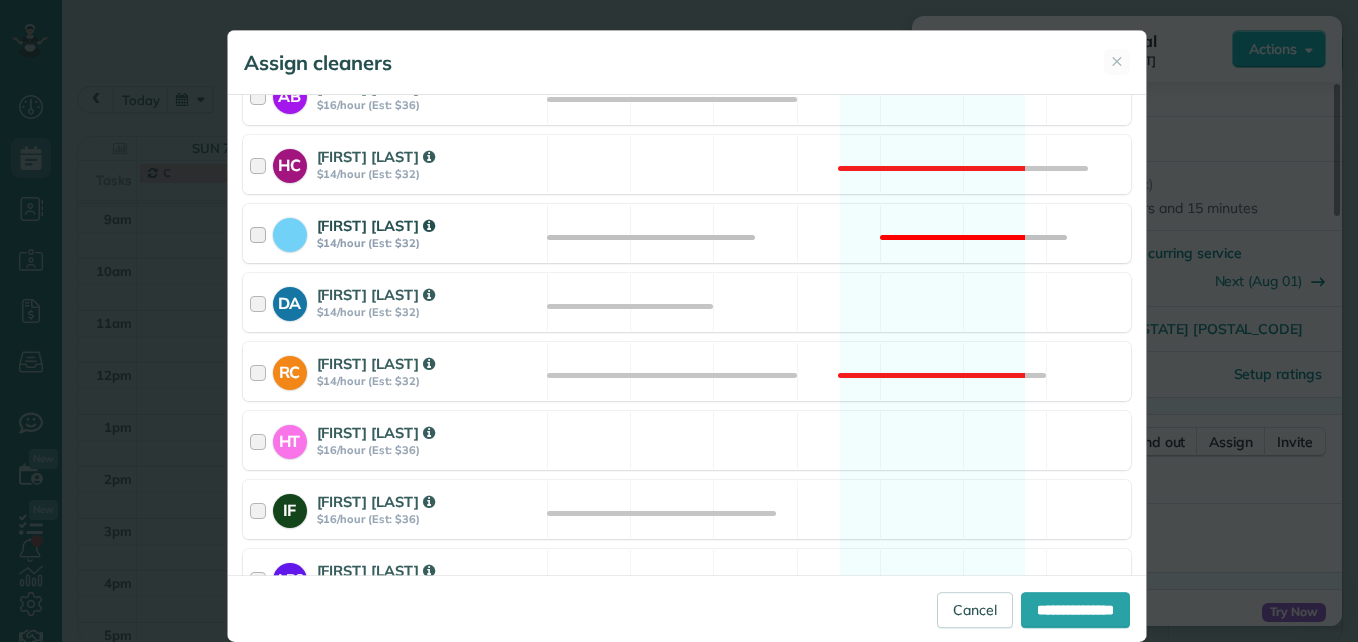 scroll, scrollTop: 400, scrollLeft: 0, axis: vertical 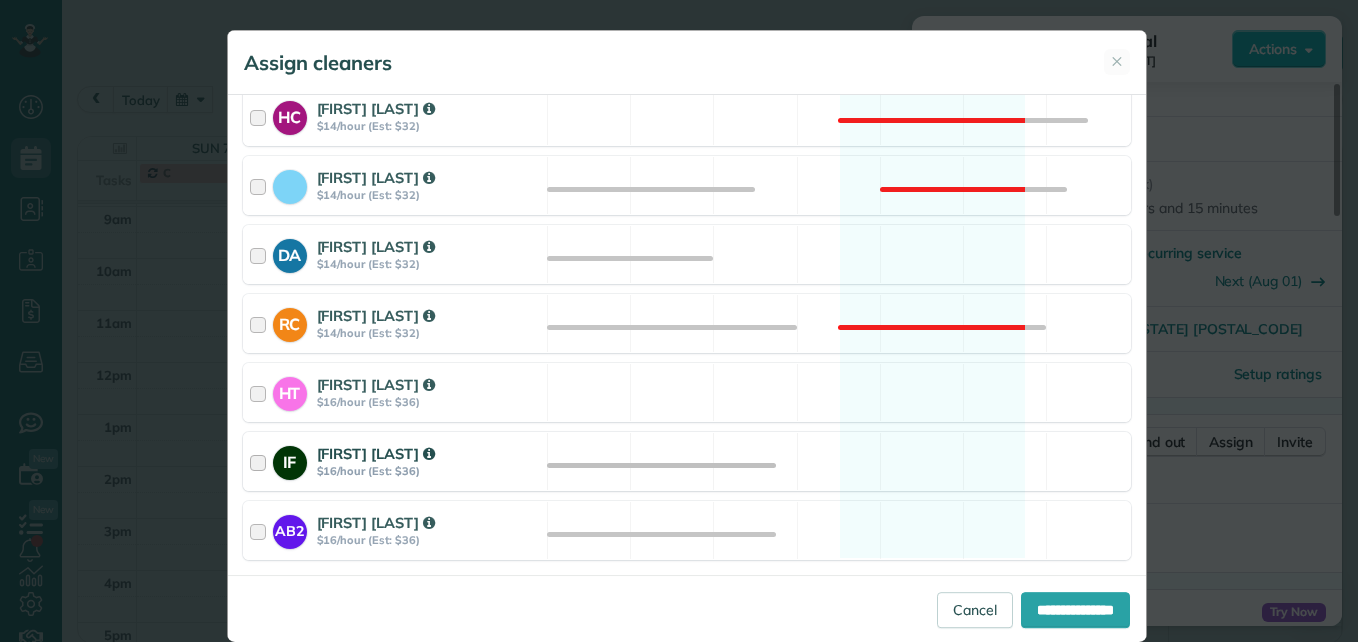 click at bounding box center [261, 461] 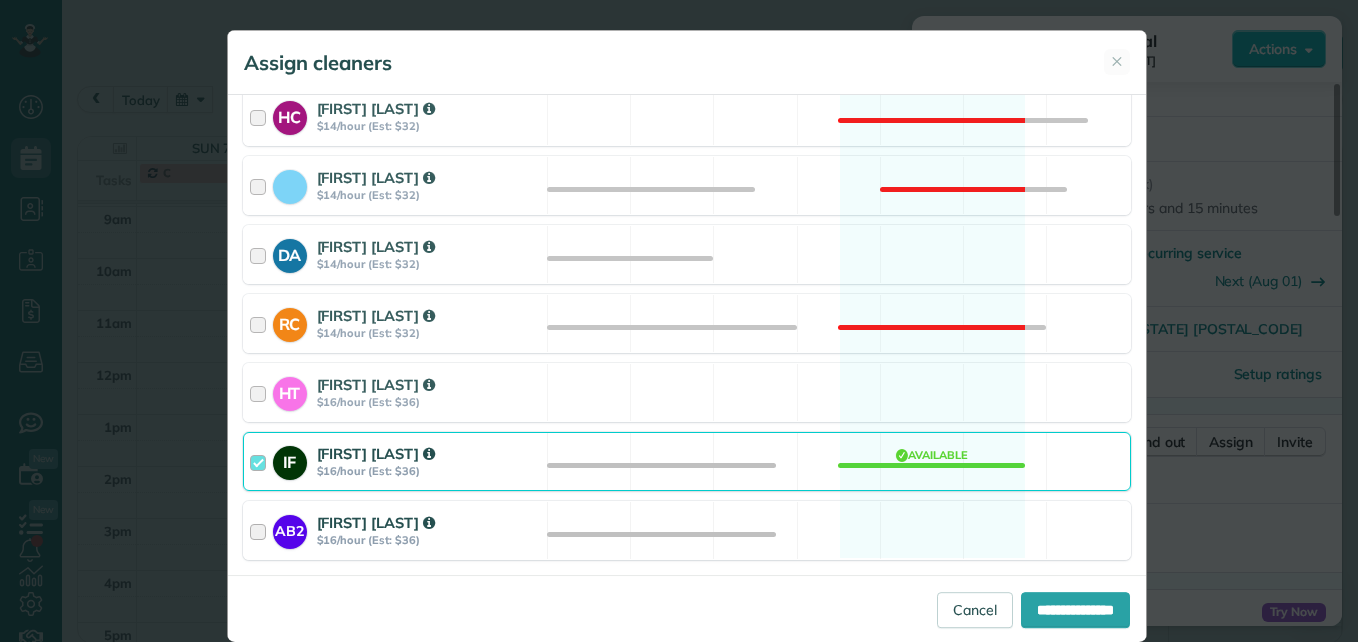 click at bounding box center (261, 530) 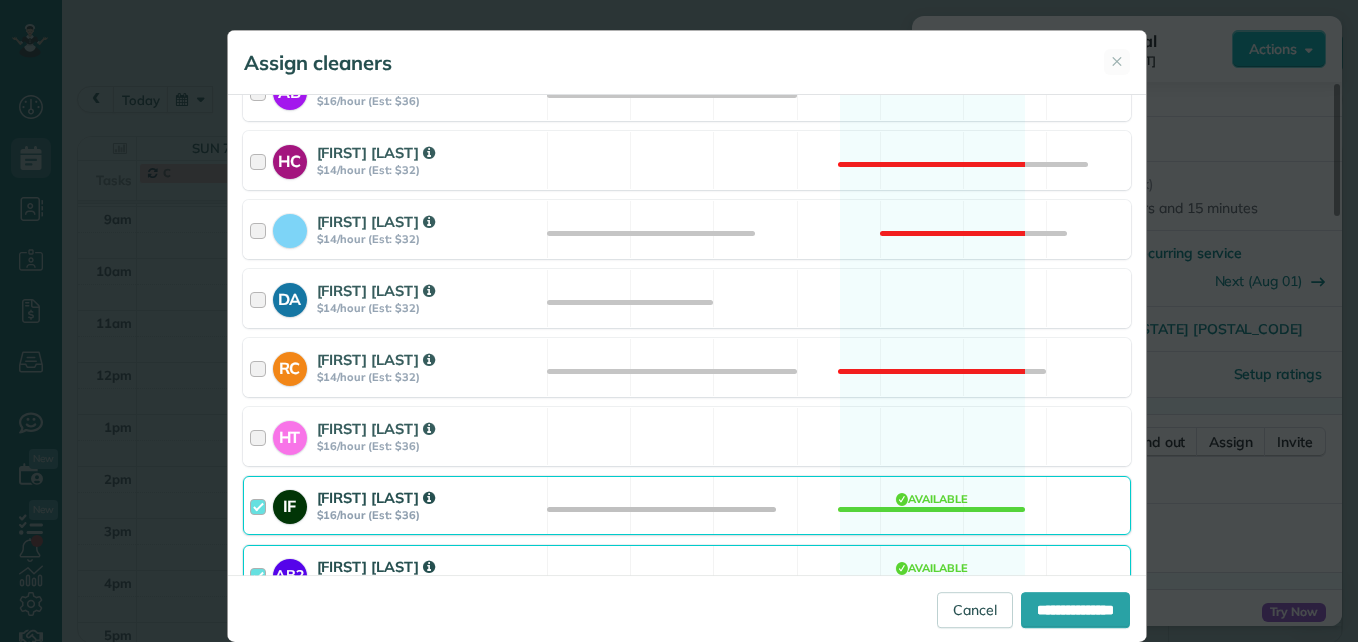 scroll, scrollTop: 456, scrollLeft: 0, axis: vertical 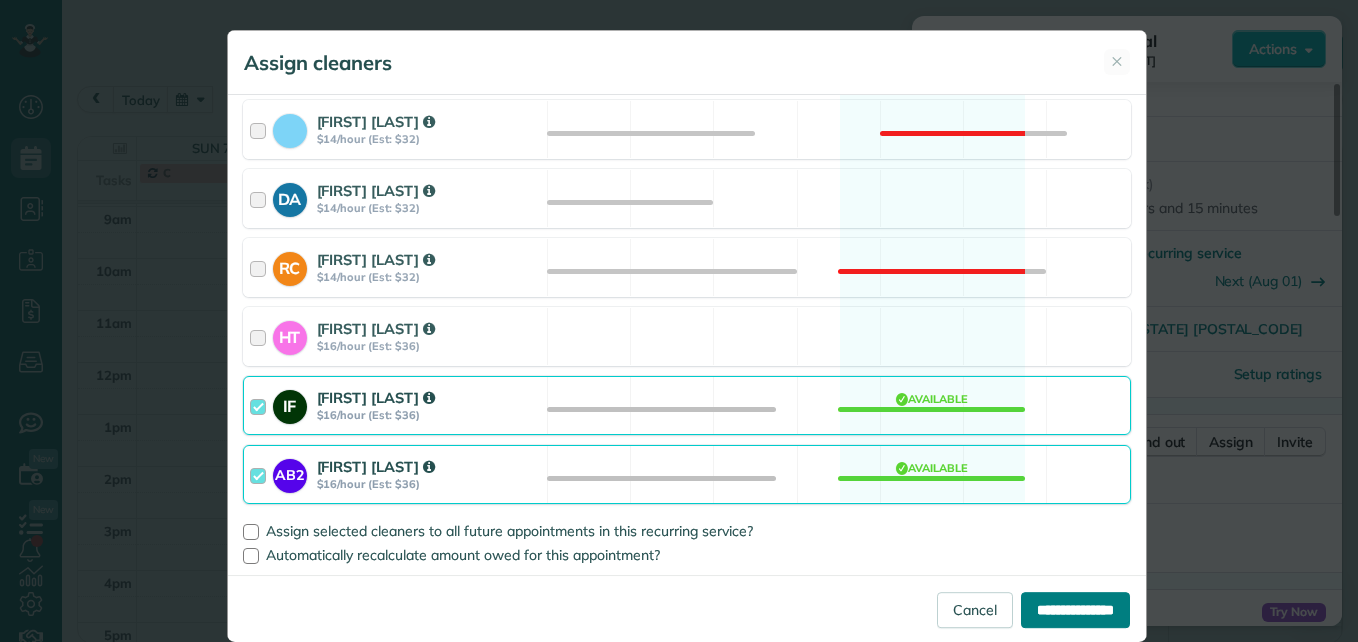 click on "**********" at bounding box center [1075, 610] 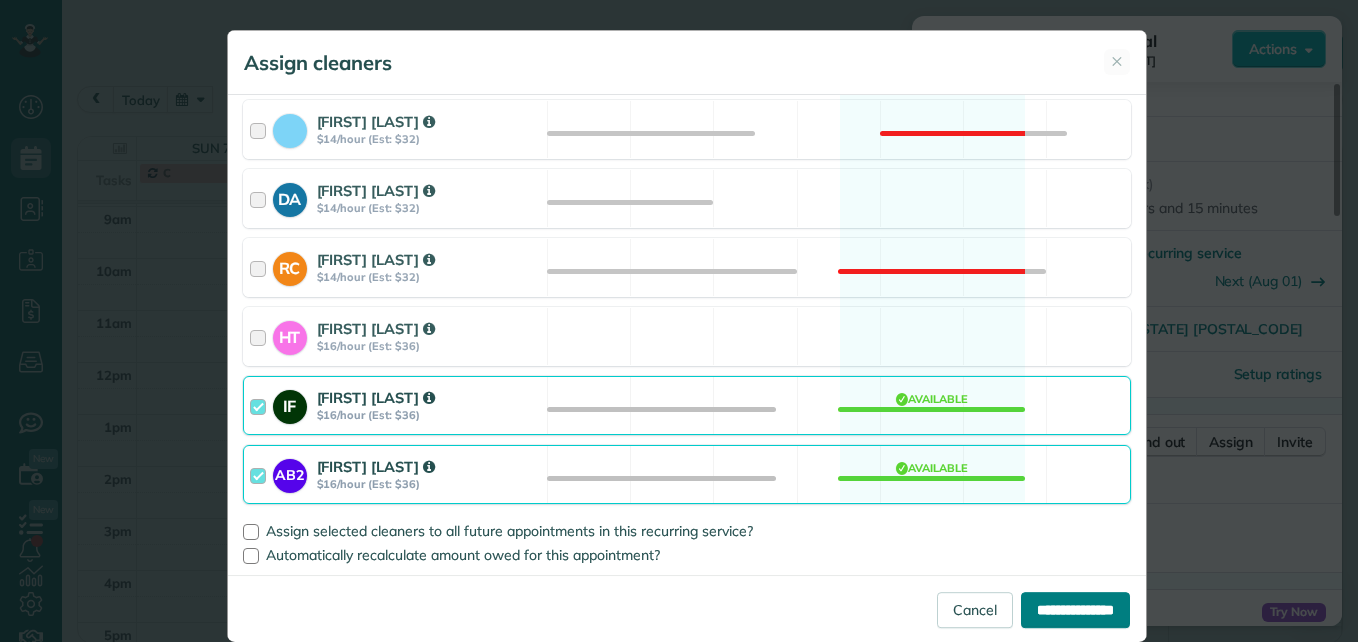 type on "**********" 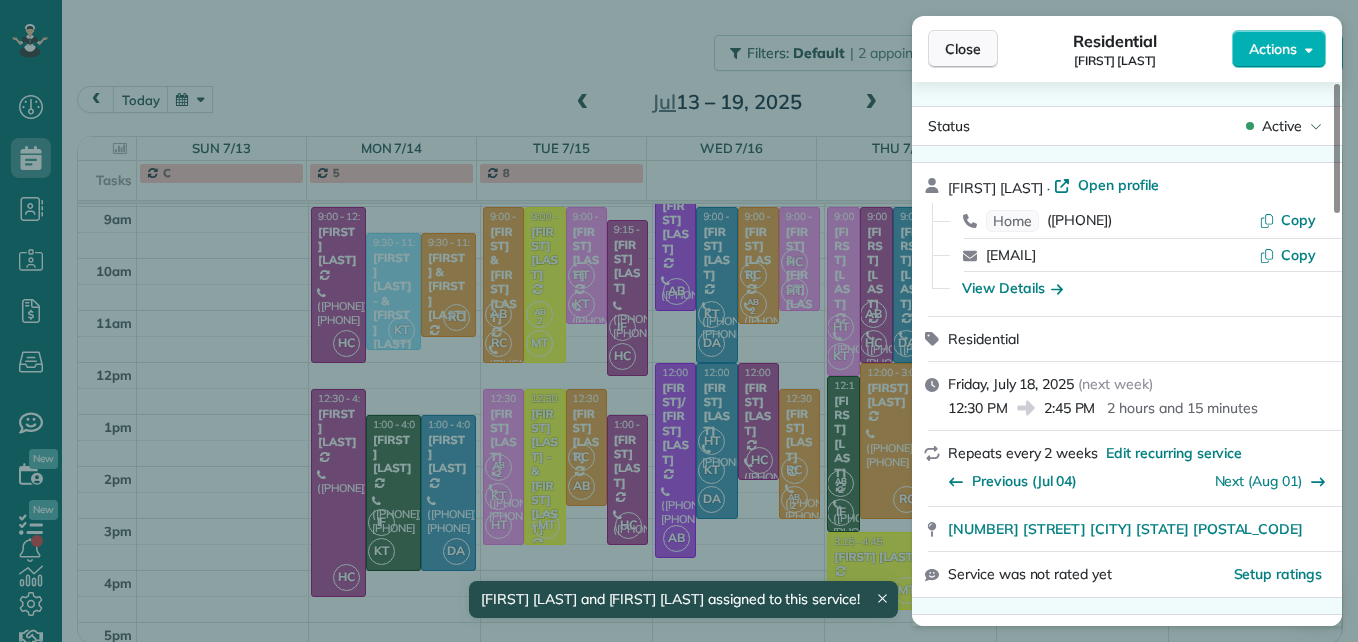 click on "Close" at bounding box center [963, 49] 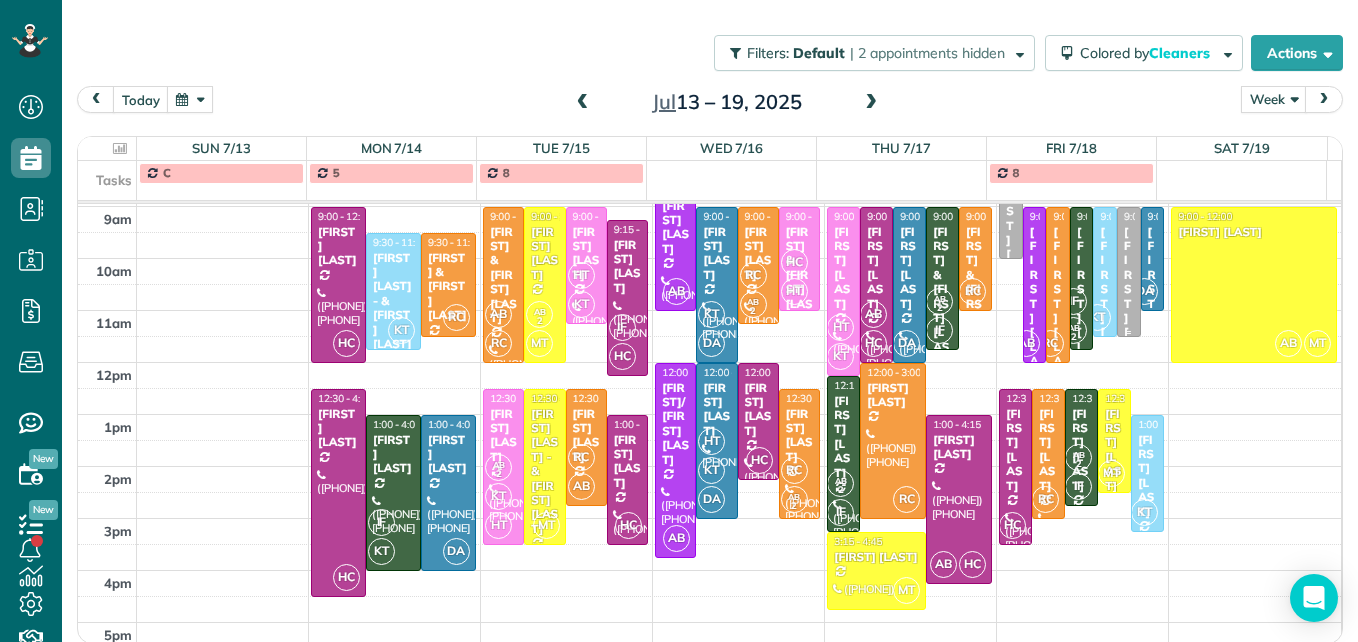 click on "[FIRST] [LAST]" at bounding box center (1129, 318) 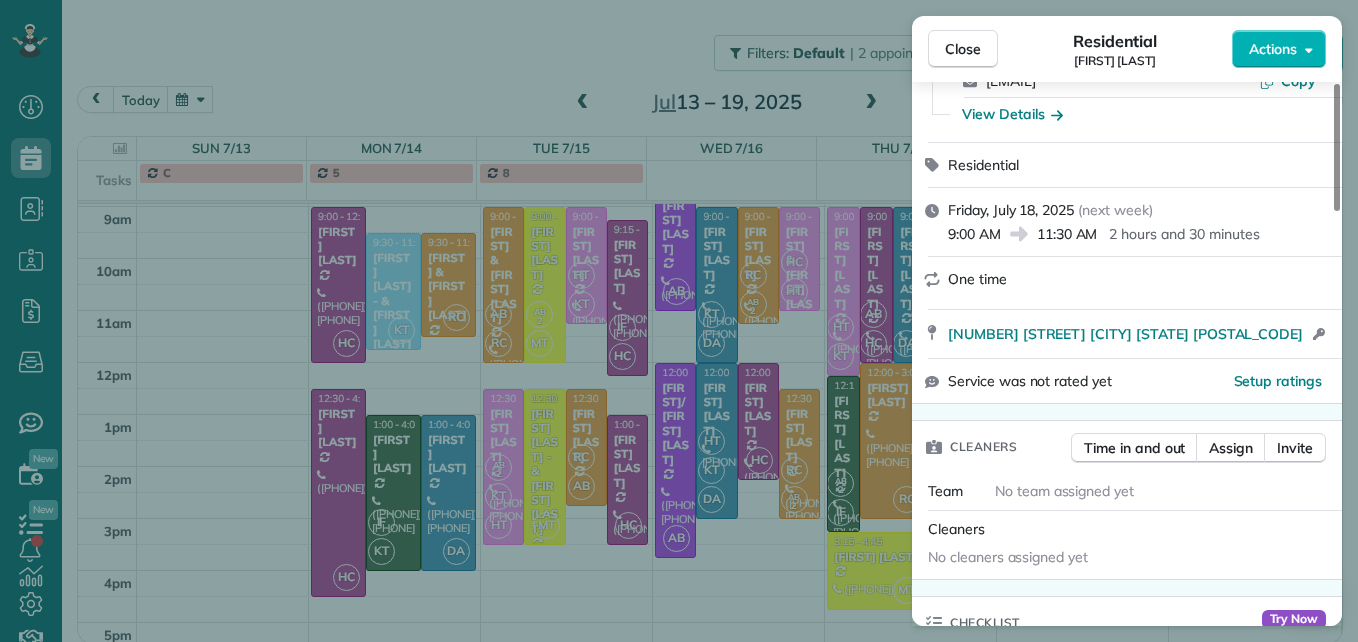 scroll, scrollTop: 200, scrollLeft: 0, axis: vertical 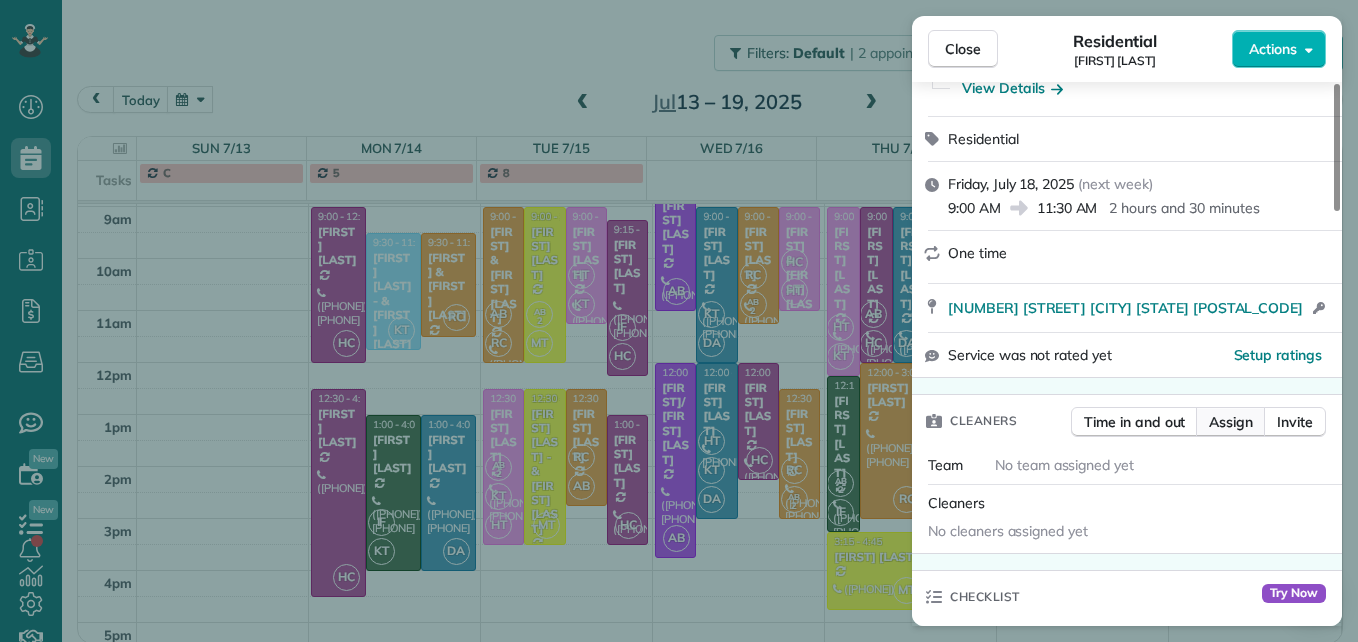 click on "Assign" at bounding box center (1231, 422) 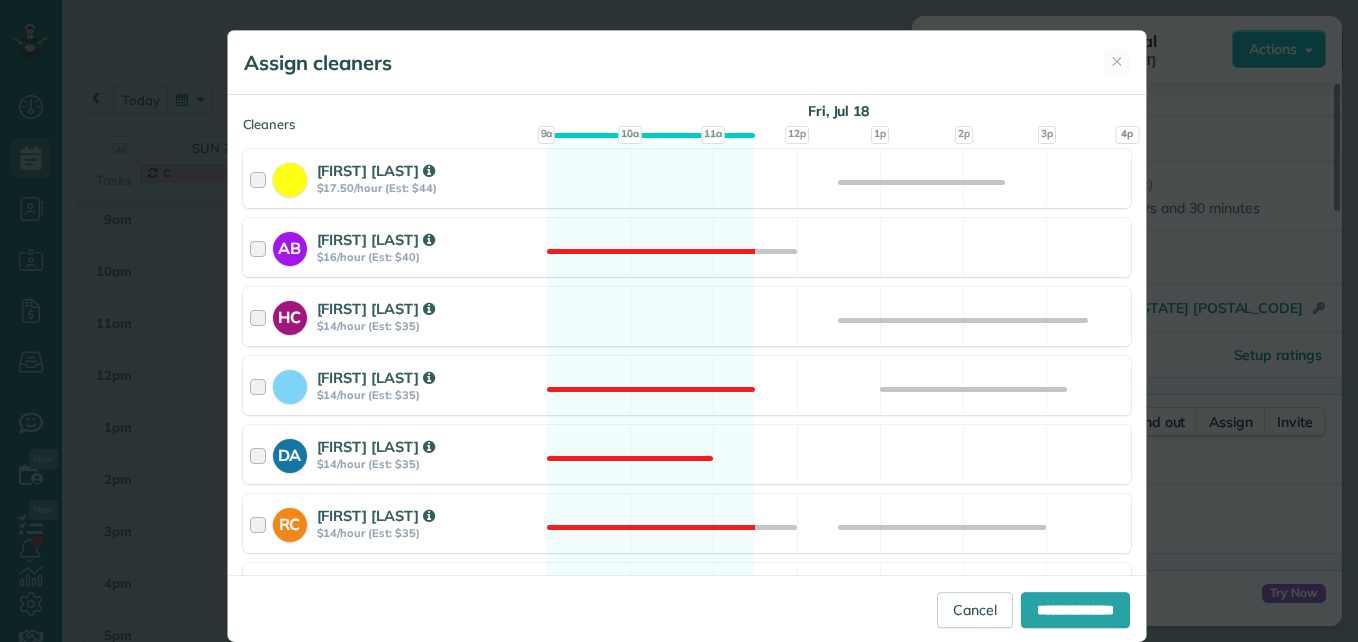 scroll, scrollTop: 300, scrollLeft: 0, axis: vertical 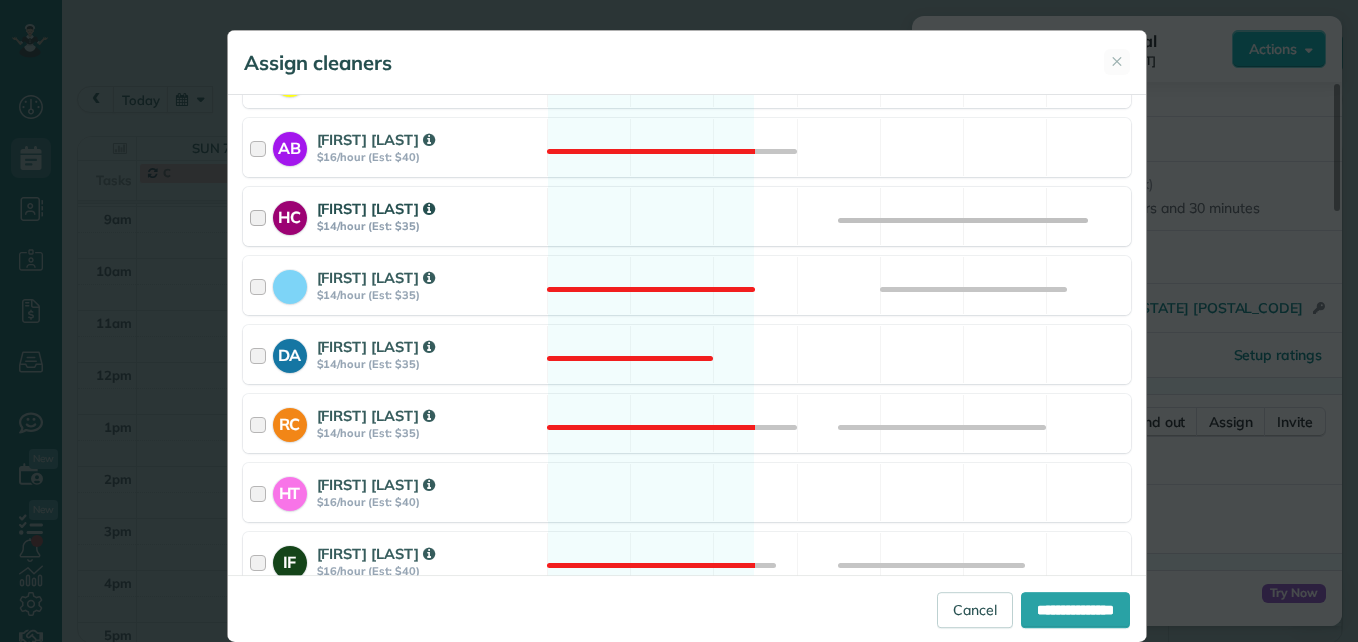 click at bounding box center [261, 216] 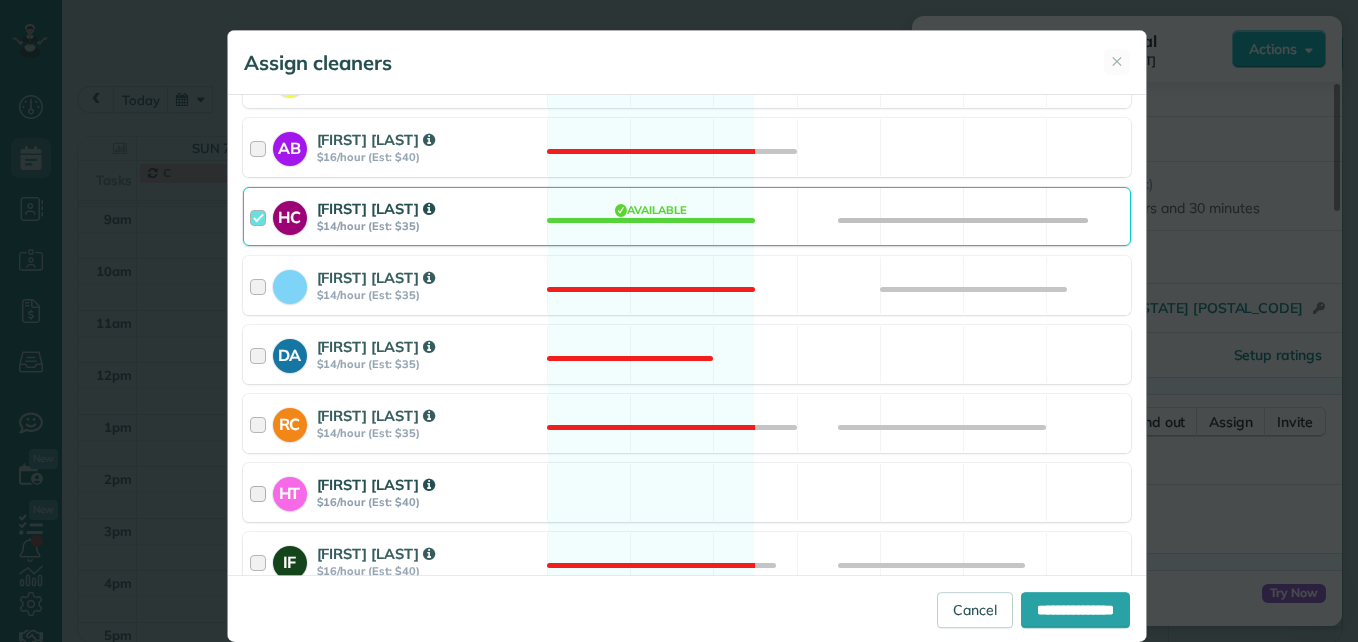 click at bounding box center (261, 492) 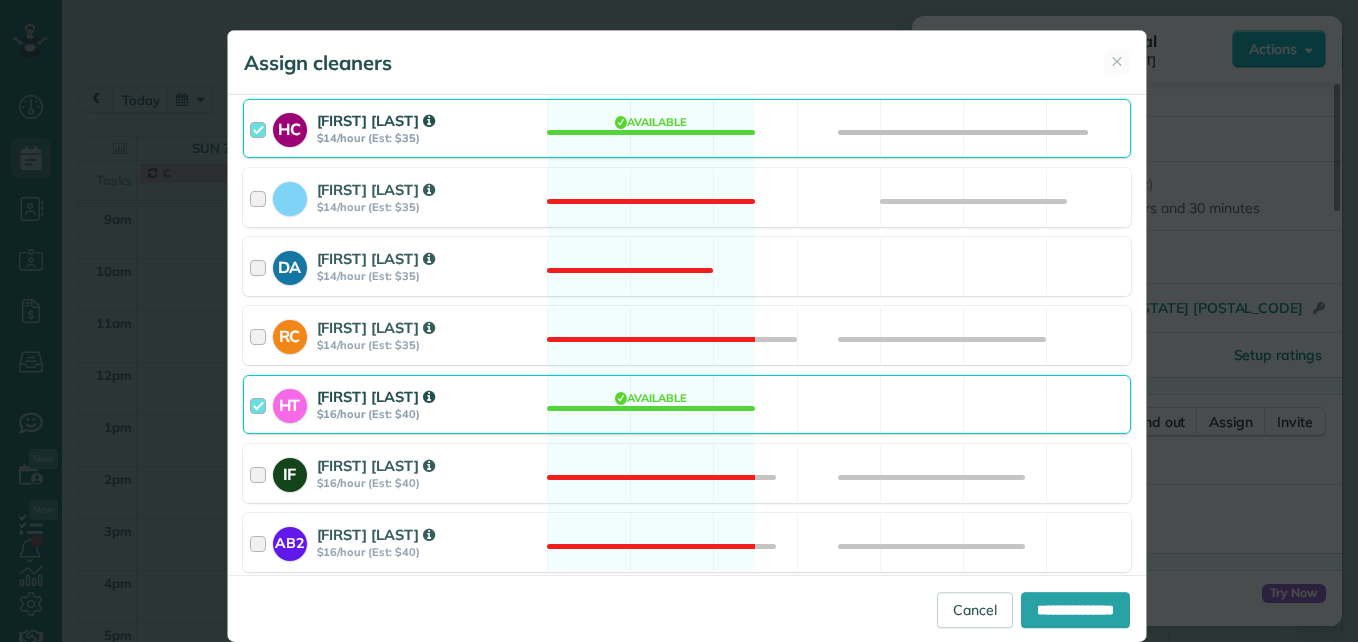scroll, scrollTop: 400, scrollLeft: 0, axis: vertical 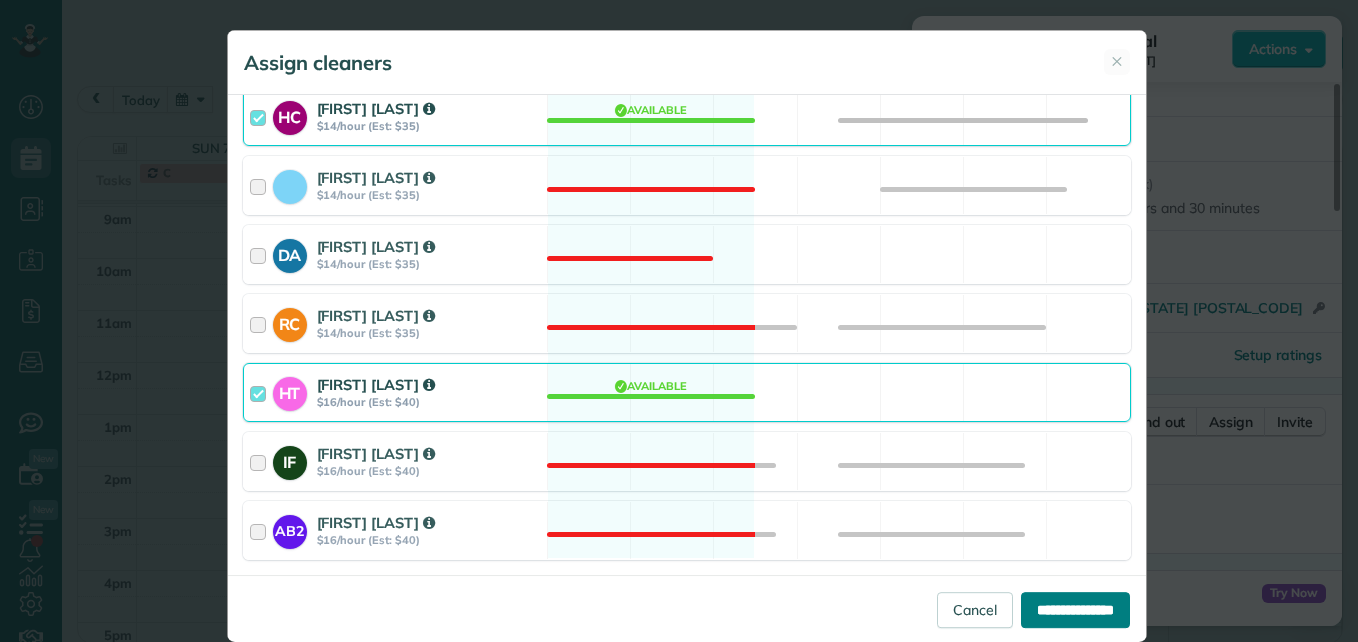 click on "**********" at bounding box center (1075, 610) 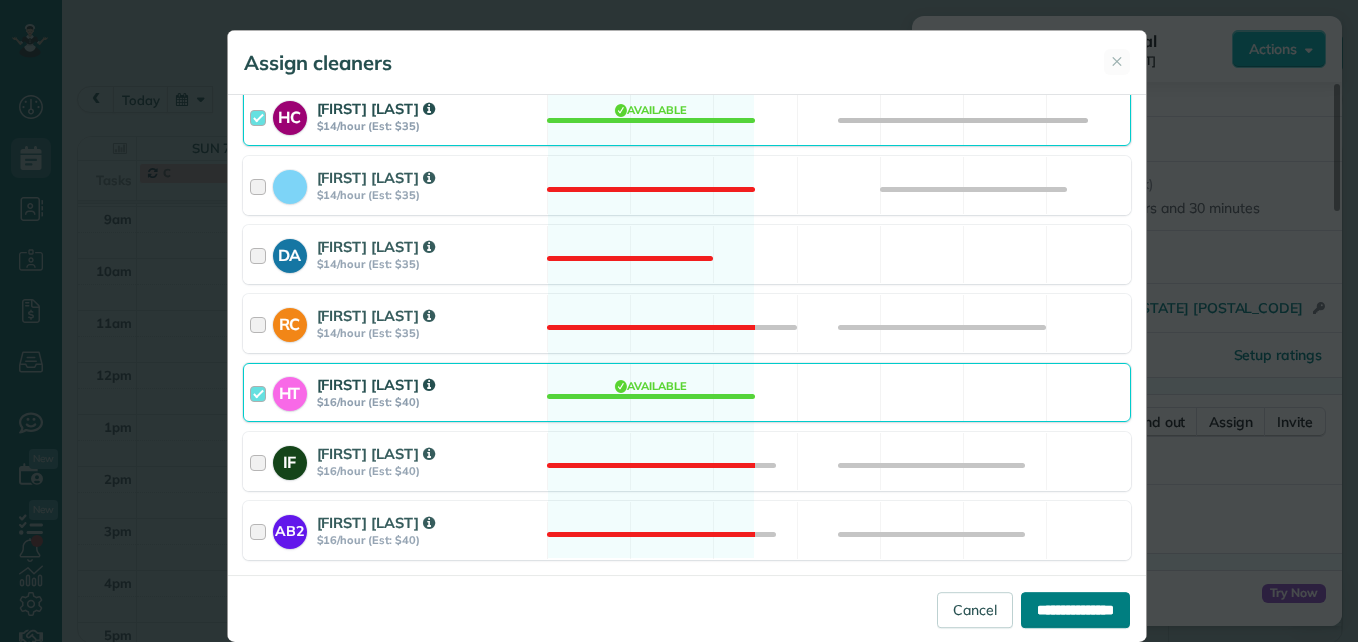 type on "**********" 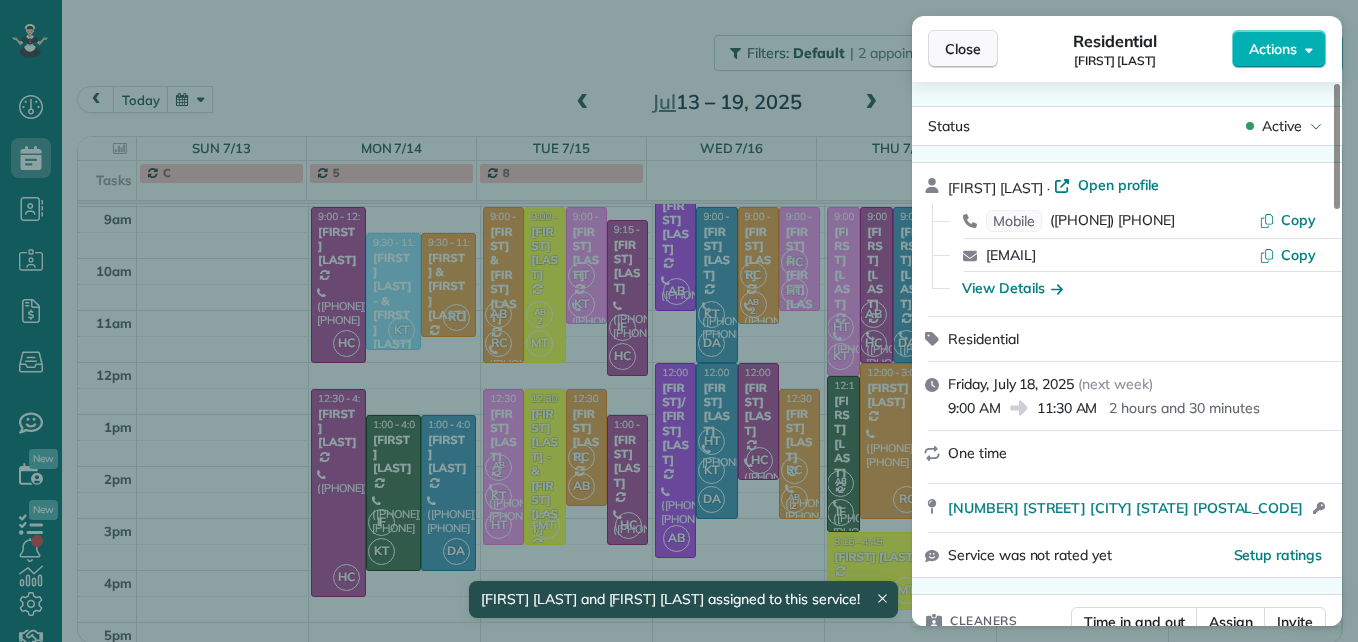 click on "Close" at bounding box center (963, 49) 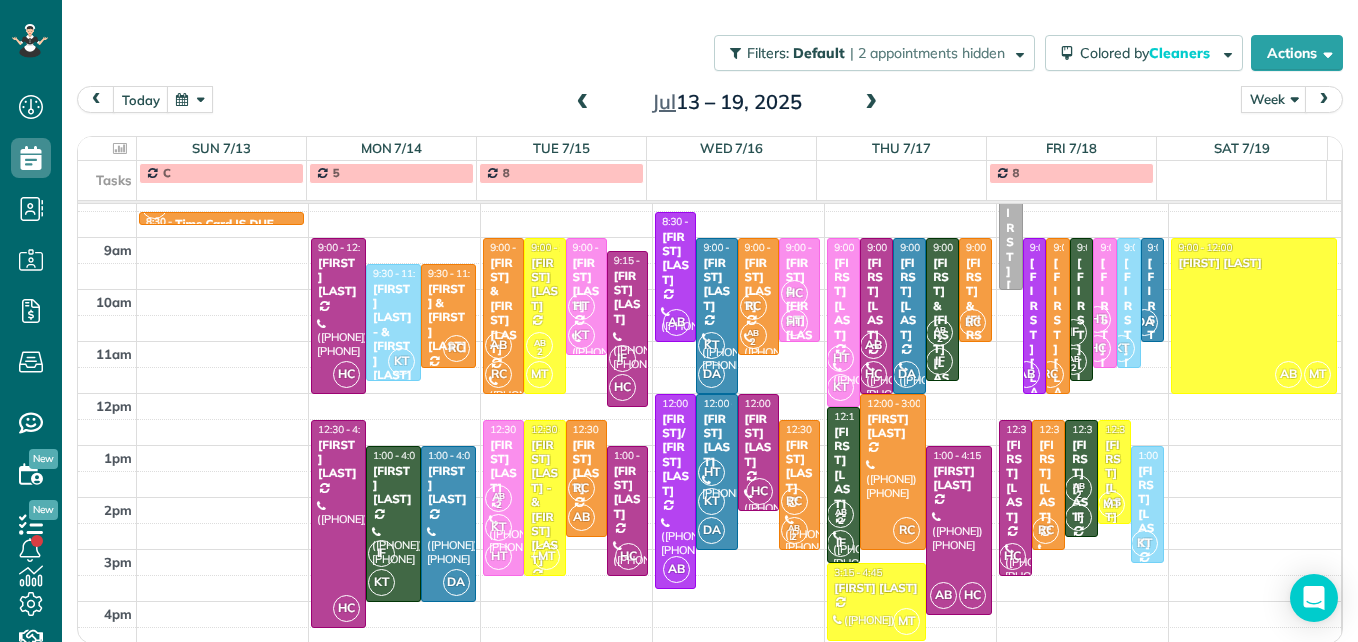 scroll, scrollTop: 309, scrollLeft: 0, axis: vertical 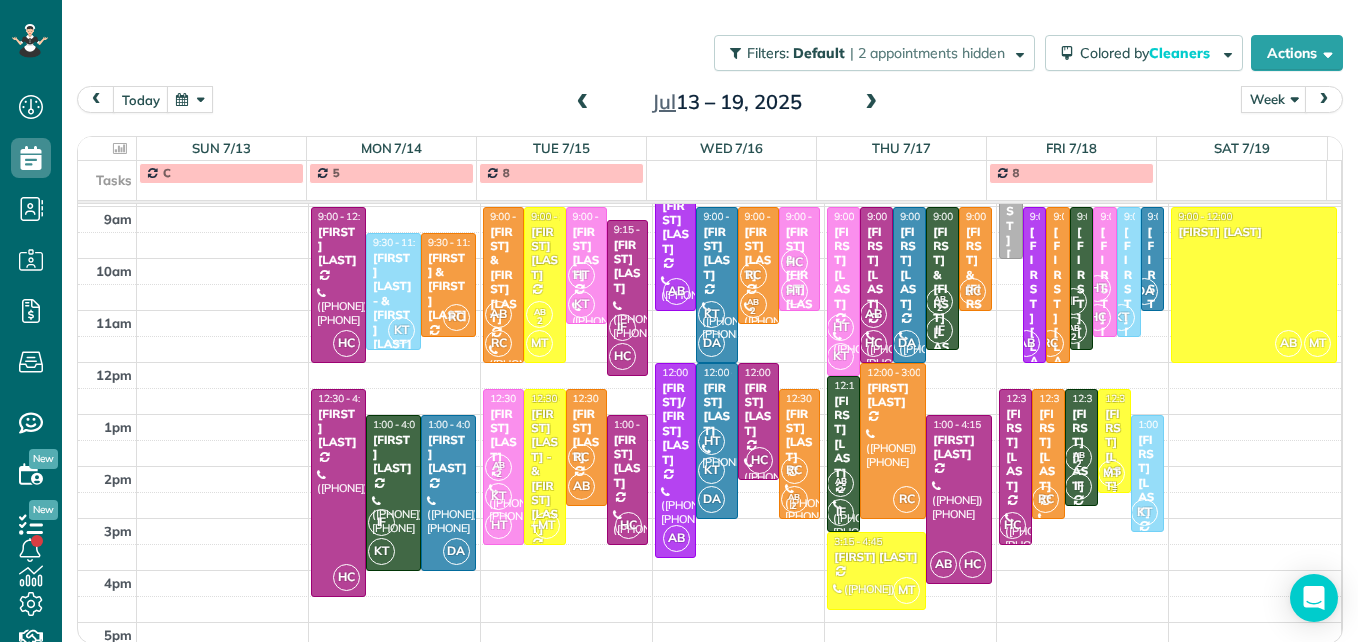 click on "[FIRST] [LAST]" at bounding box center (1114, 450) 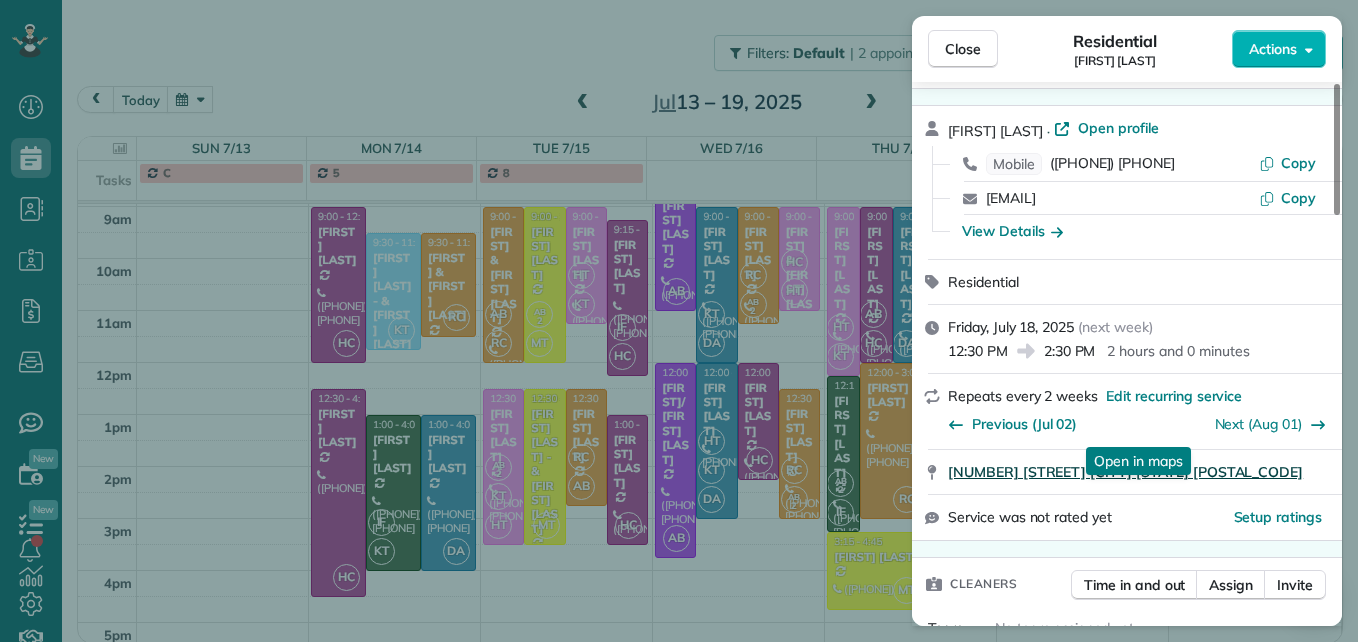 scroll, scrollTop: 100, scrollLeft: 0, axis: vertical 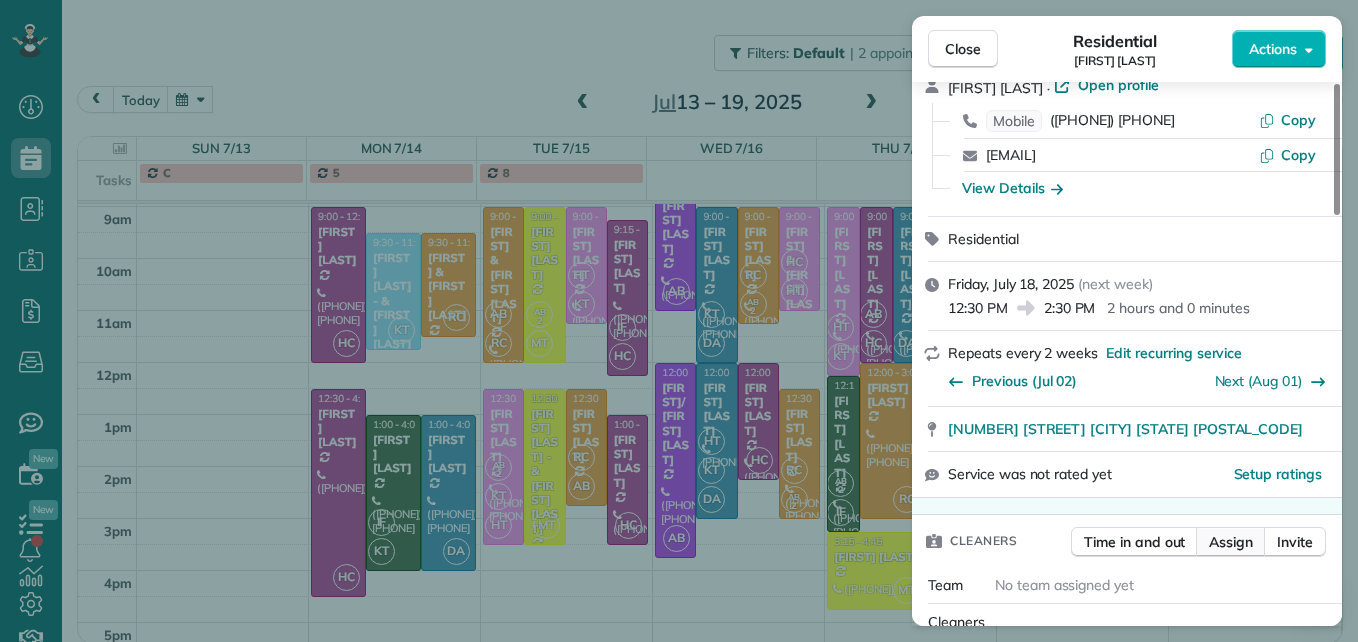 click on "Assign" at bounding box center (1231, 542) 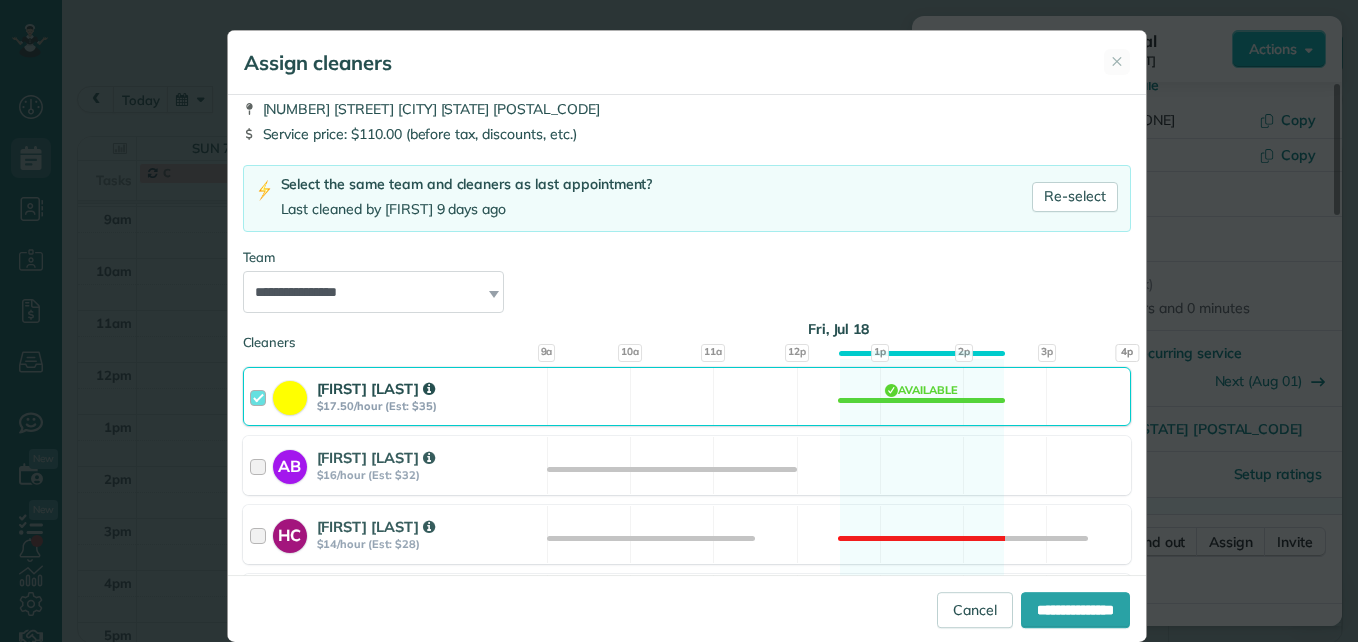 scroll, scrollTop: 100, scrollLeft: 0, axis: vertical 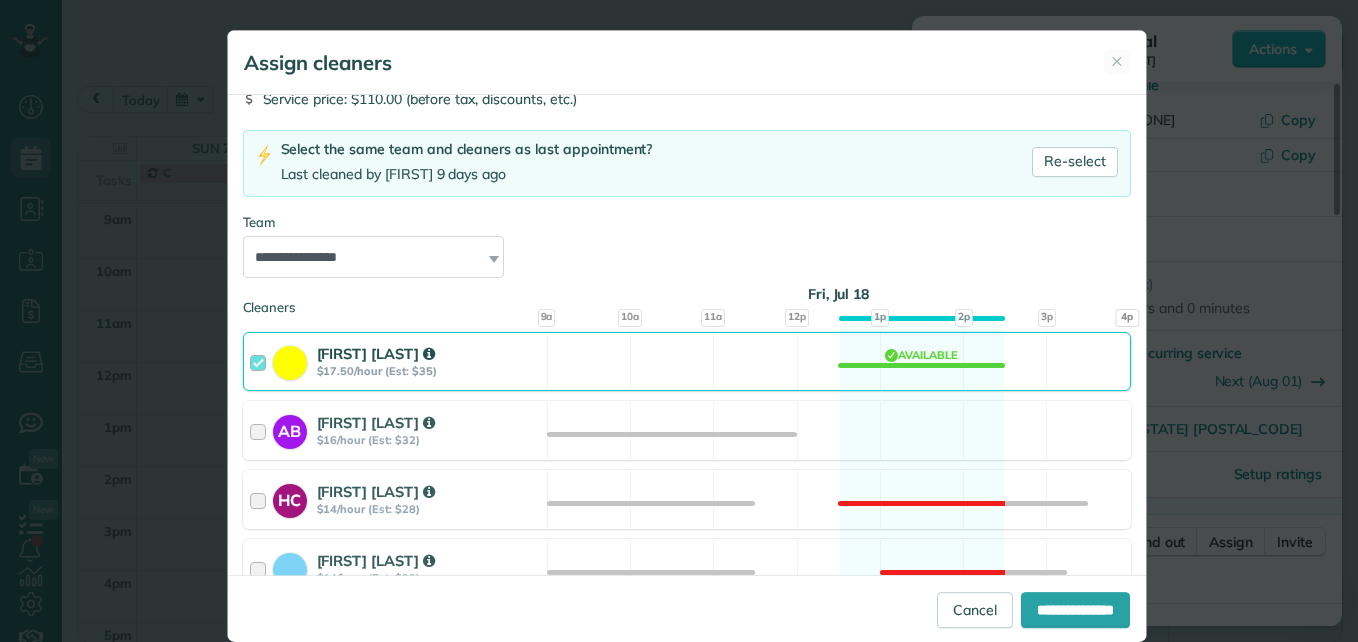 click at bounding box center [261, 361] 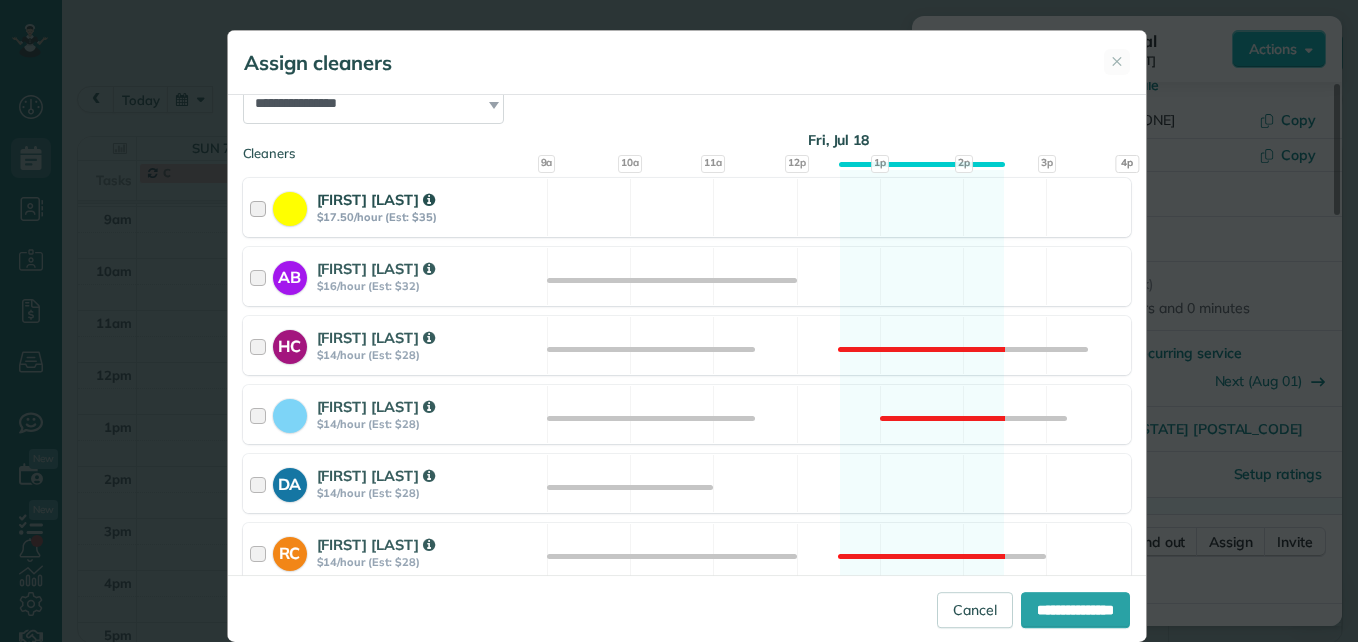 scroll, scrollTop: 300, scrollLeft: 0, axis: vertical 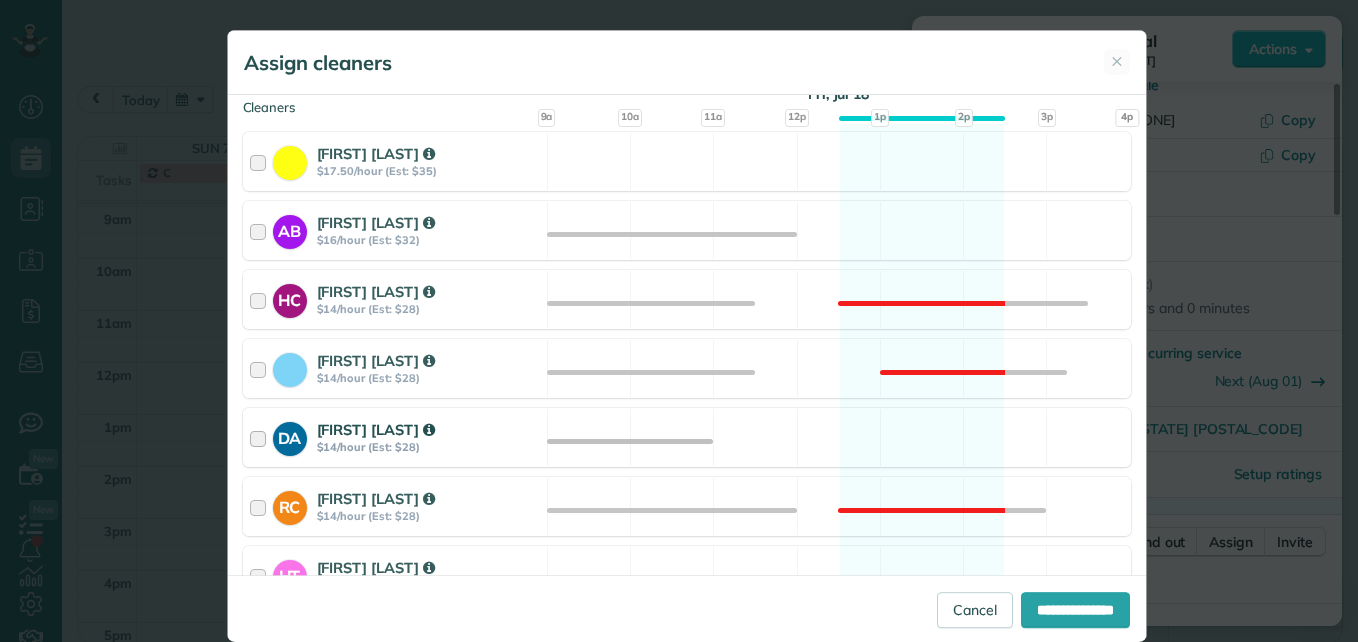click at bounding box center [261, 437] 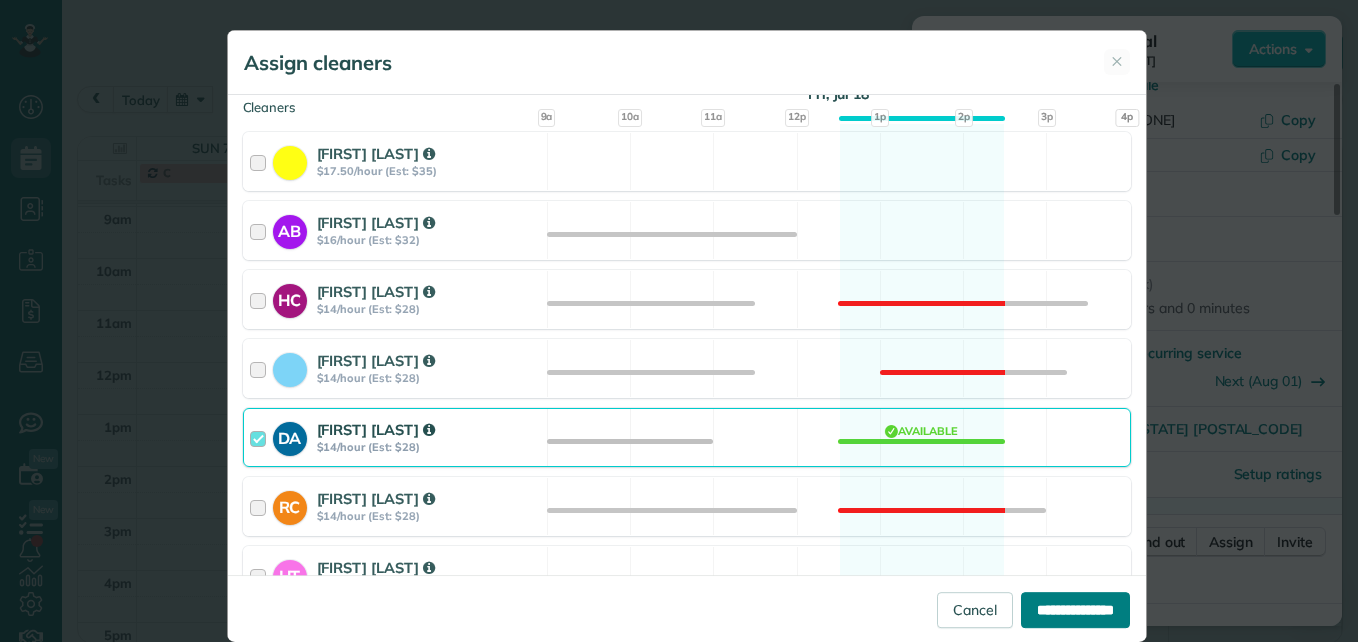 click on "**********" at bounding box center (1075, 610) 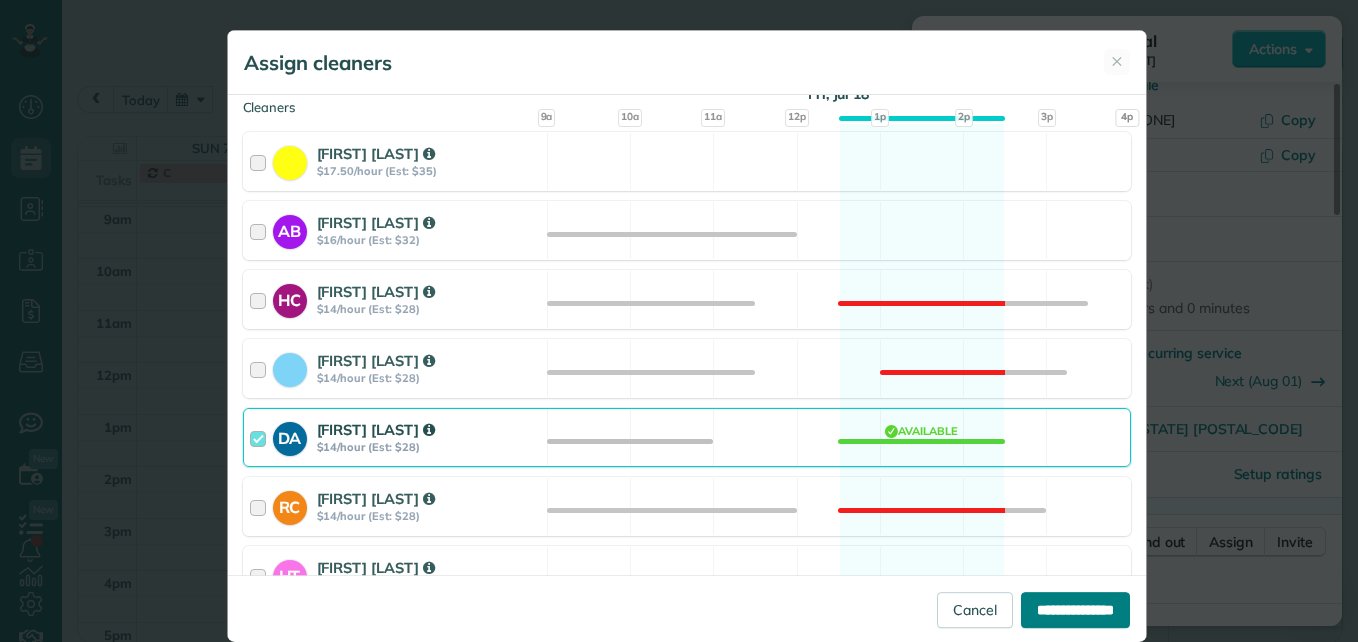 type on "**********" 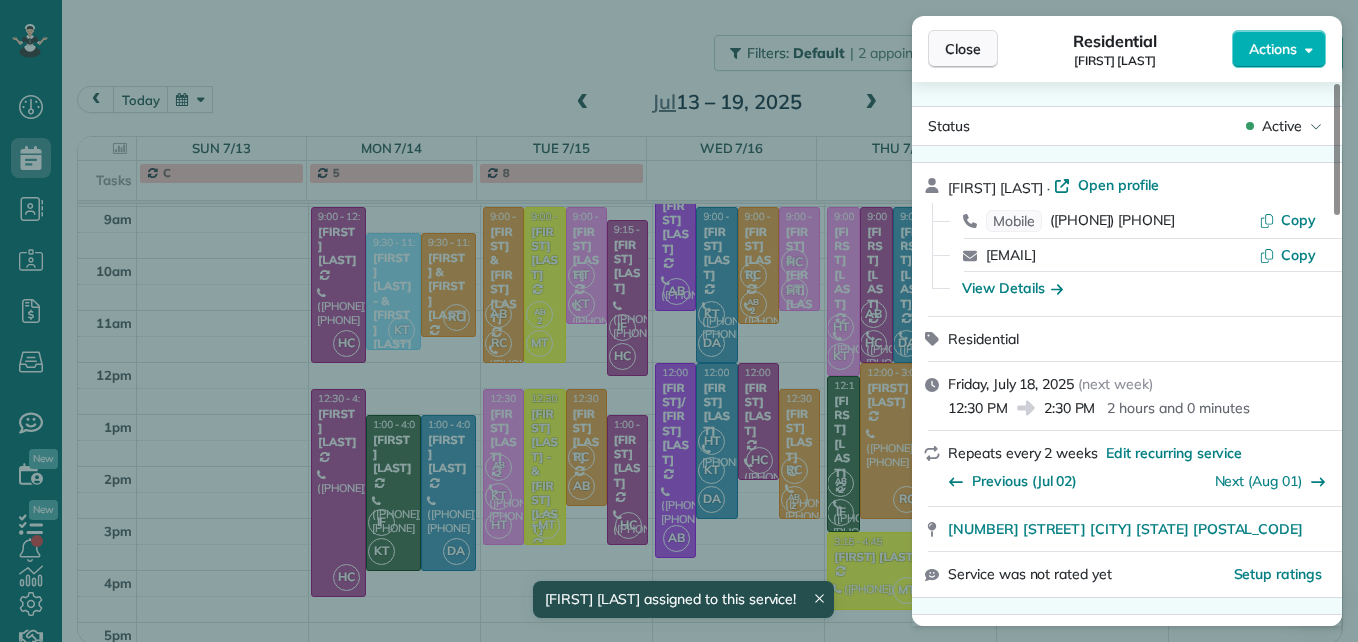 click on "Close" at bounding box center [963, 49] 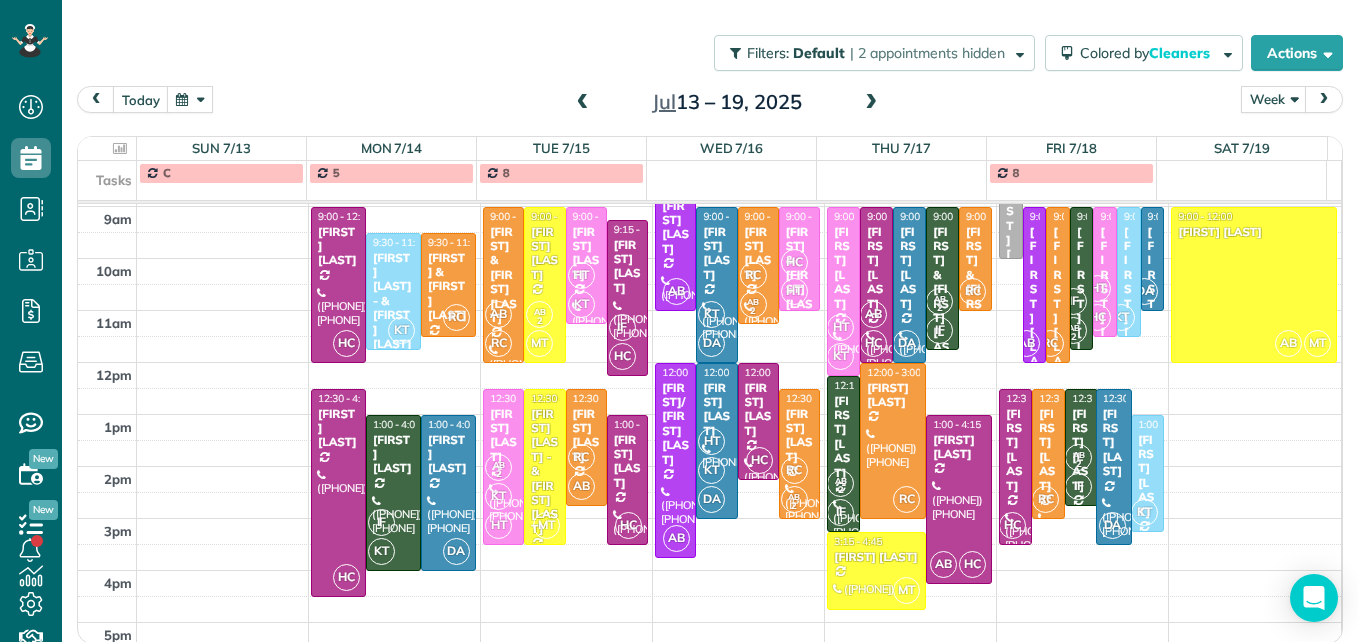 drag, startPoint x: 1088, startPoint y: 489, endPoint x: 1088, endPoint y: 532, distance: 43 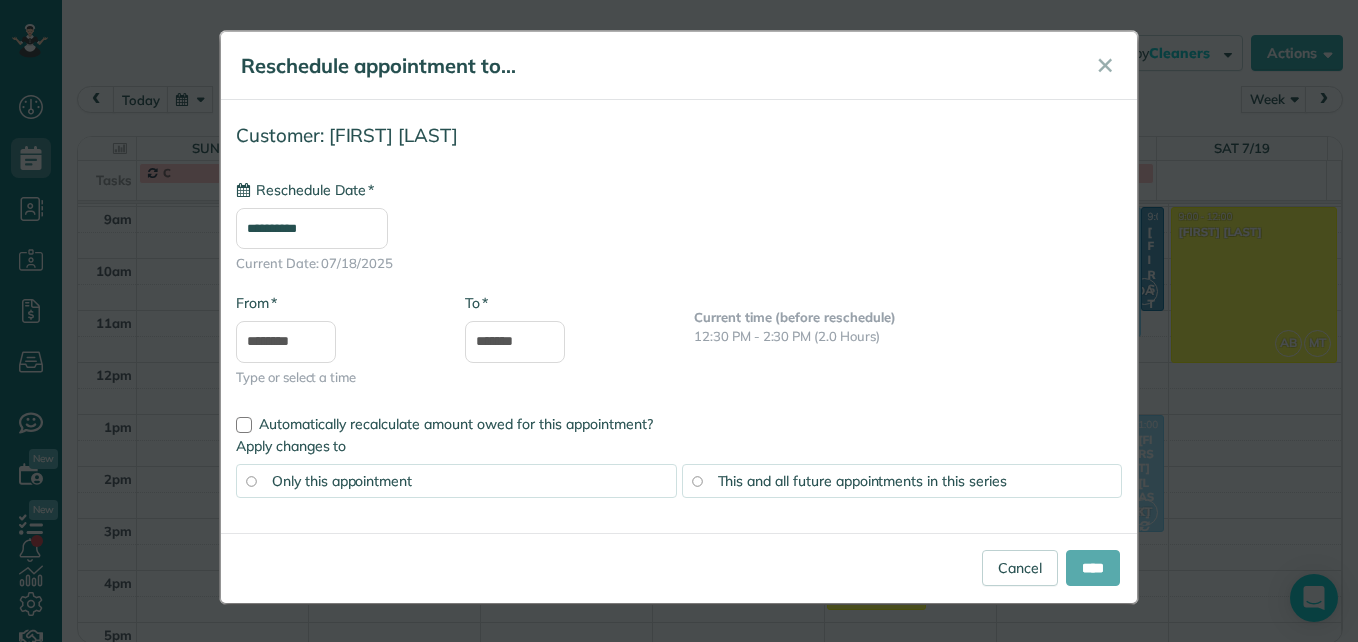 type on "**********" 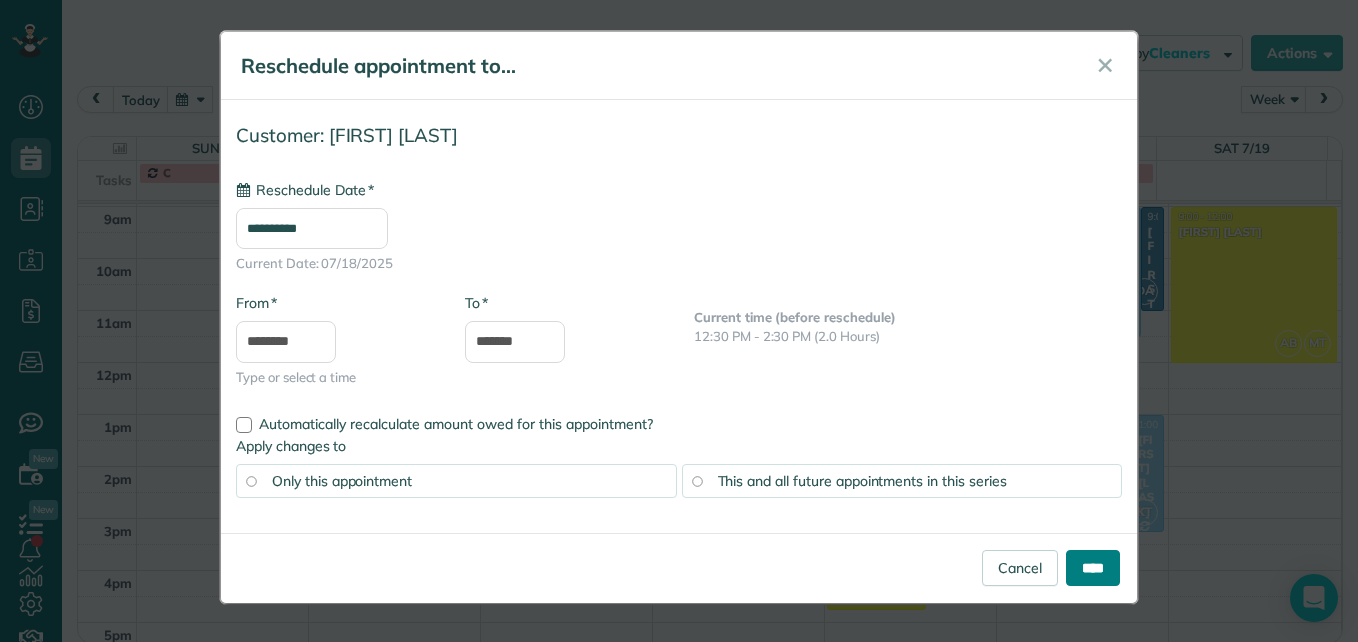 click on "****" at bounding box center [1093, 568] 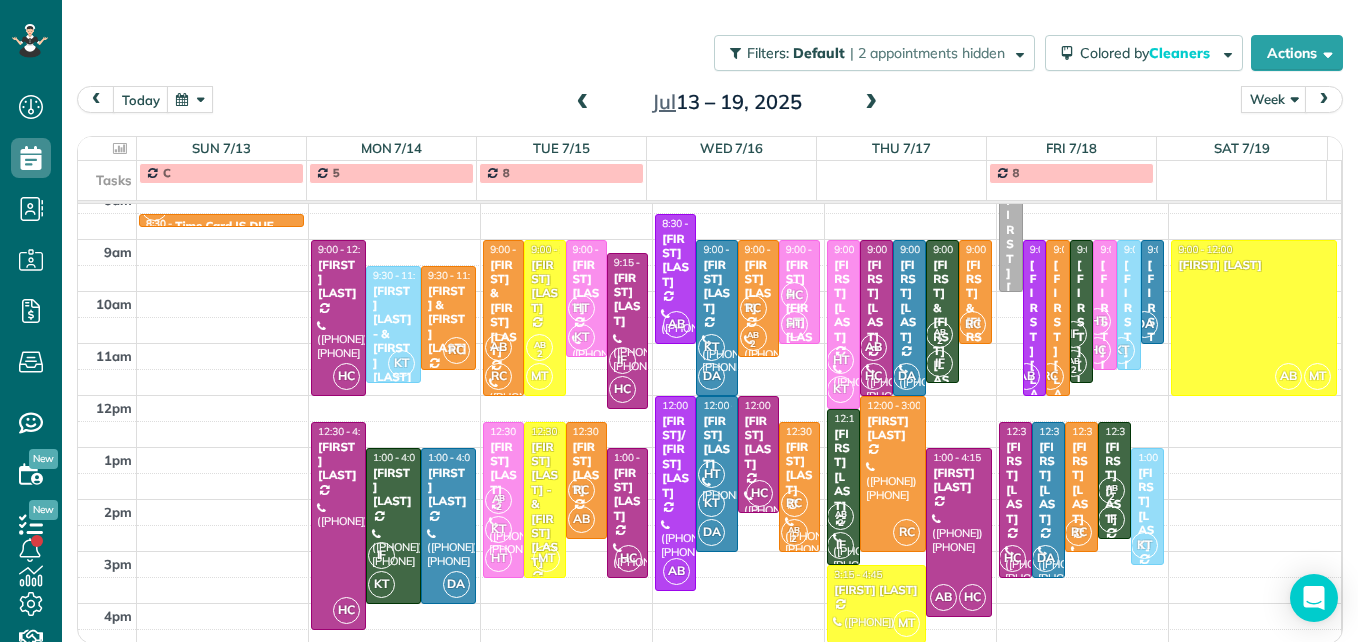 scroll, scrollTop: 309, scrollLeft: 0, axis: vertical 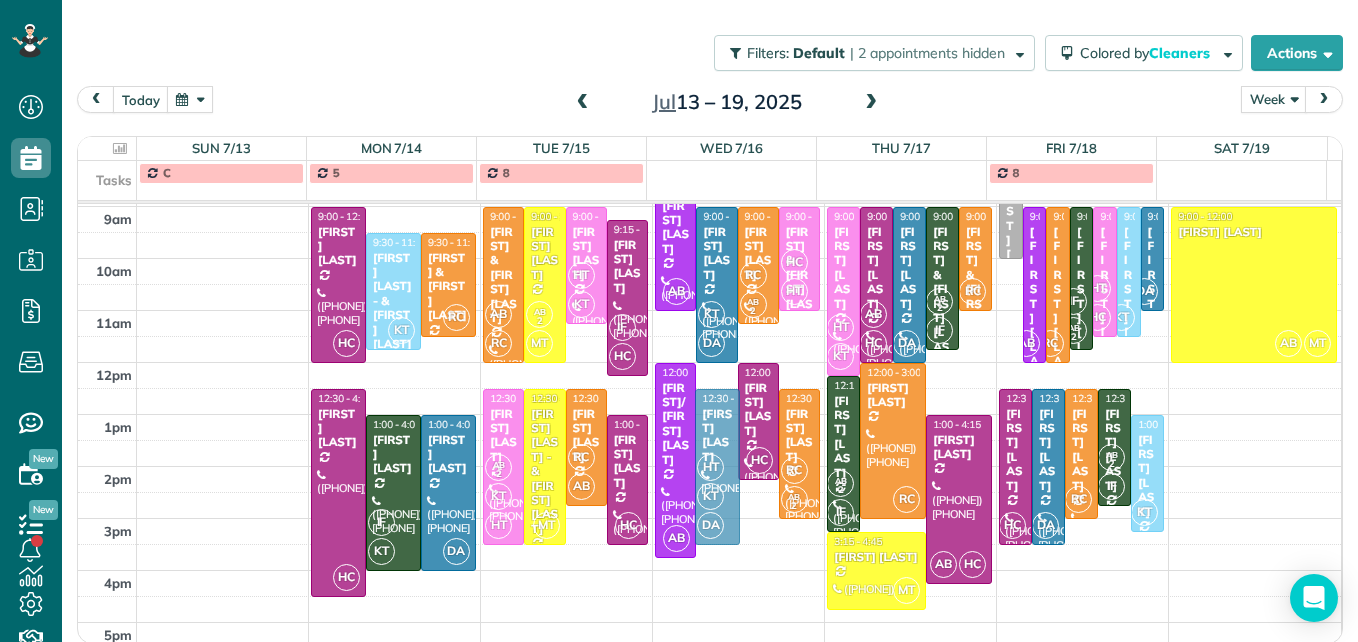 drag, startPoint x: 695, startPoint y: 447, endPoint x: 697, endPoint y: 475, distance: 28.071337 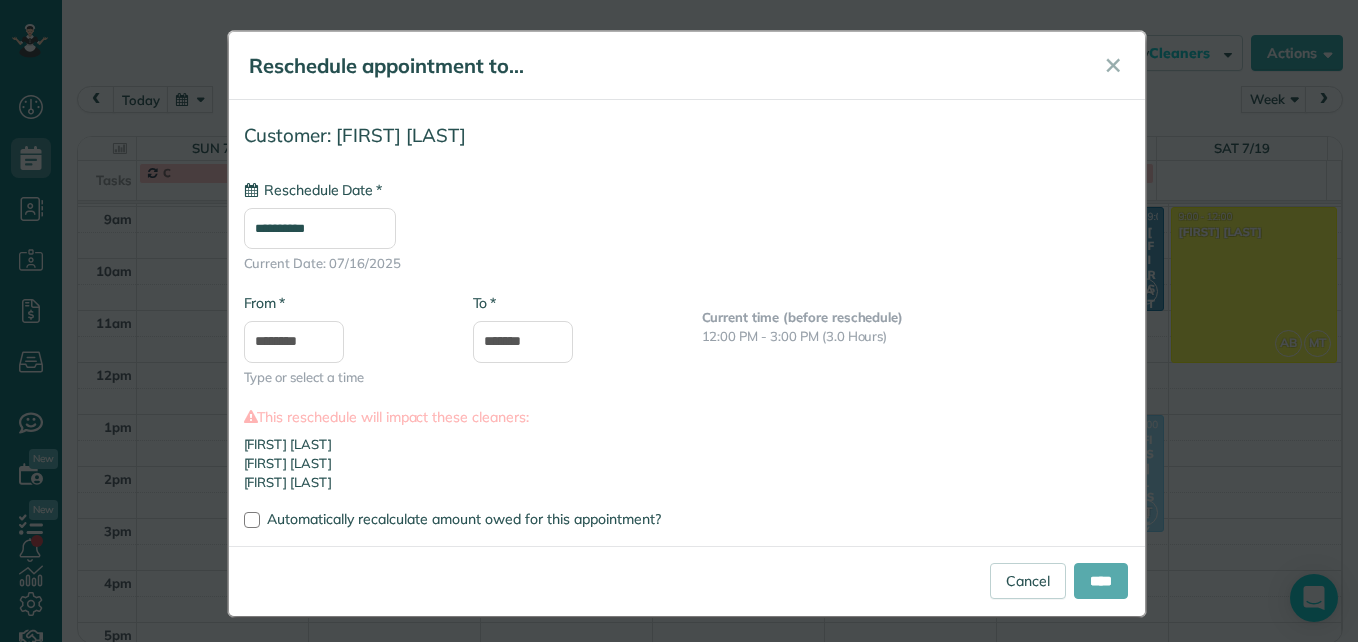 type on "**********" 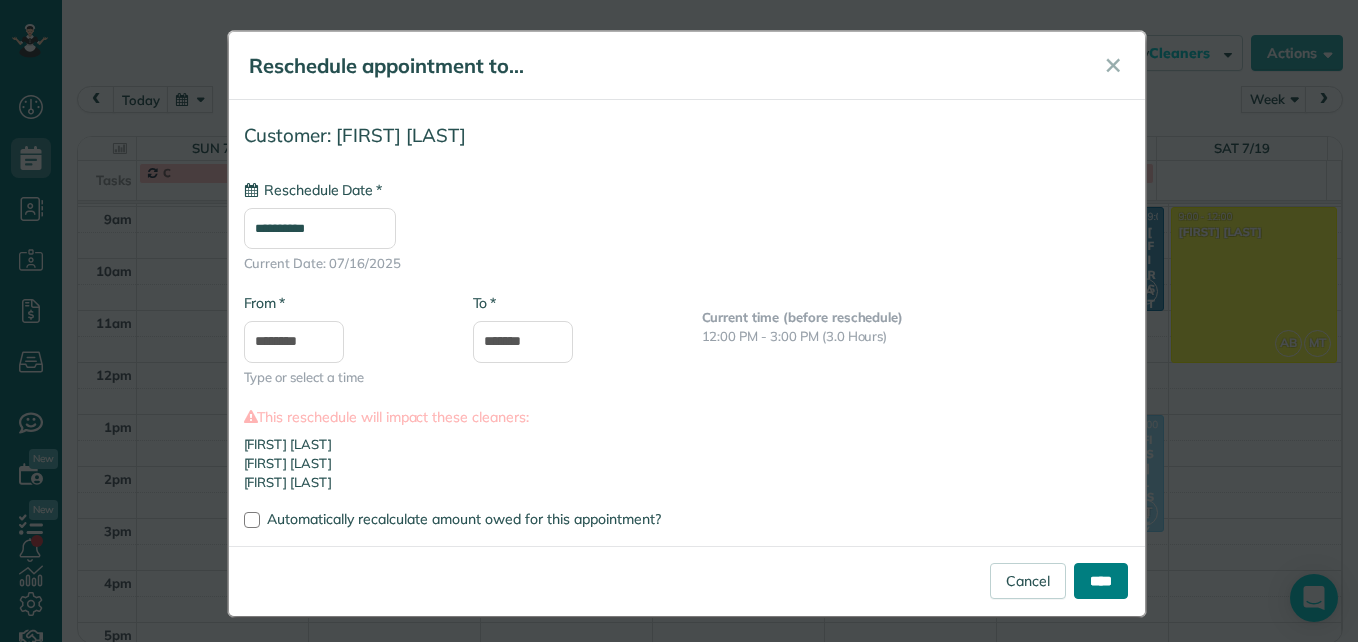 click on "****" at bounding box center [1101, 581] 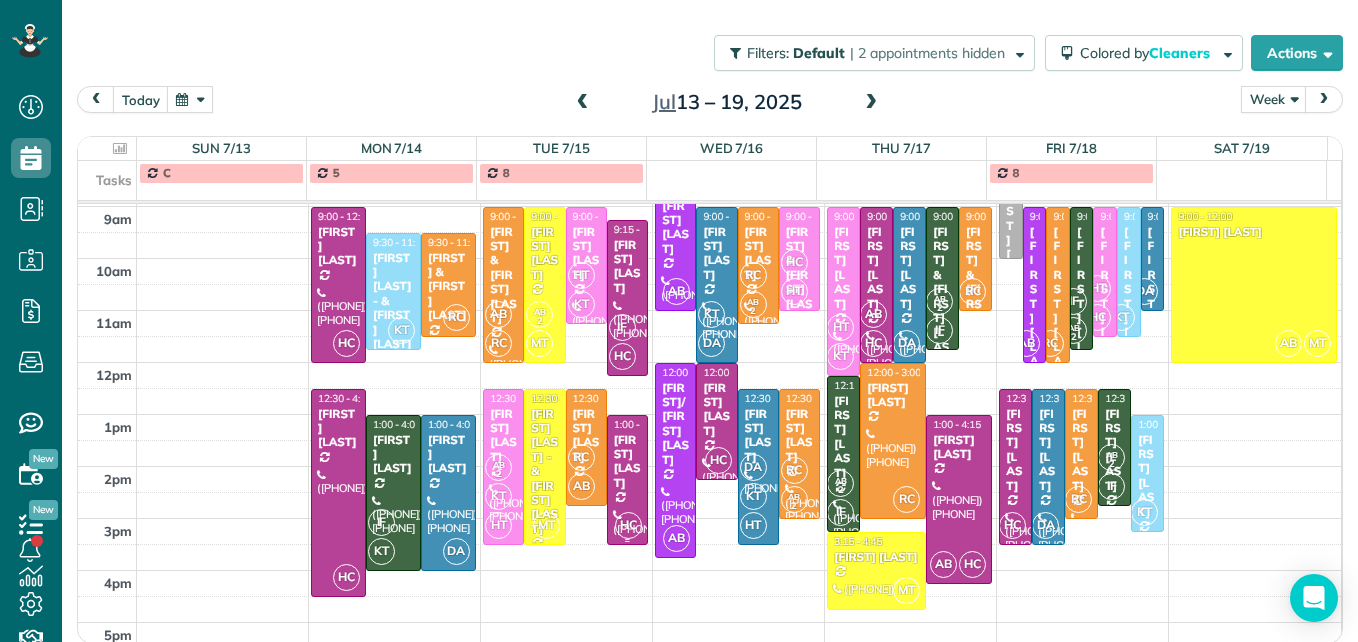 click on "[FIRST] [LAST]" at bounding box center [627, 462] 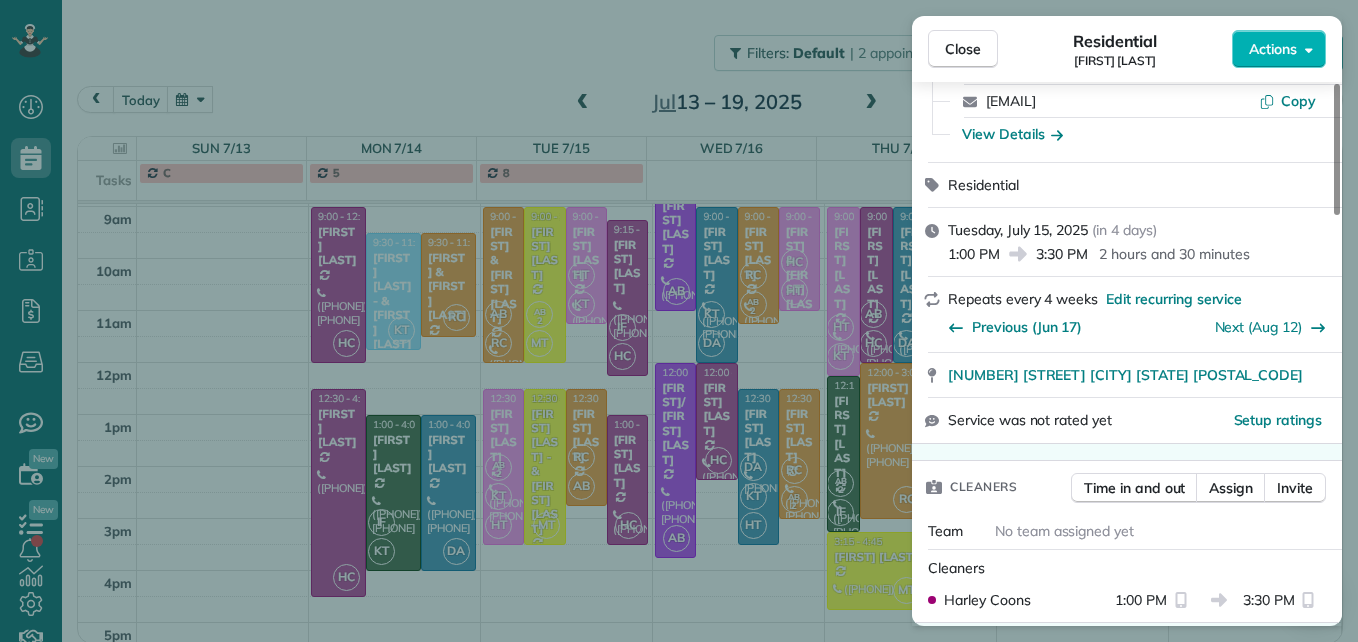 scroll, scrollTop: 200, scrollLeft: 0, axis: vertical 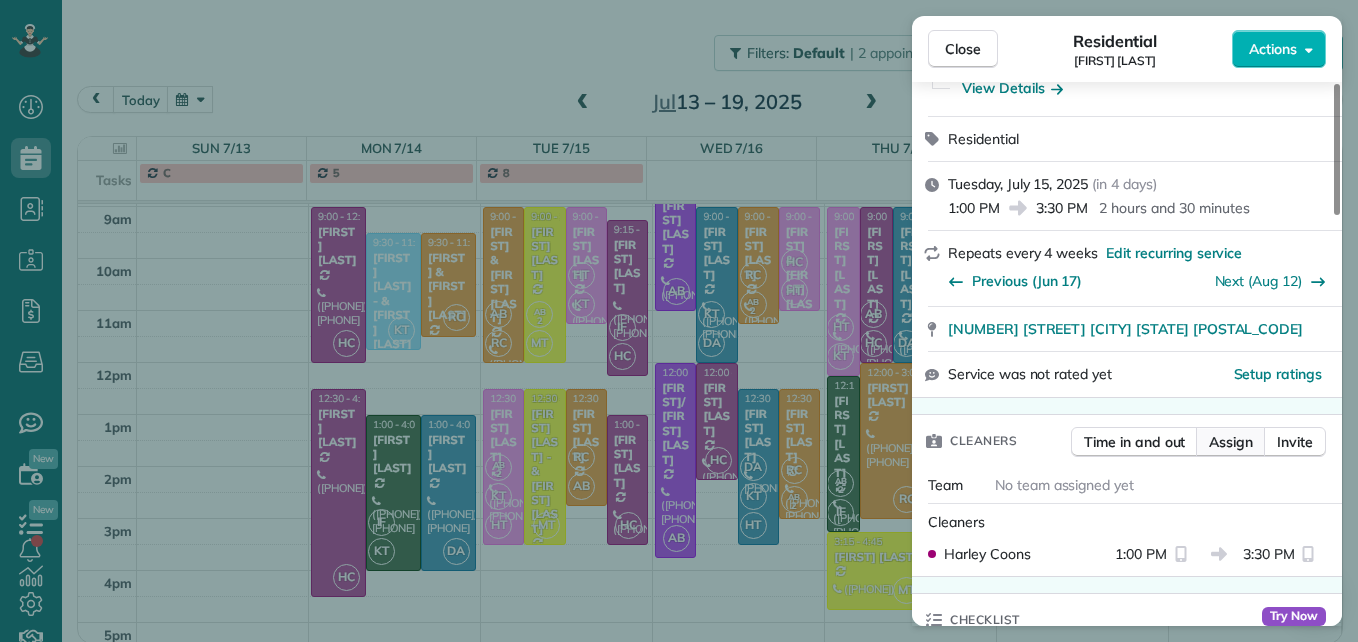 click on "Assign" at bounding box center (1231, 442) 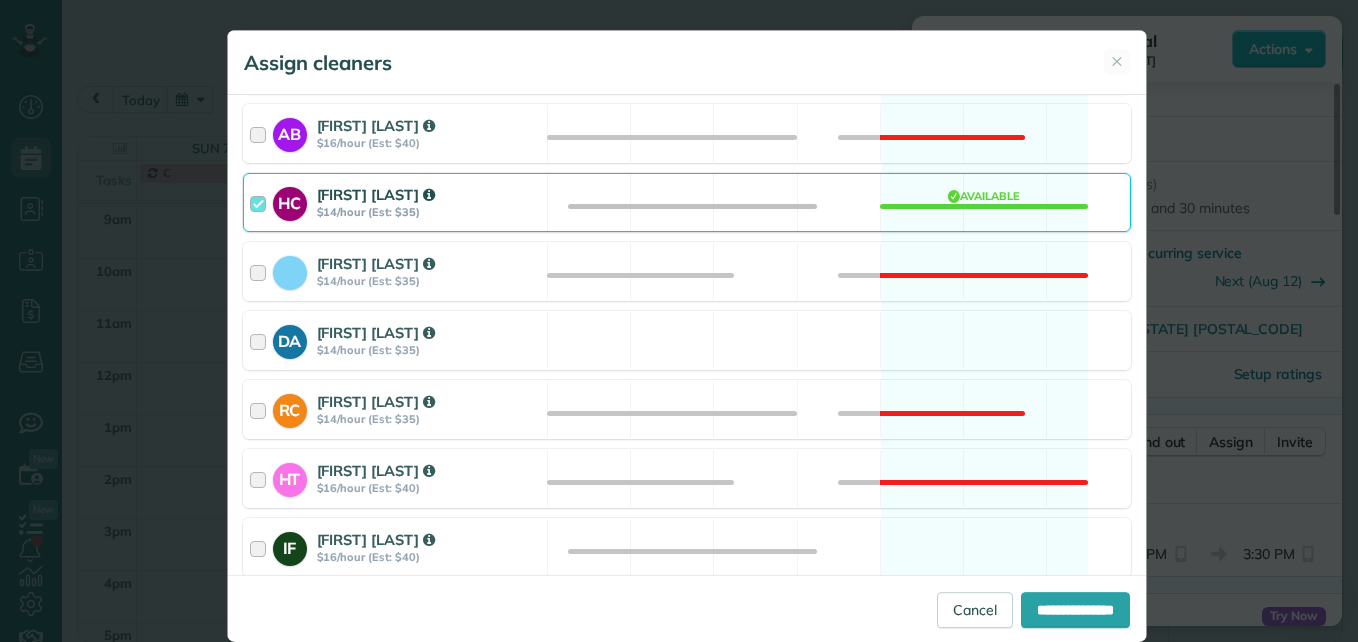 scroll, scrollTop: 400, scrollLeft: 0, axis: vertical 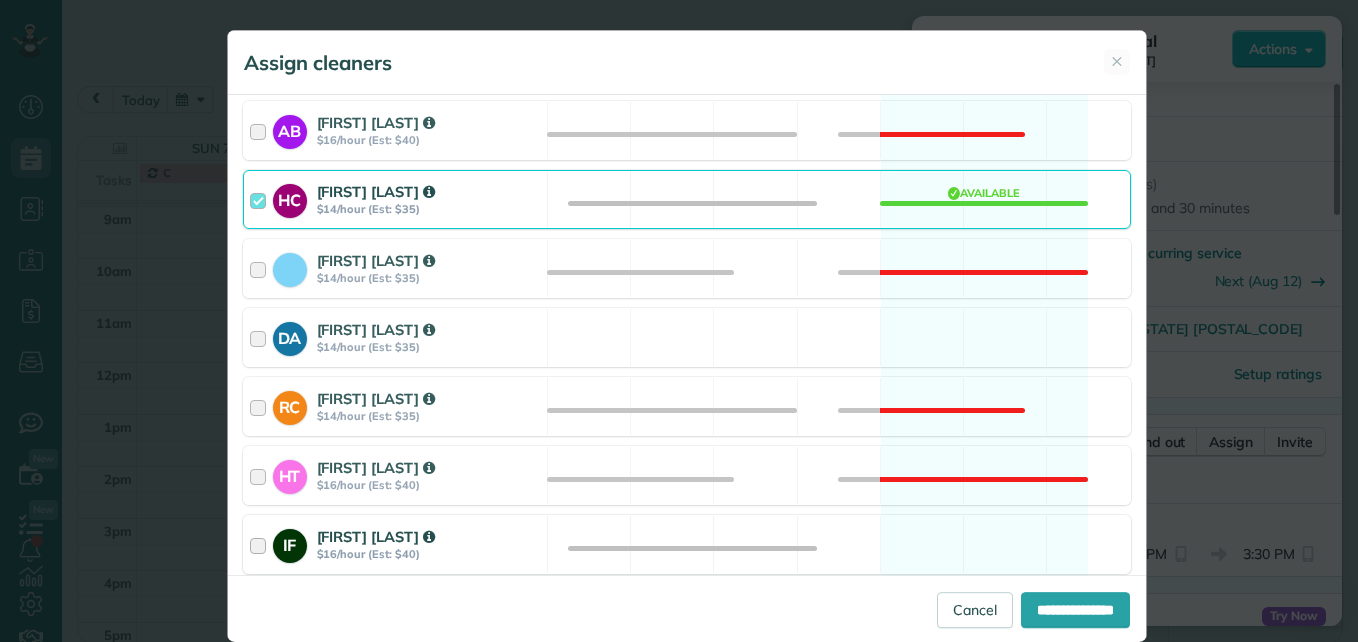 click at bounding box center [261, 544] 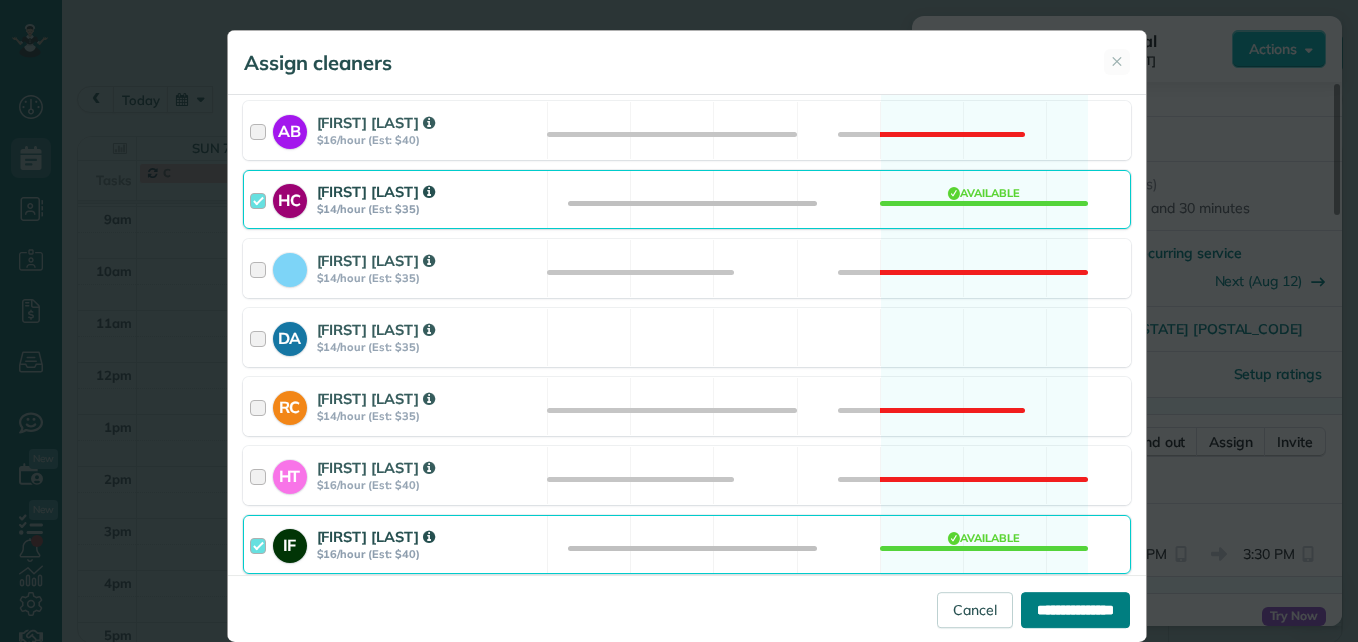 click on "**********" at bounding box center [1075, 610] 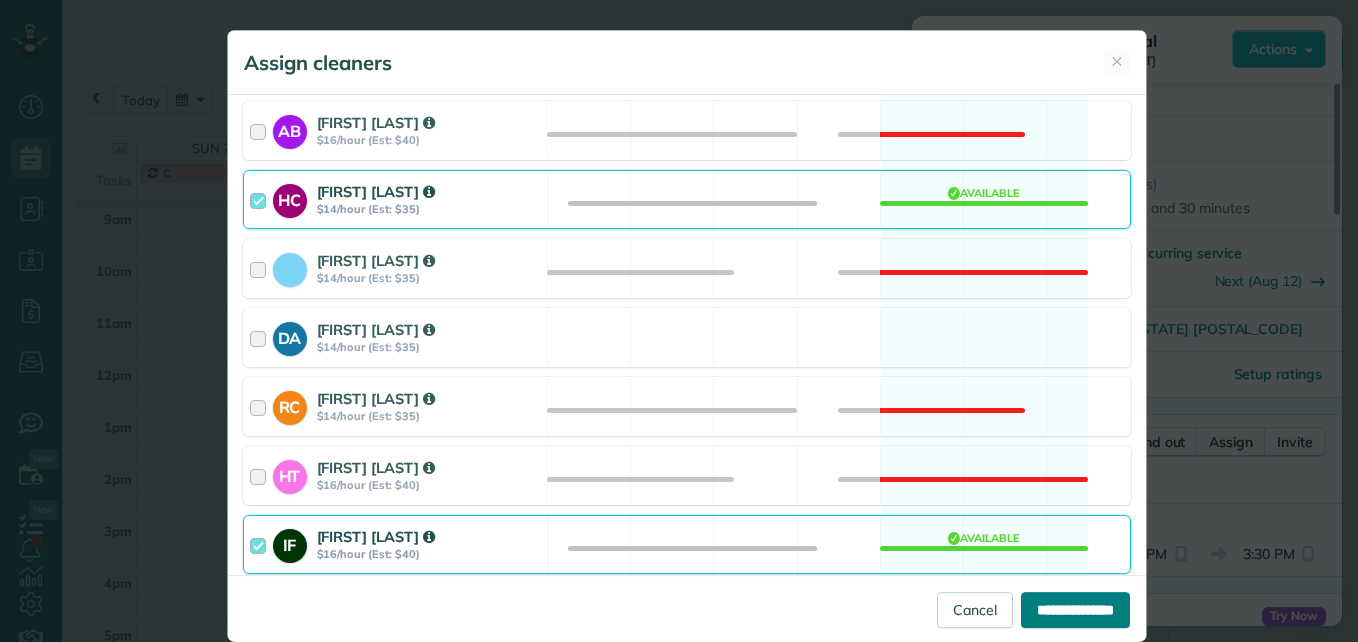 type on "**********" 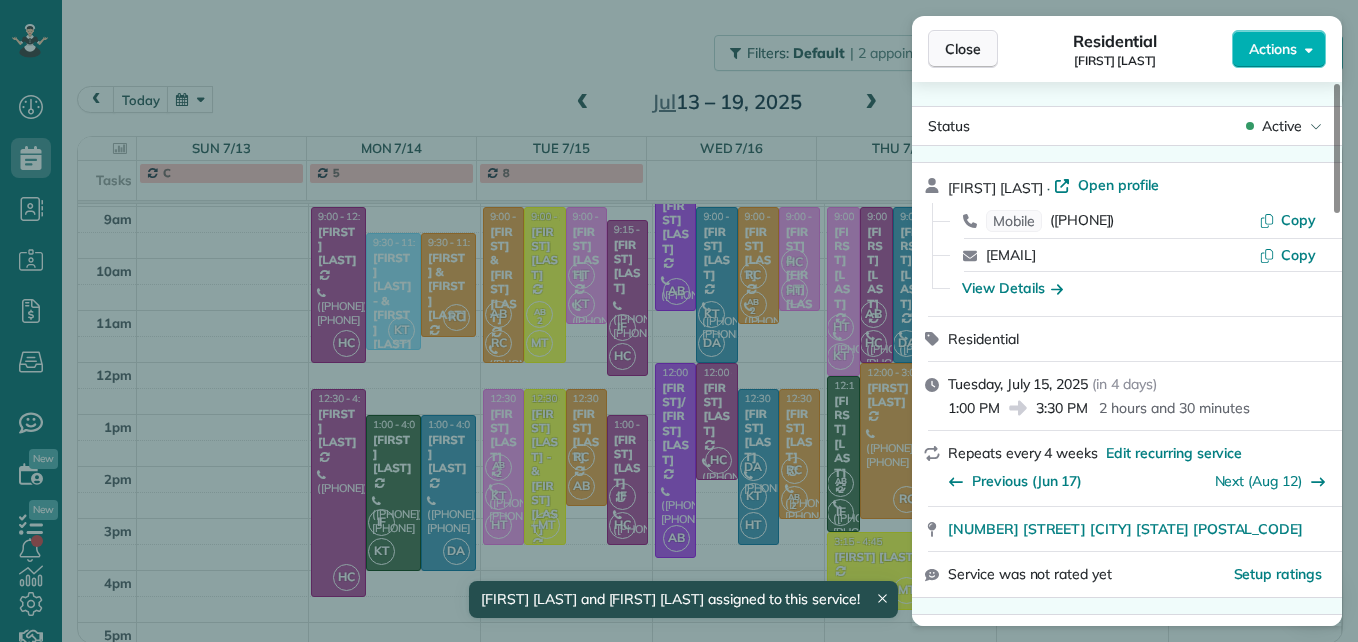click on "Close" at bounding box center (963, 49) 